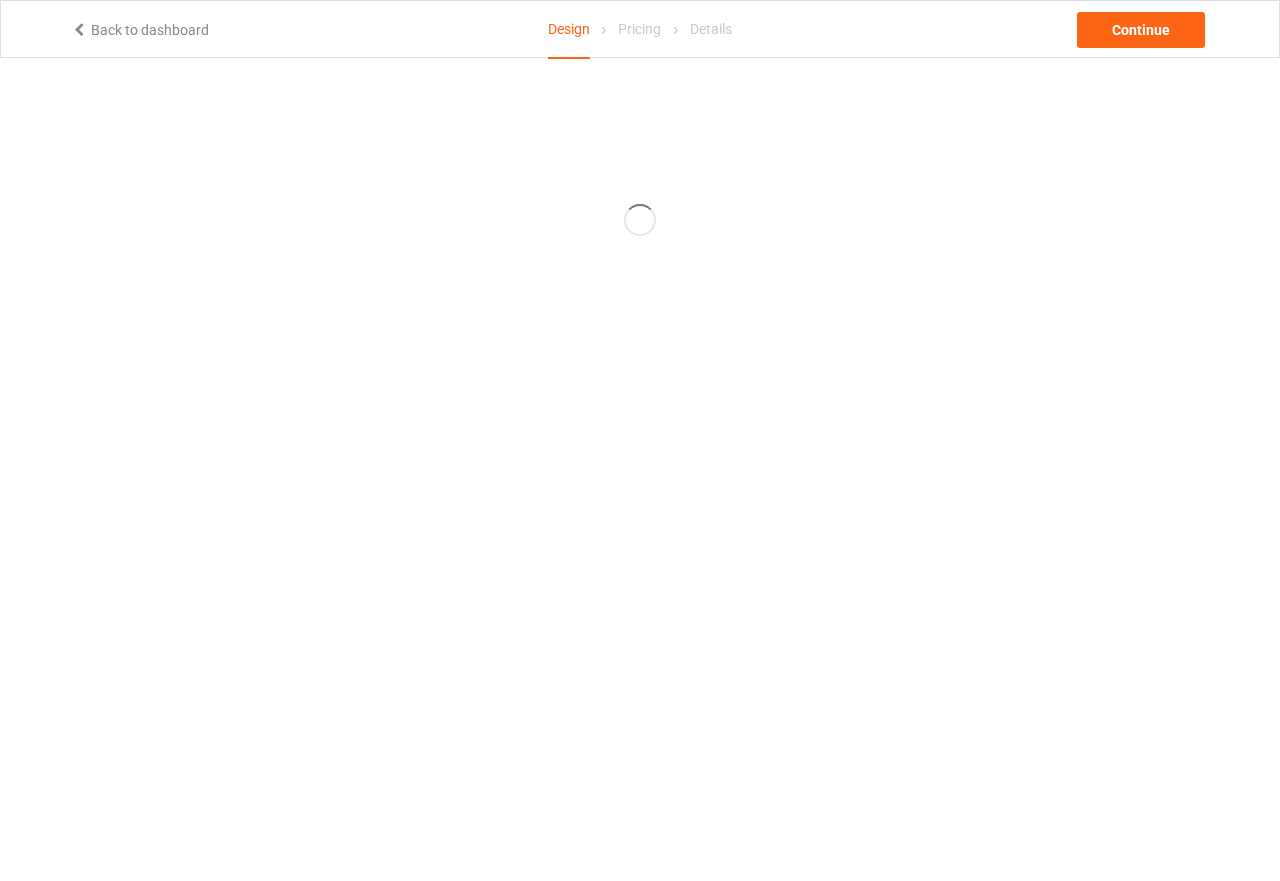 scroll, scrollTop: 0, scrollLeft: 0, axis: both 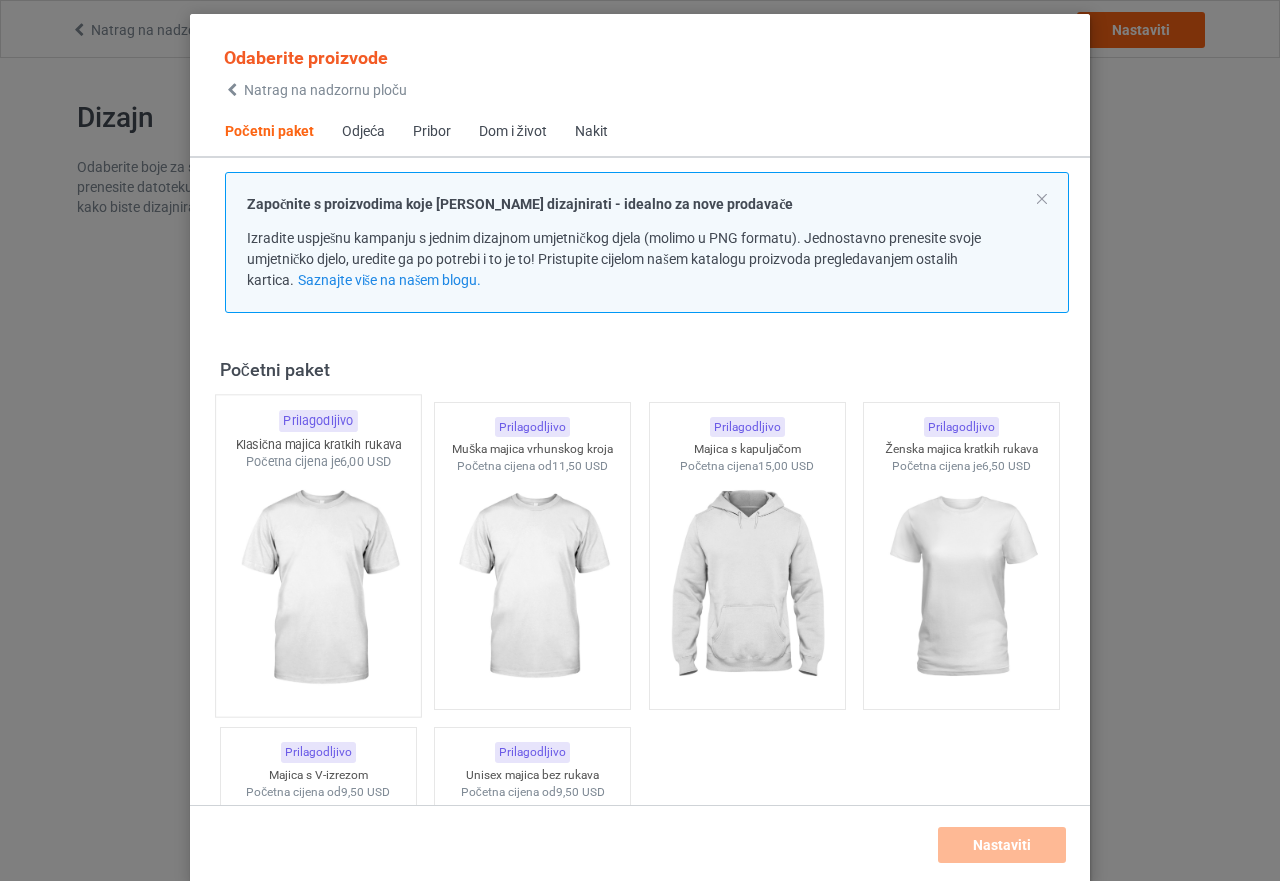 click at bounding box center [318, 588] 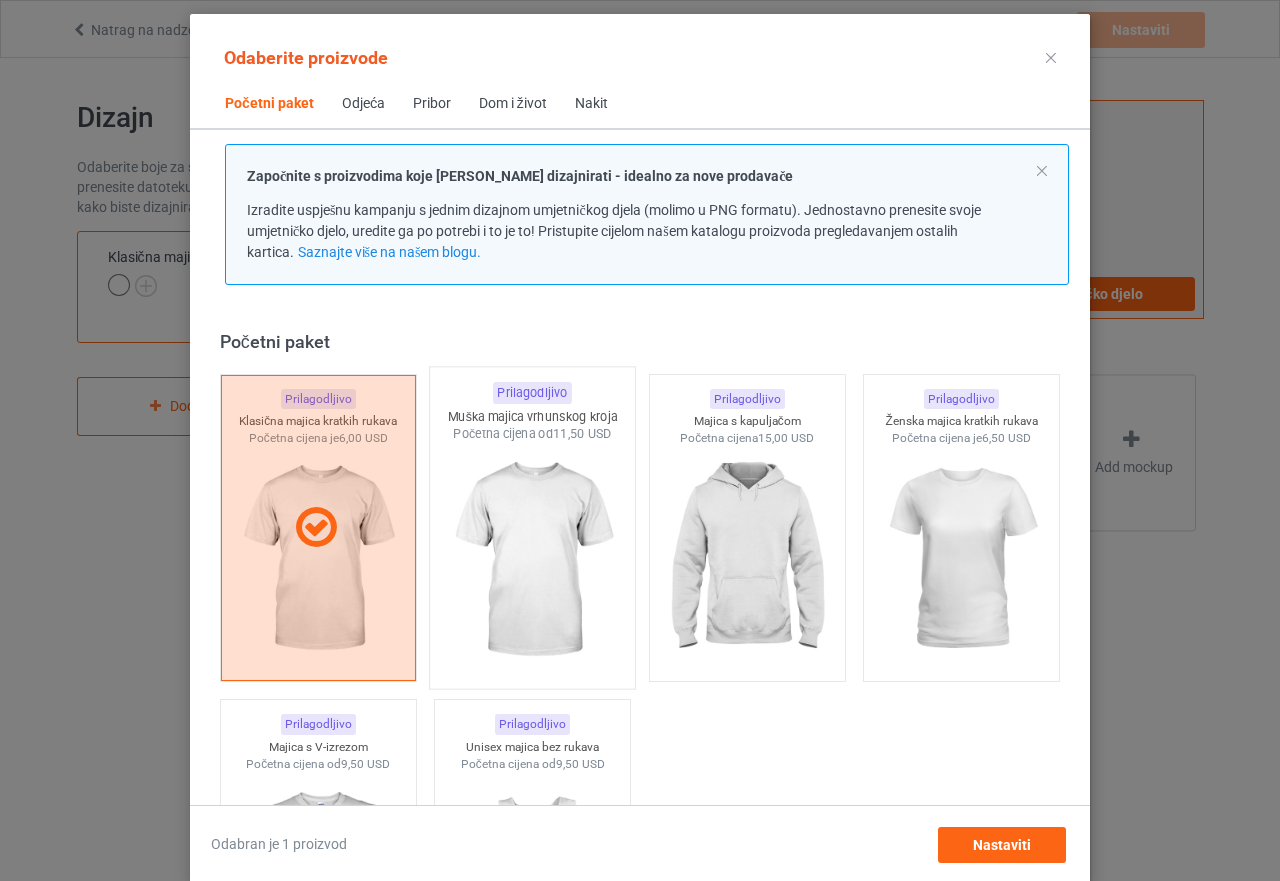 click at bounding box center (533, 560) 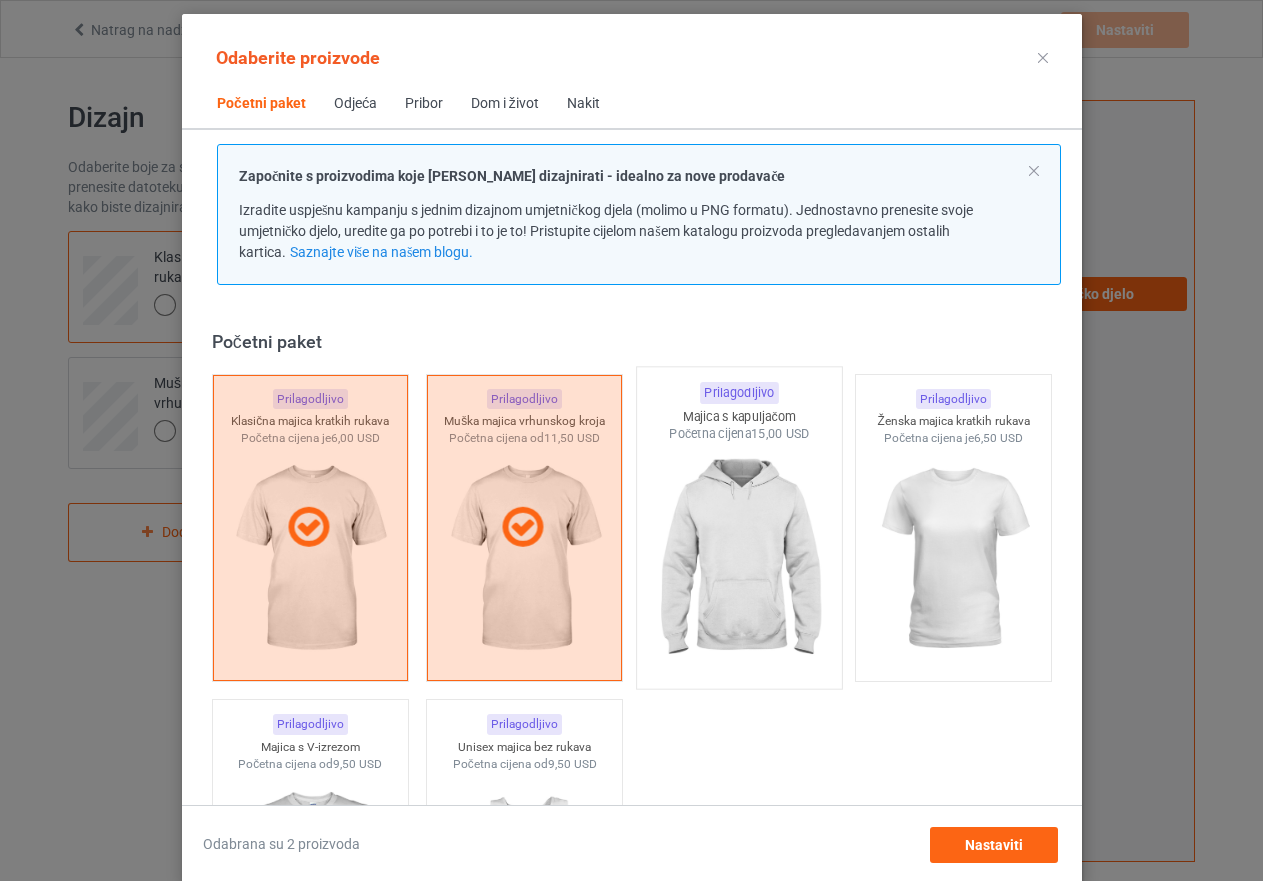 click at bounding box center (739, 560) 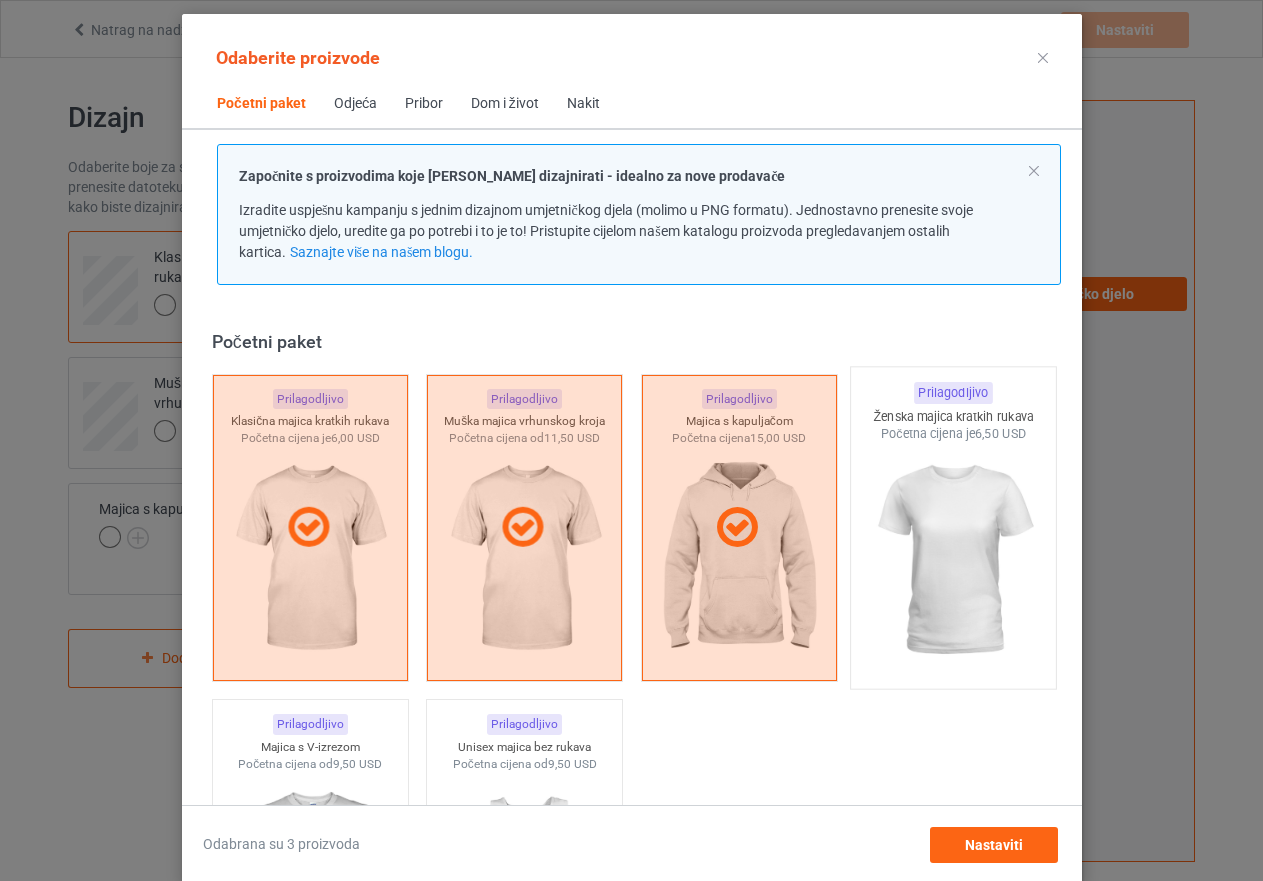 click at bounding box center (953, 560) 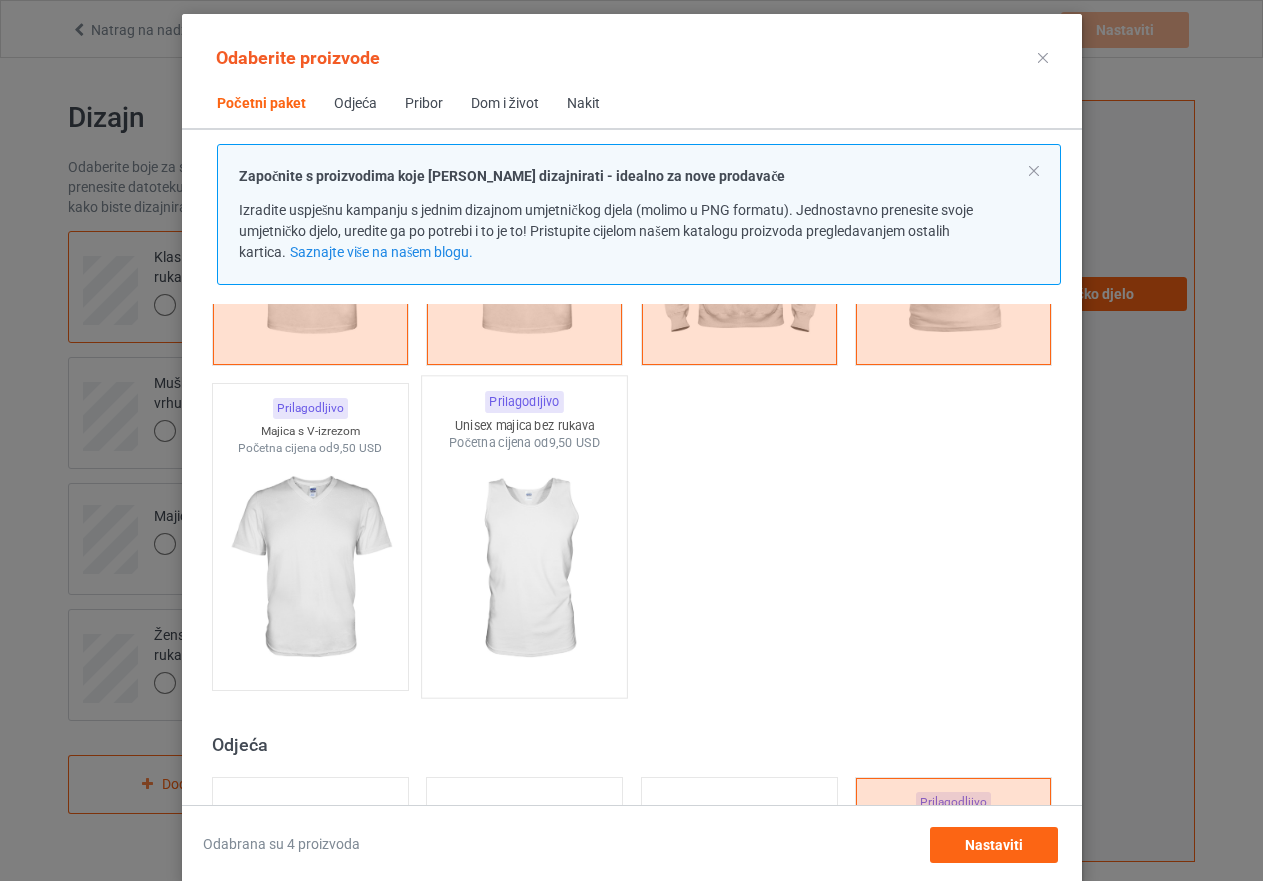 scroll, scrollTop: 400, scrollLeft: 0, axis: vertical 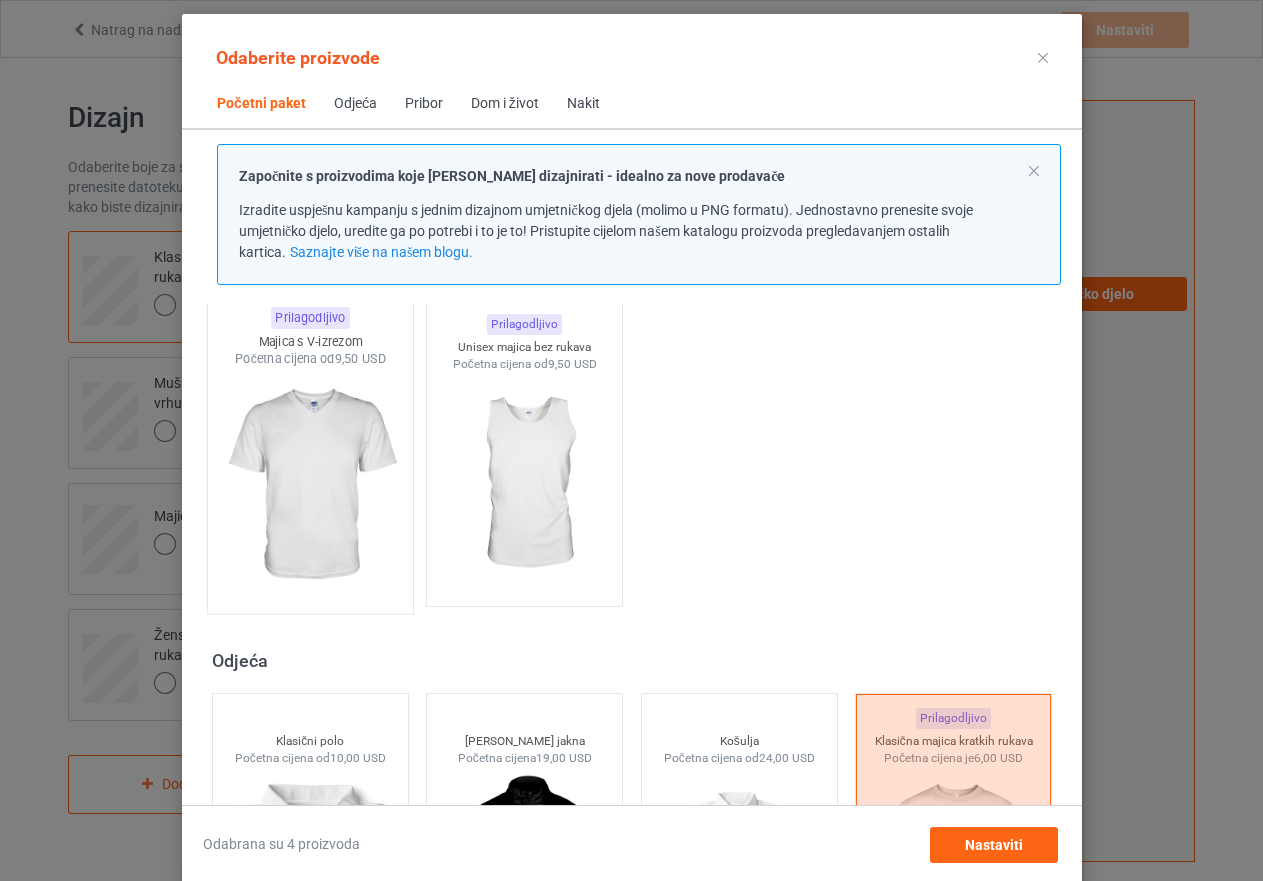 click at bounding box center (310, 485) 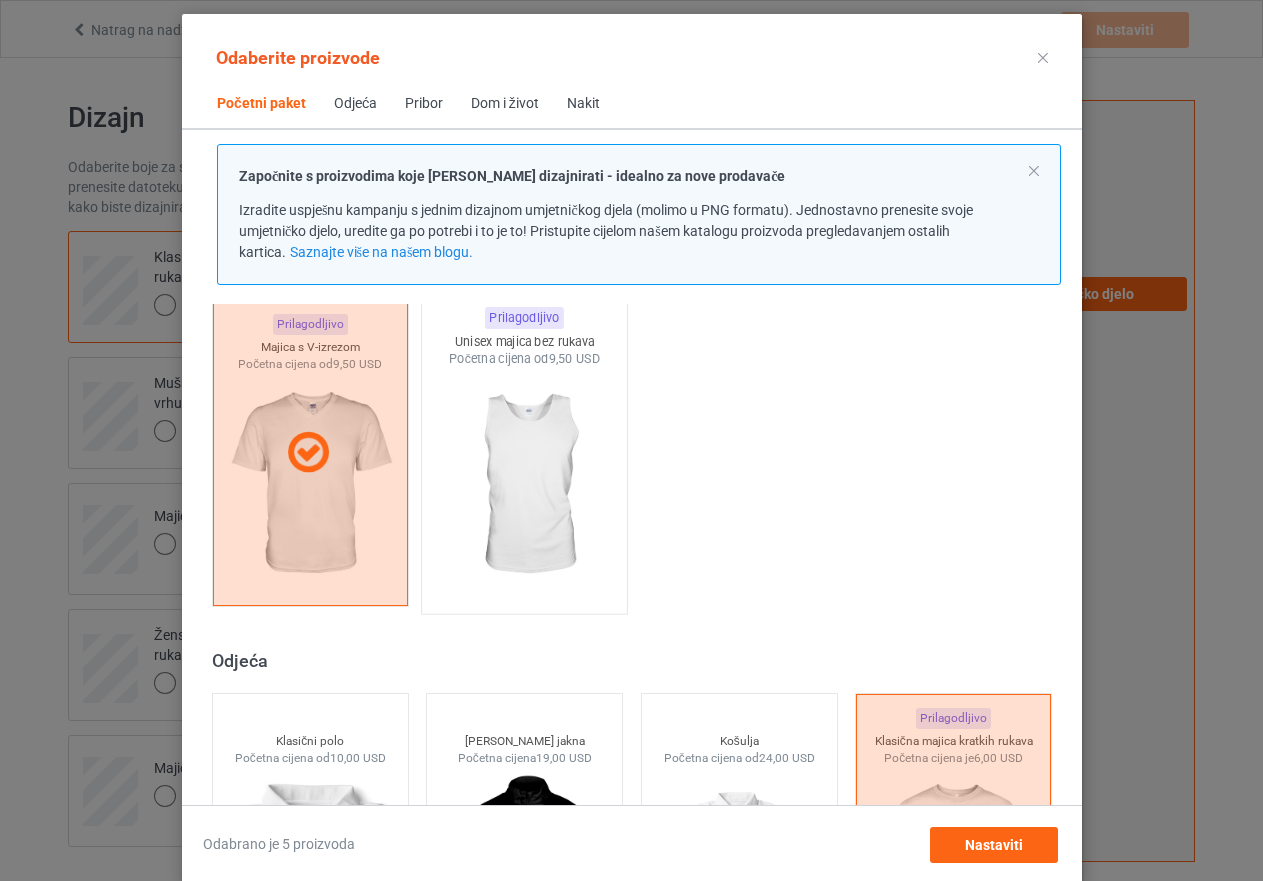 click at bounding box center (524, 485) 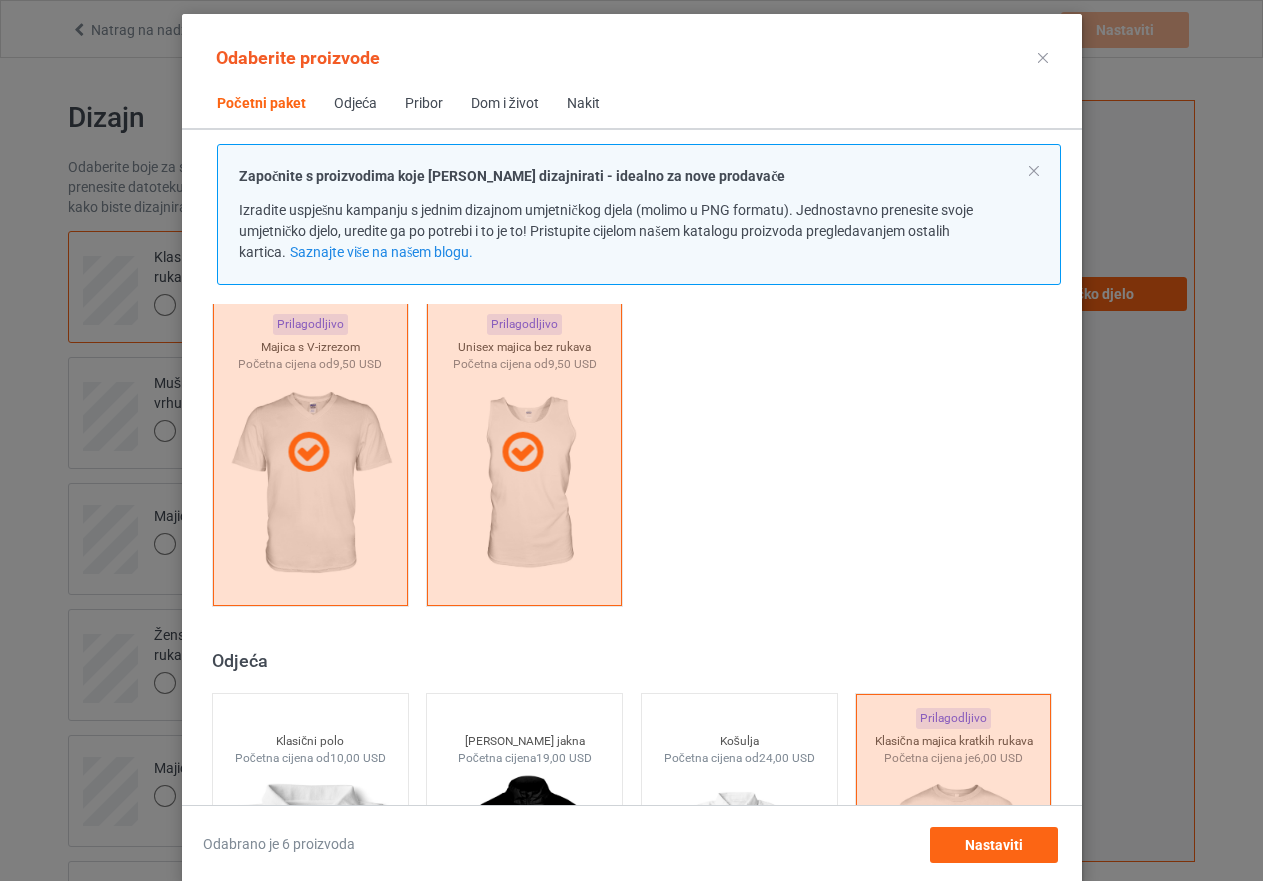 scroll, scrollTop: 0, scrollLeft: 0, axis: both 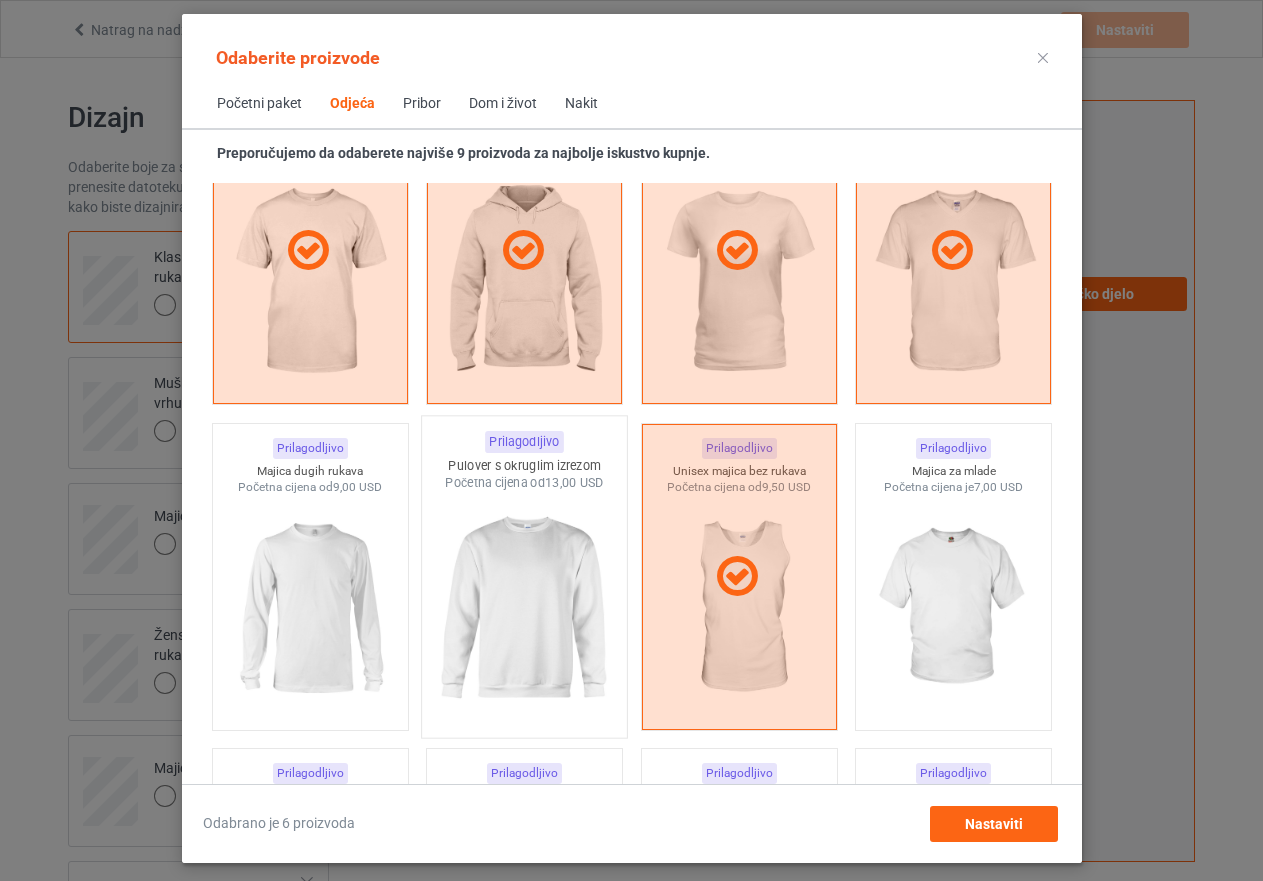click at bounding box center (524, 609) 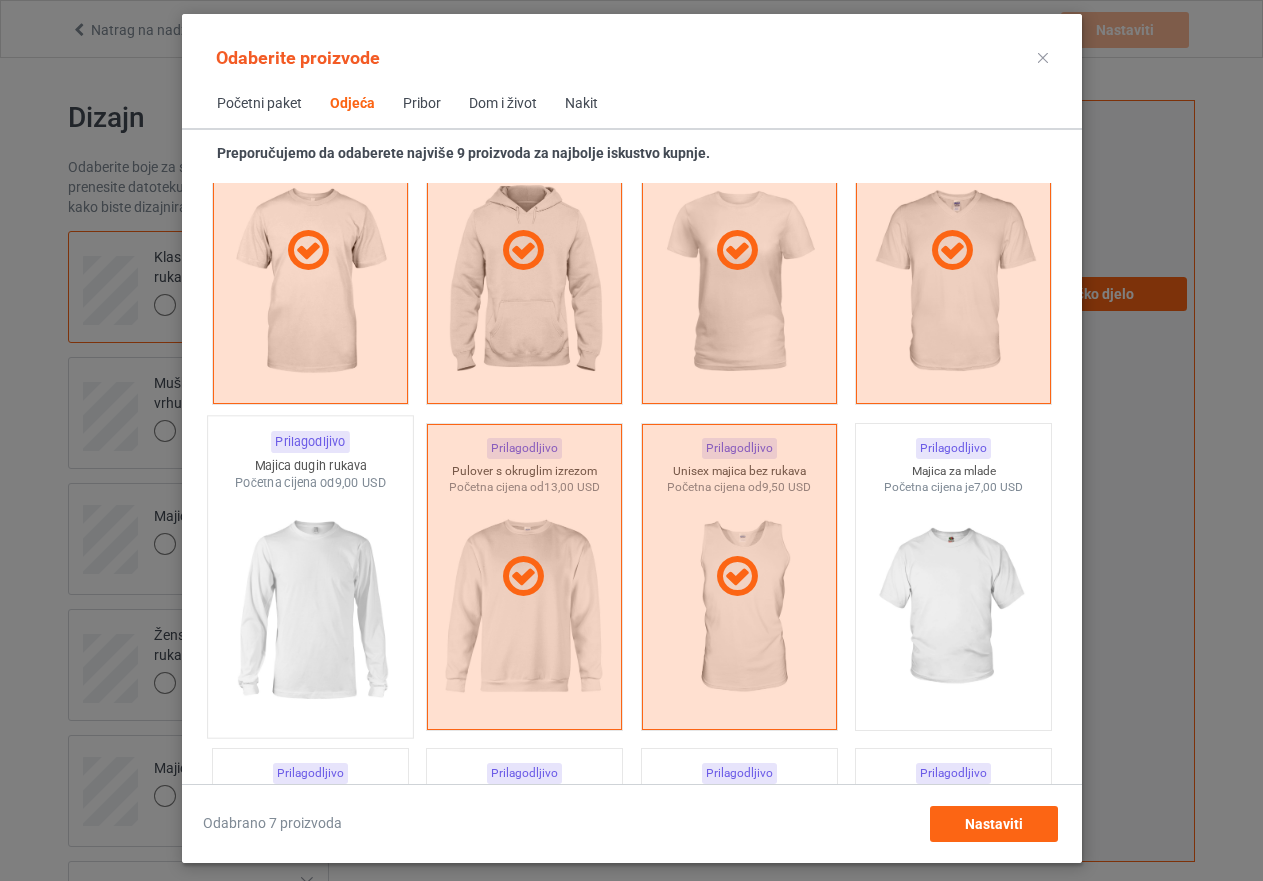 click at bounding box center (310, 609) 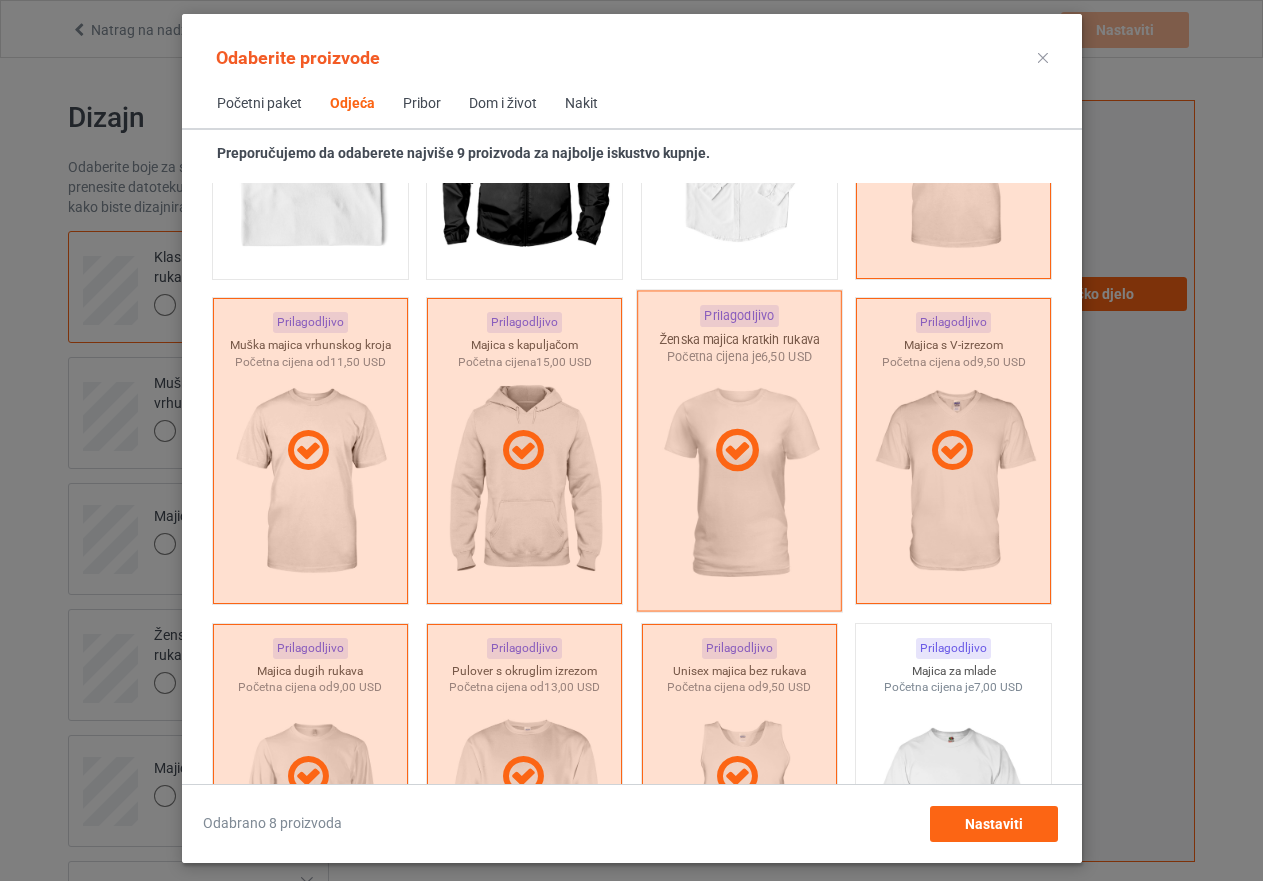 scroll, scrollTop: 1400, scrollLeft: 0, axis: vertical 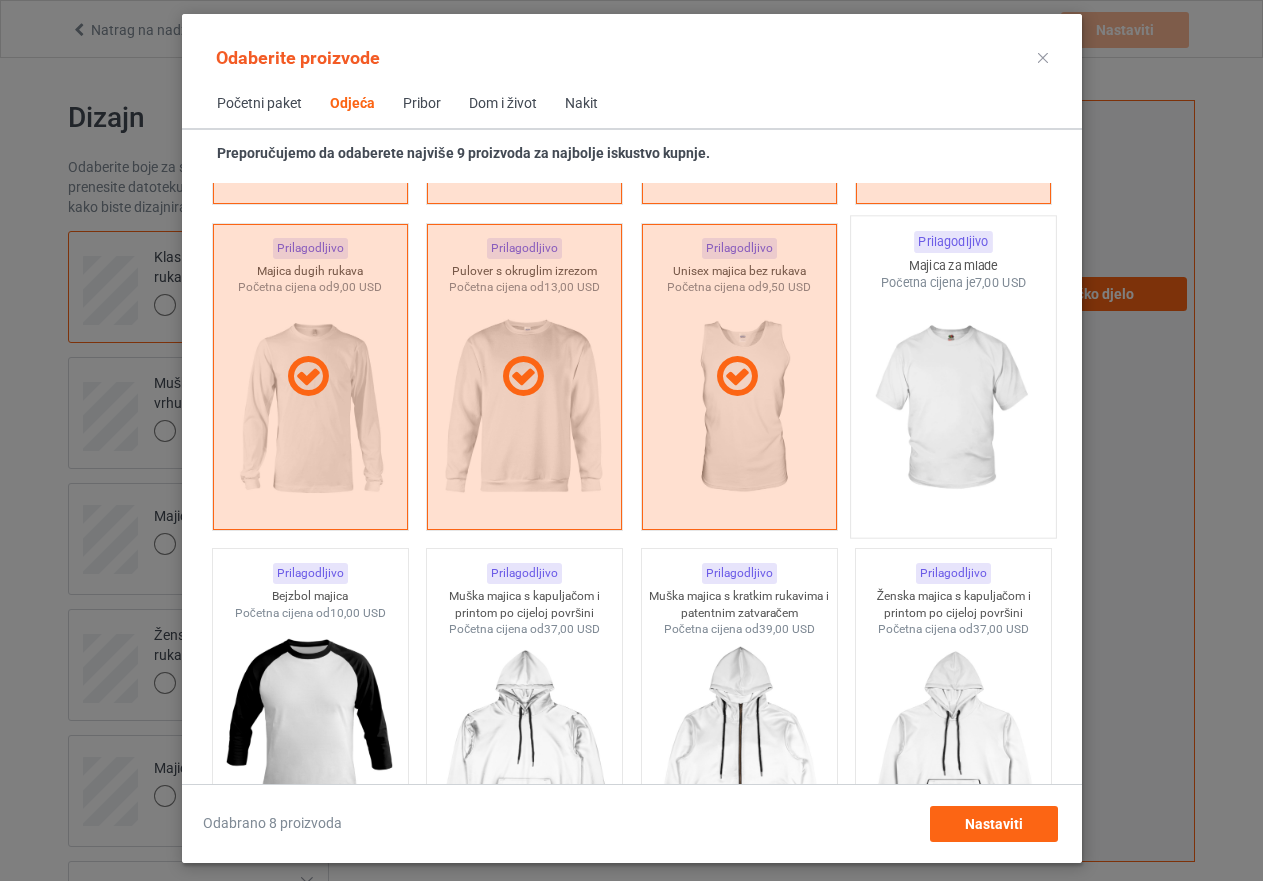 click at bounding box center [953, 409] 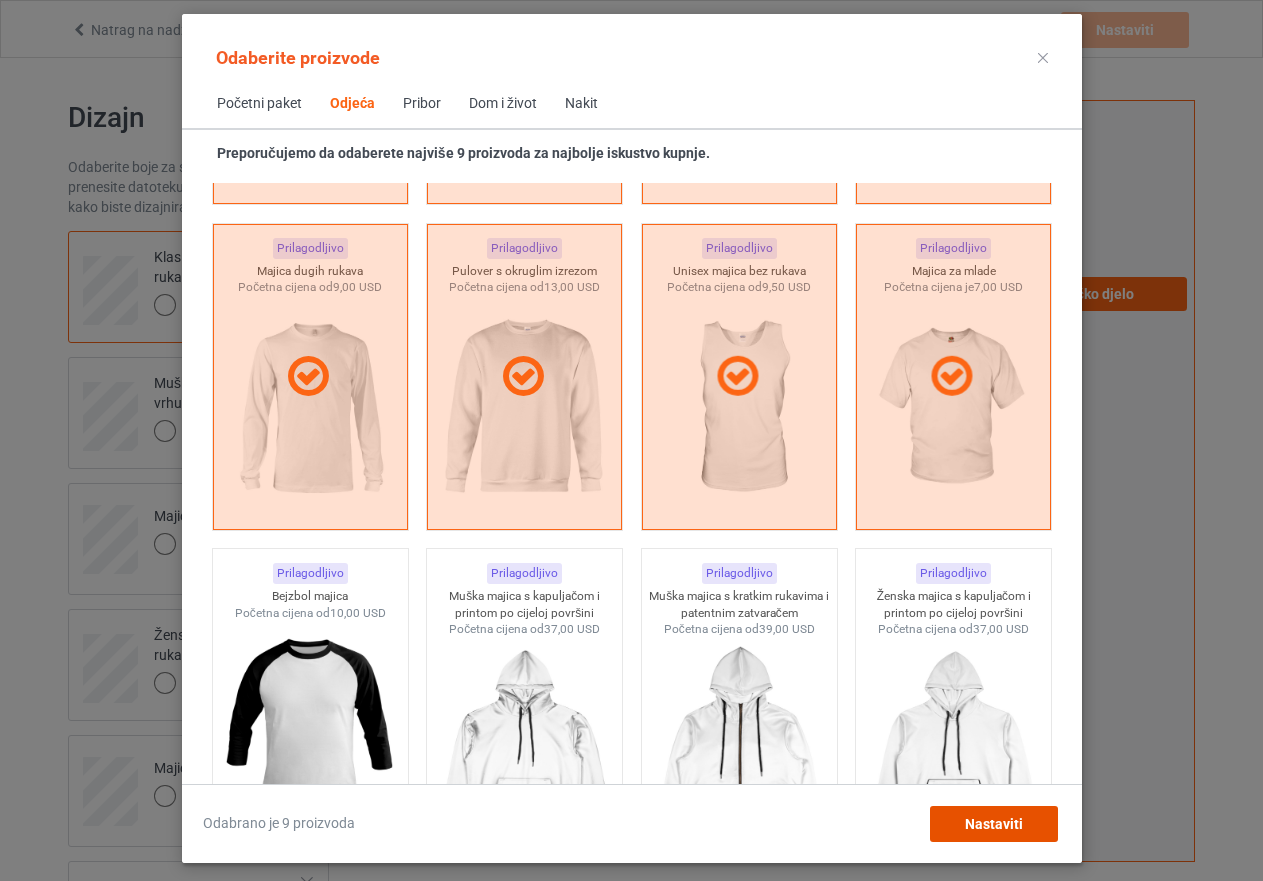click on "Nastaviti" at bounding box center [993, 824] 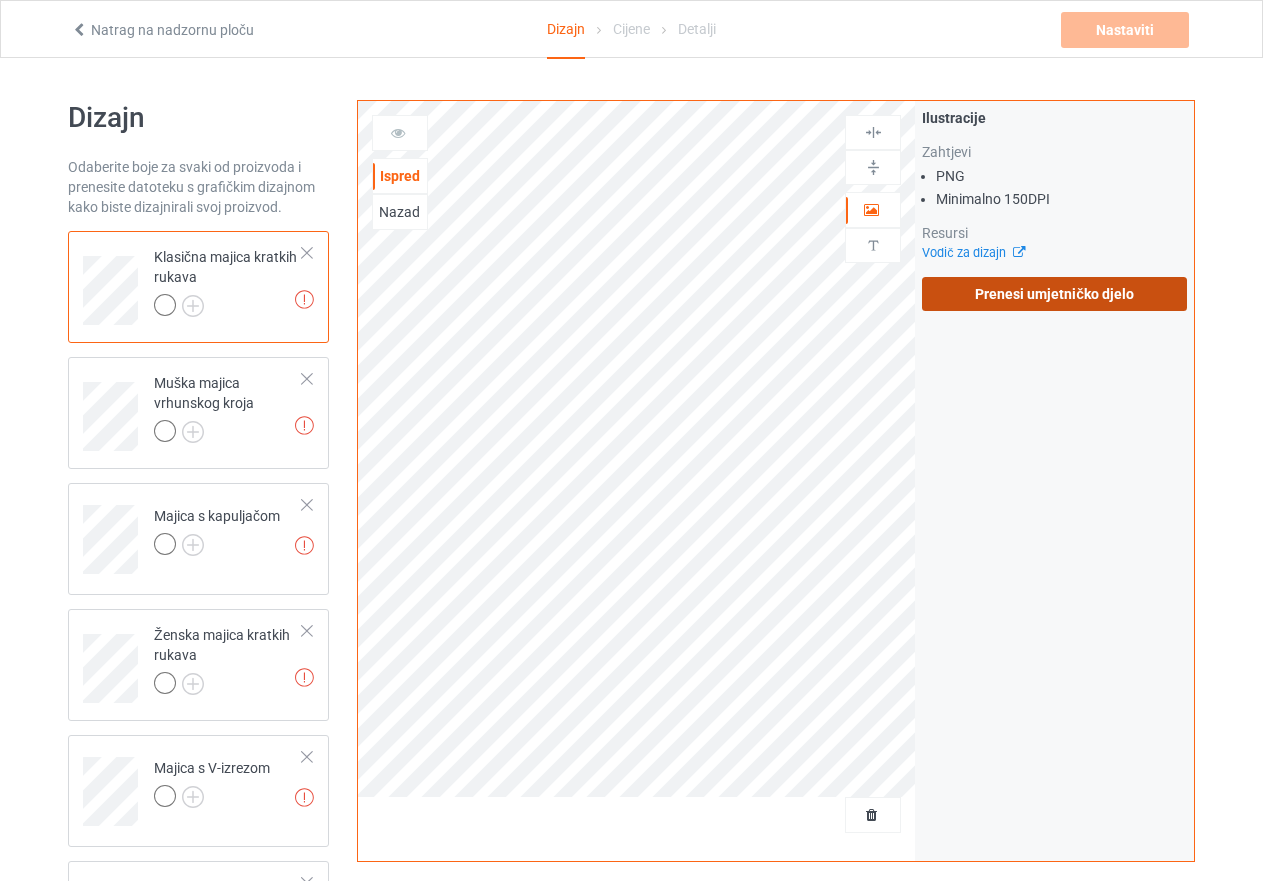 click on "Prenesi umjetničko djelo" at bounding box center (1054, 294) 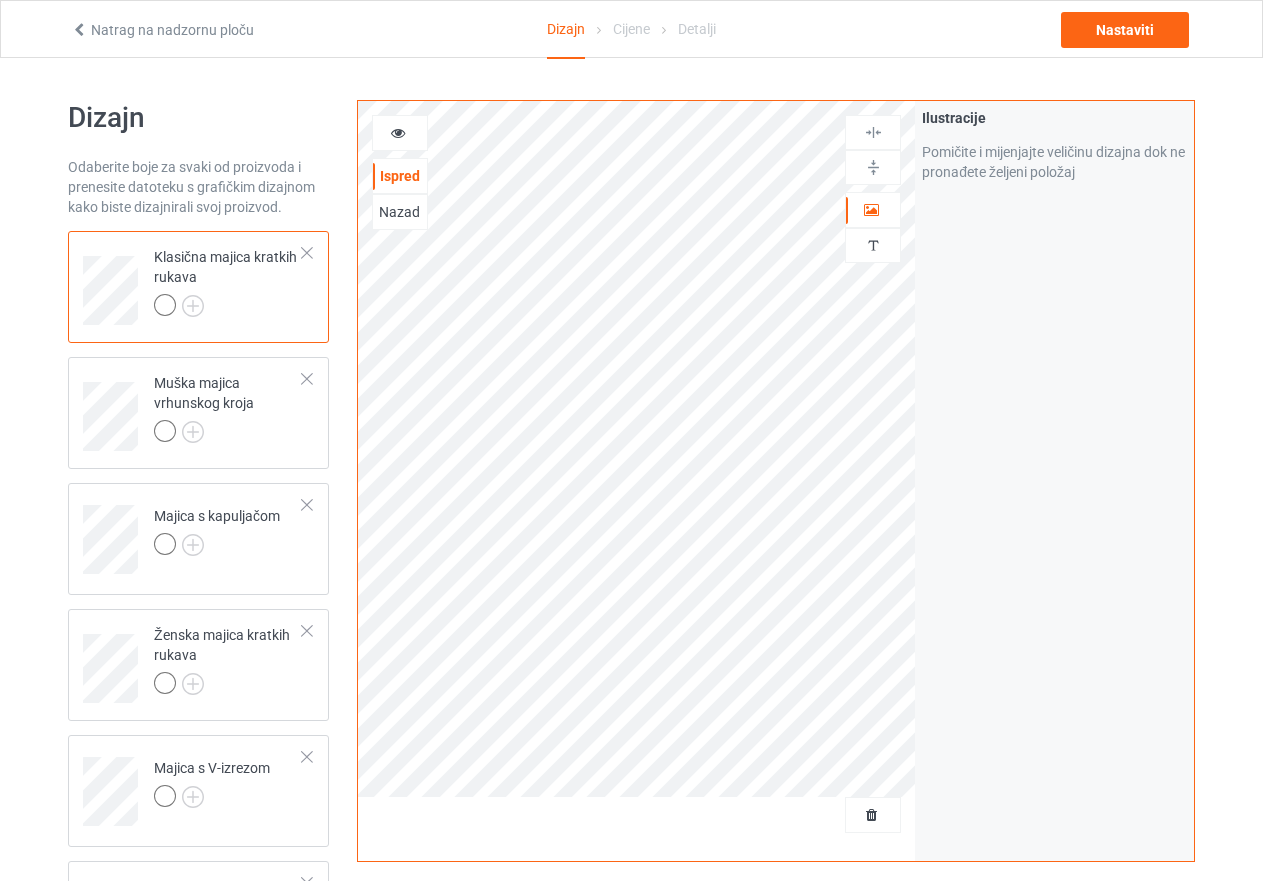 click at bounding box center (873, 167) 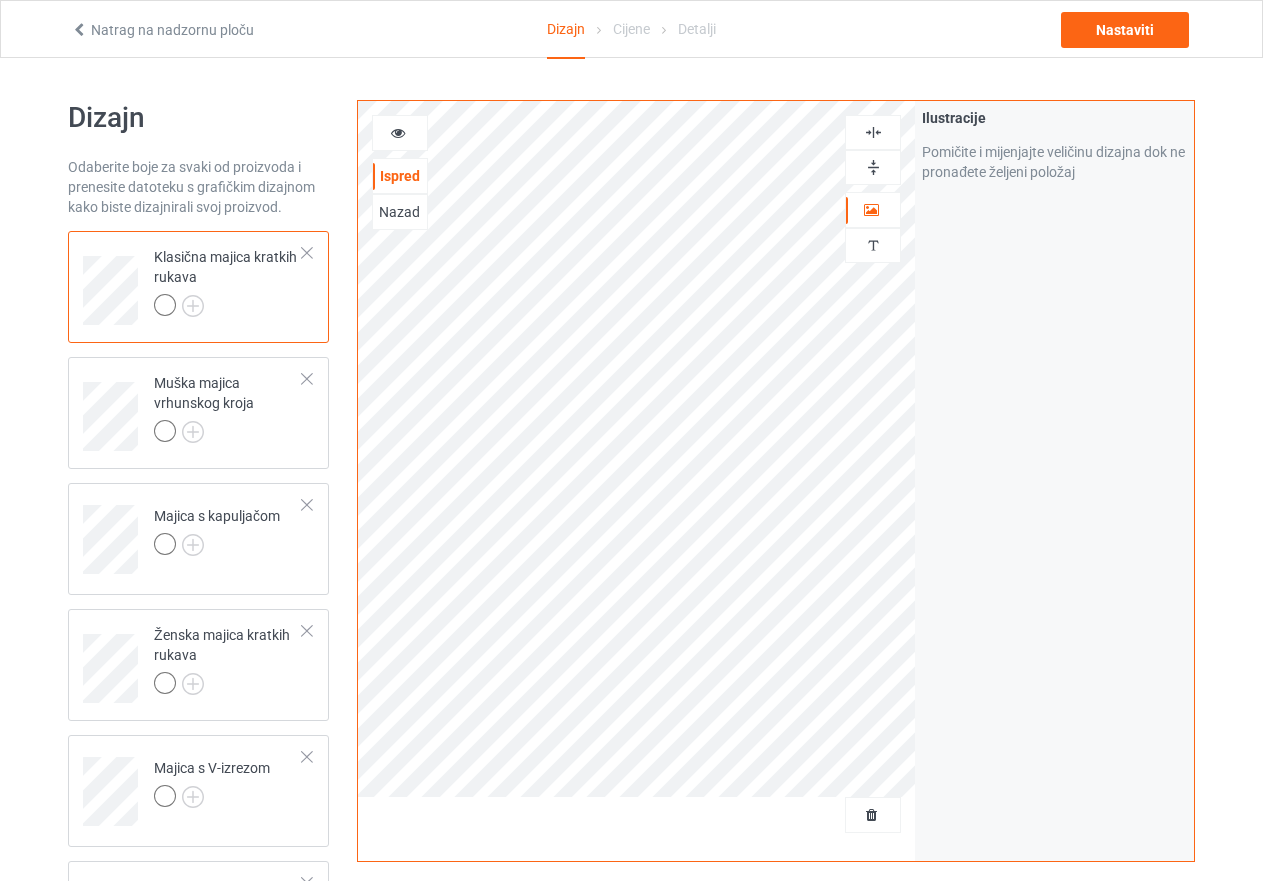 click at bounding box center (873, 167) 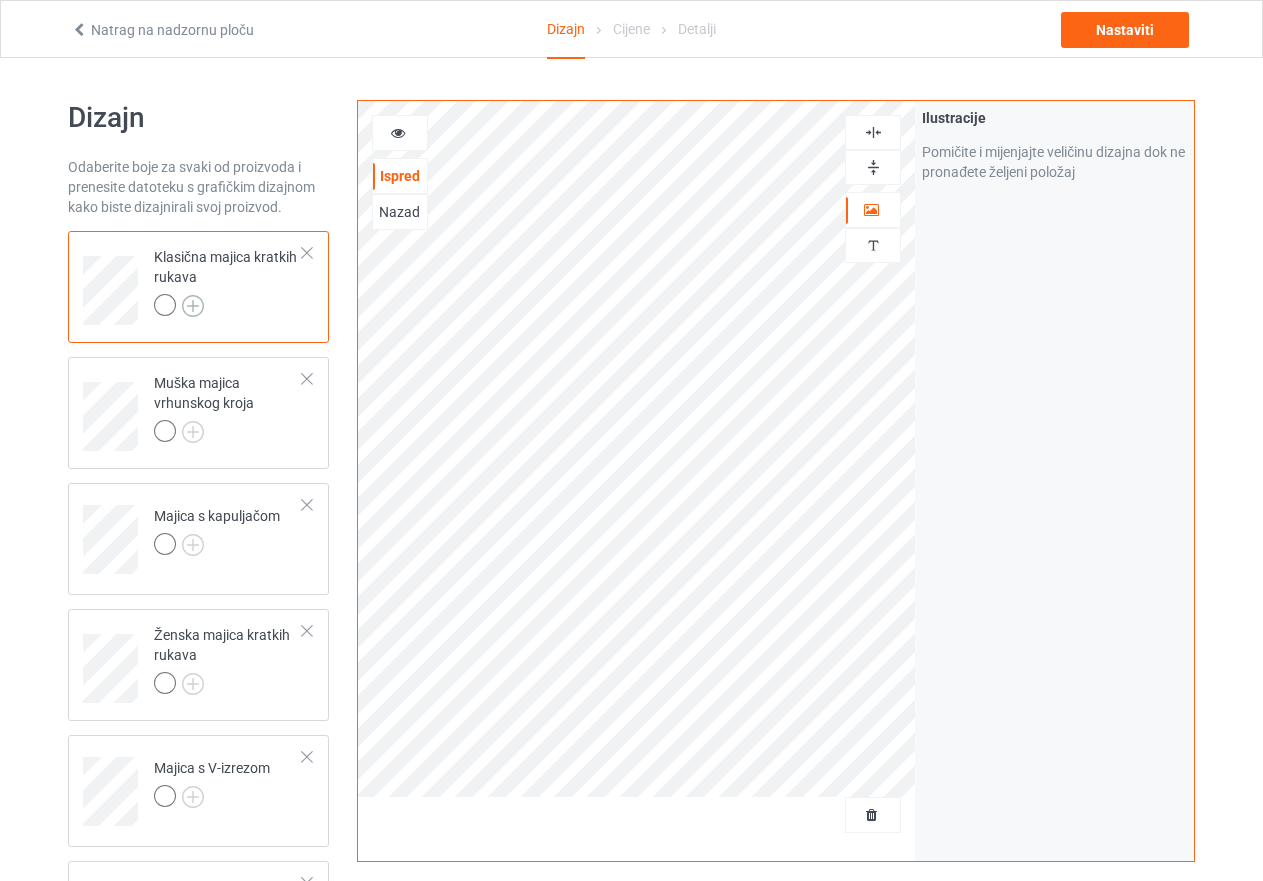 click at bounding box center (193, 306) 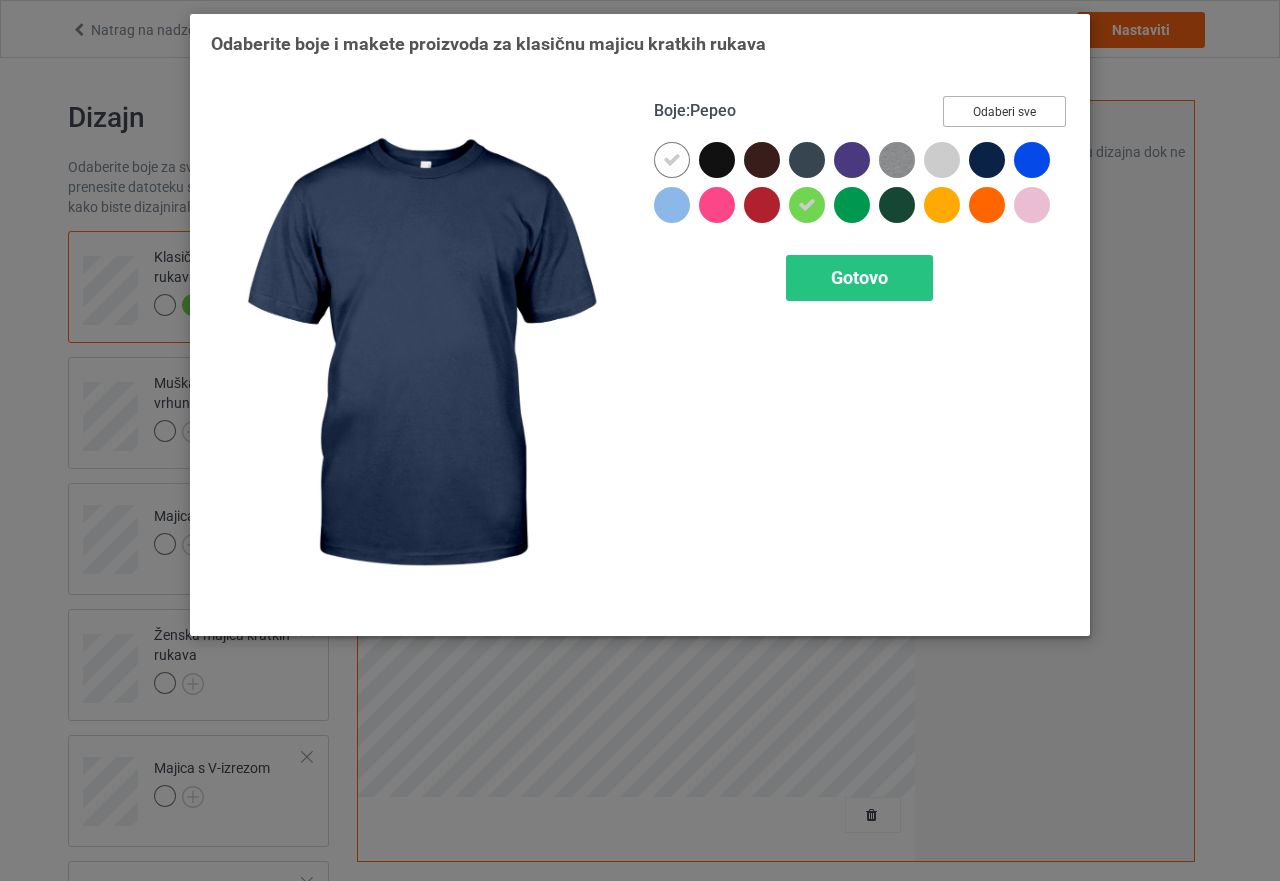 click on "Odaberi sve" at bounding box center (1004, 112) 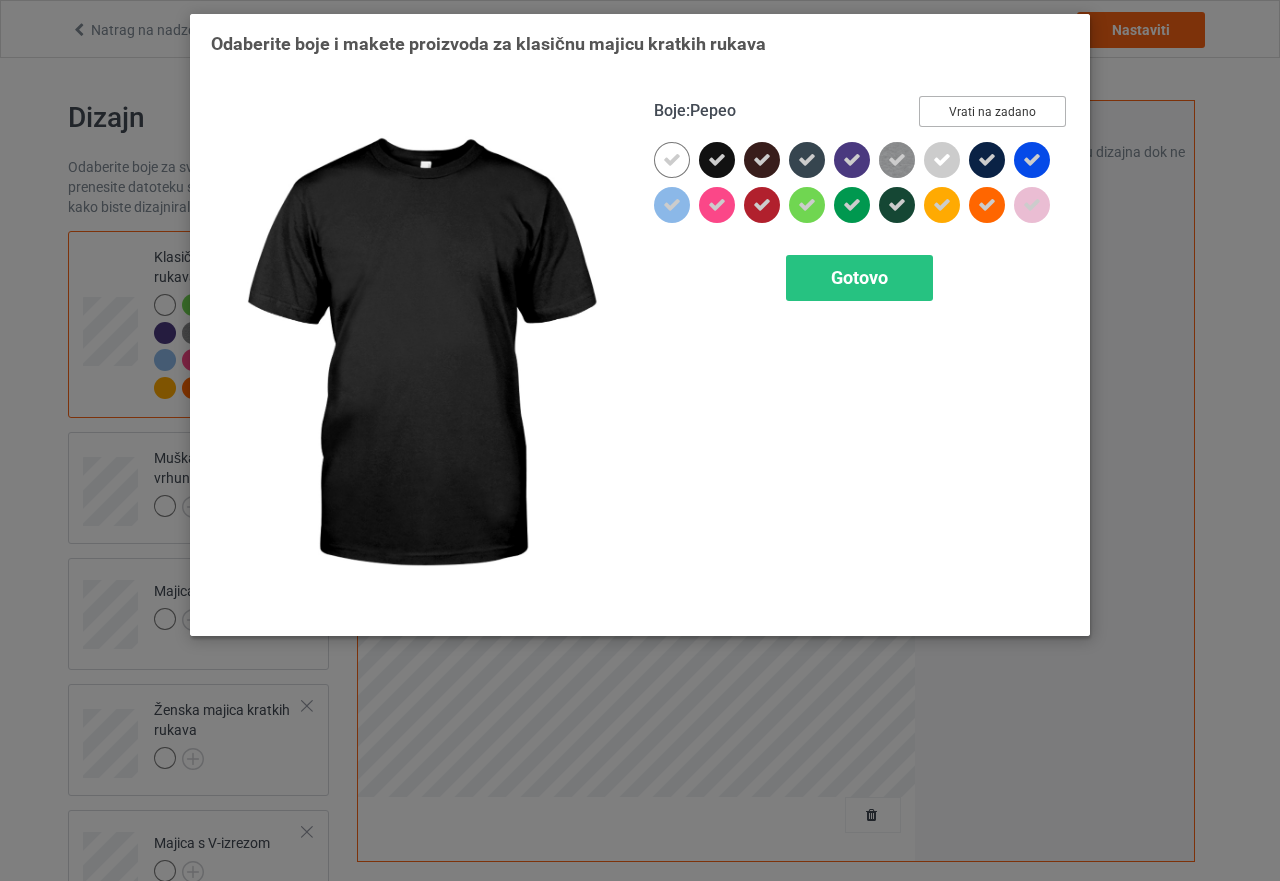 click at bounding box center [717, 160] 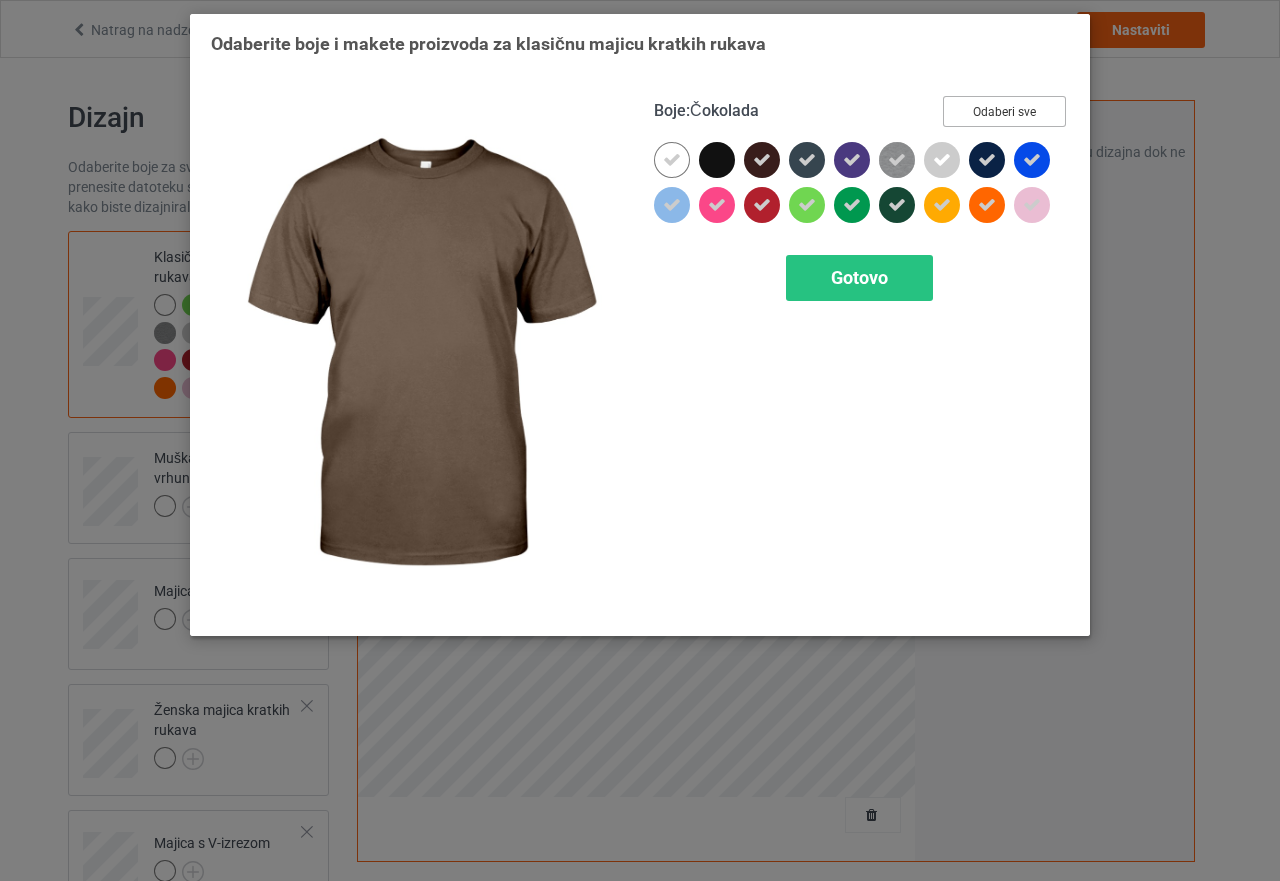 click at bounding box center (762, 160) 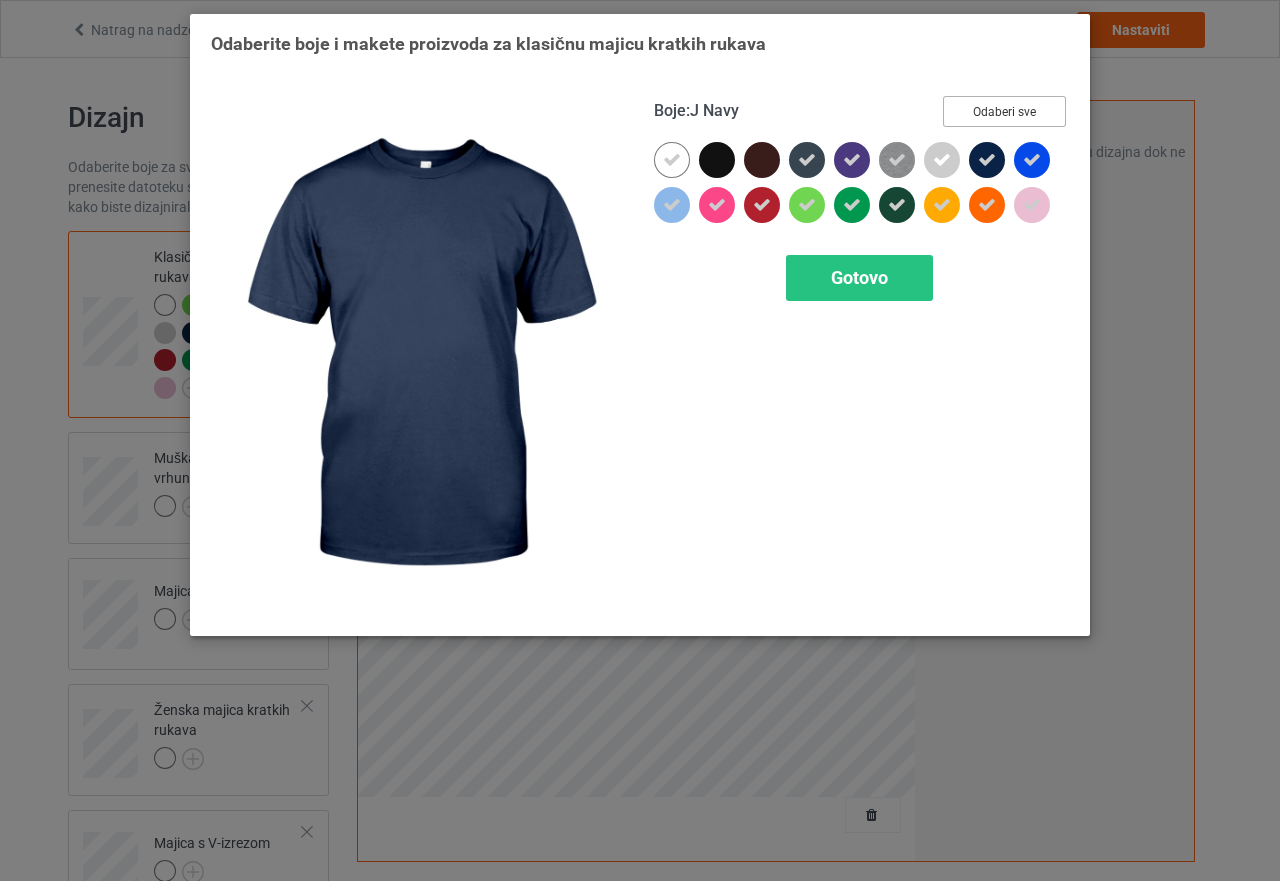 click at bounding box center [987, 160] 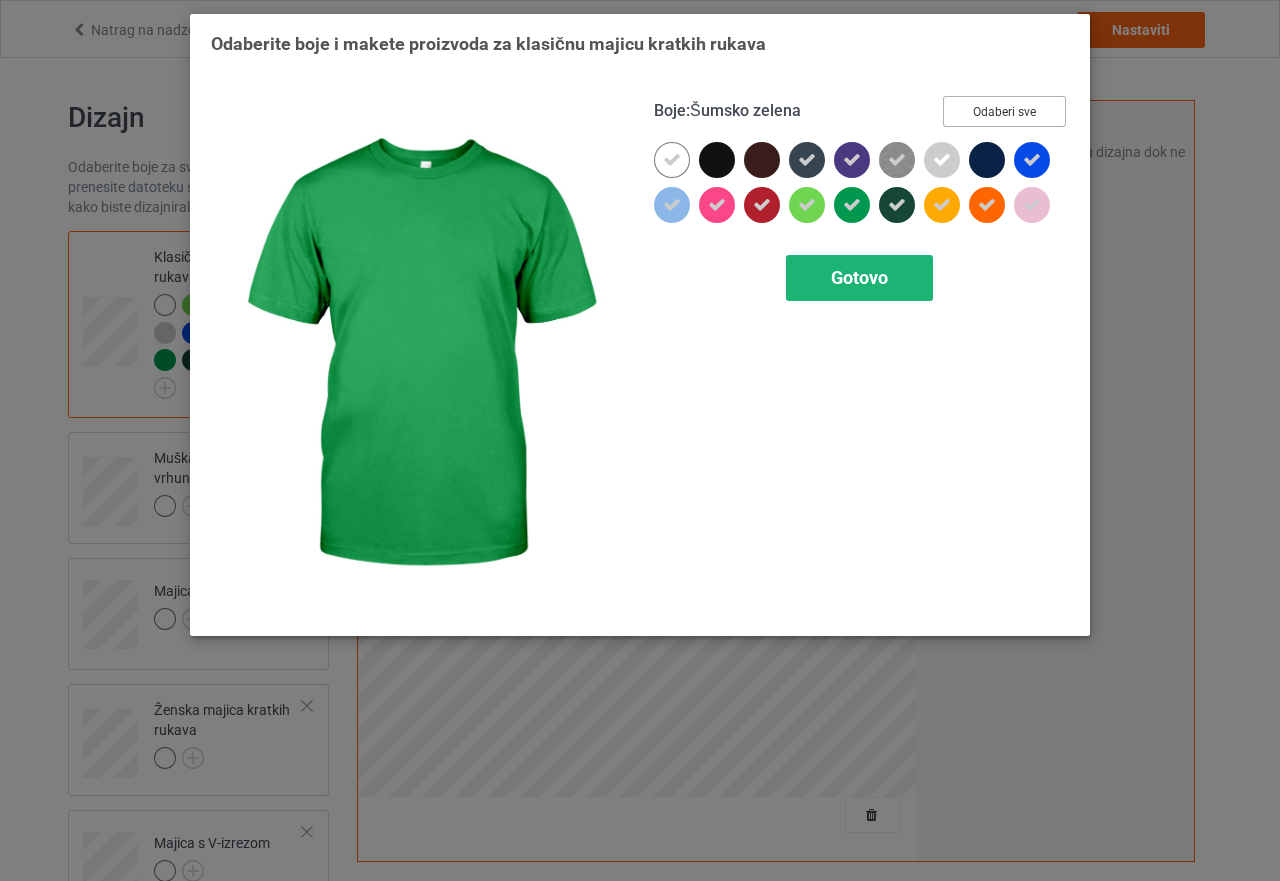 click on "Gotovo" at bounding box center (859, 277) 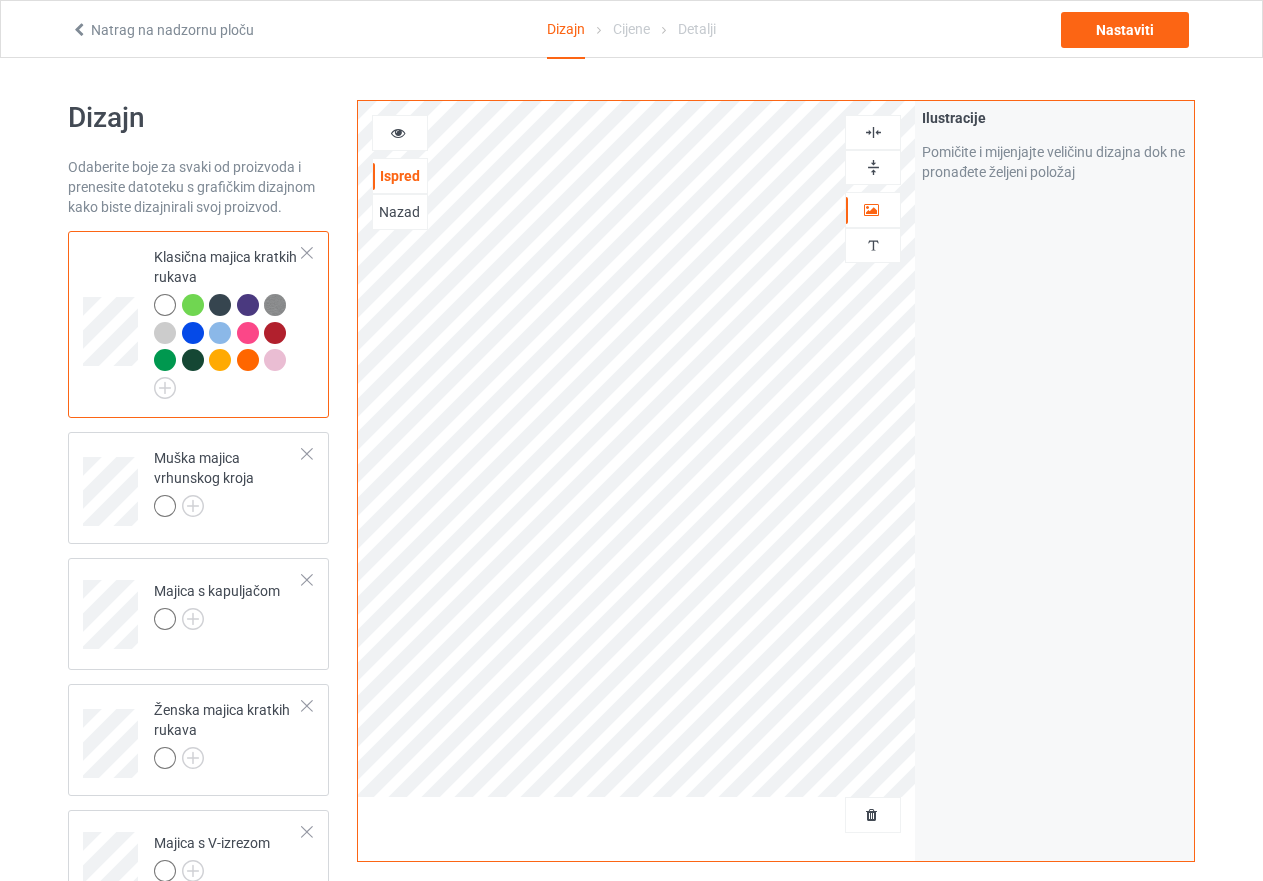 click at bounding box center (873, 167) 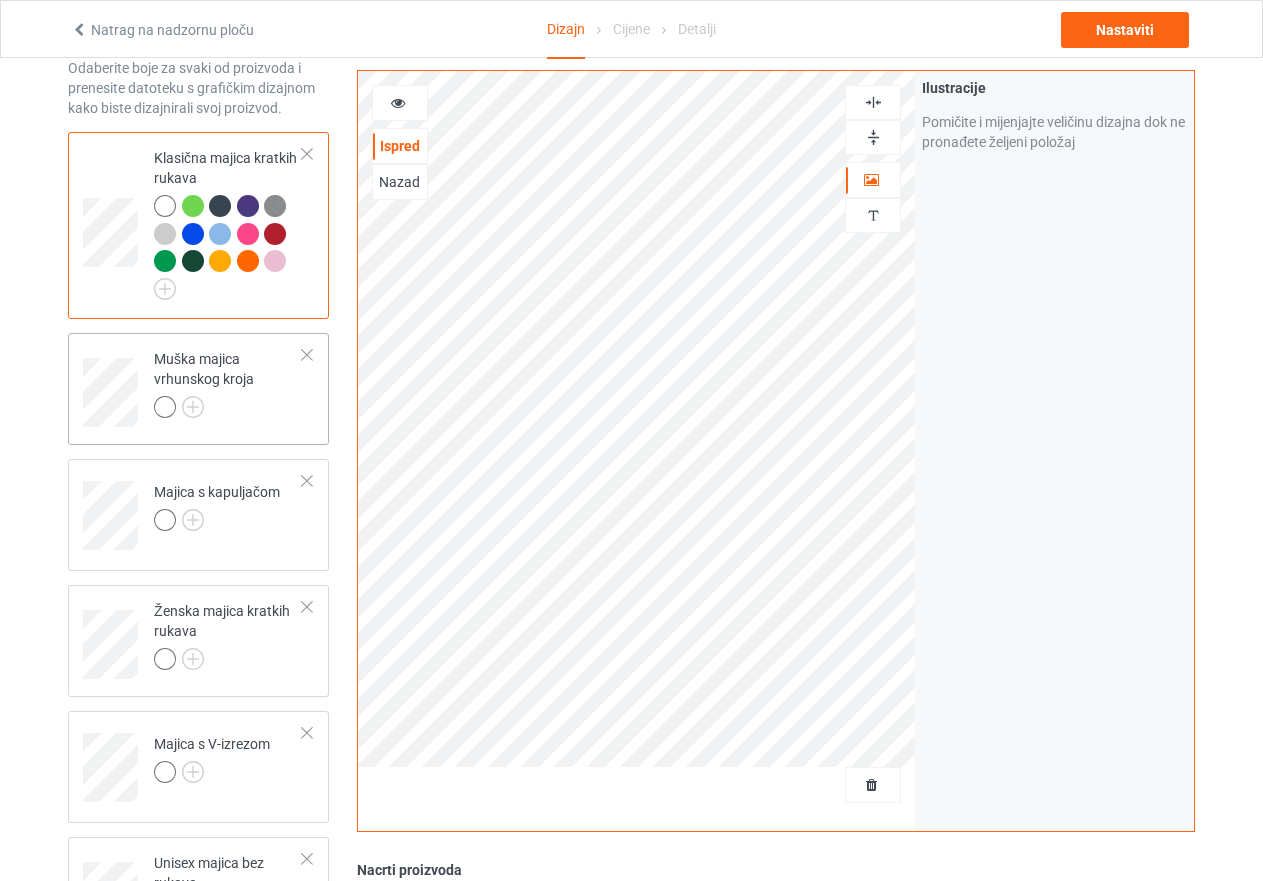 scroll, scrollTop: 80, scrollLeft: 0, axis: vertical 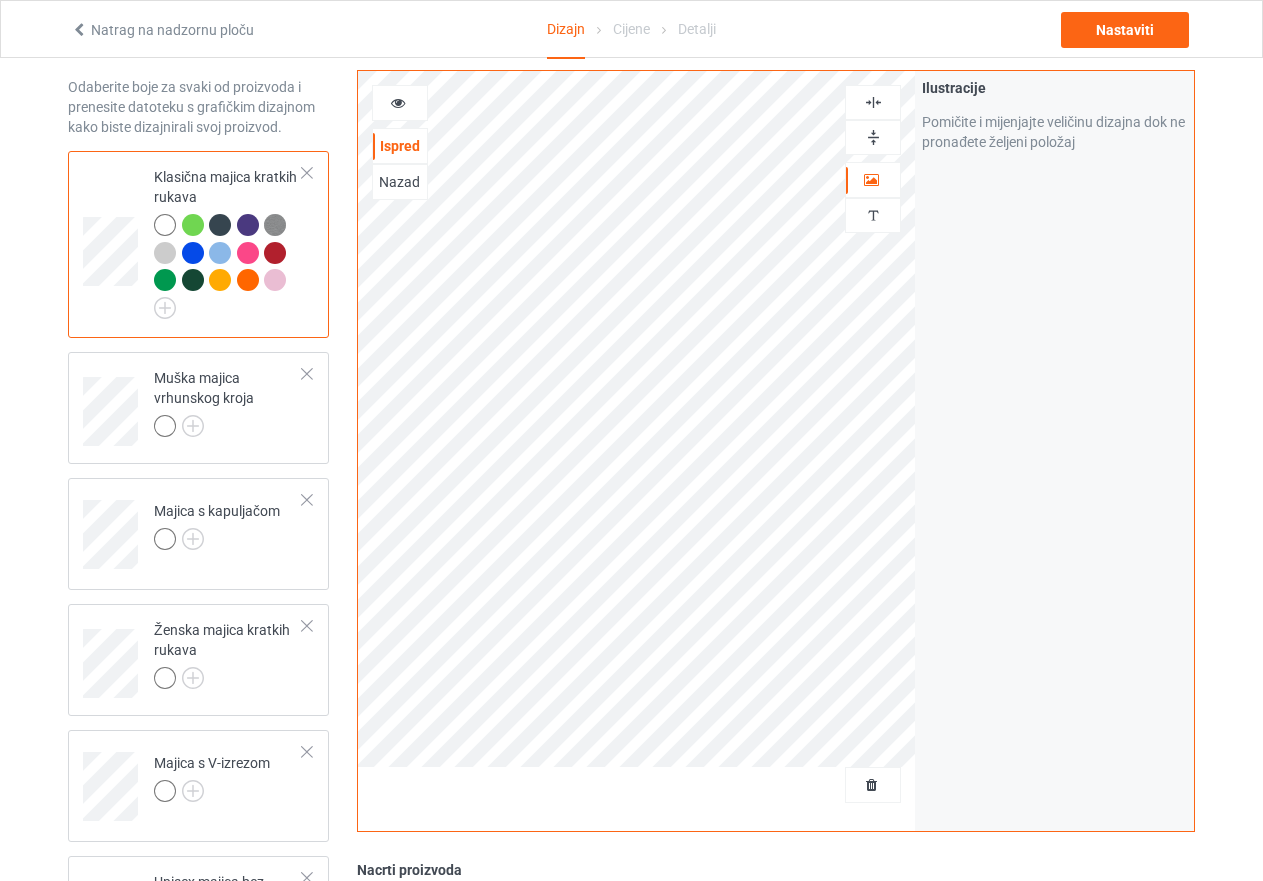 click at bounding box center (193, 225) 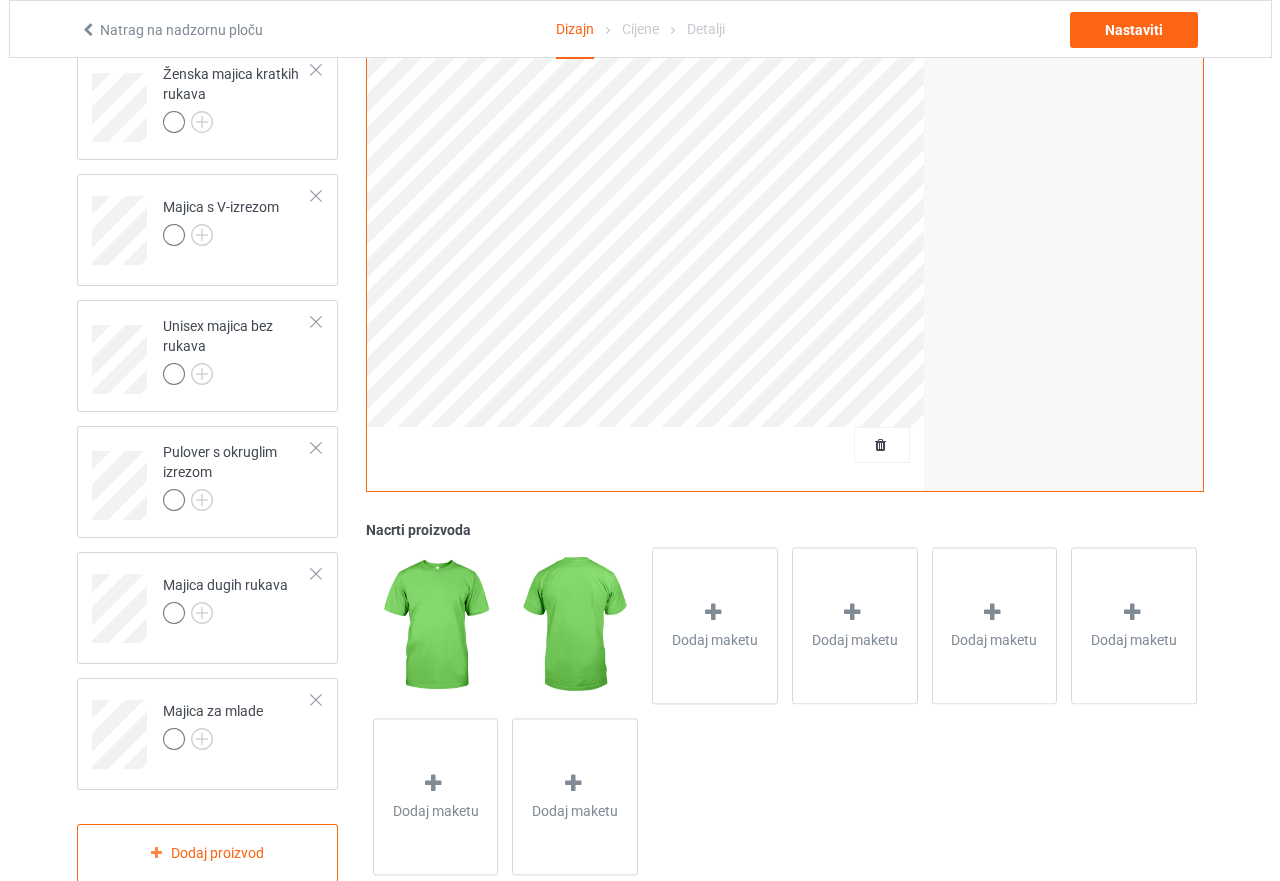 scroll, scrollTop: 680, scrollLeft: 0, axis: vertical 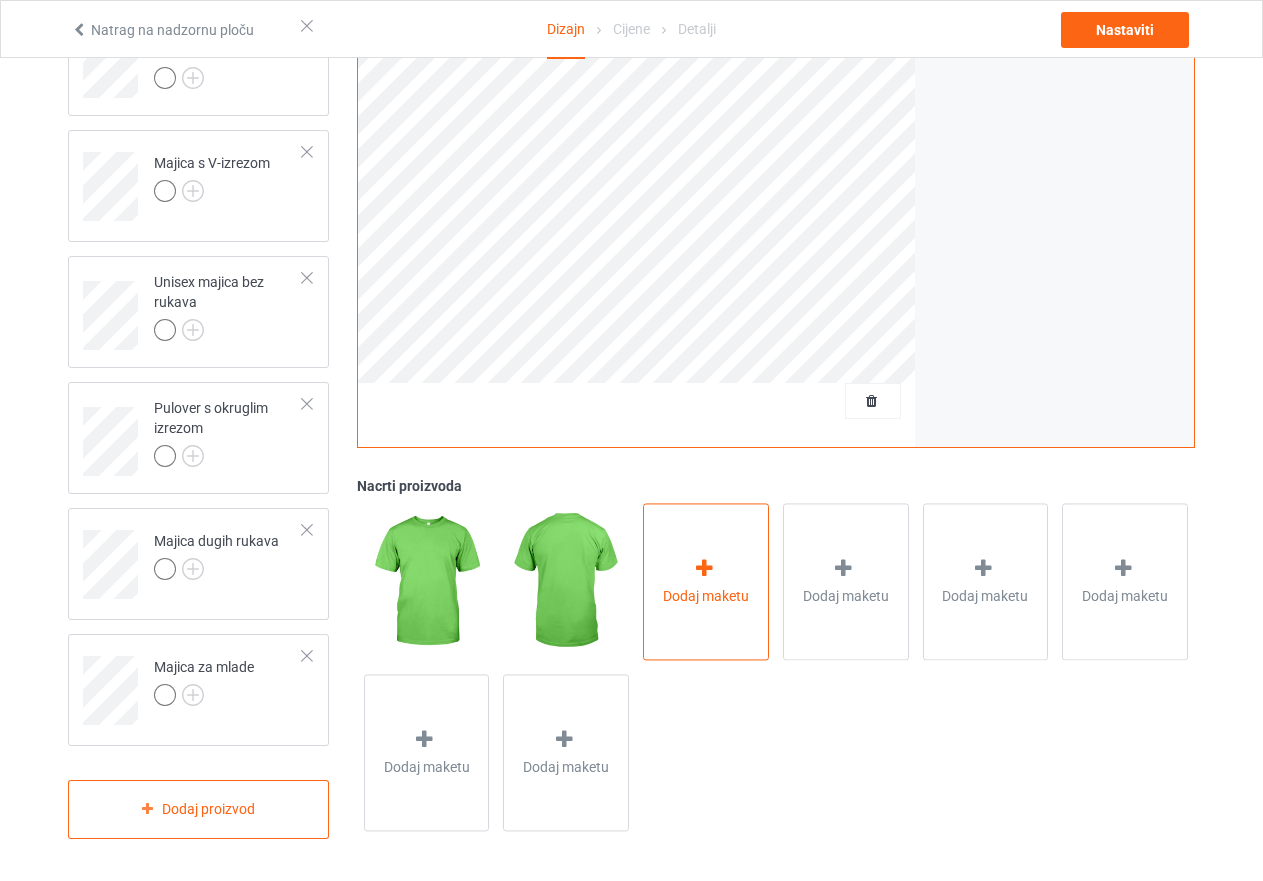click at bounding box center (704, 568) 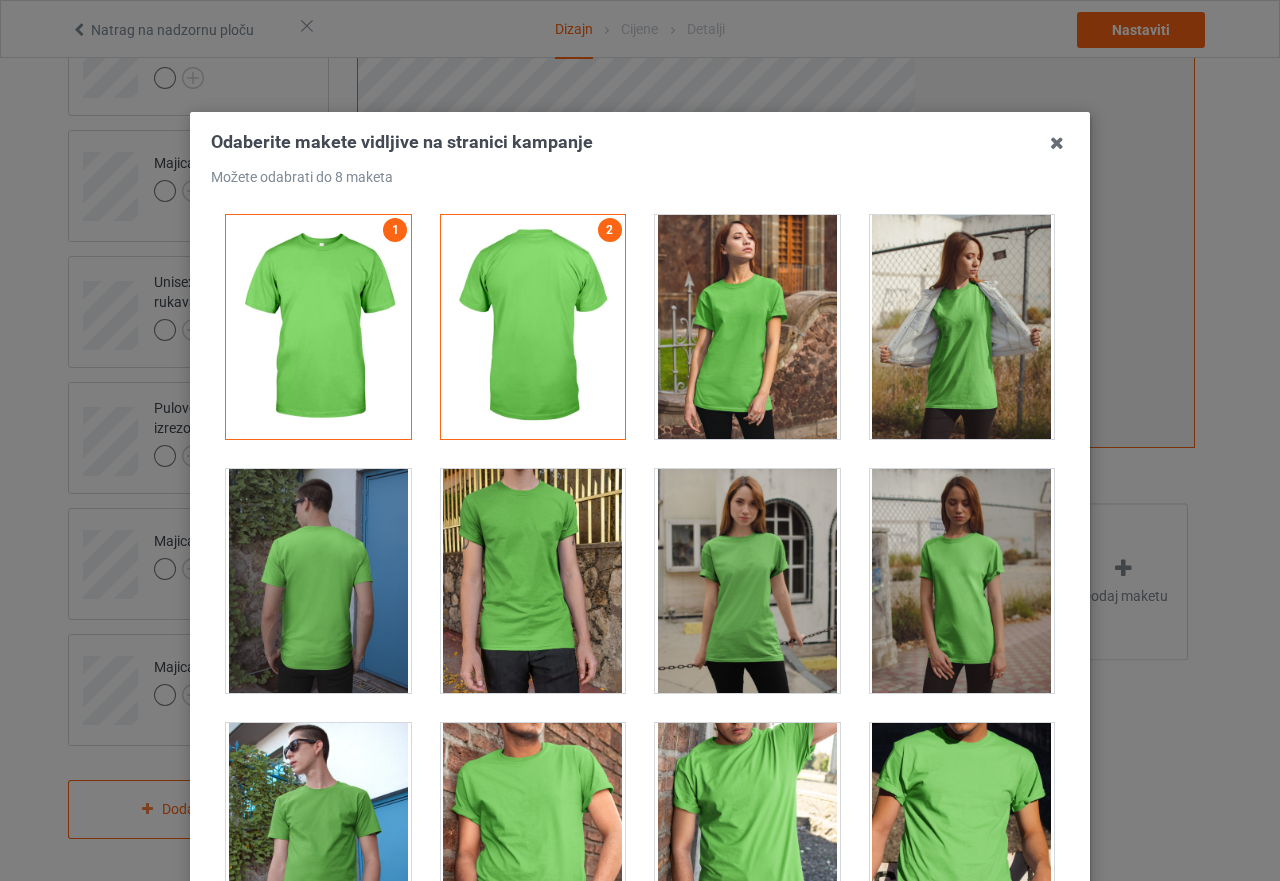 click at bounding box center (747, 581) 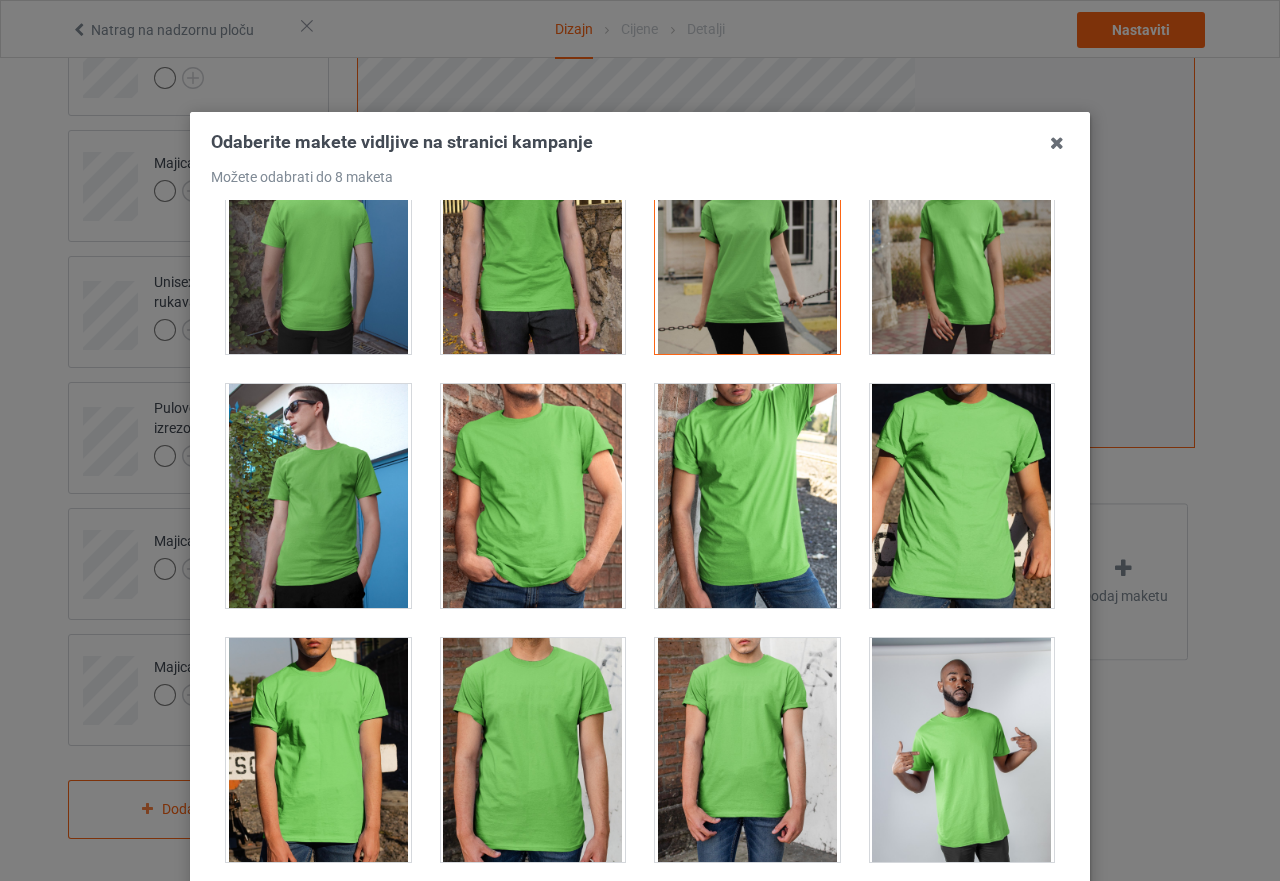 scroll, scrollTop: 400, scrollLeft: 0, axis: vertical 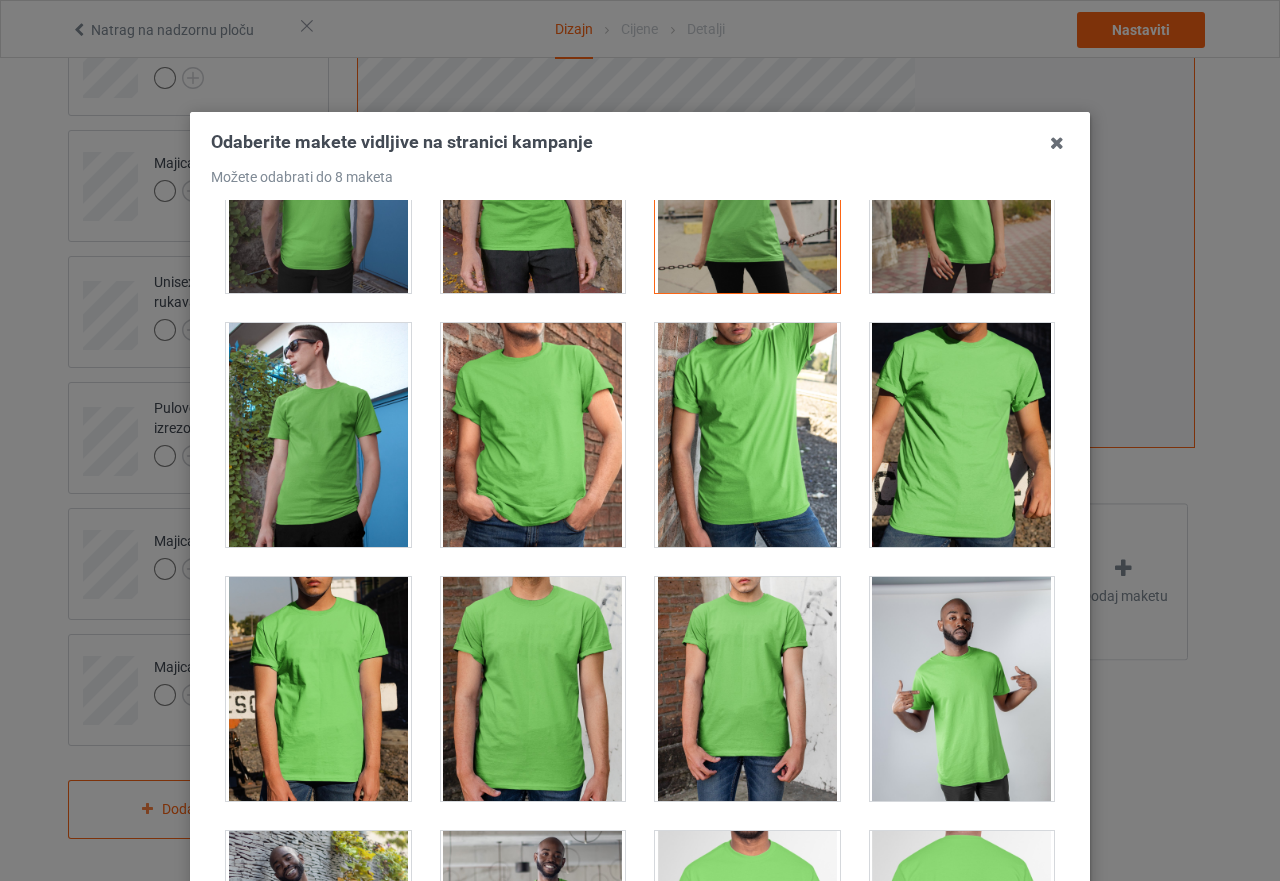 click at bounding box center (318, 435) 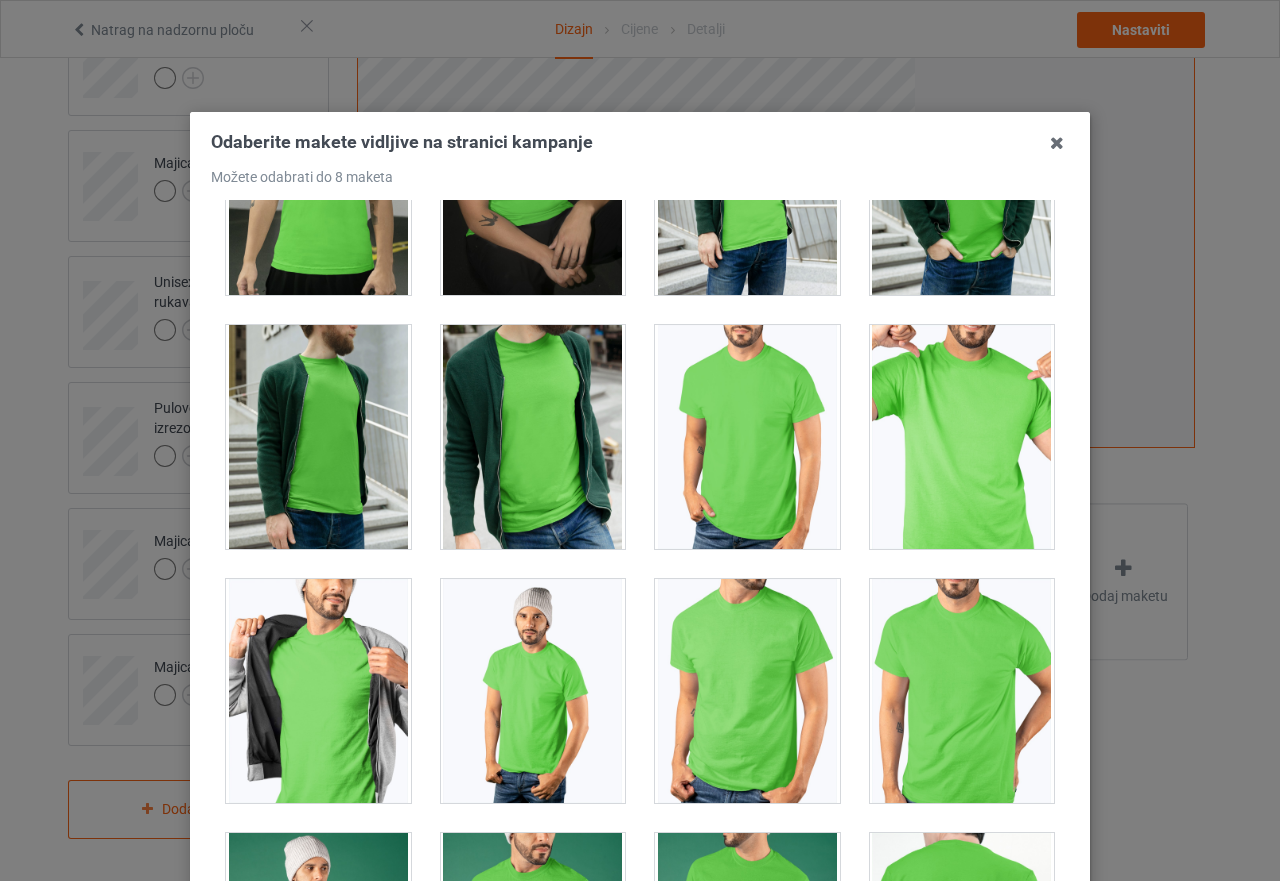 scroll, scrollTop: 3800, scrollLeft: 0, axis: vertical 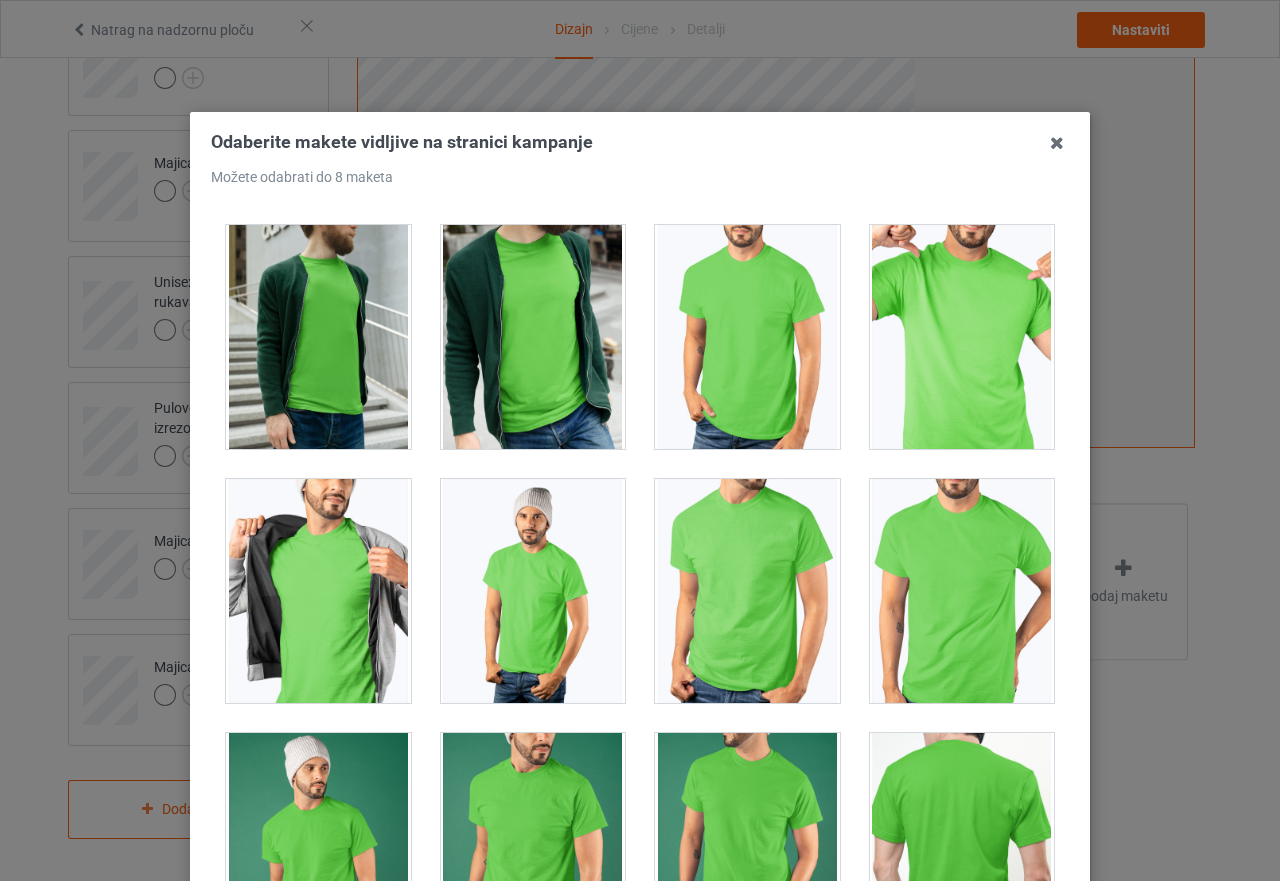 click at bounding box center [533, 337] 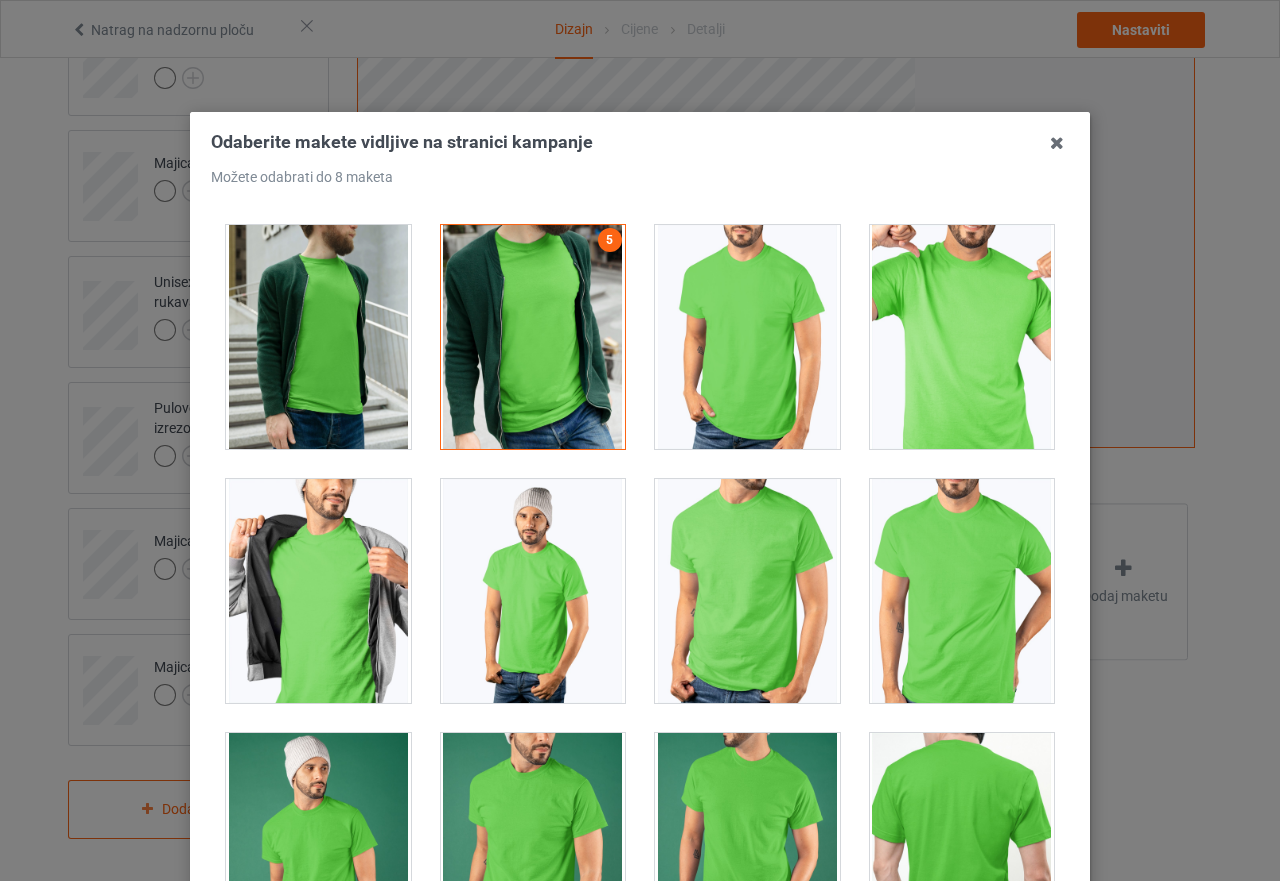 click at bounding box center [962, 337] 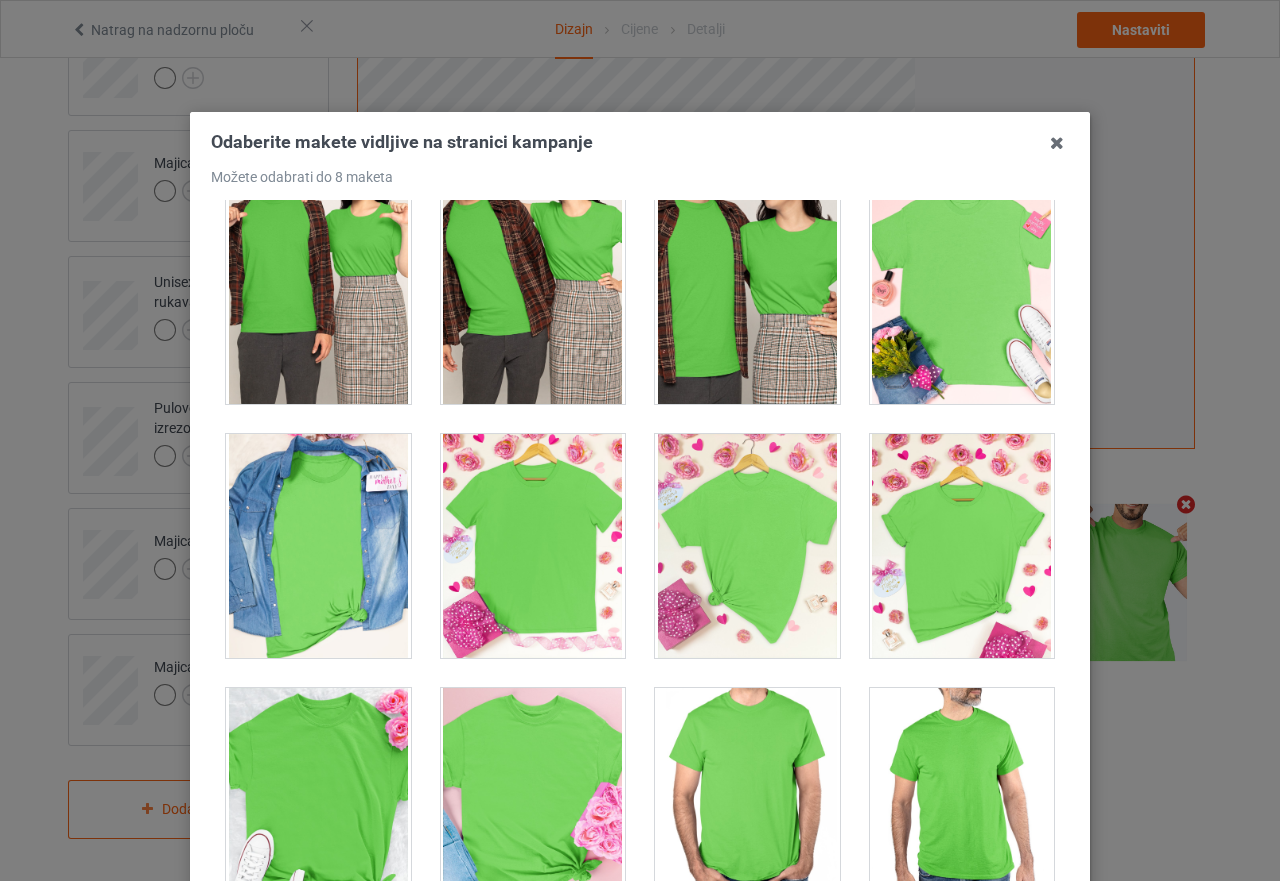 scroll, scrollTop: 8000, scrollLeft: 0, axis: vertical 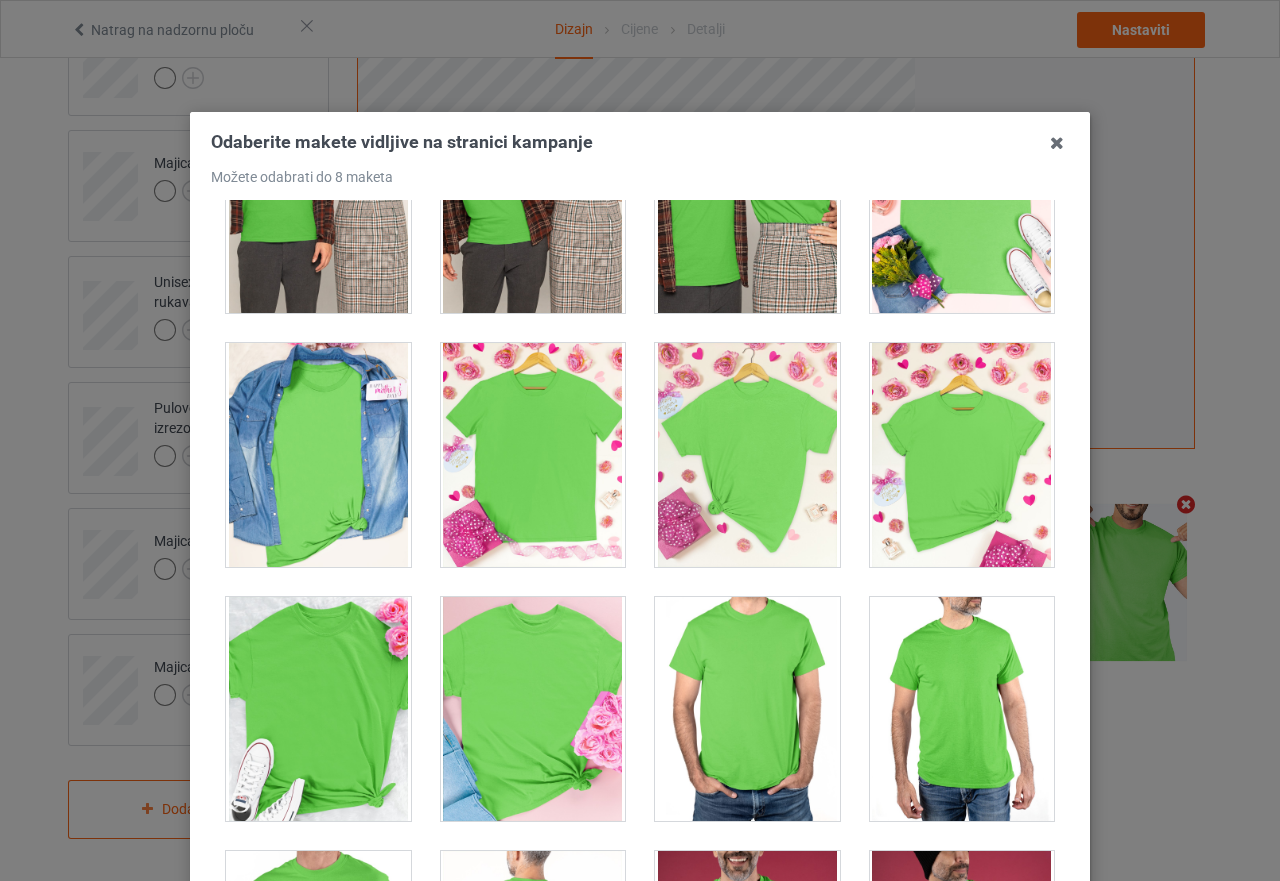 click at bounding box center [318, 455] 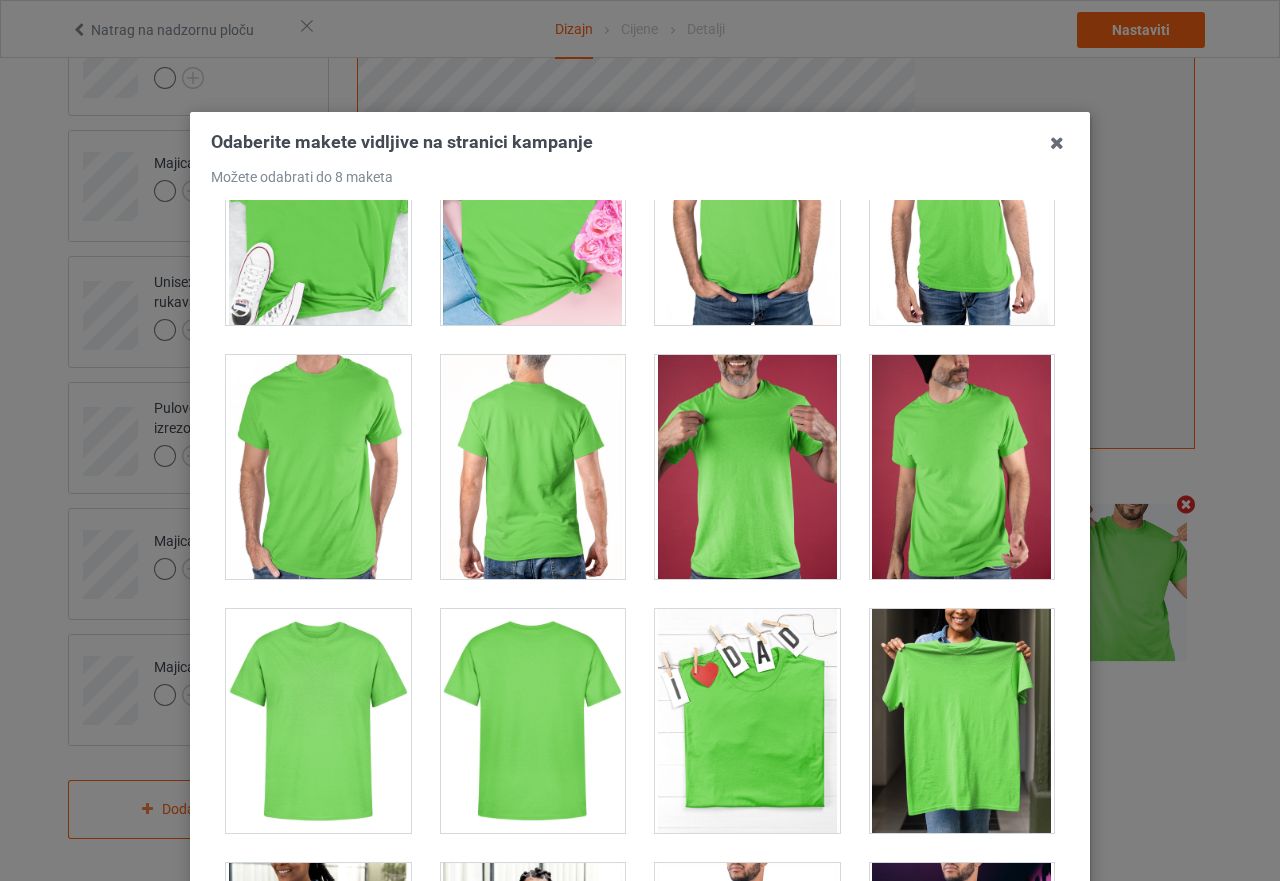 scroll, scrollTop: 8900, scrollLeft: 0, axis: vertical 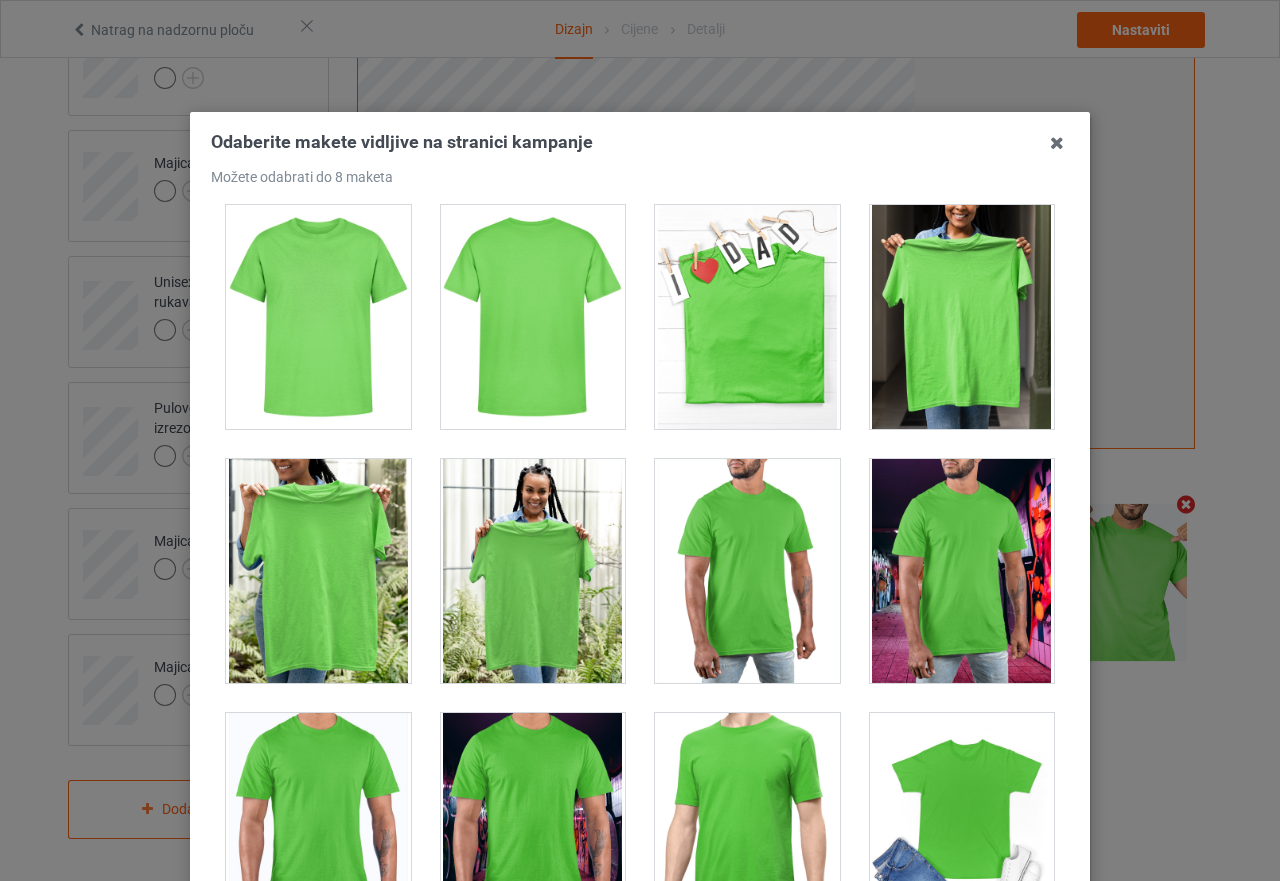 click at bounding box center [533, 571] 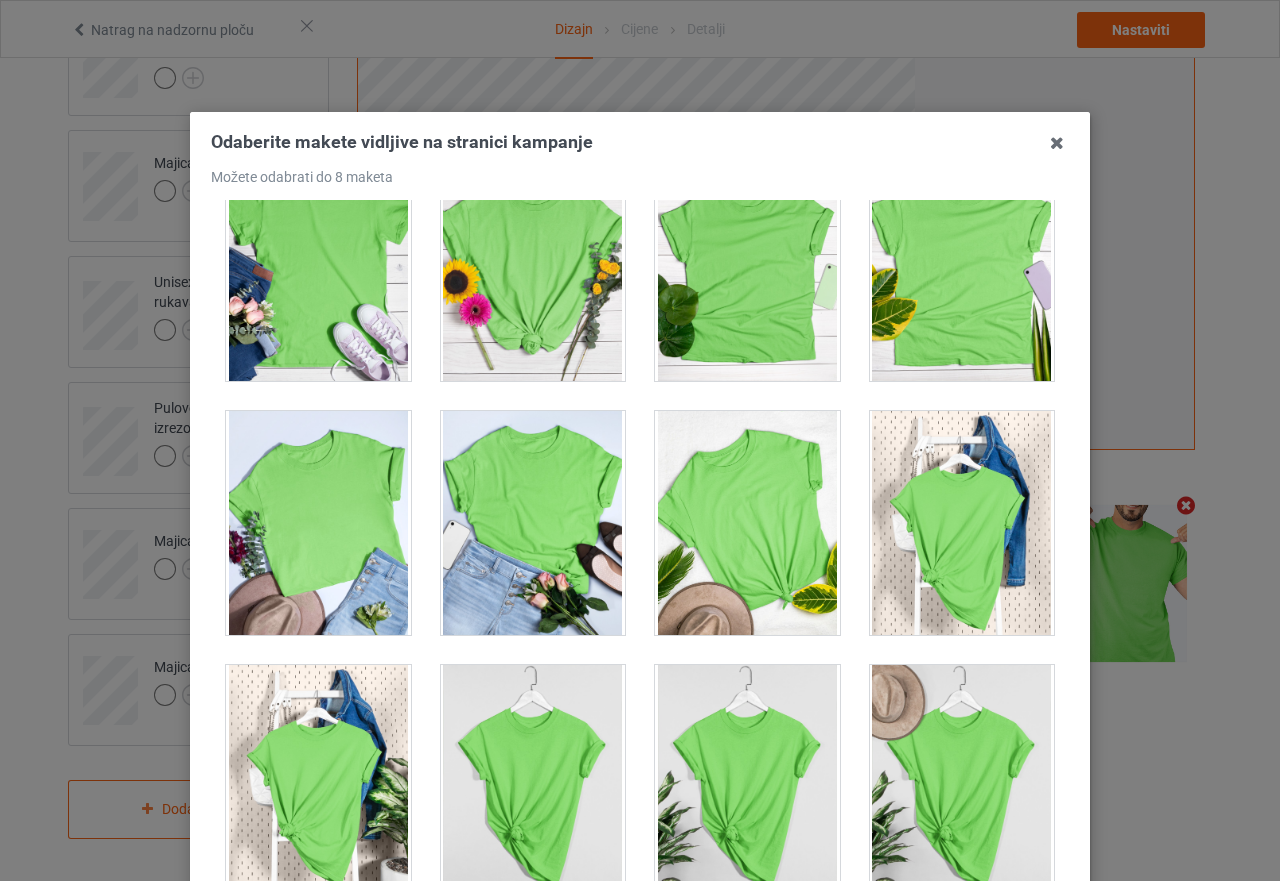 scroll, scrollTop: 28505, scrollLeft: 0, axis: vertical 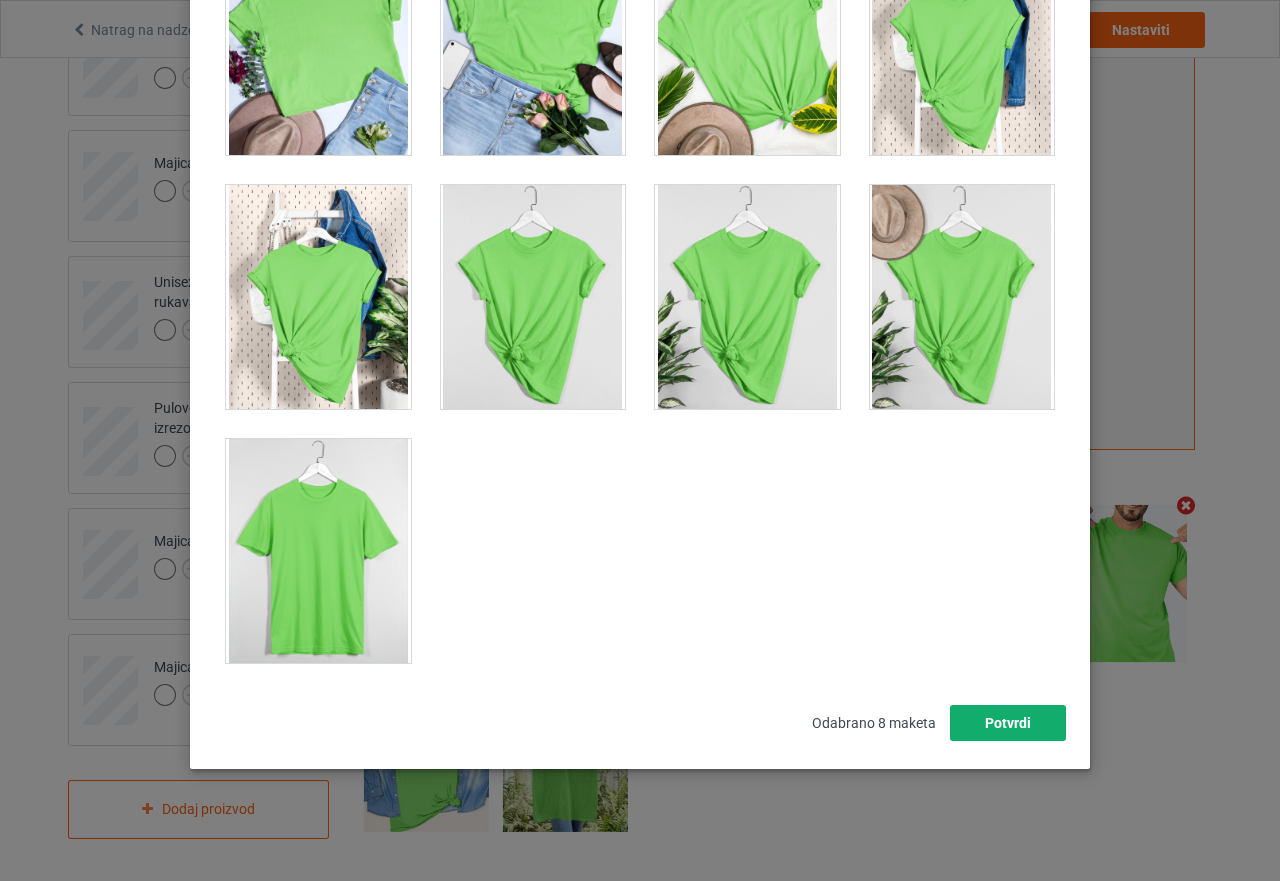 click on "Potvrdi" at bounding box center [1008, 723] 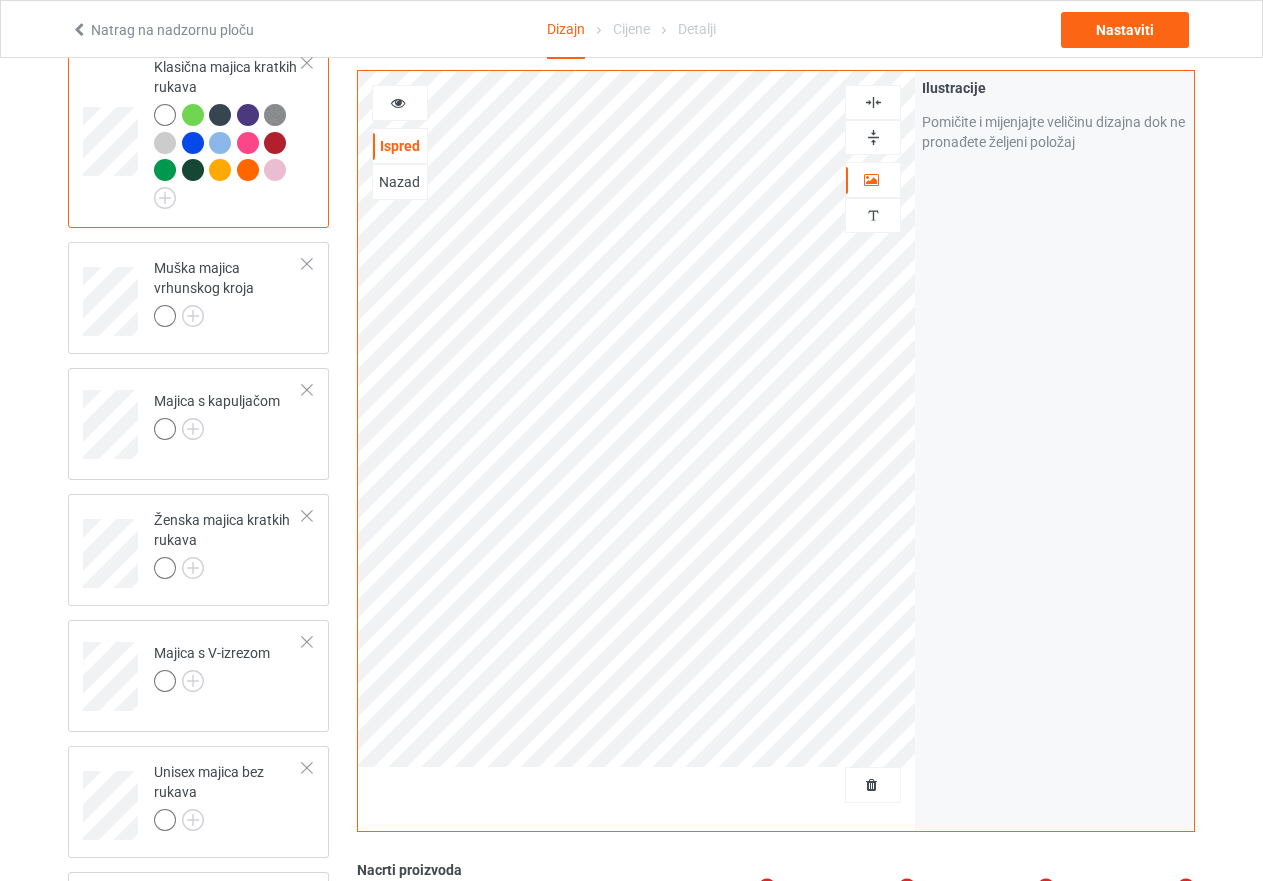 scroll, scrollTop: 180, scrollLeft: 0, axis: vertical 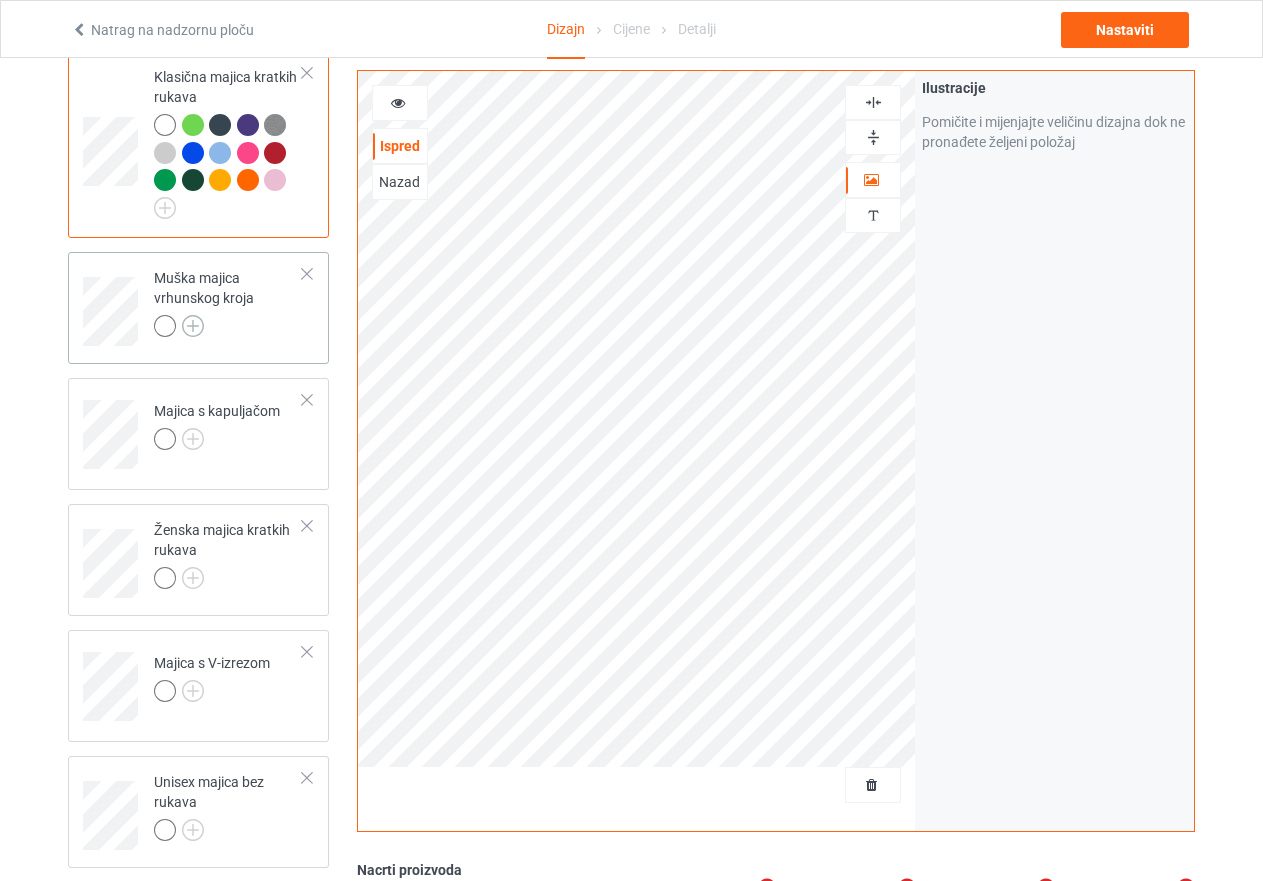 click at bounding box center [193, 326] 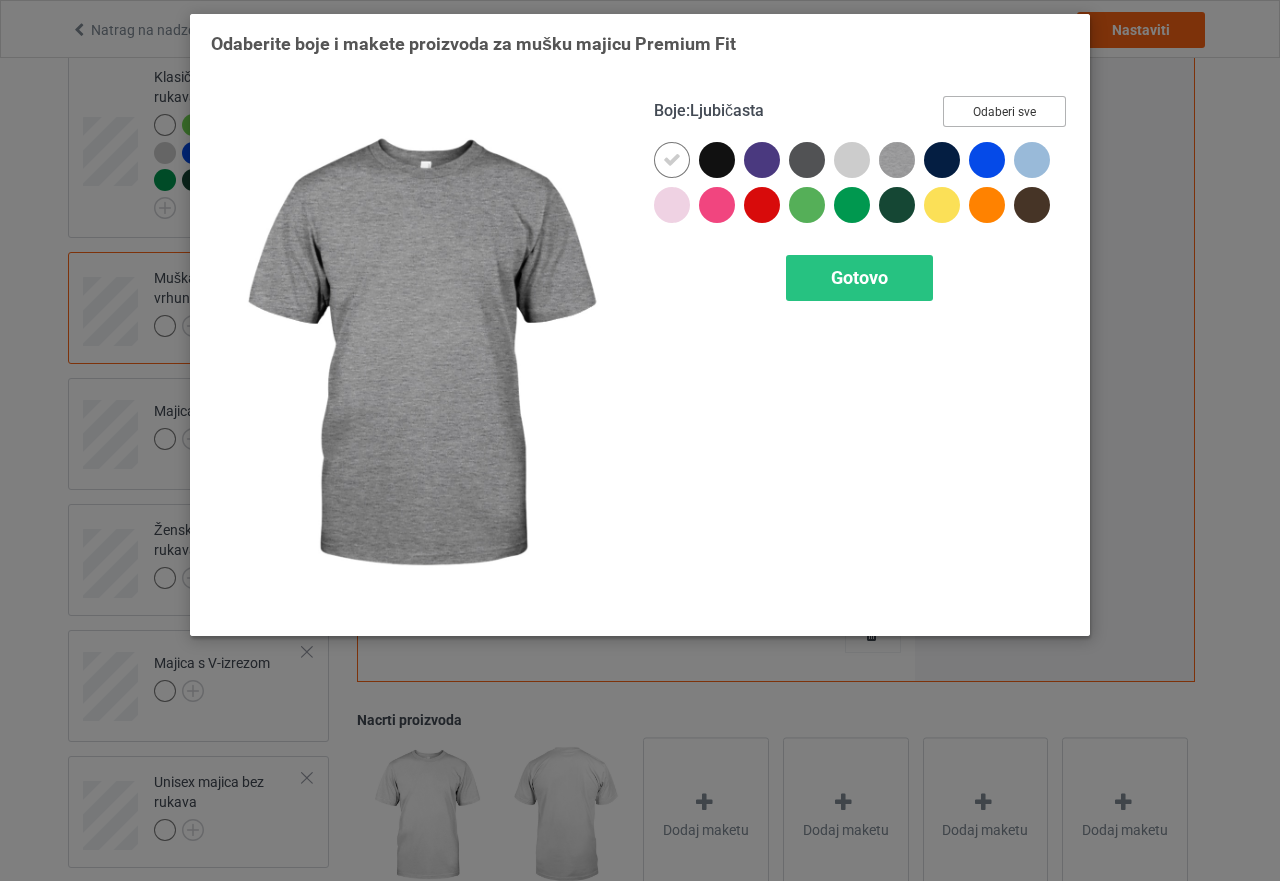 click on "Odaberi sve" at bounding box center [1004, 112] 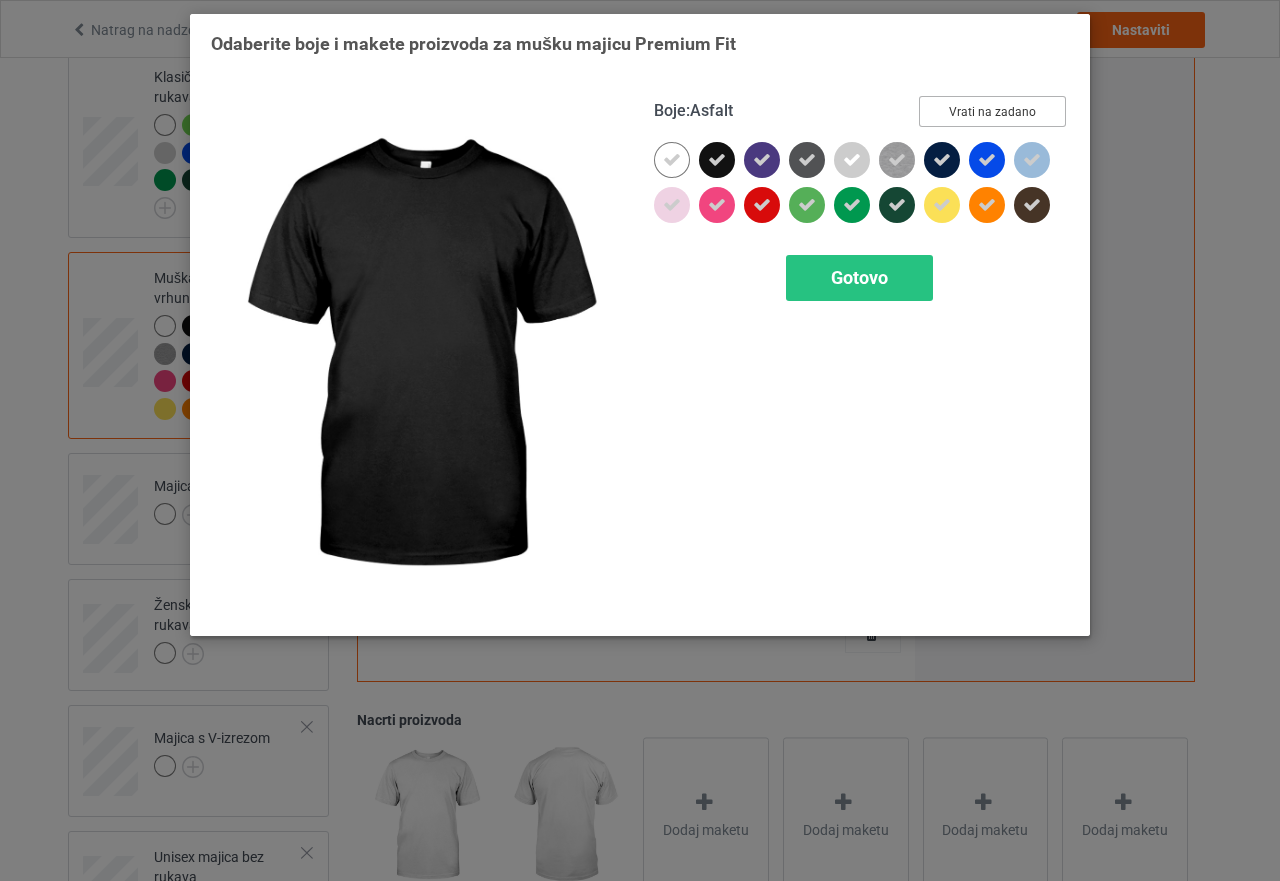 click at bounding box center [717, 160] 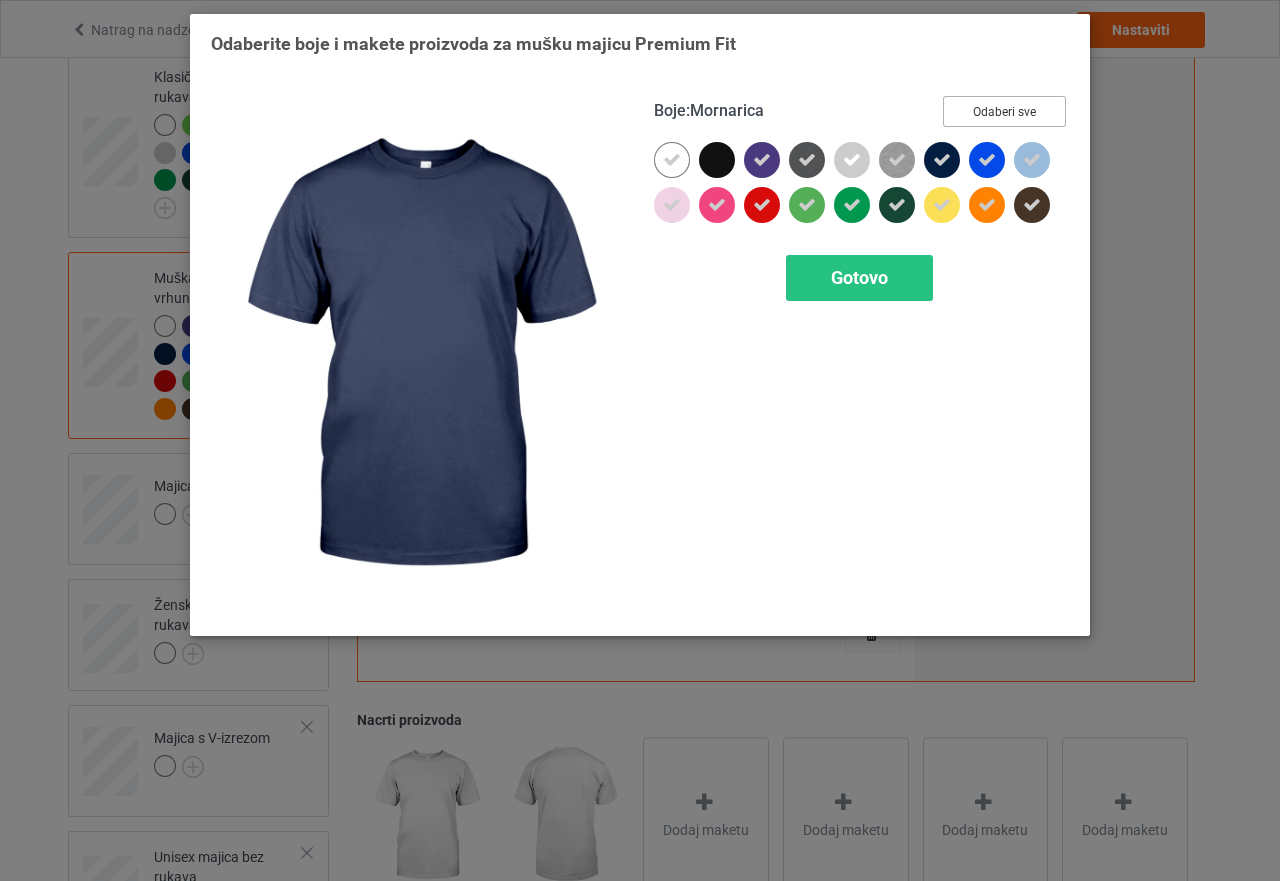 click at bounding box center (942, 160) 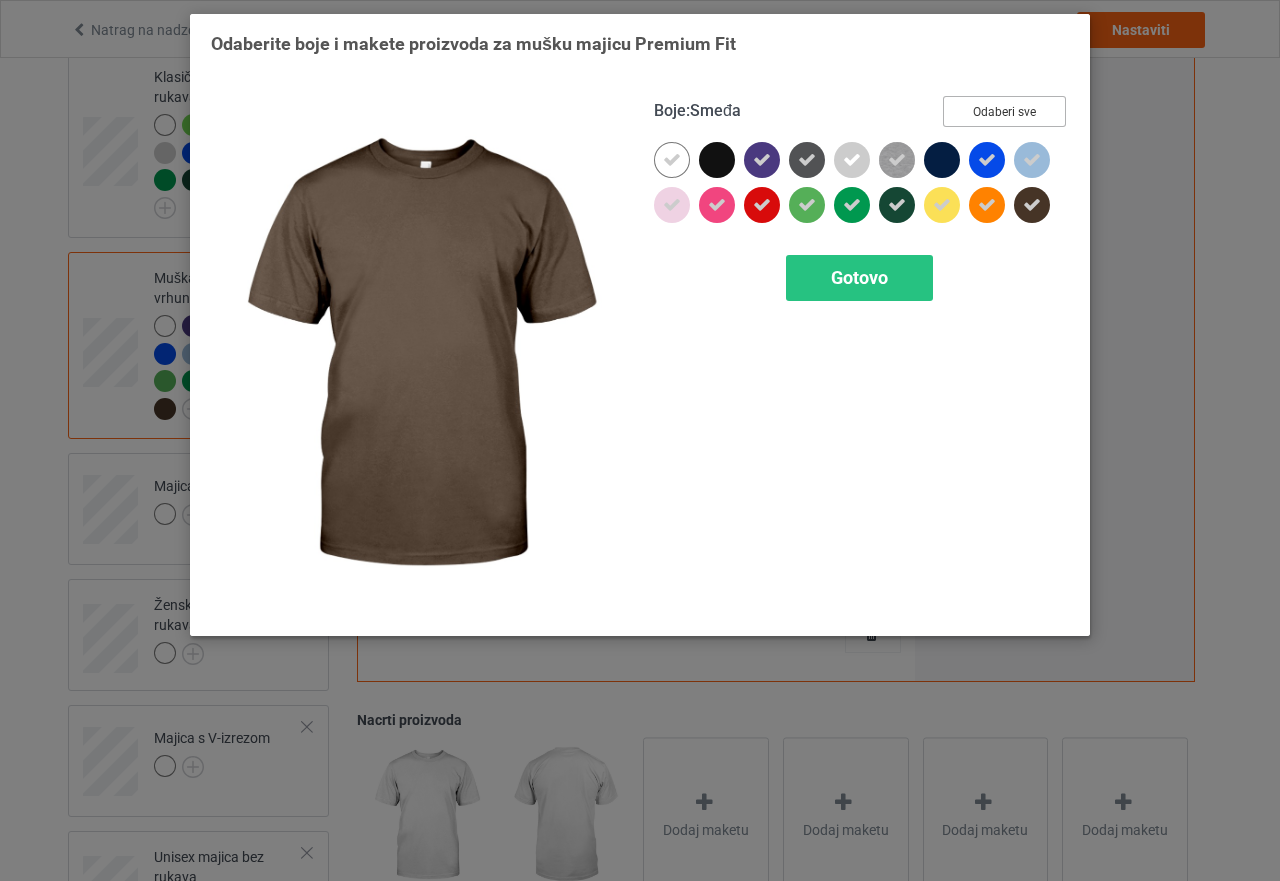 click at bounding box center (1032, 205) 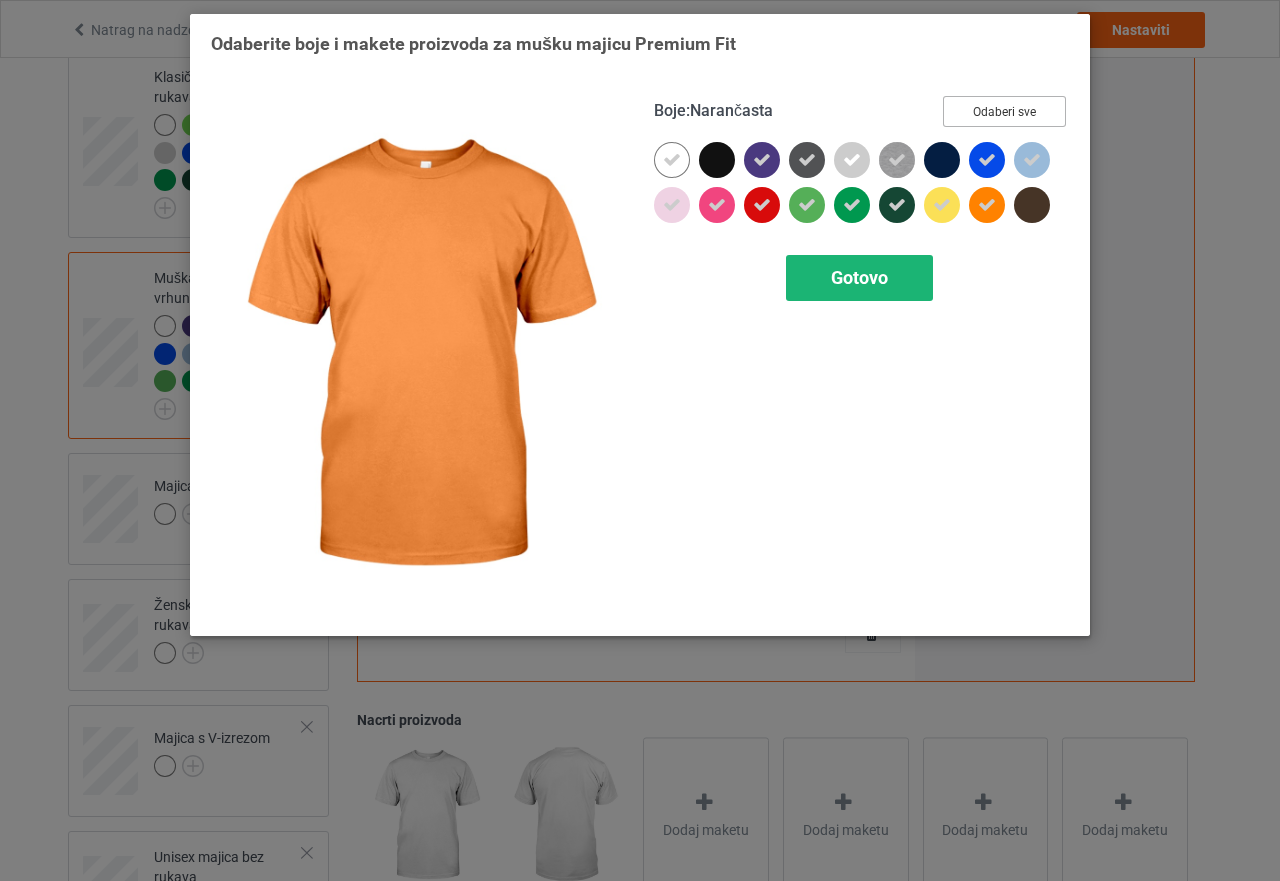 click on "Gotovo" at bounding box center [859, 277] 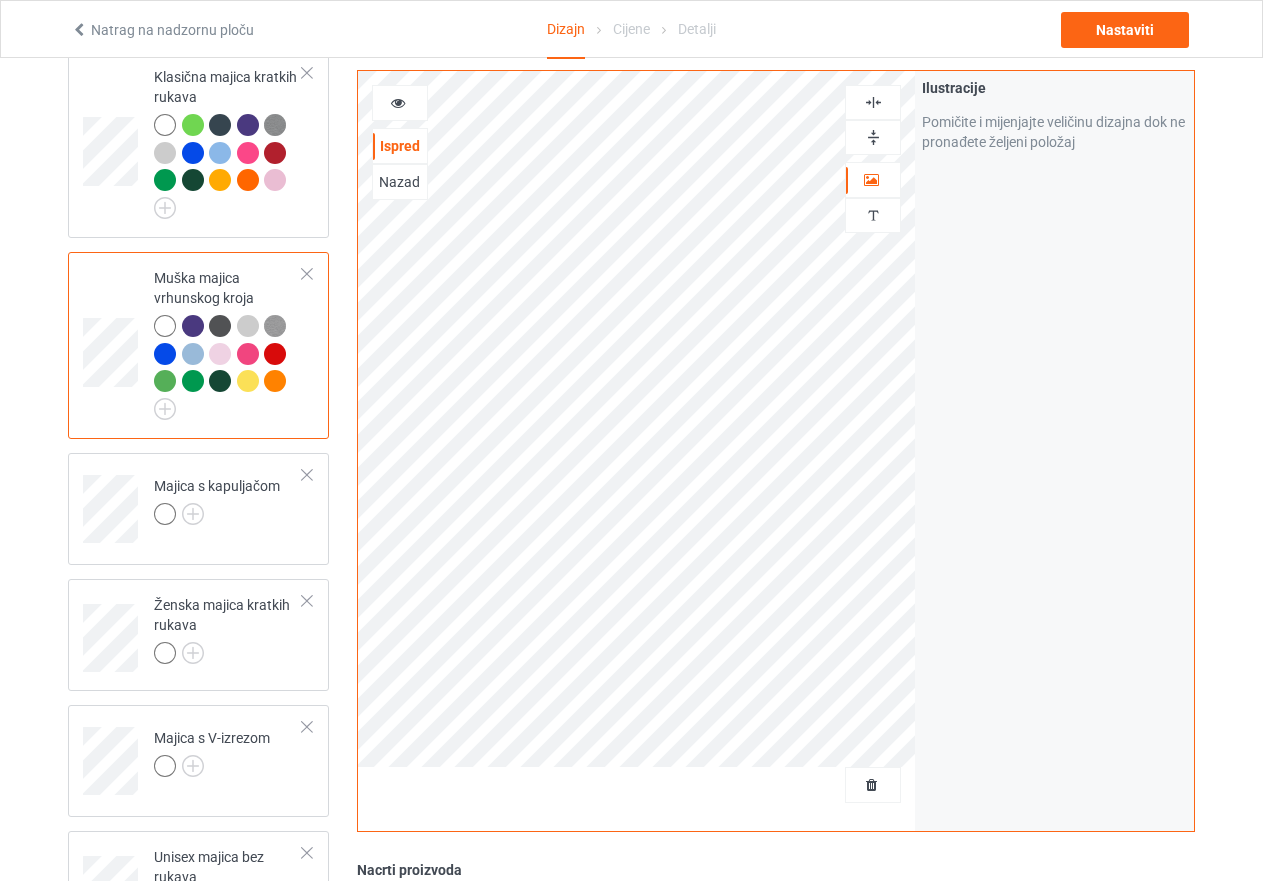 click at bounding box center [873, 137] 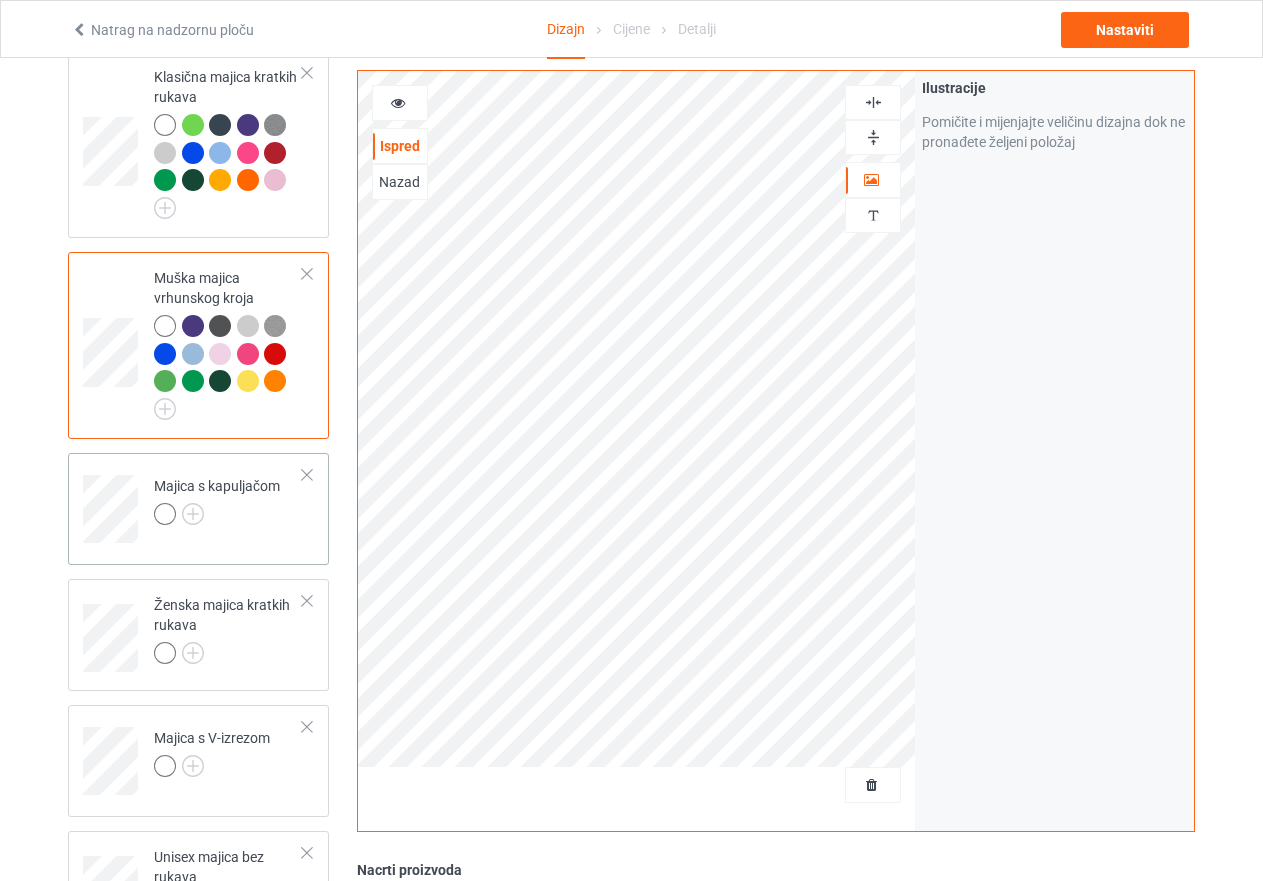 click on "Majica s kapuljačom" at bounding box center [228, 502] 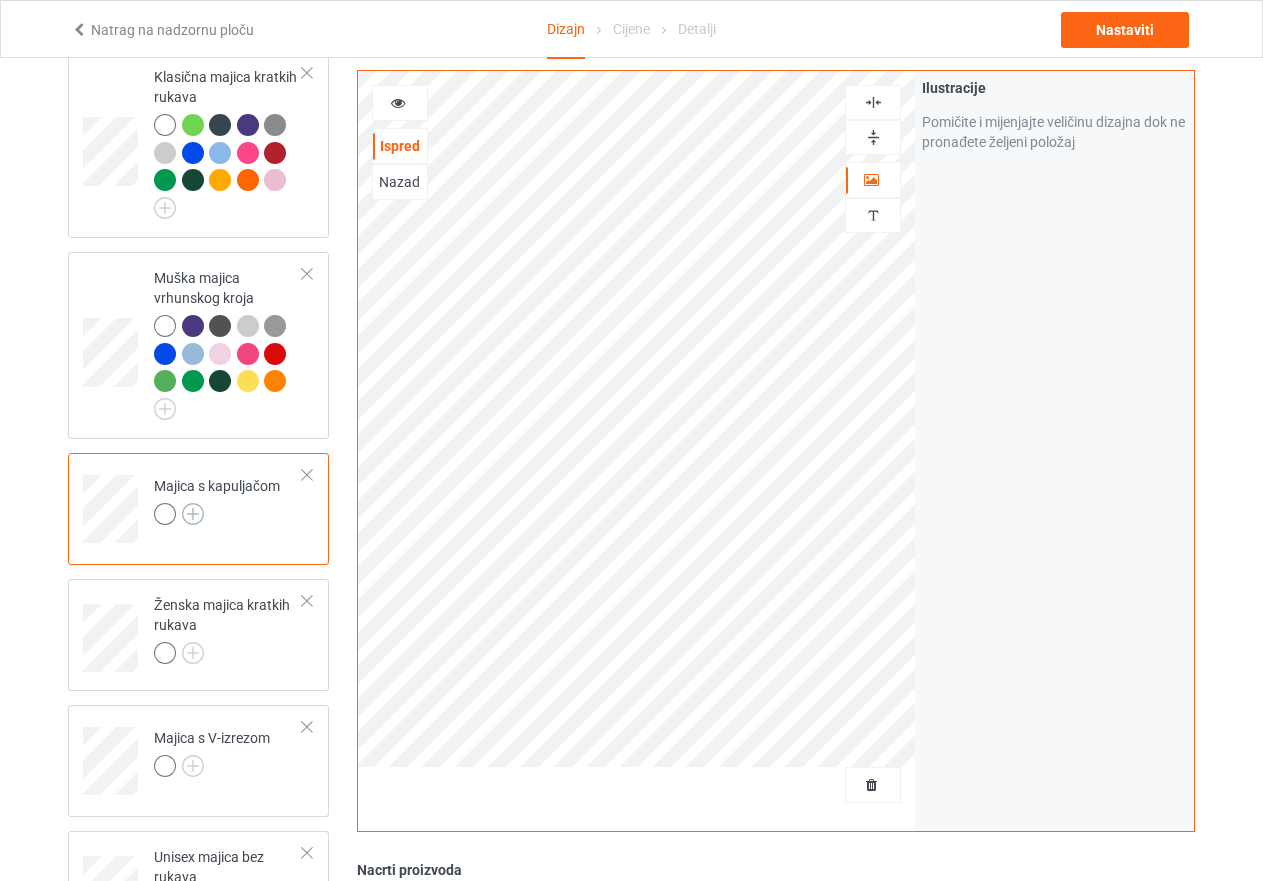 click at bounding box center (193, 514) 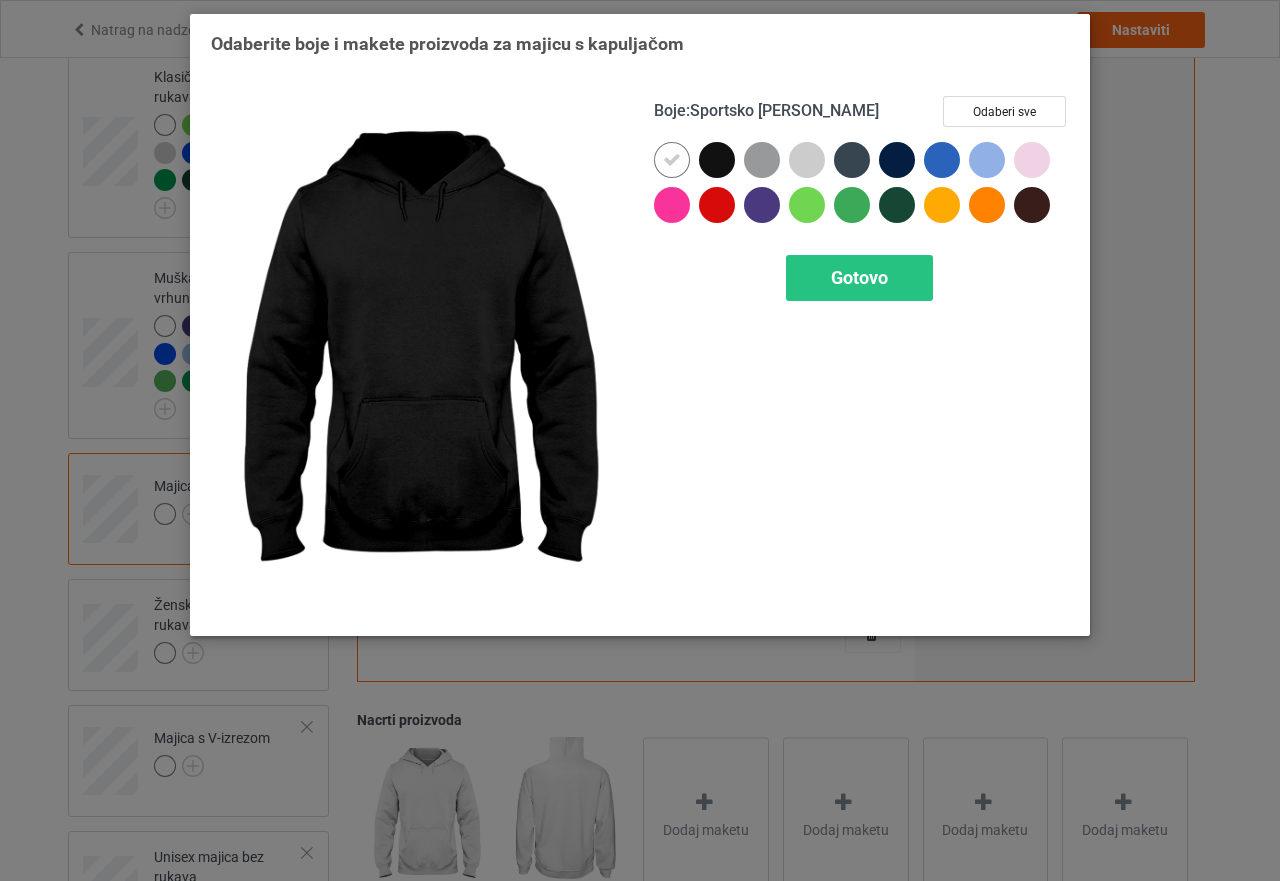 click at bounding box center (717, 160) 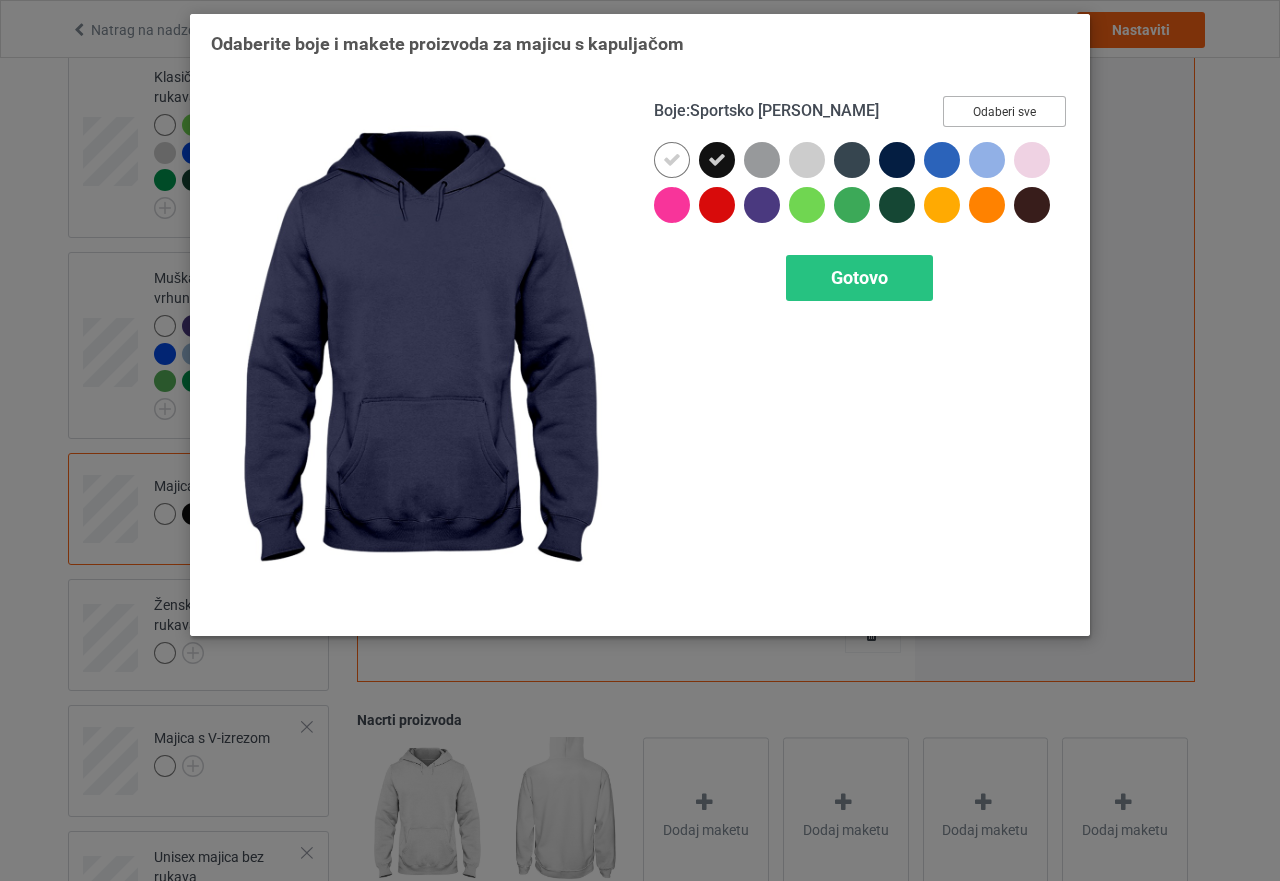 click on "Odaberi sve" at bounding box center (1004, 112) 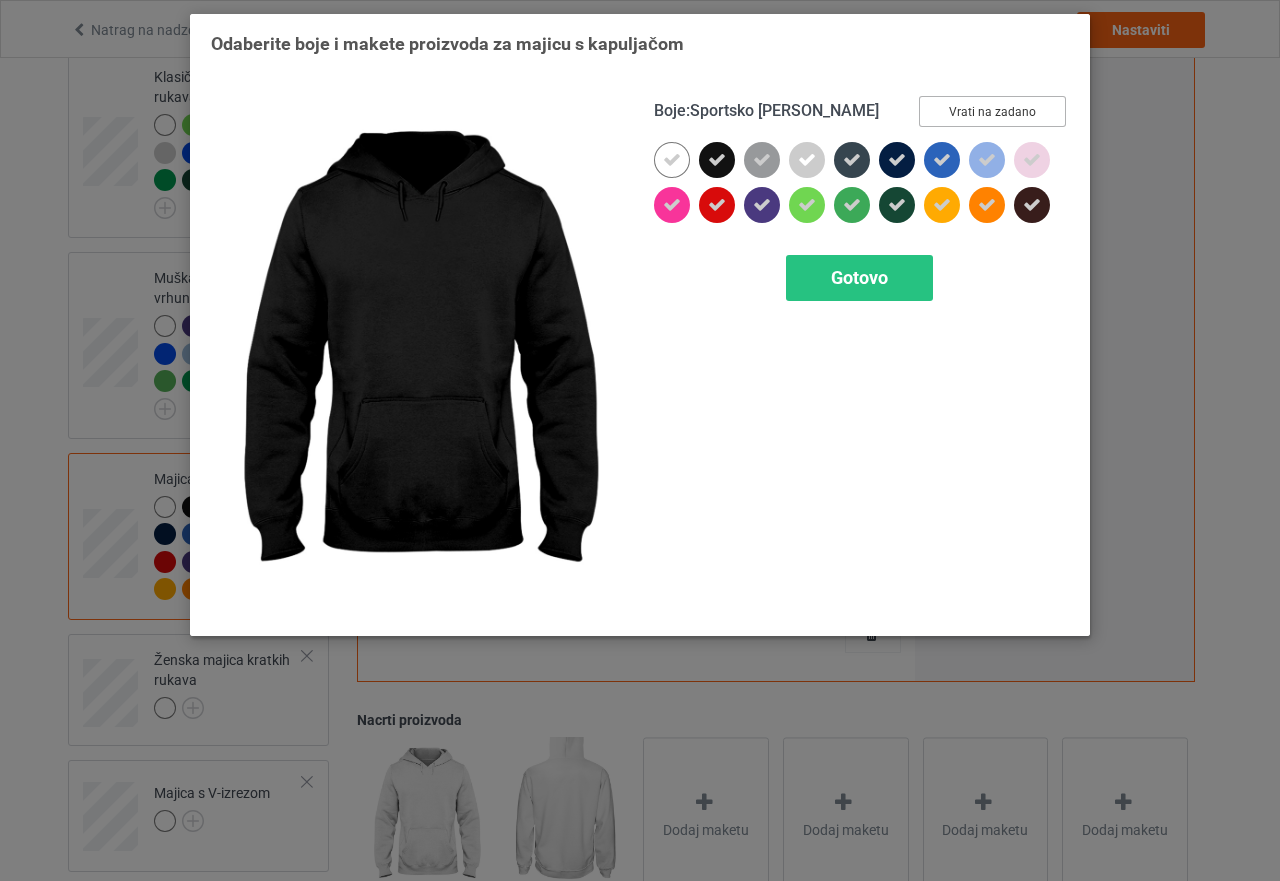 click at bounding box center [717, 160] 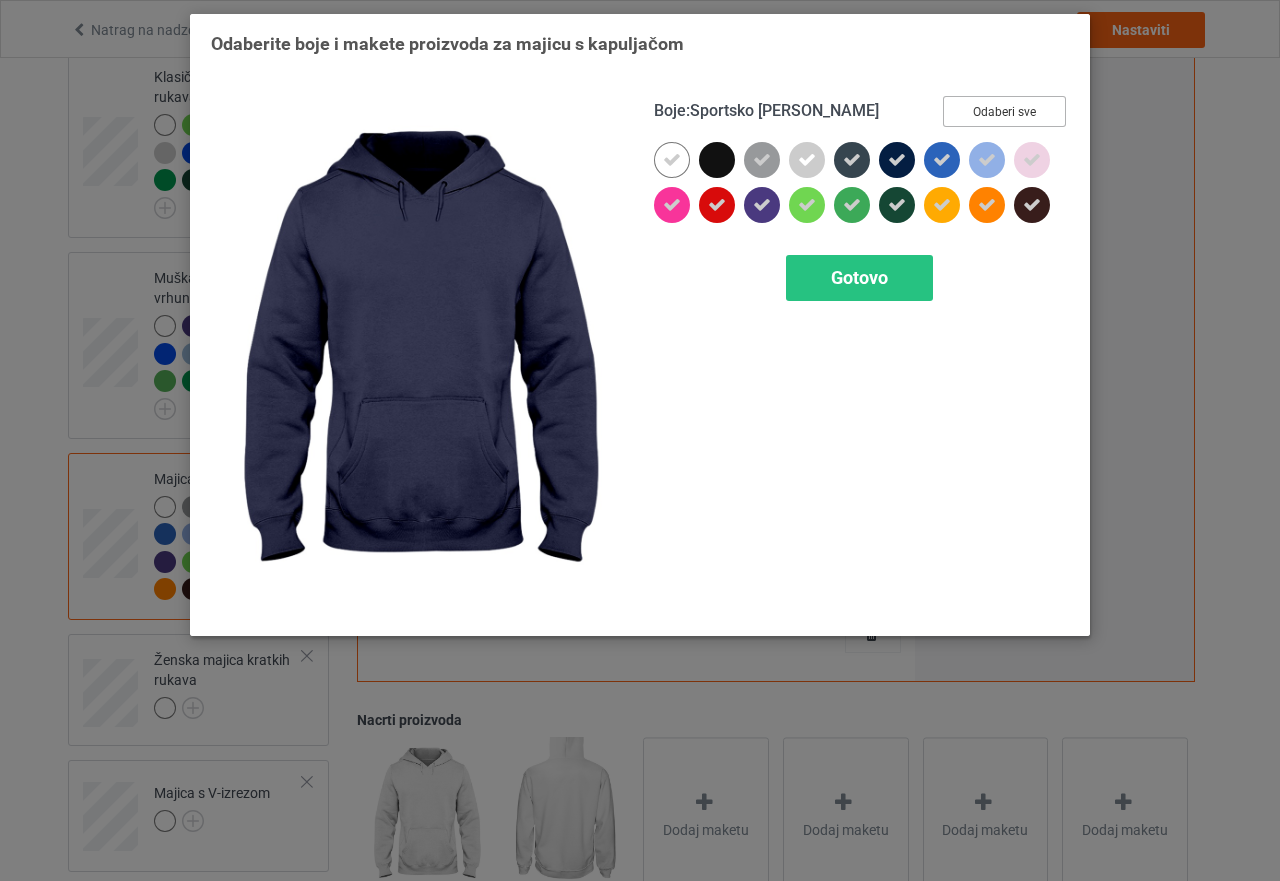 click at bounding box center [897, 160] 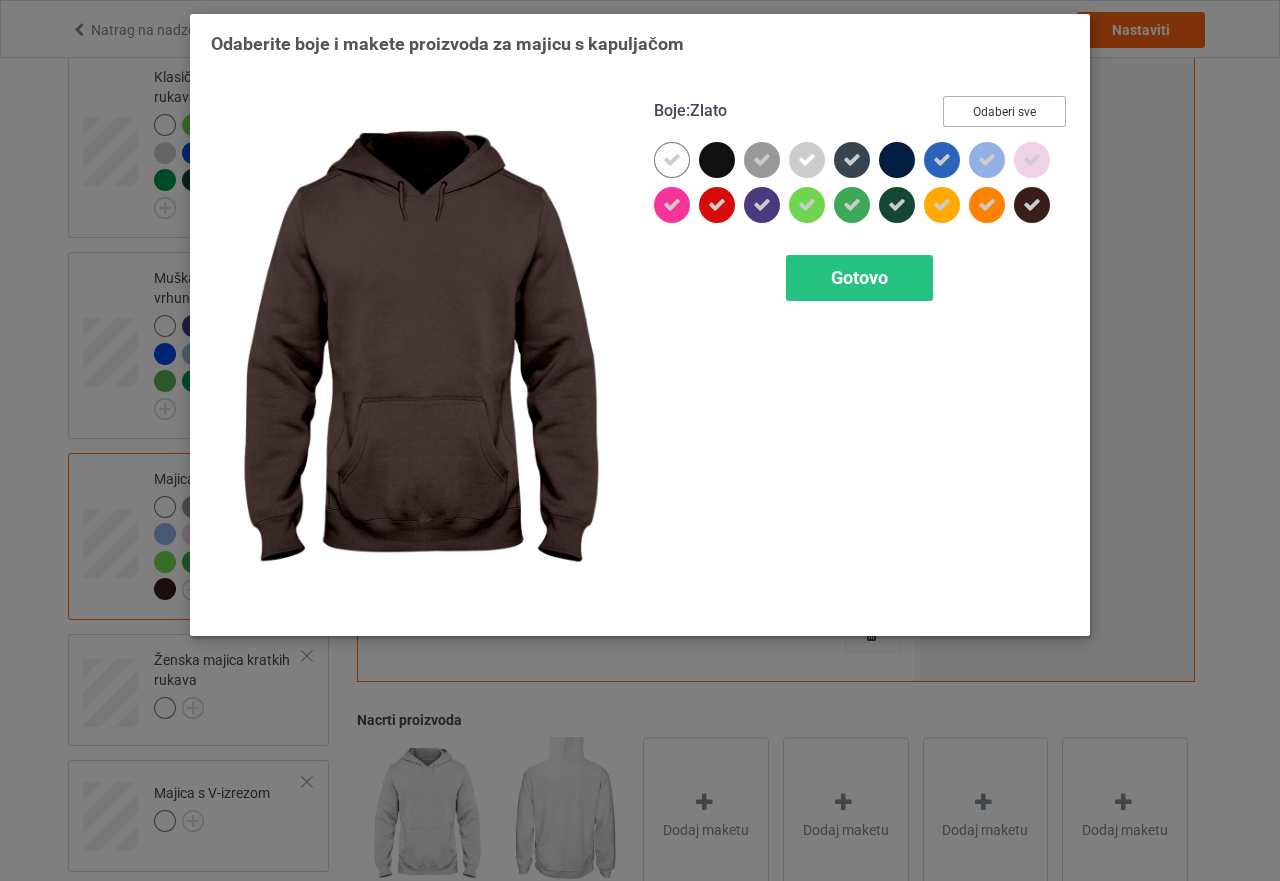 click at bounding box center (1032, 205) 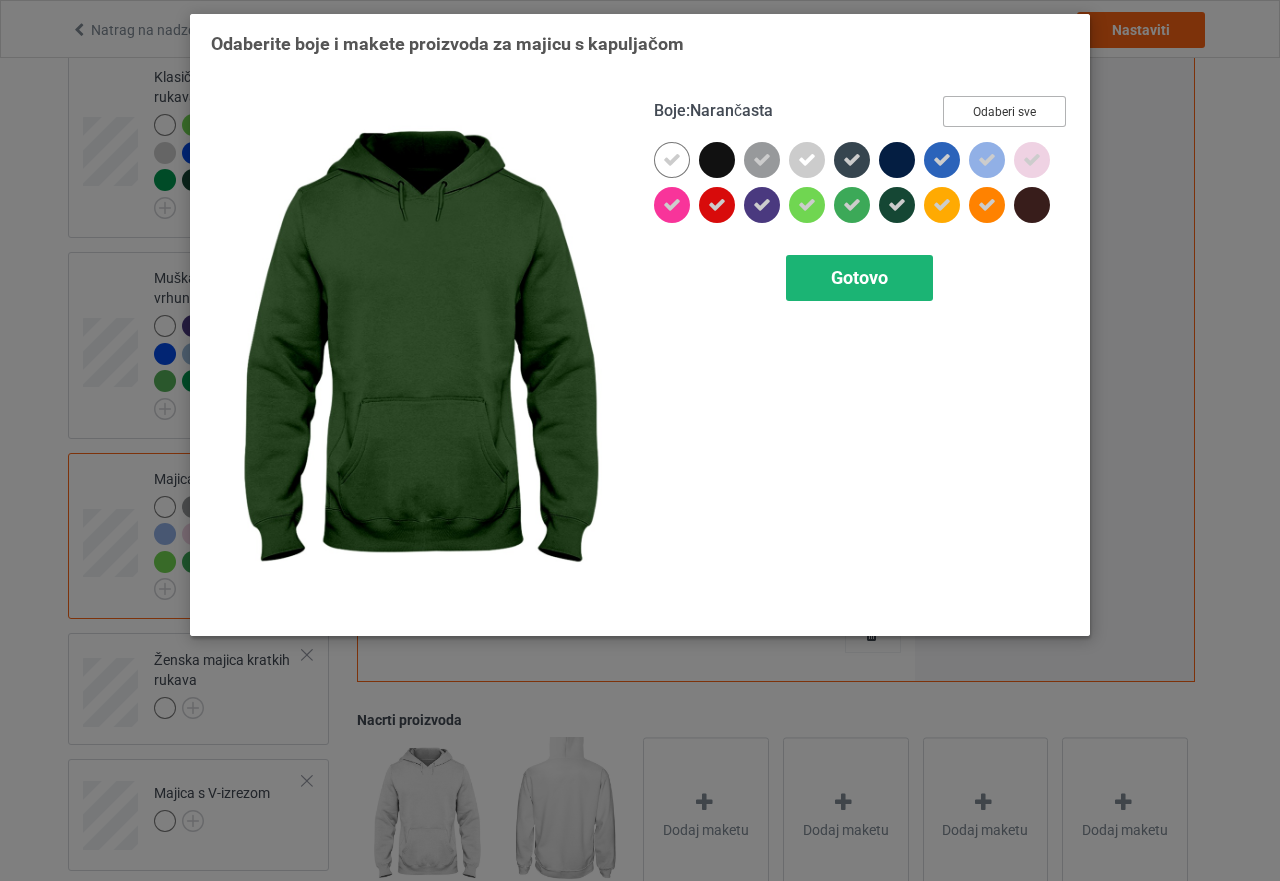 click on "Gotovo" at bounding box center (859, 277) 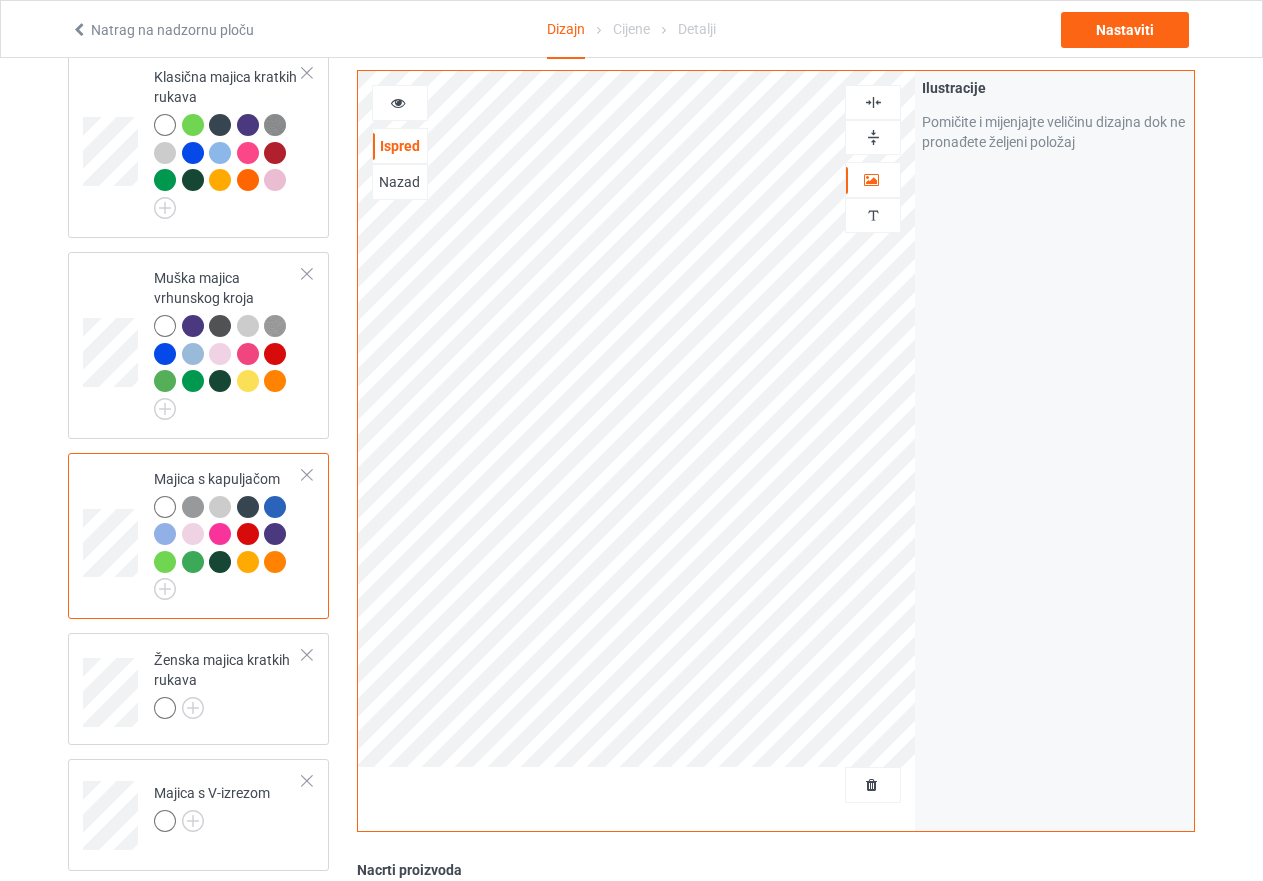 click at bounding box center (248, 507) 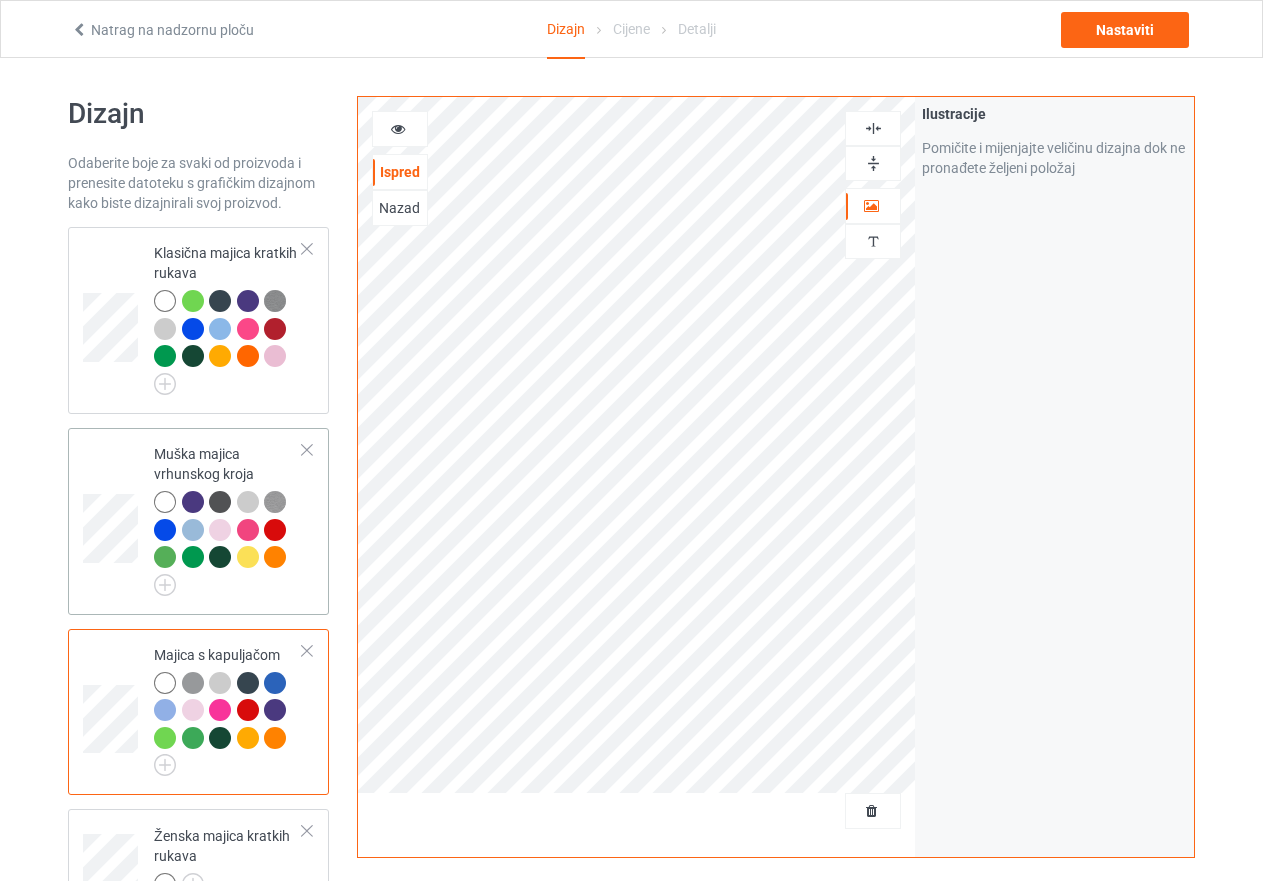 scroll, scrollTop: 0, scrollLeft: 0, axis: both 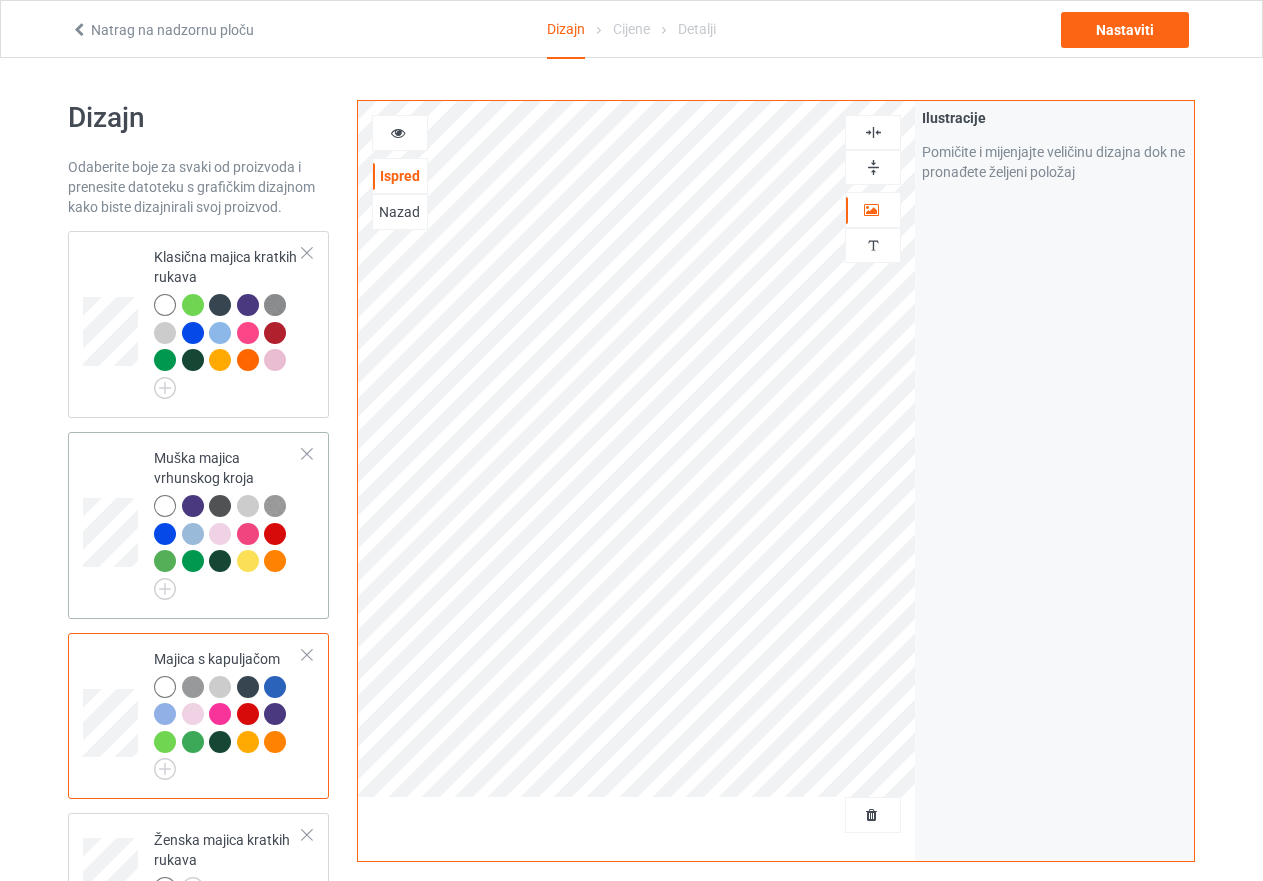 click at bounding box center [228, 547] 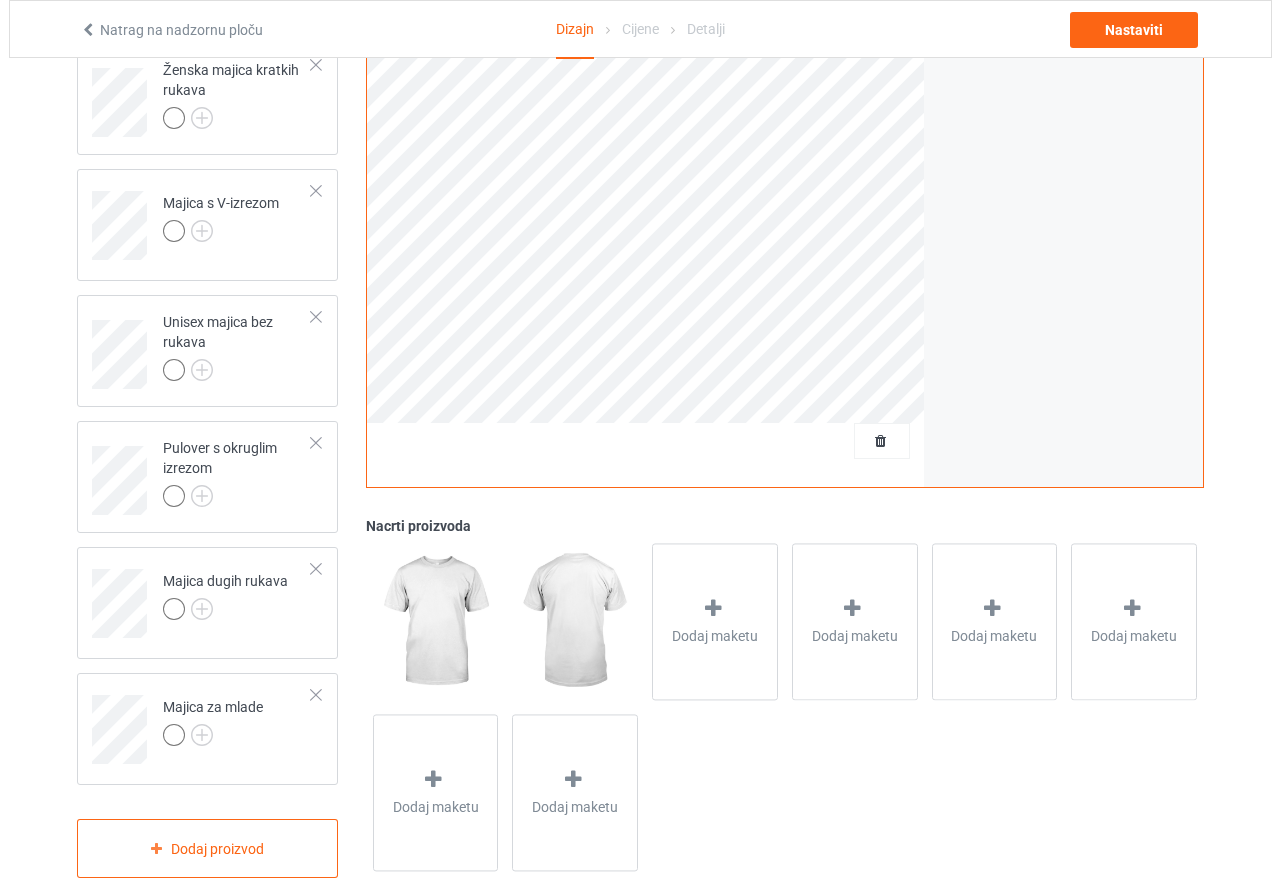 scroll, scrollTop: 812, scrollLeft: 0, axis: vertical 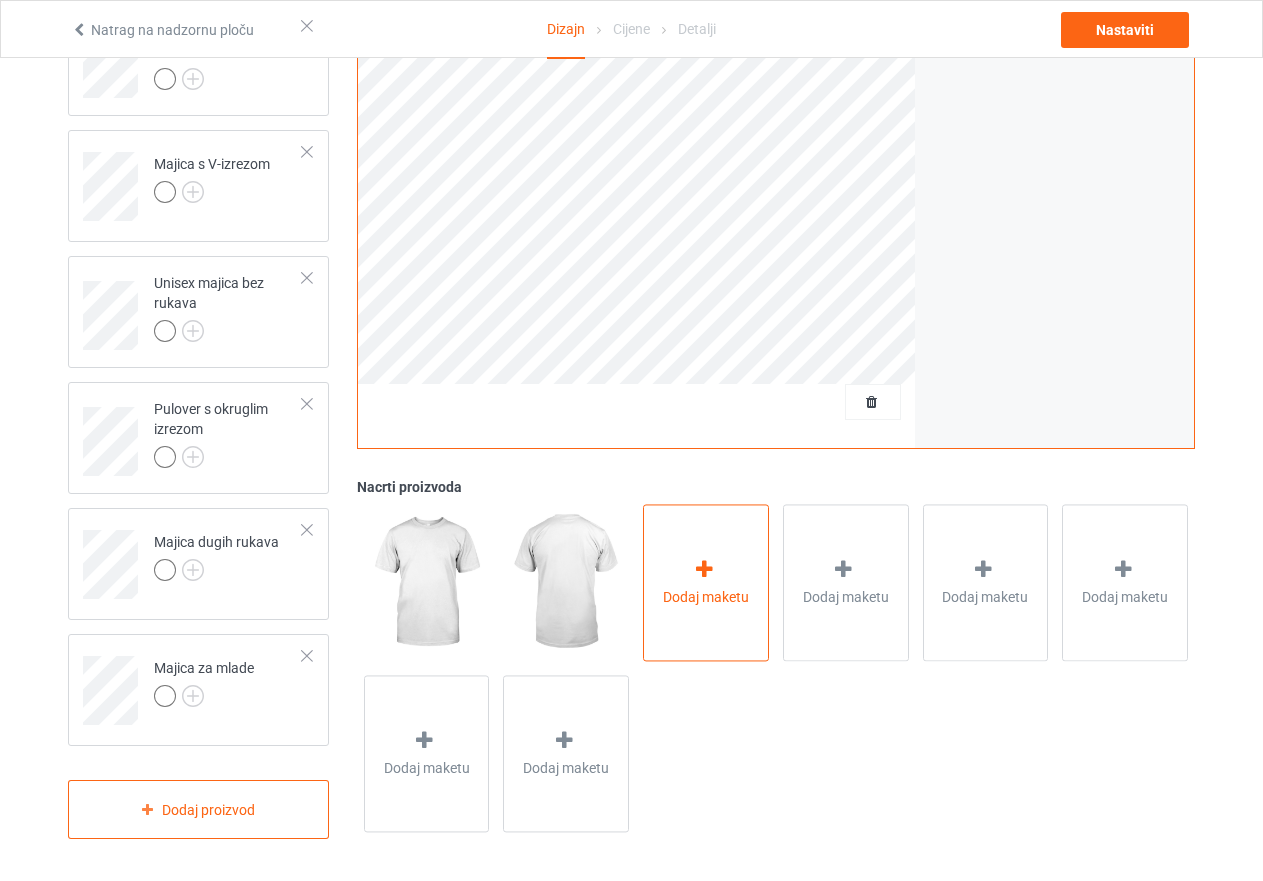 click at bounding box center (704, 569) 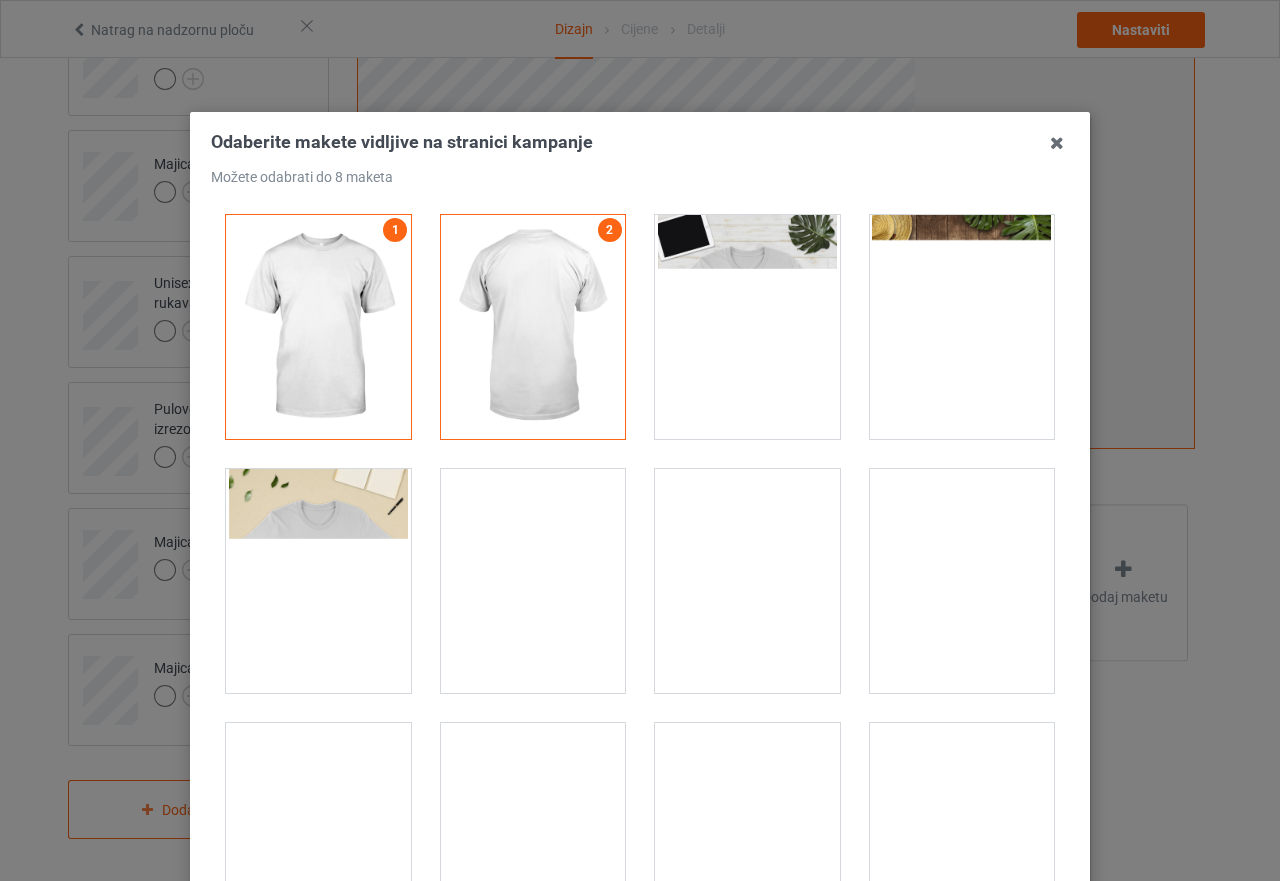 click at bounding box center (747, 327) 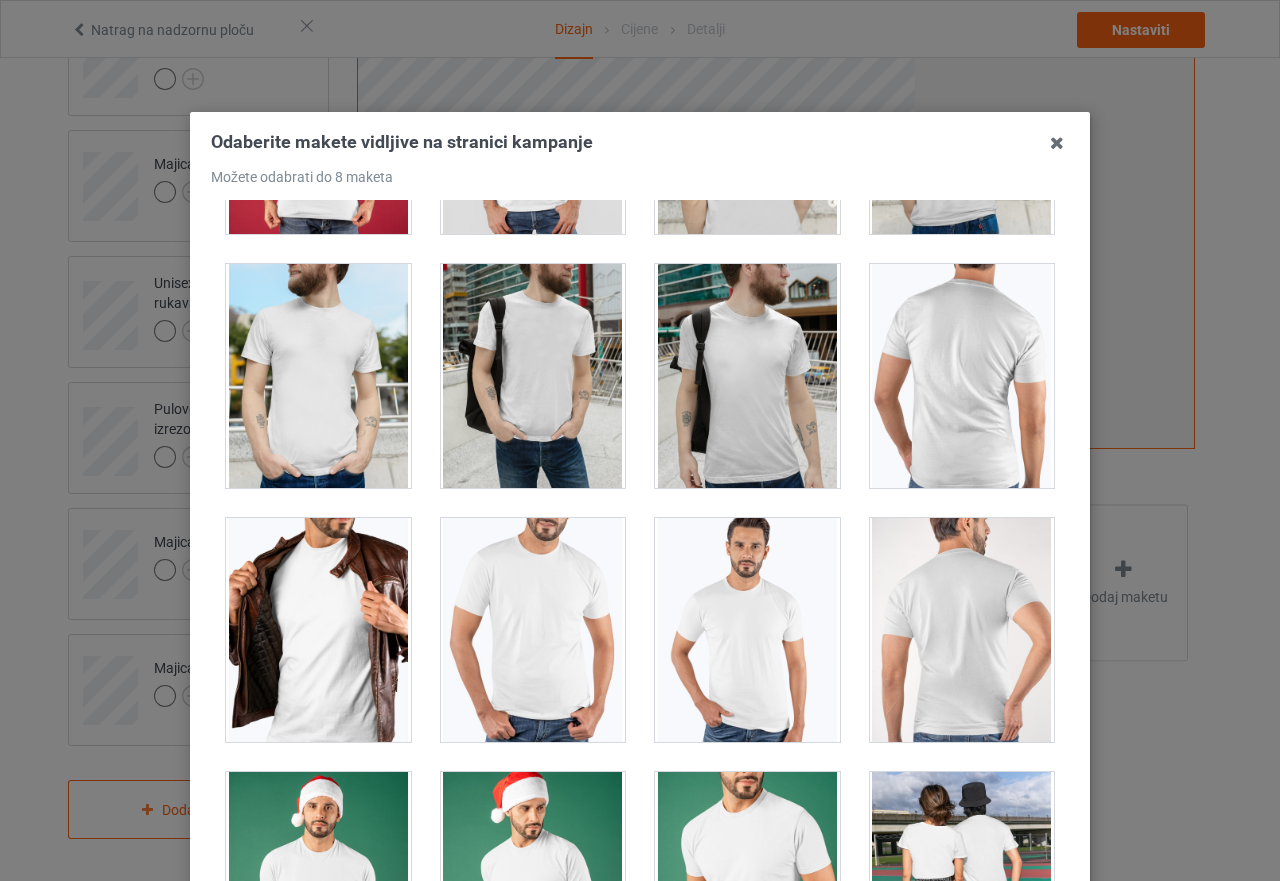 scroll, scrollTop: 1000, scrollLeft: 0, axis: vertical 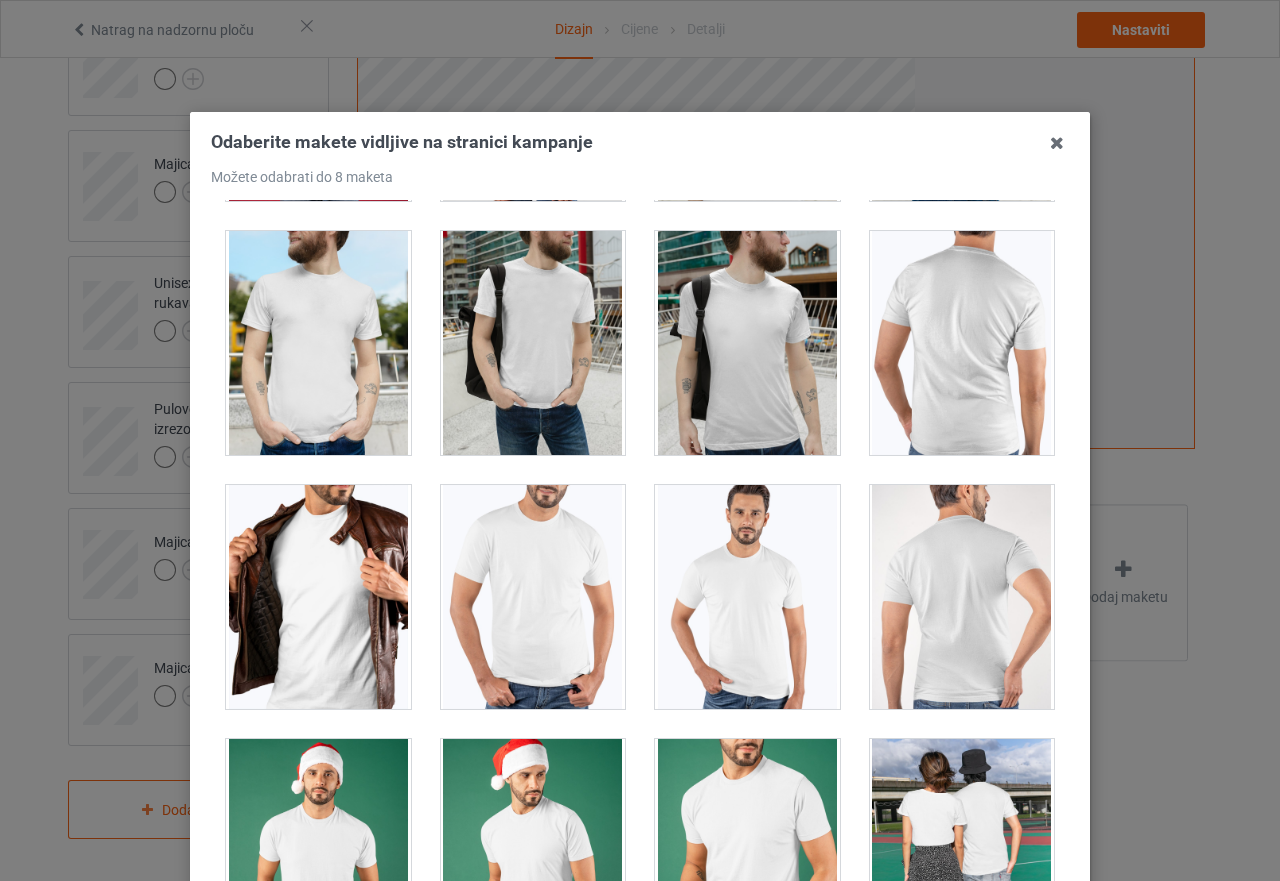 click at bounding box center [318, 343] 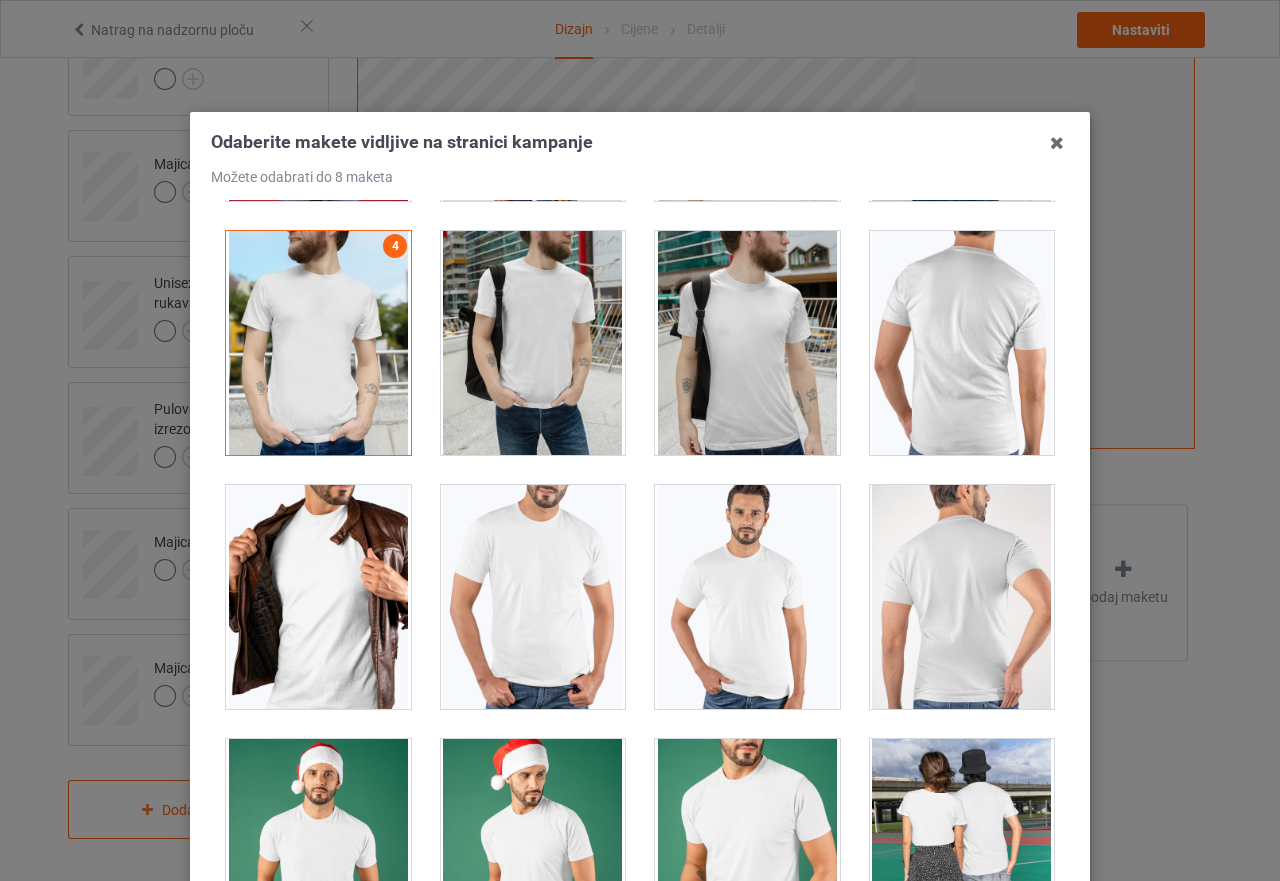 click at bounding box center (533, 343) 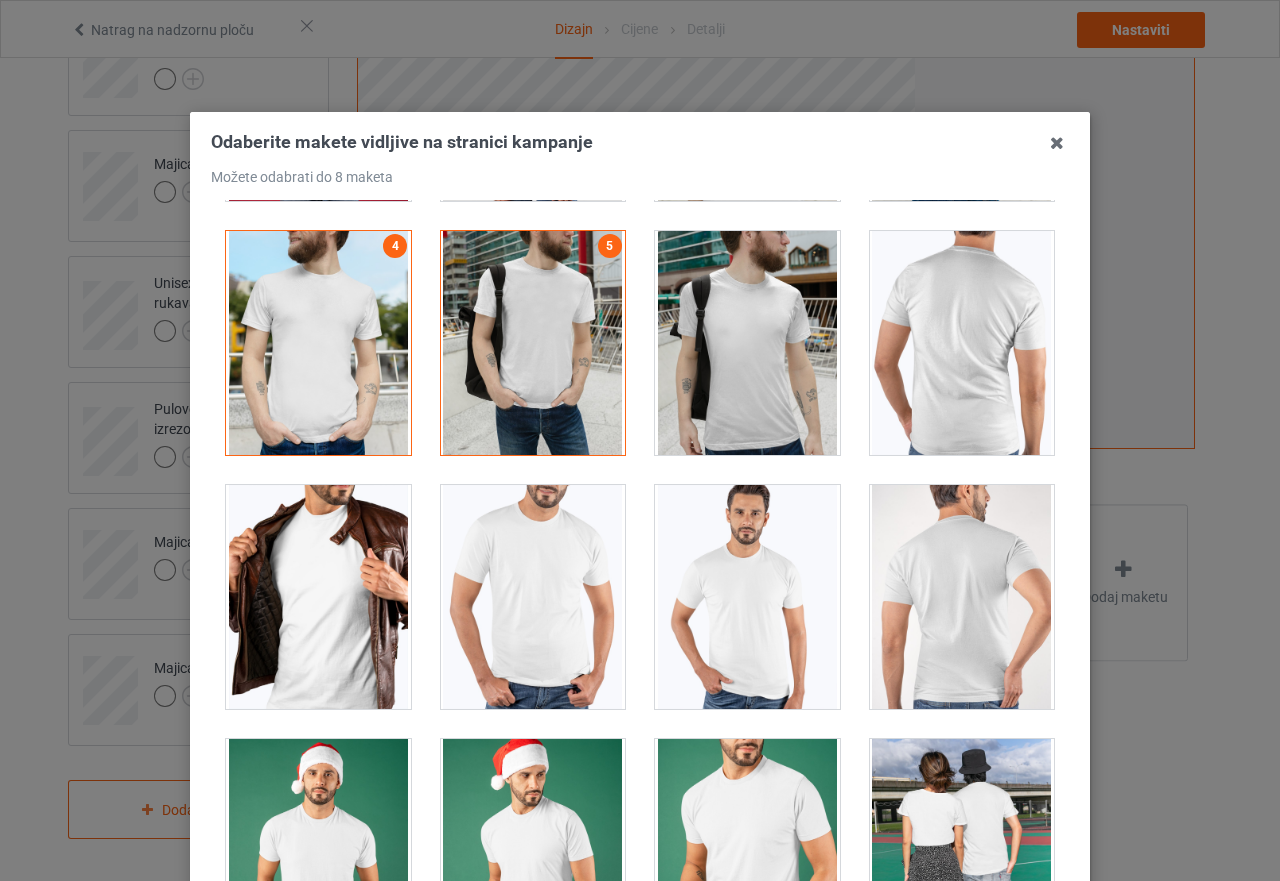 click at bounding box center (318, 597) 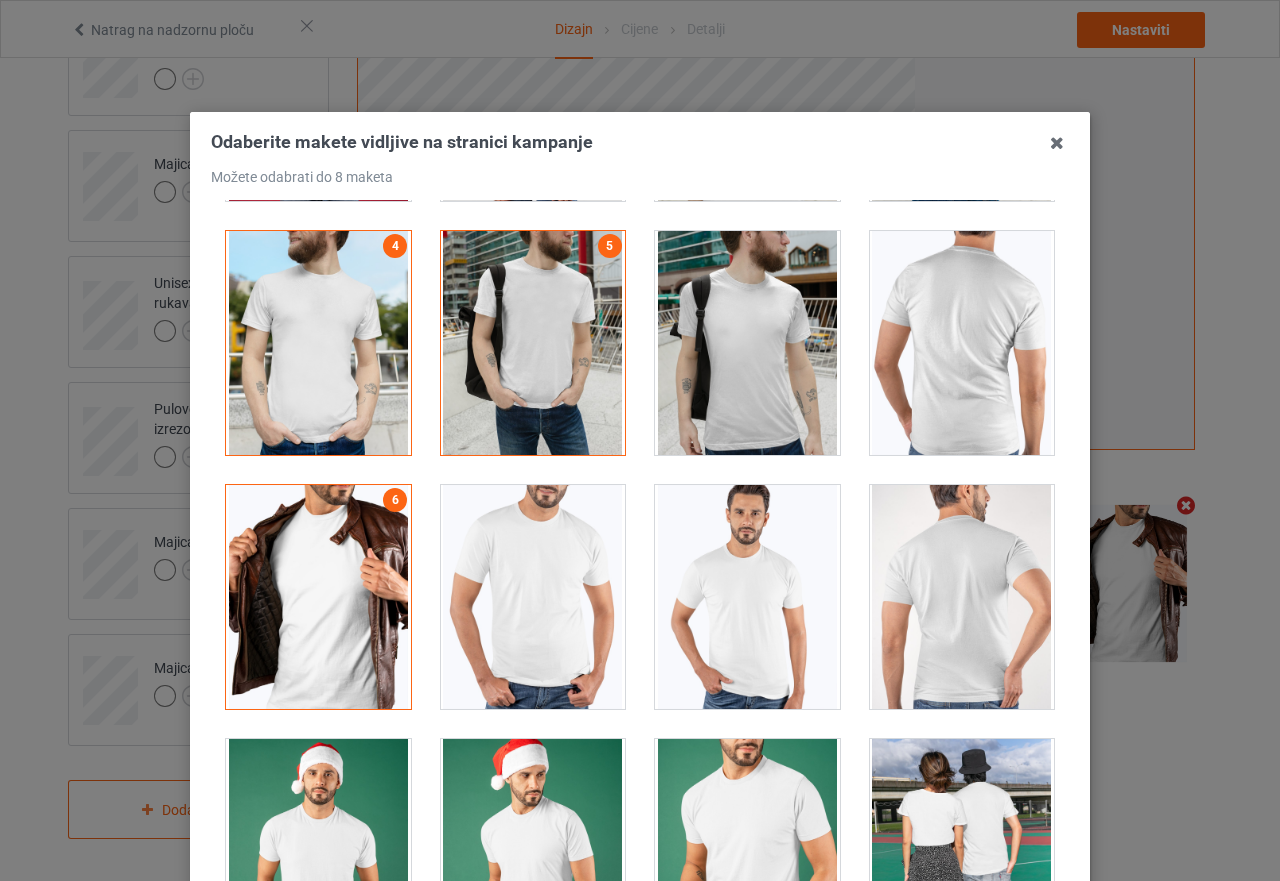 click at bounding box center (747, 597) 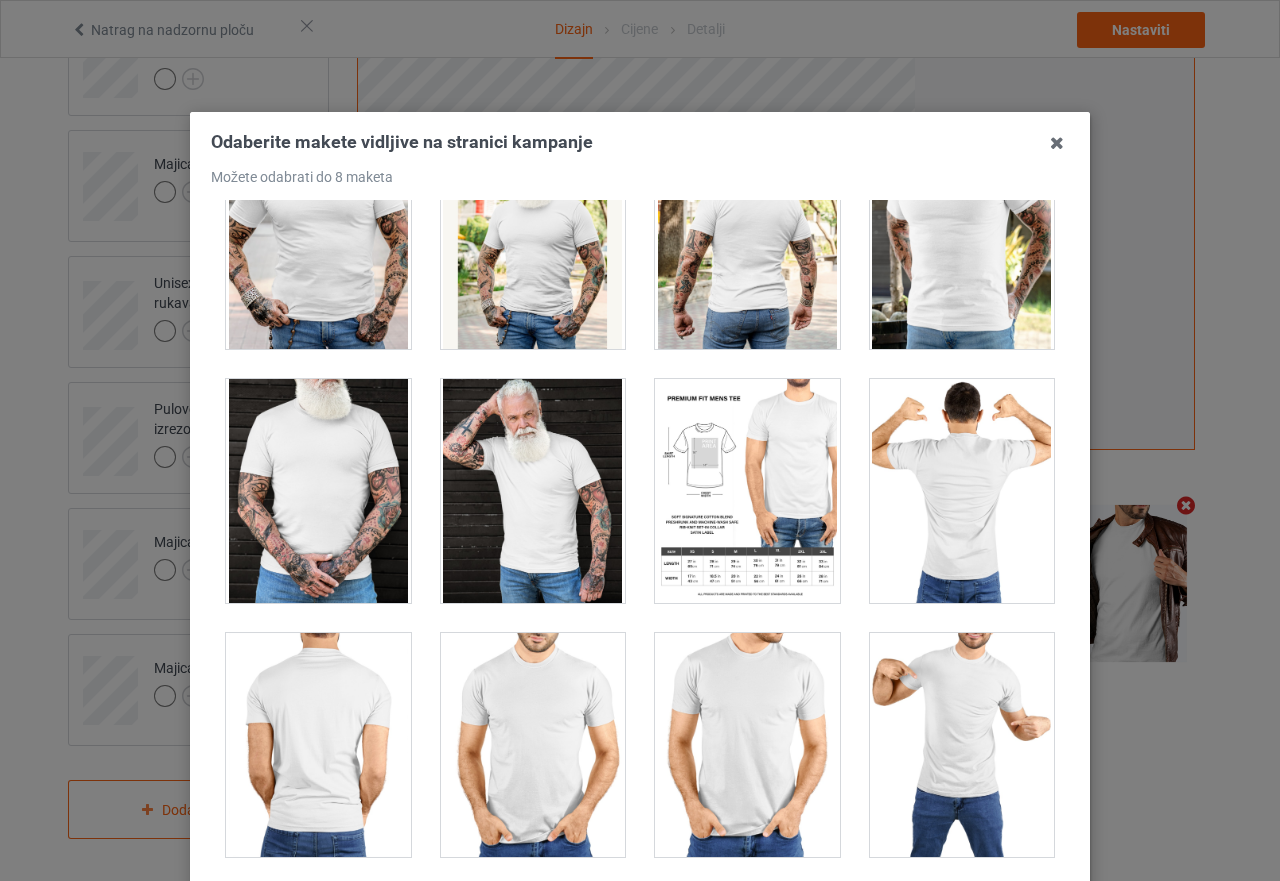 scroll, scrollTop: 3853, scrollLeft: 0, axis: vertical 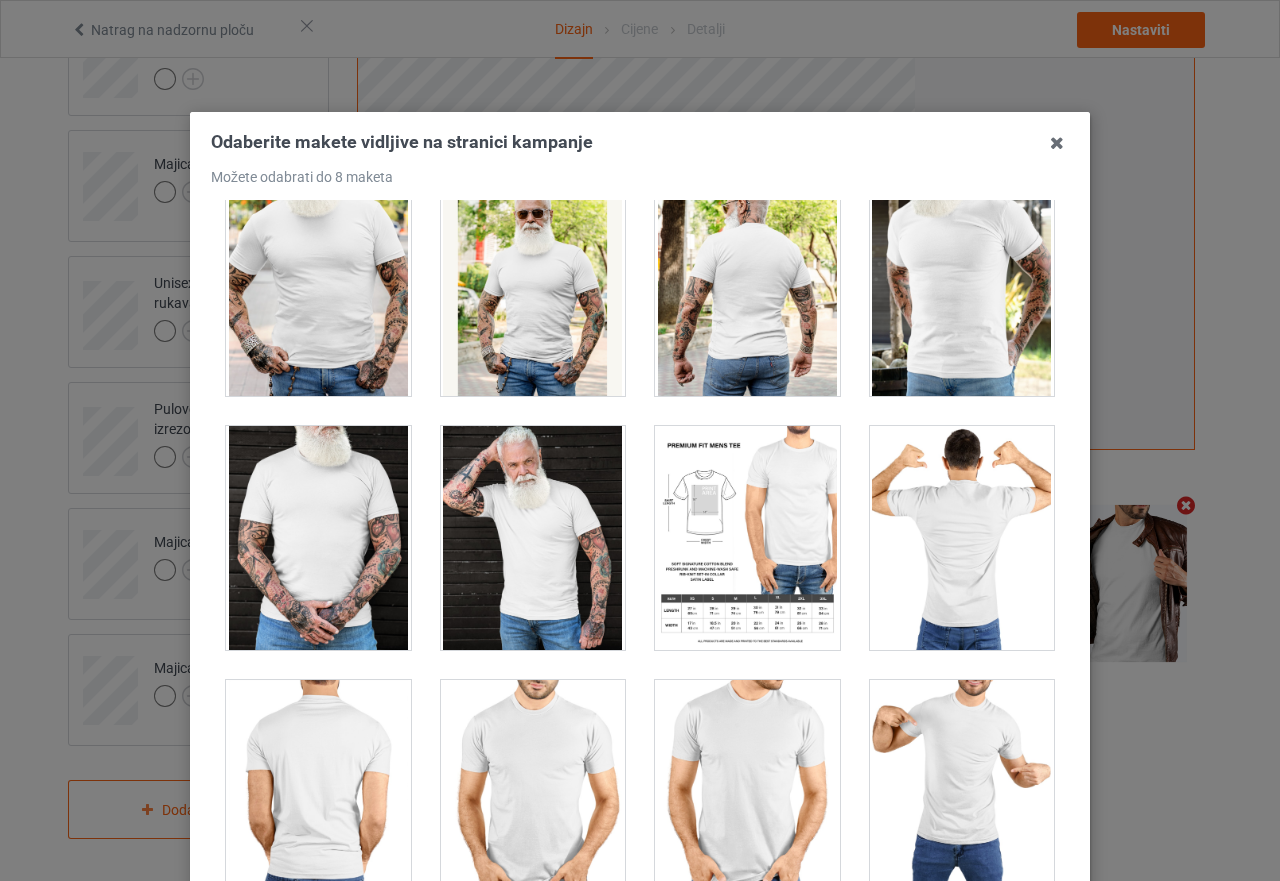 click at bounding box center (962, 792) 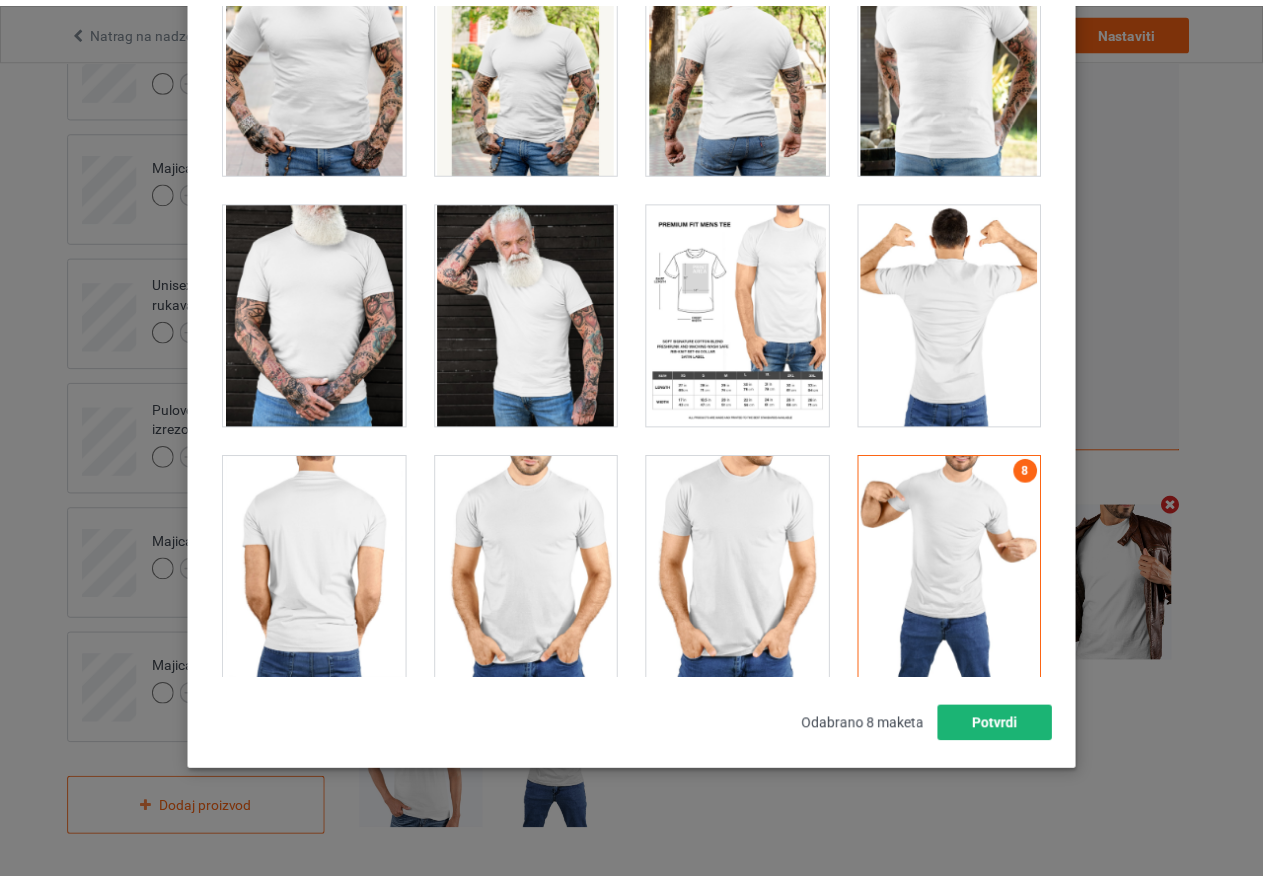 scroll, scrollTop: 227, scrollLeft: 0, axis: vertical 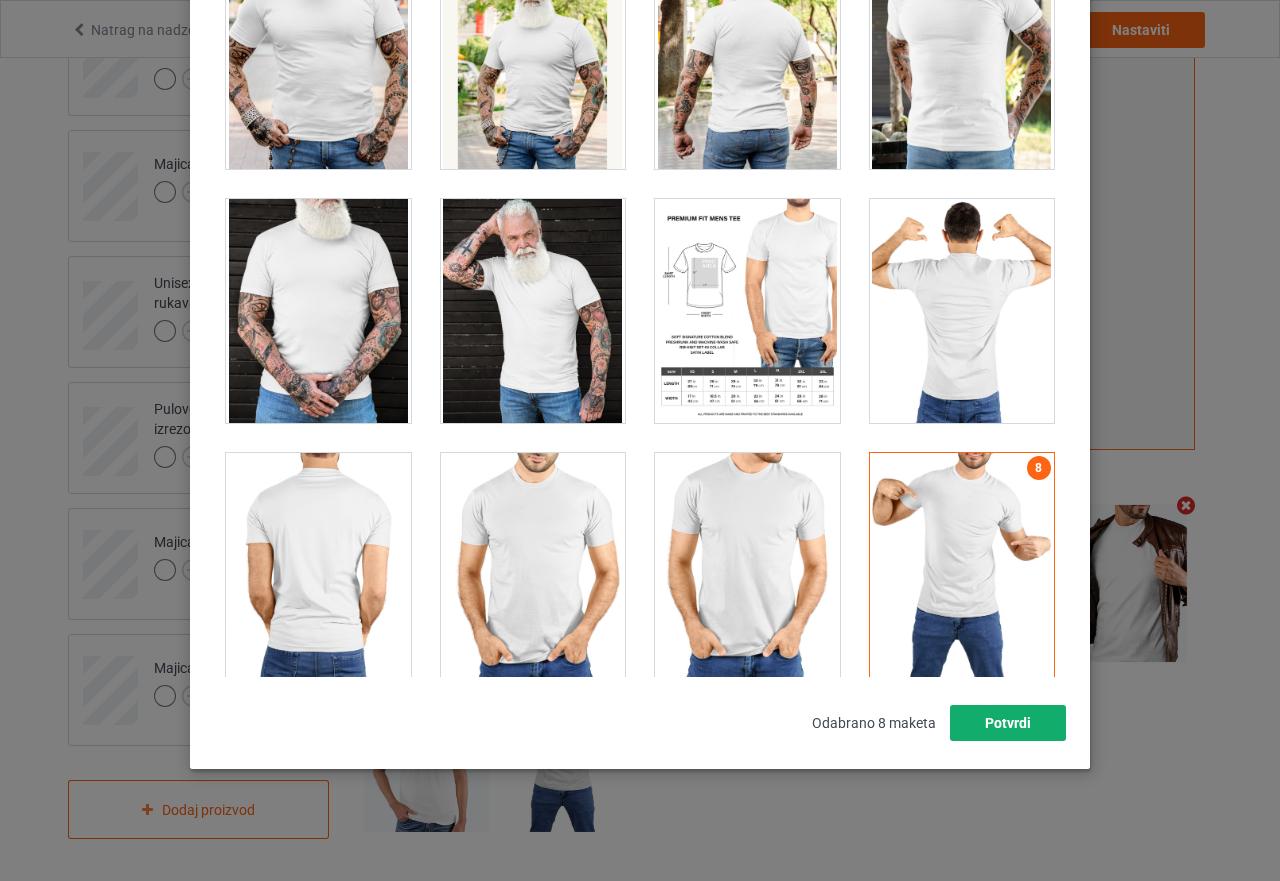 click on "Potvrdi" at bounding box center [1008, 723] 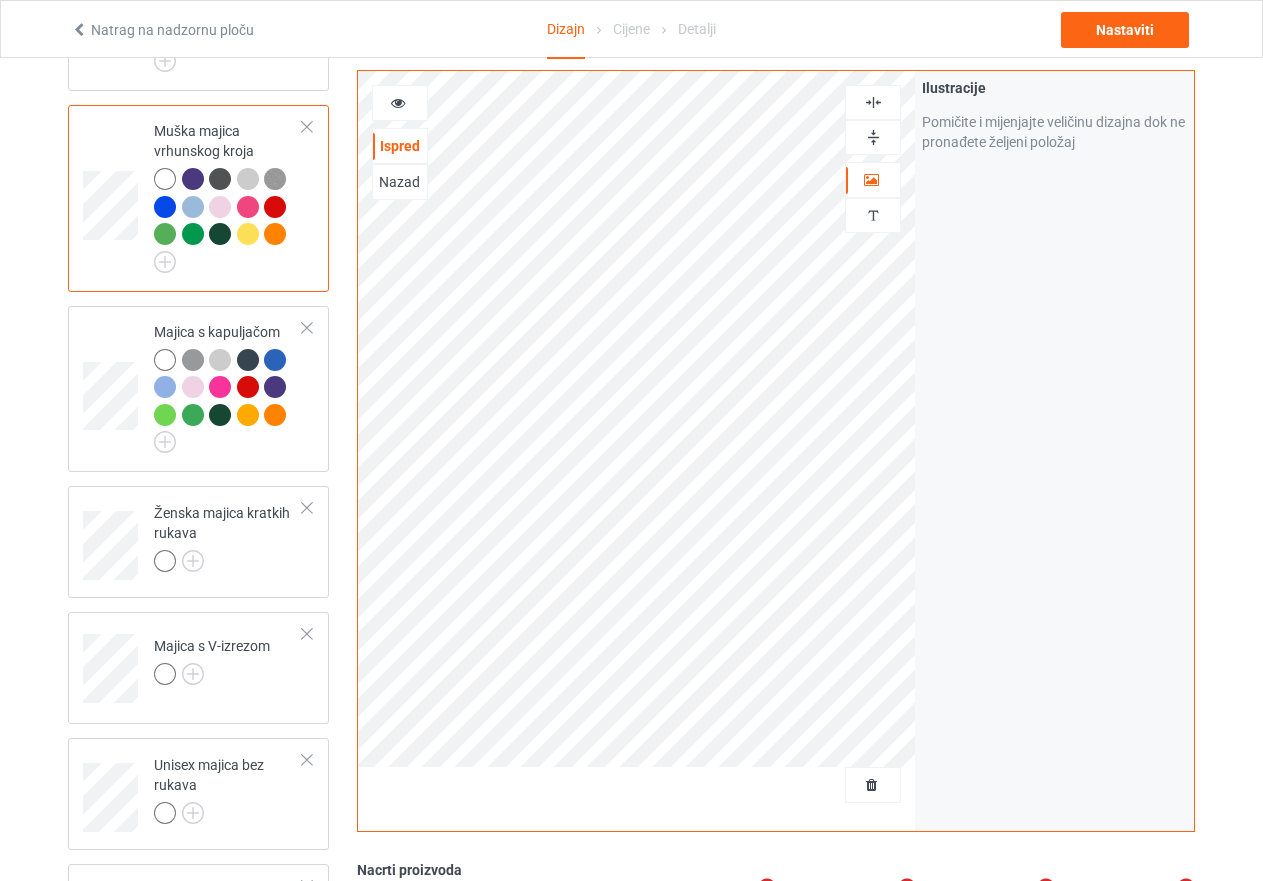 scroll, scrollTop: 312, scrollLeft: 0, axis: vertical 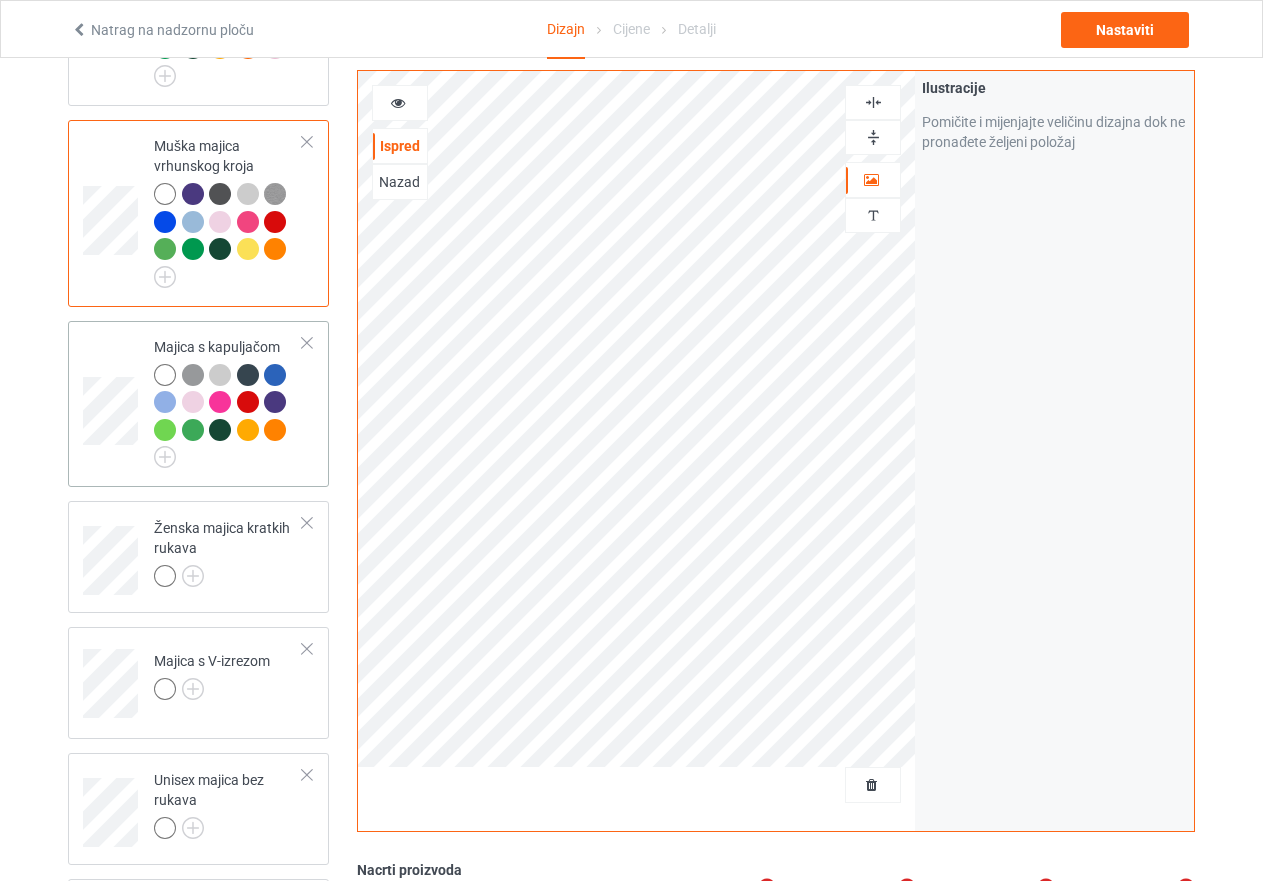 click at bounding box center [228, 416] 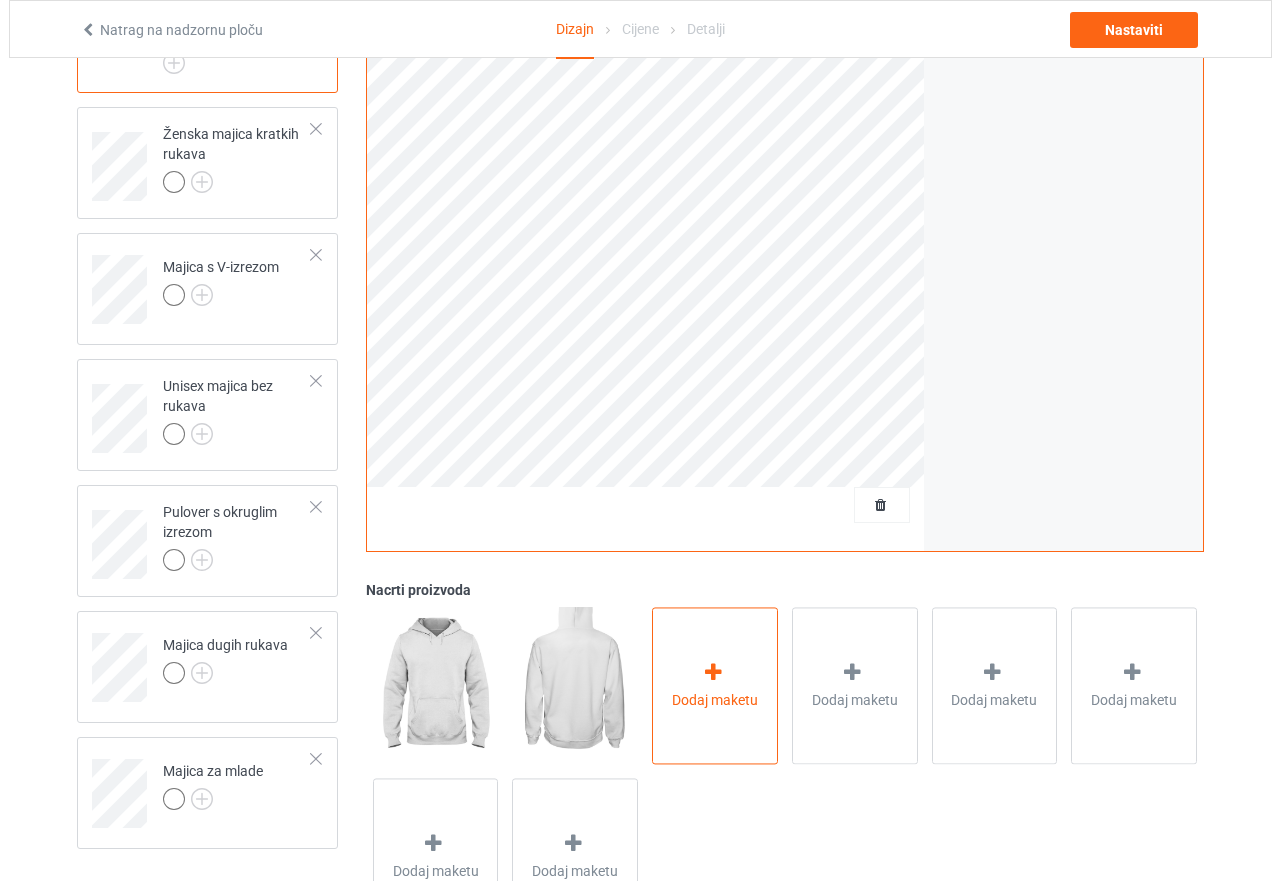 scroll, scrollTop: 712, scrollLeft: 0, axis: vertical 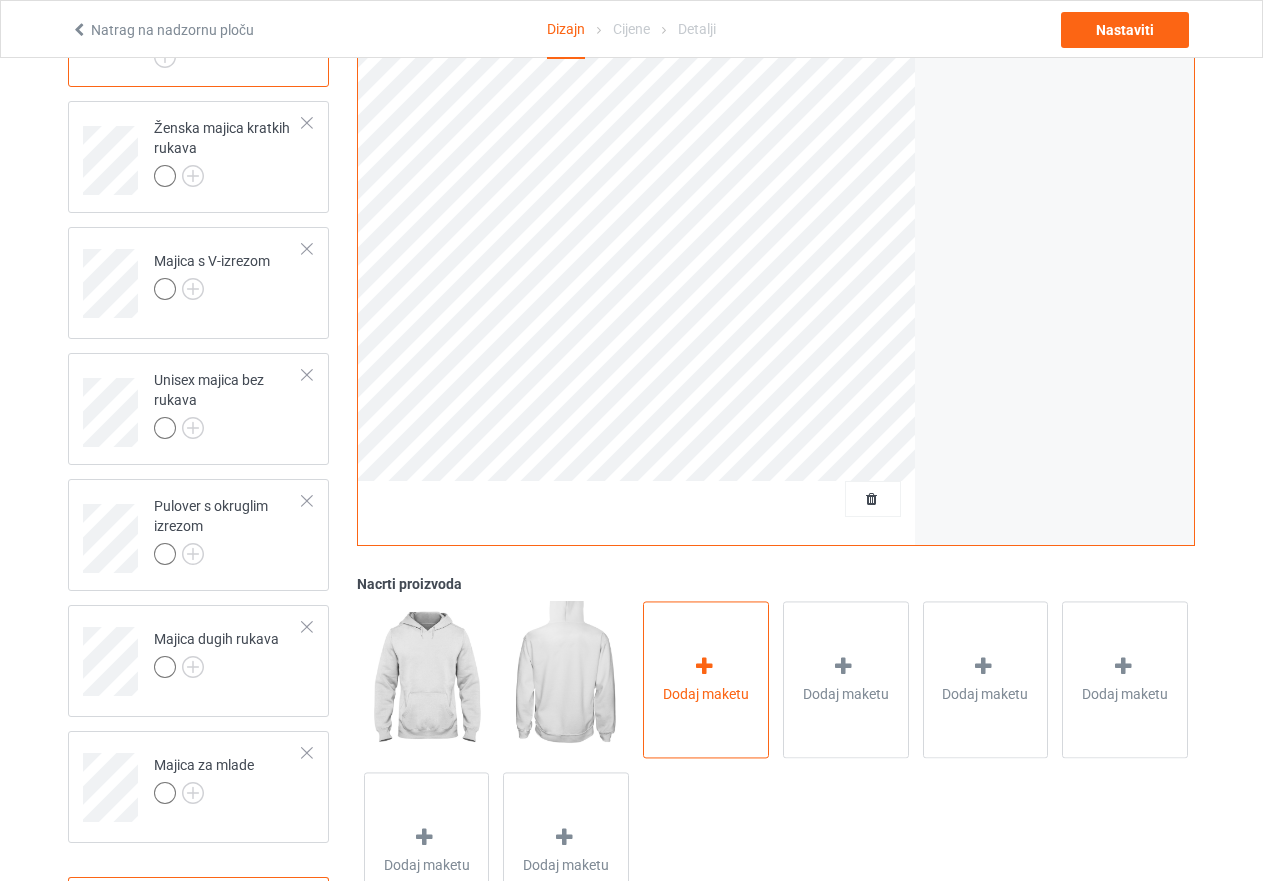 click at bounding box center (706, 669) 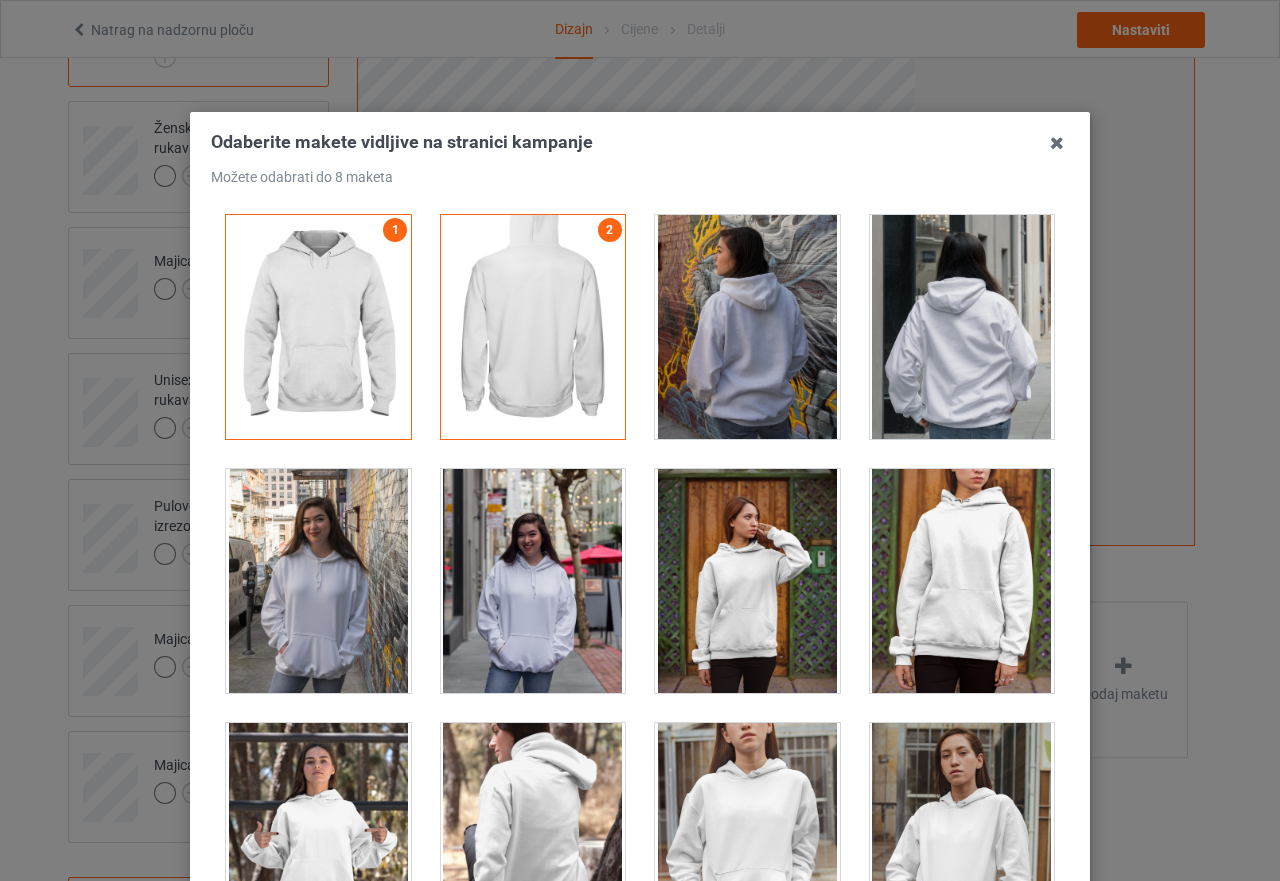 click at bounding box center (533, 581) 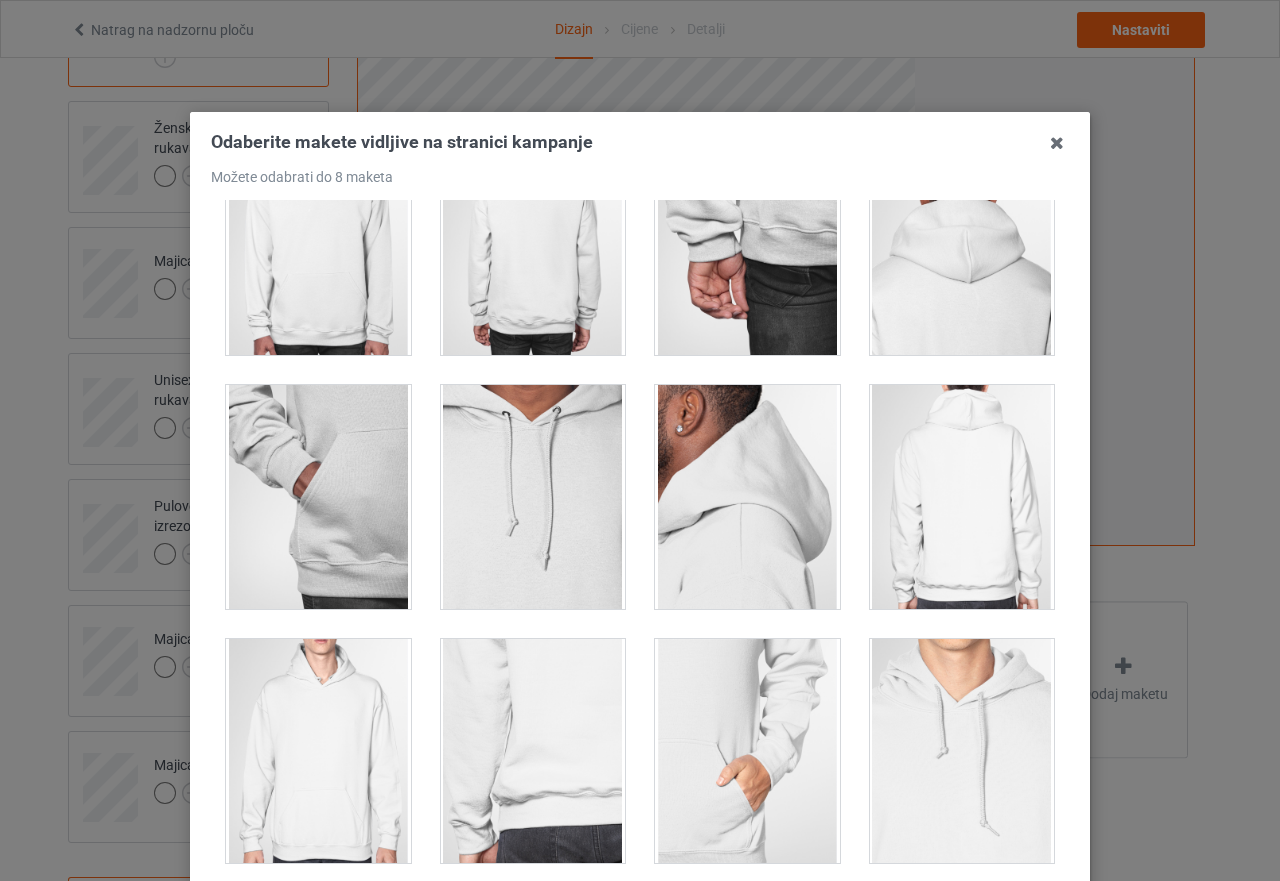 scroll, scrollTop: 600, scrollLeft: 0, axis: vertical 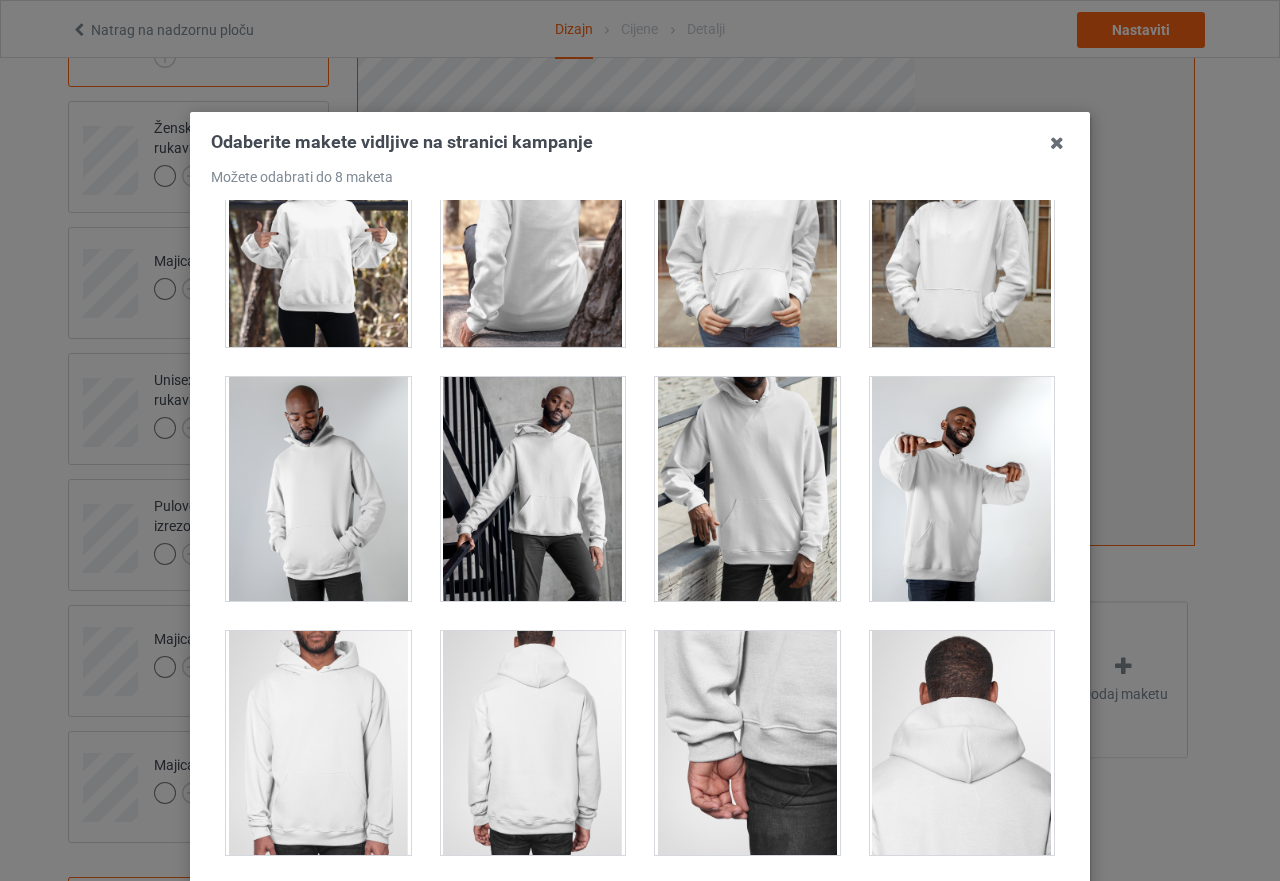 click at bounding box center (962, 489) 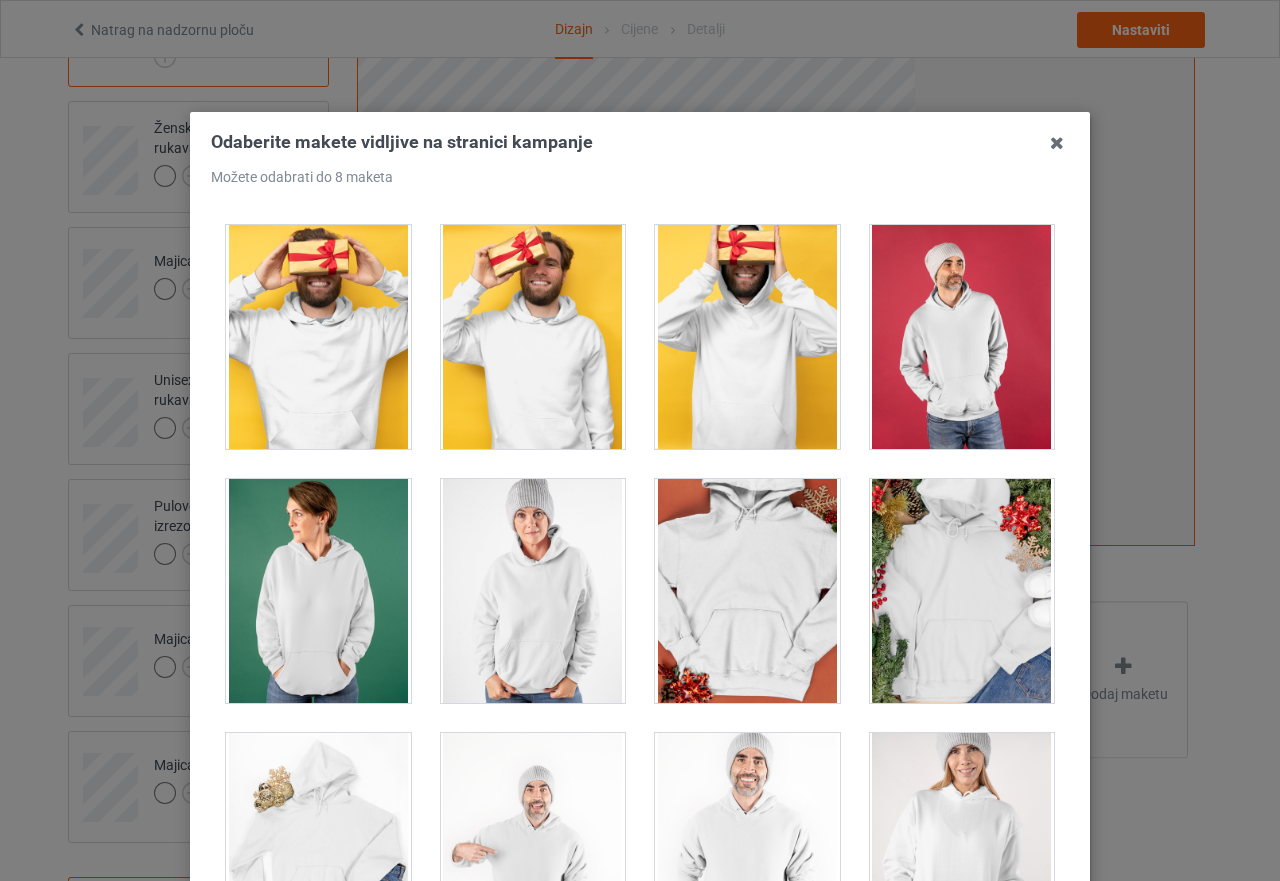scroll, scrollTop: 4200, scrollLeft: 0, axis: vertical 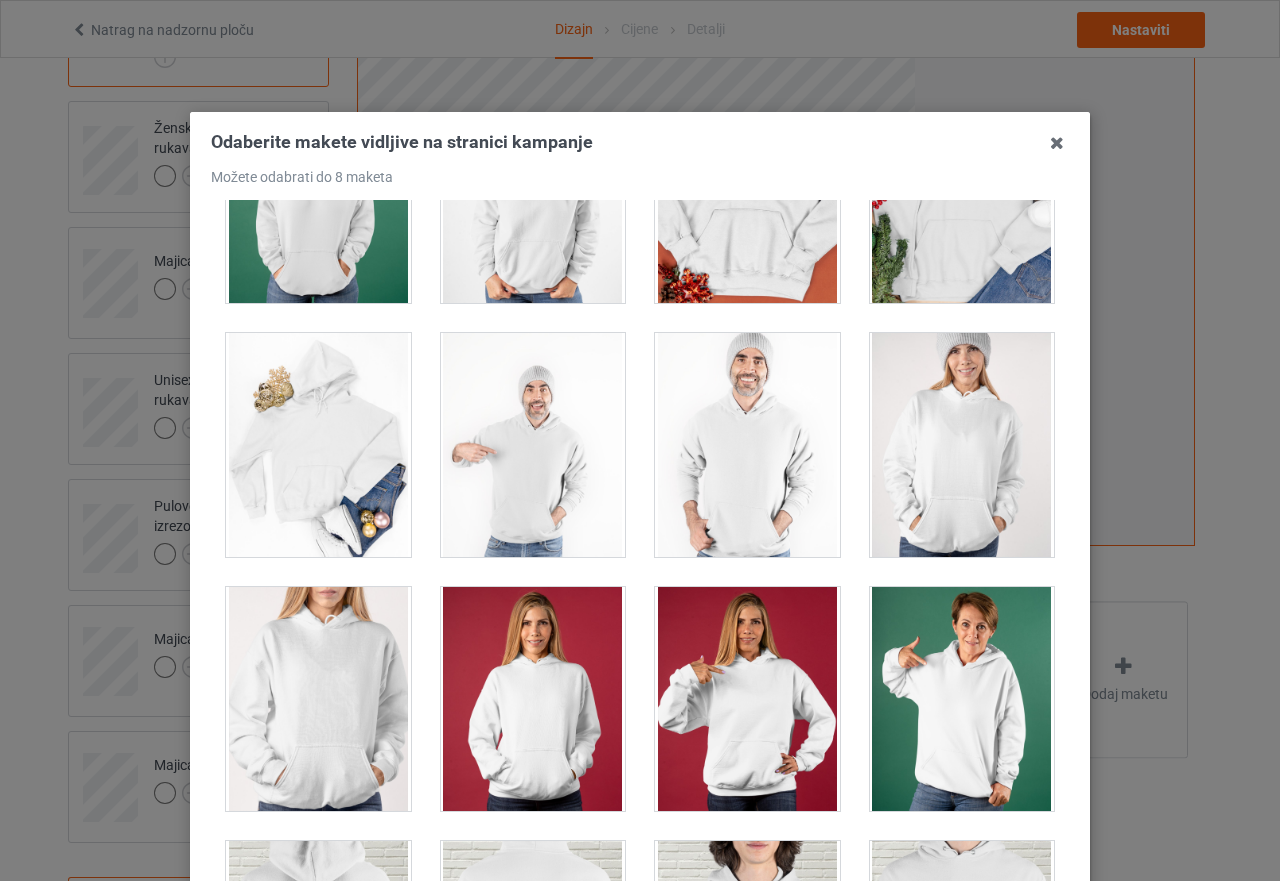 click at bounding box center (533, 445) 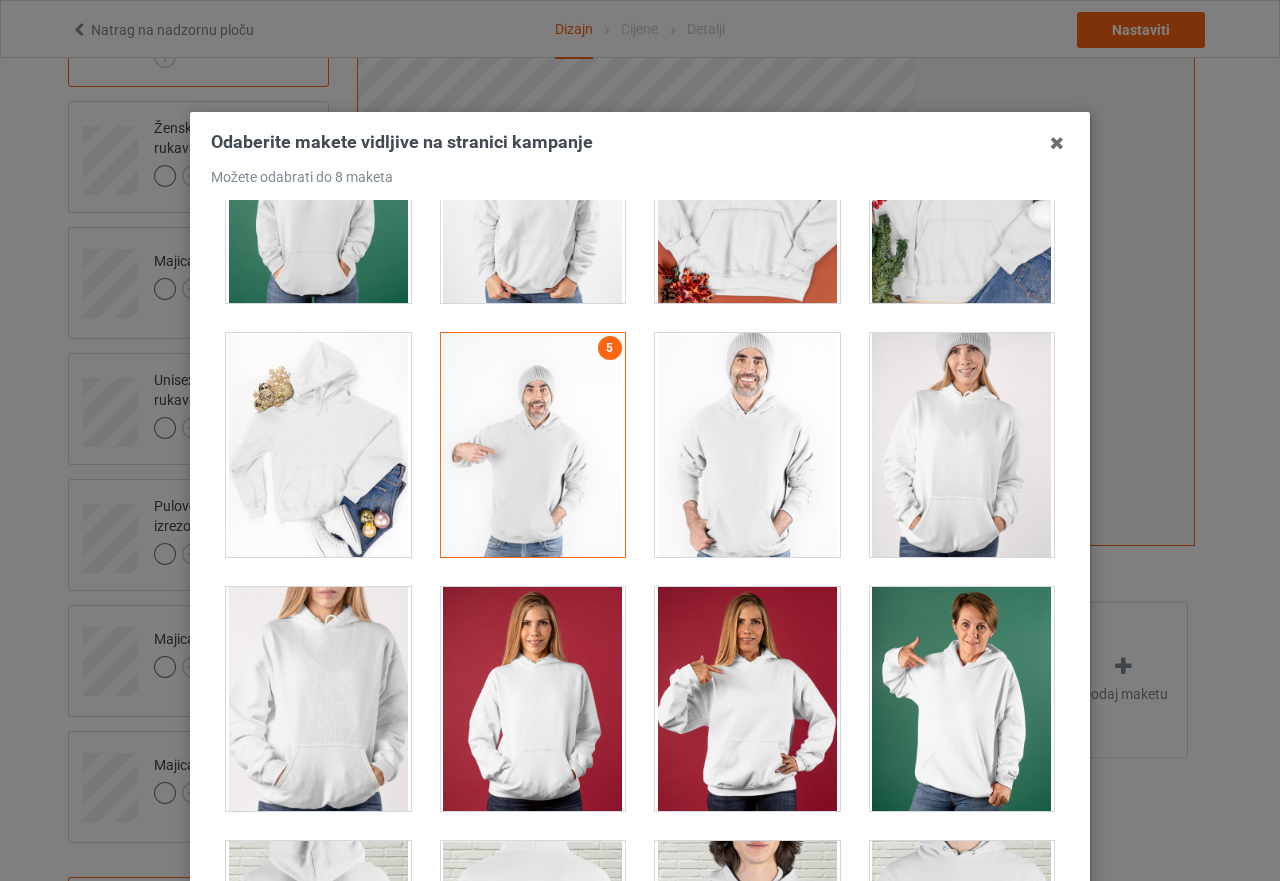 click at bounding box center [747, 699] 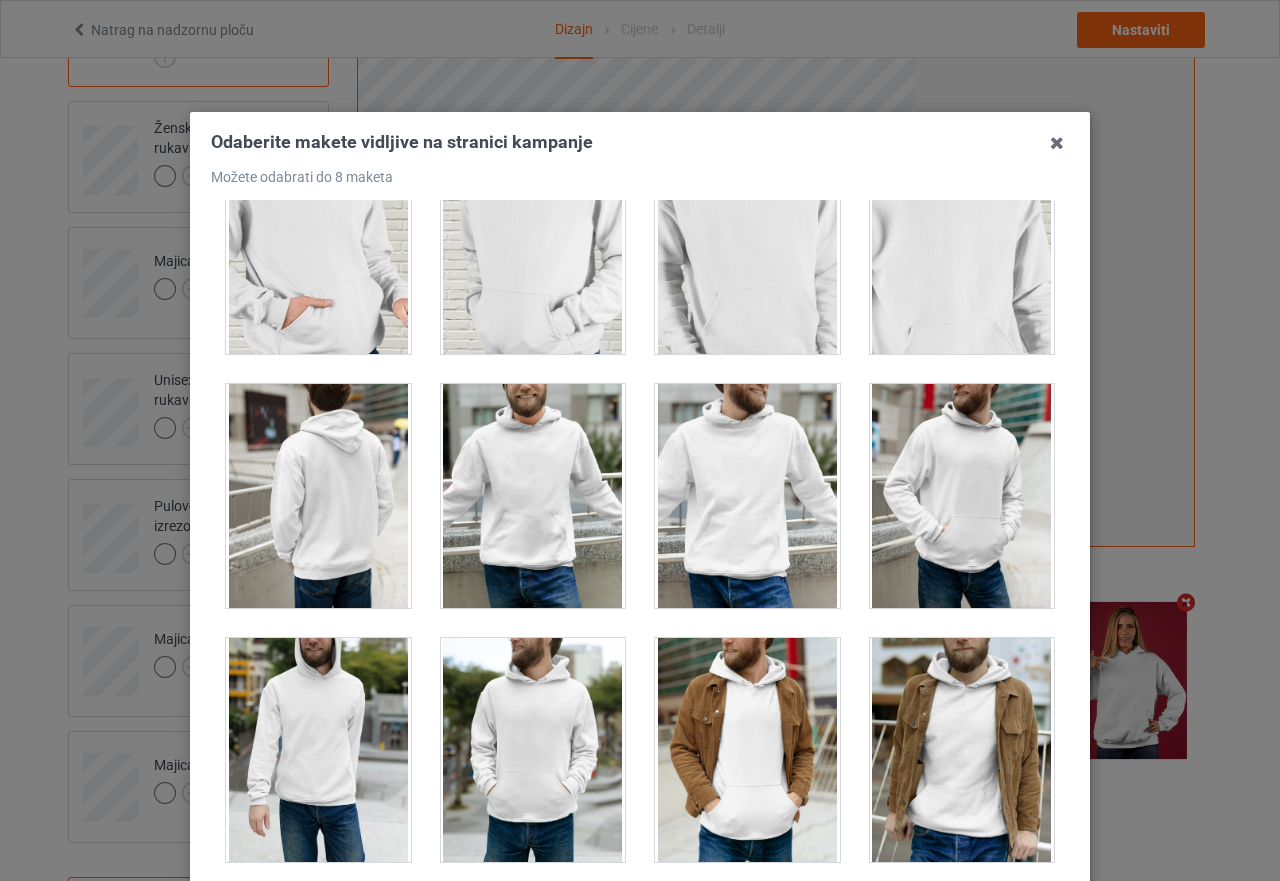 scroll, scrollTop: 5500, scrollLeft: 0, axis: vertical 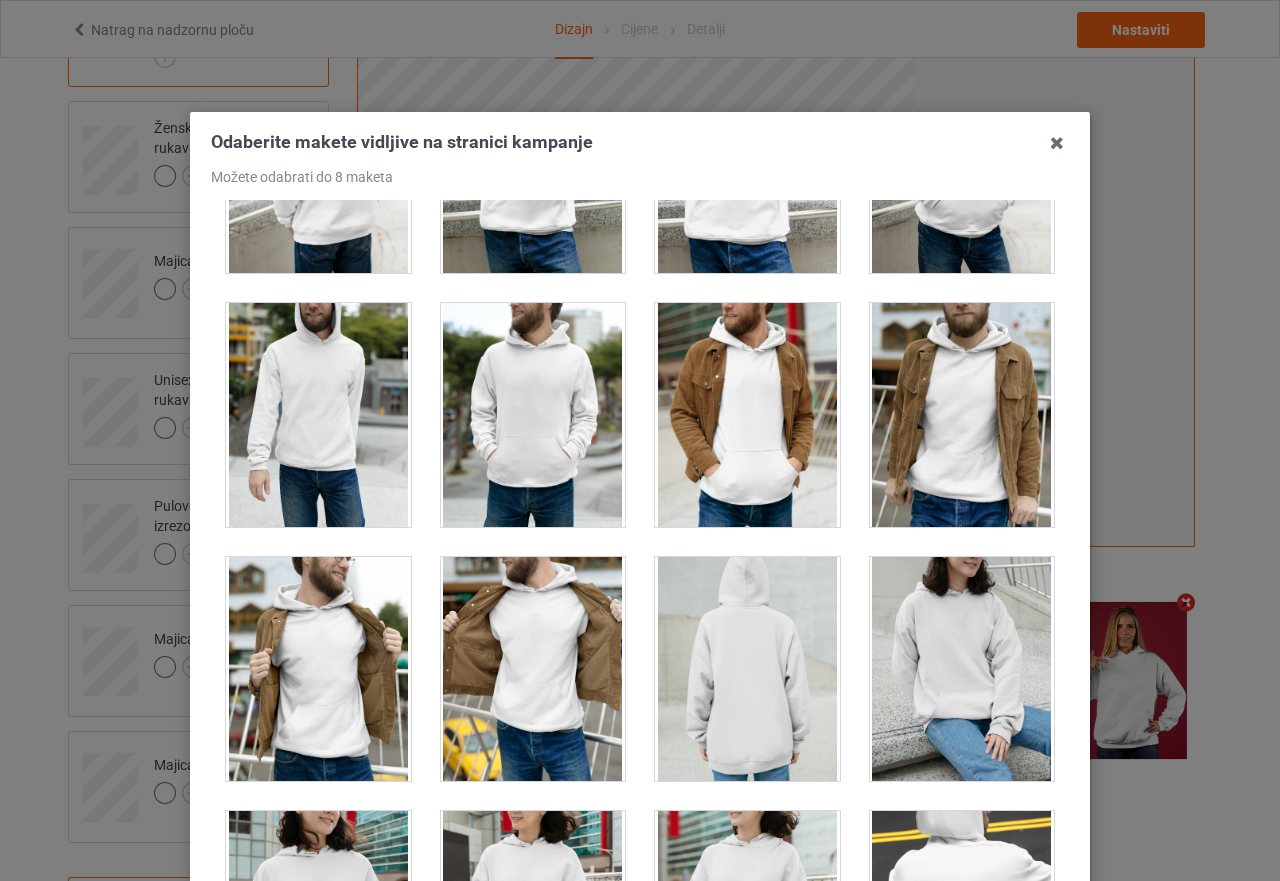 click at bounding box center [533, 415] 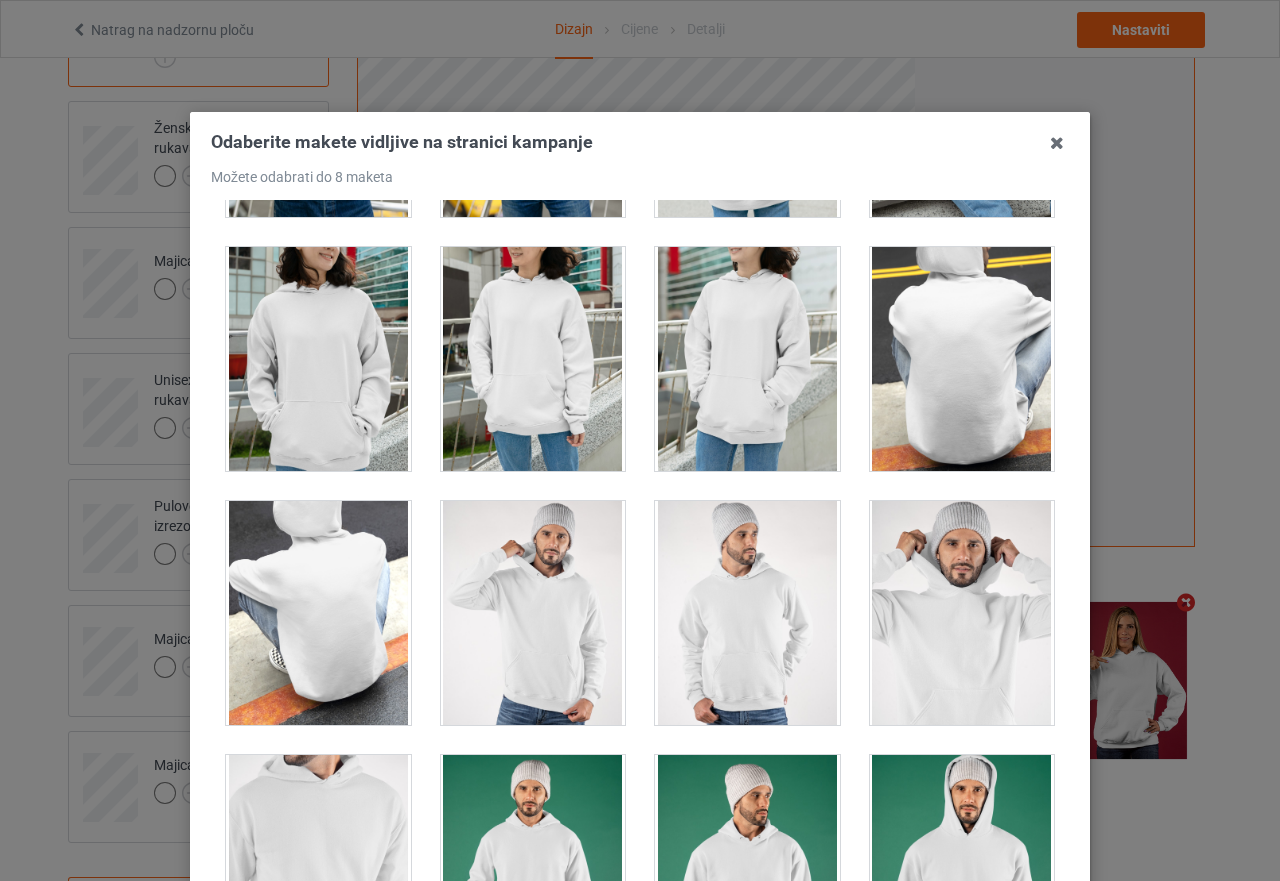 scroll, scrollTop: 6300, scrollLeft: 0, axis: vertical 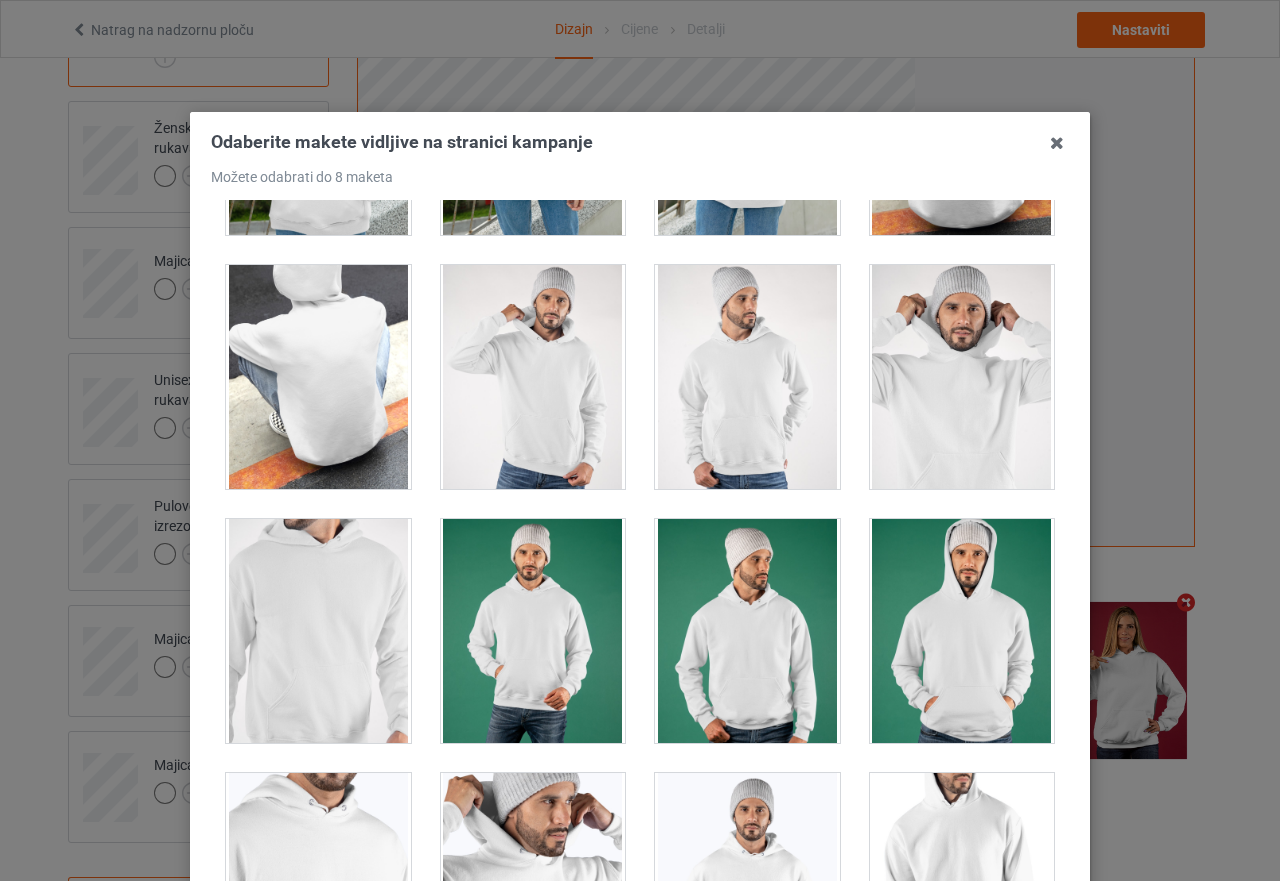 click at bounding box center (533, 377) 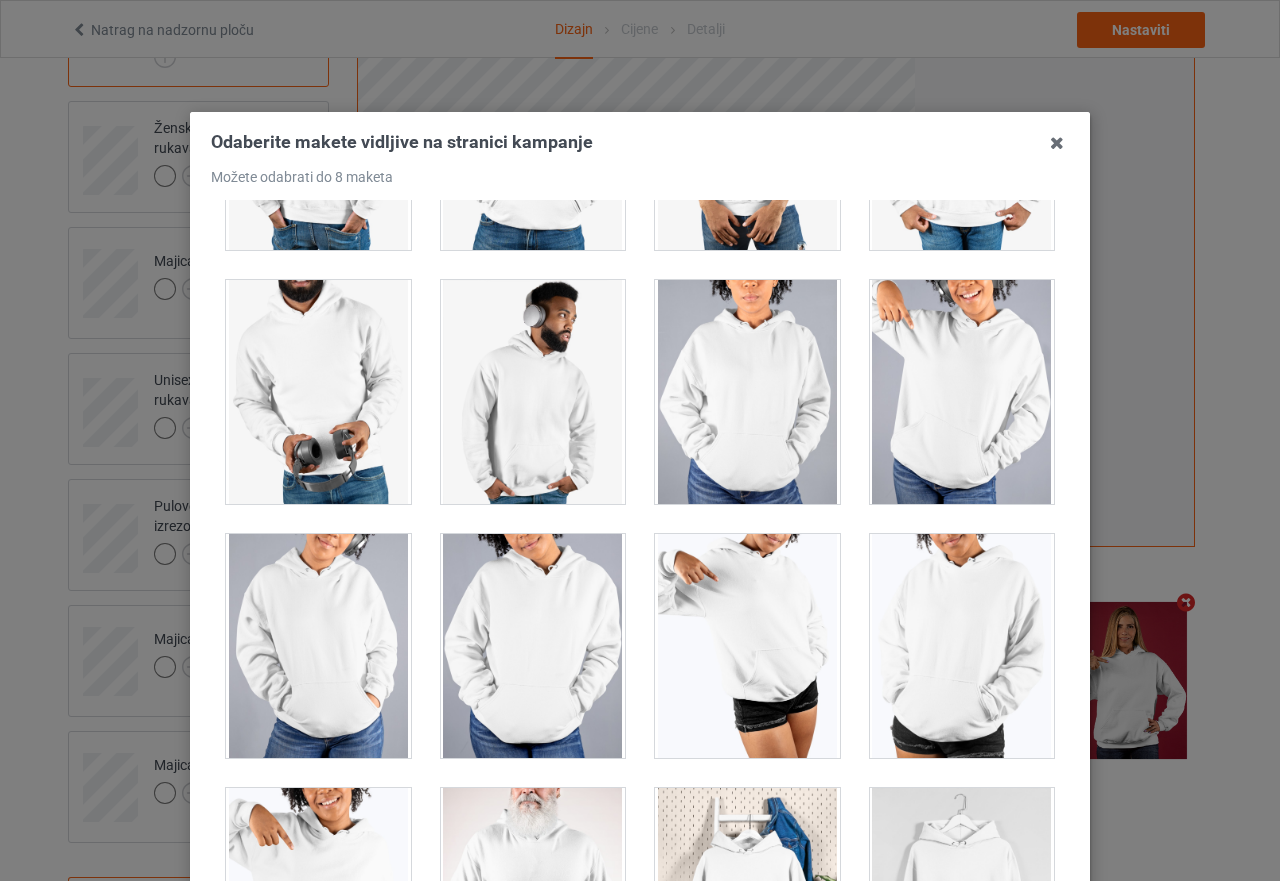 scroll, scrollTop: 17075, scrollLeft: 0, axis: vertical 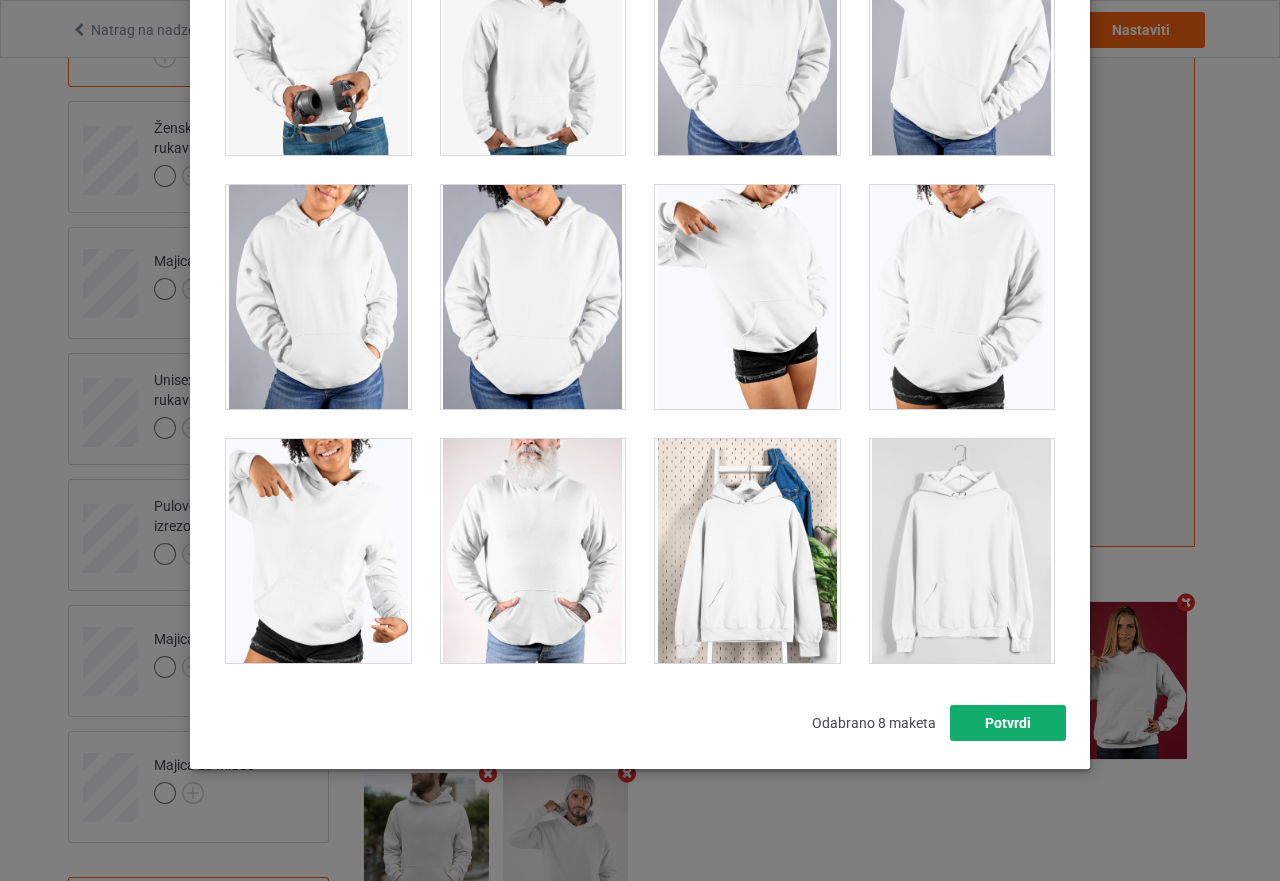 click on "Potvrdi" at bounding box center [1008, 723] 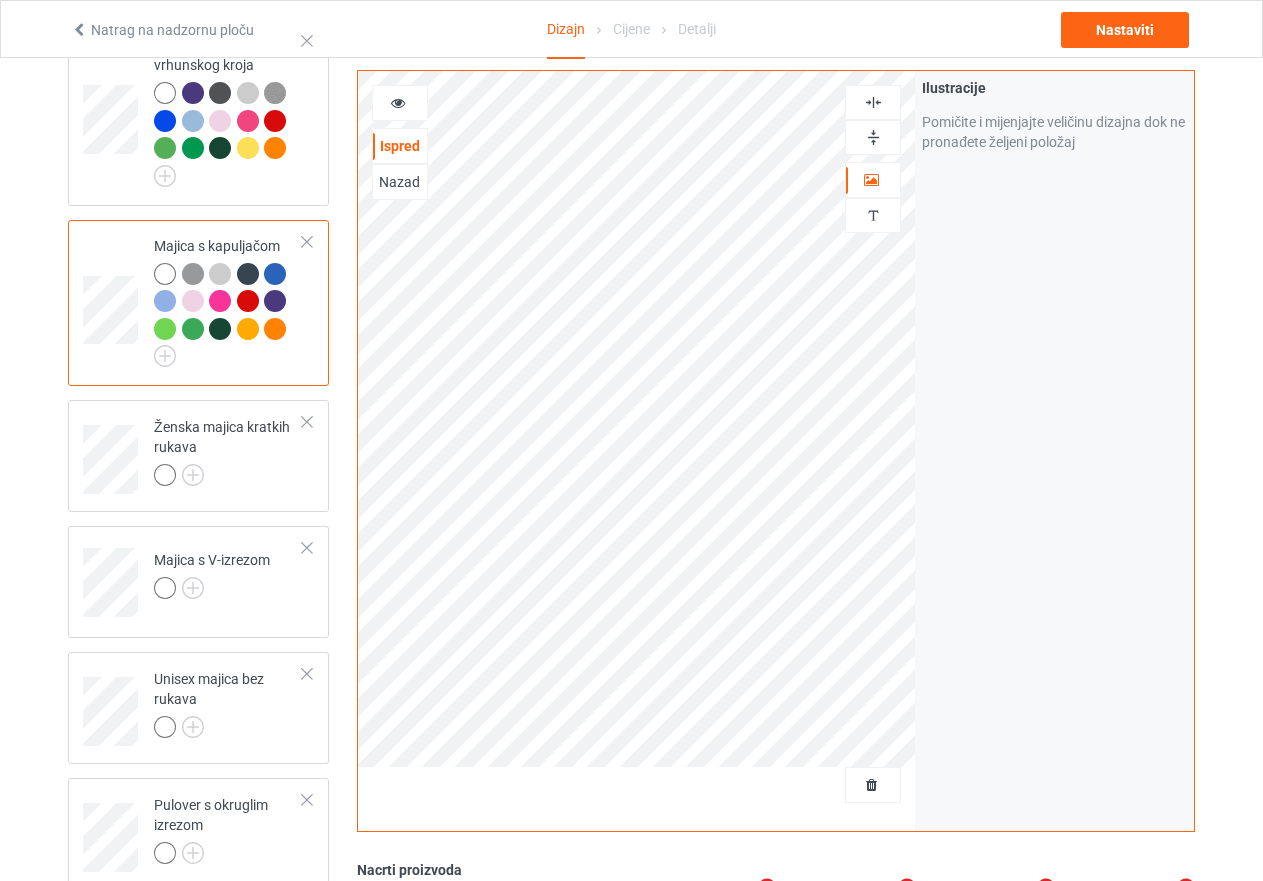 scroll, scrollTop: 412, scrollLeft: 0, axis: vertical 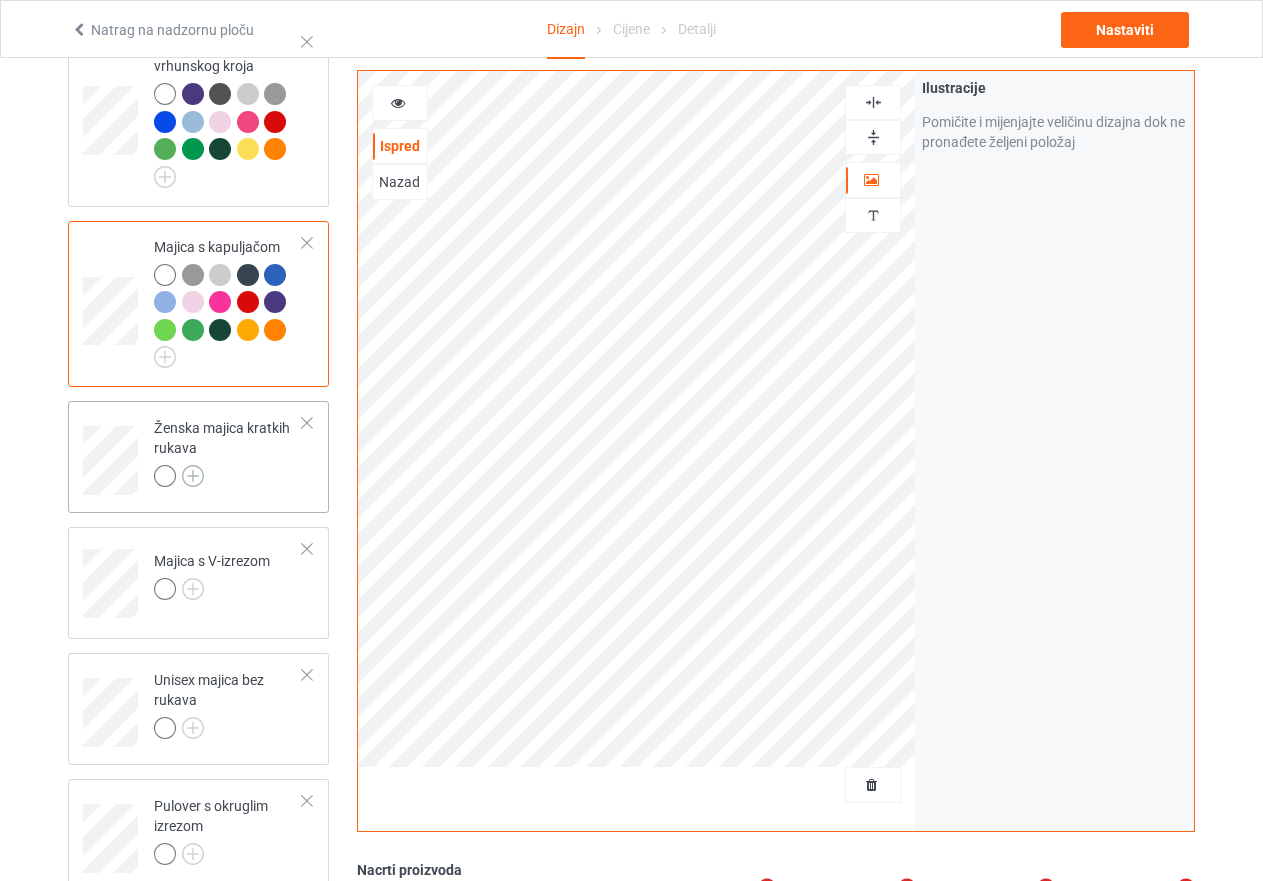 click at bounding box center (193, 476) 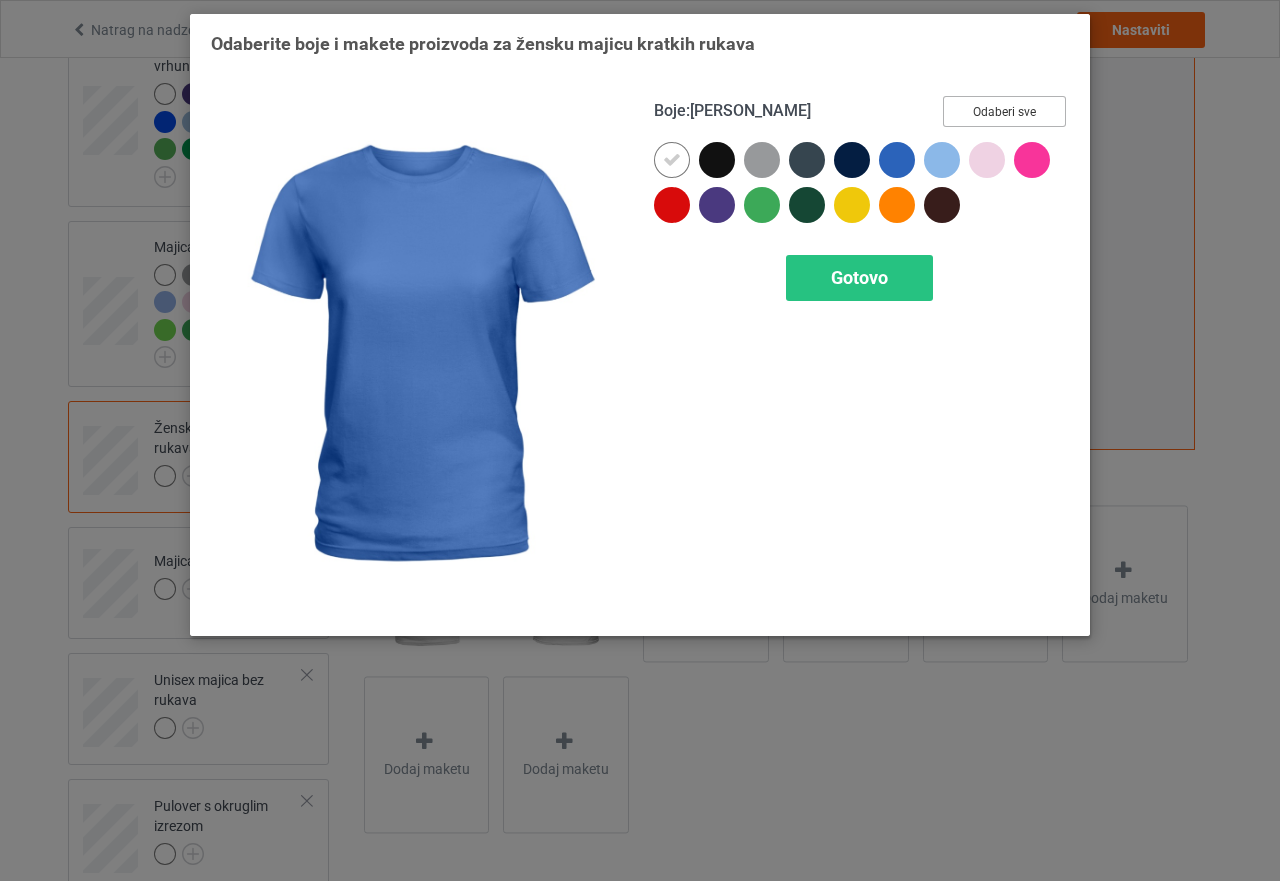 click on "Odaberi sve" at bounding box center [1004, 111] 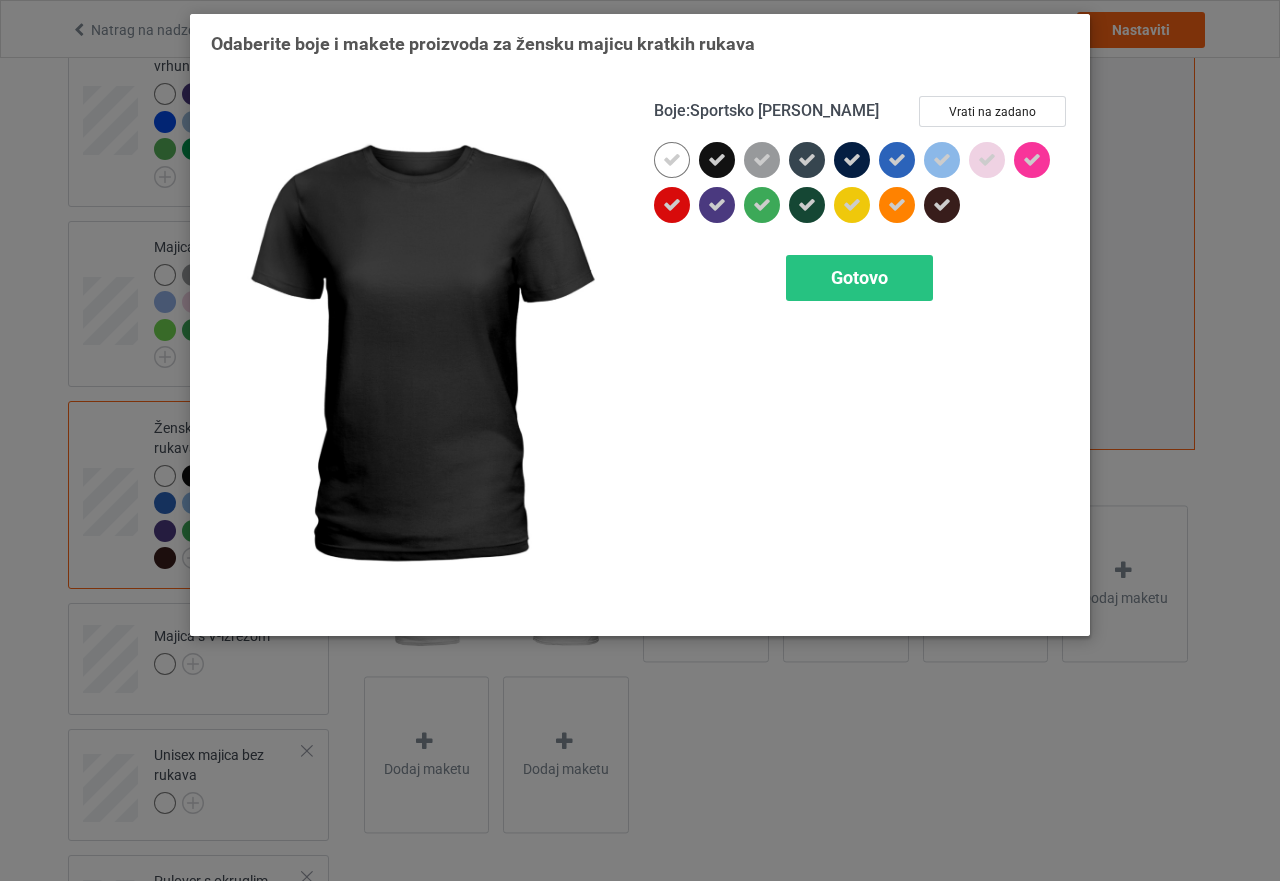 drag, startPoint x: 725, startPoint y: 164, endPoint x: 798, endPoint y: 164, distance: 73 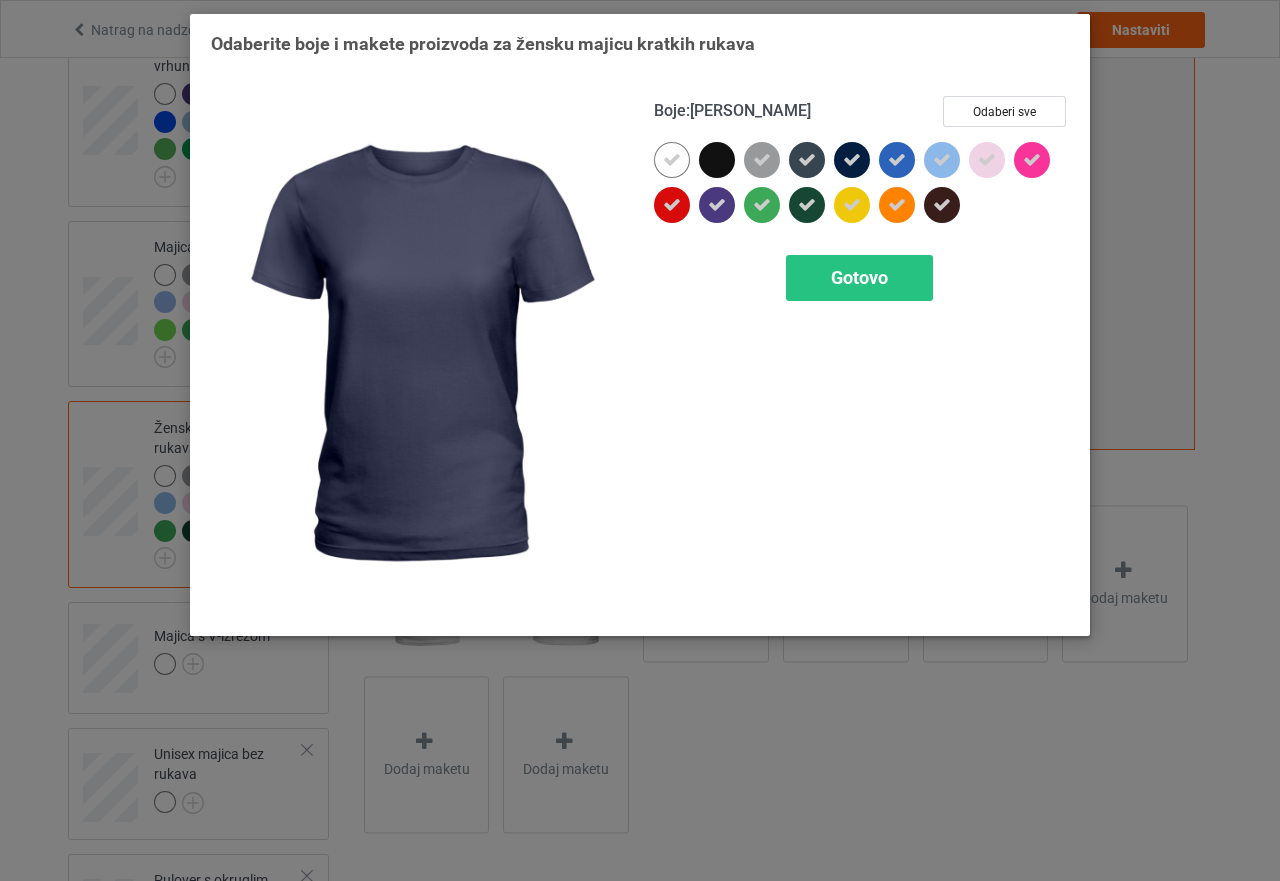 click at bounding box center [852, 160] 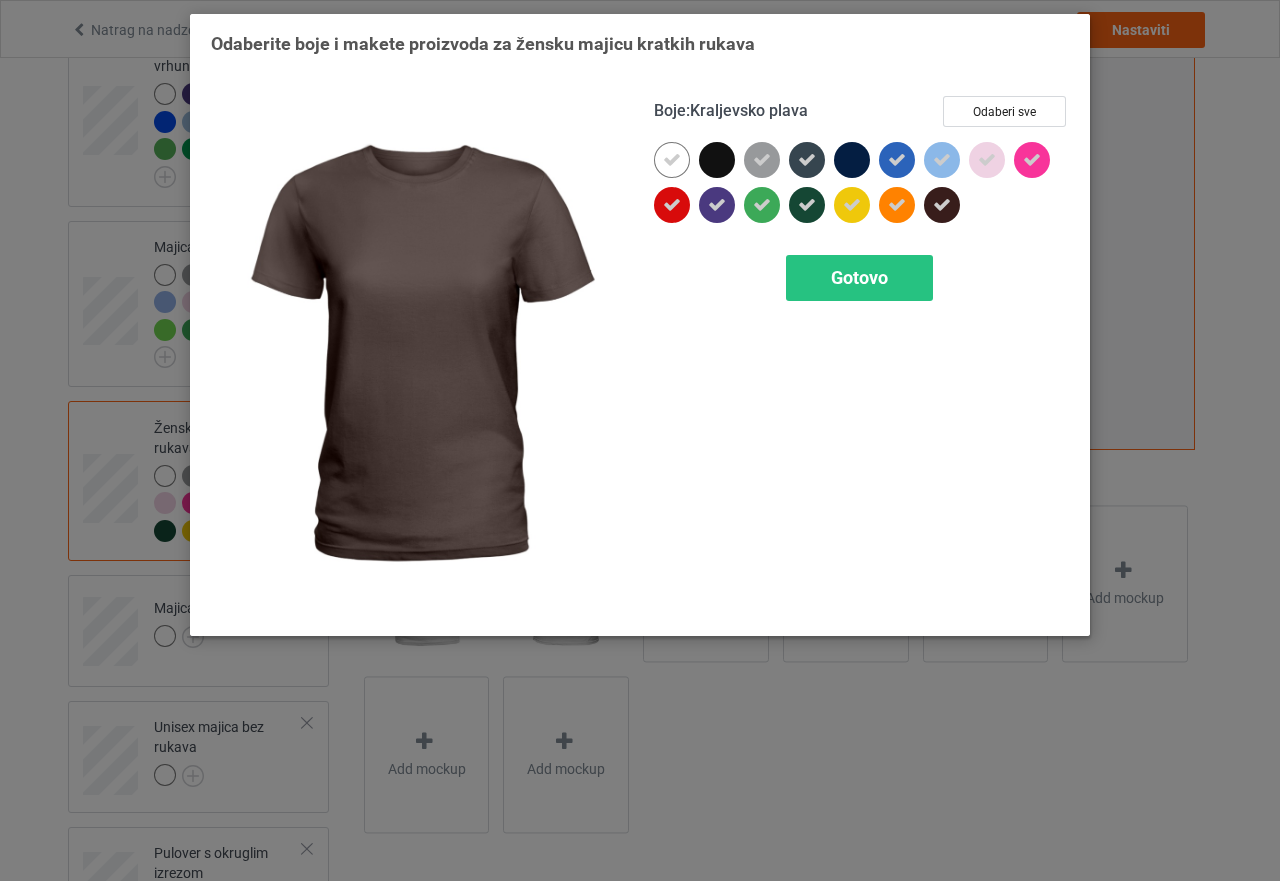click at bounding box center [942, 205] 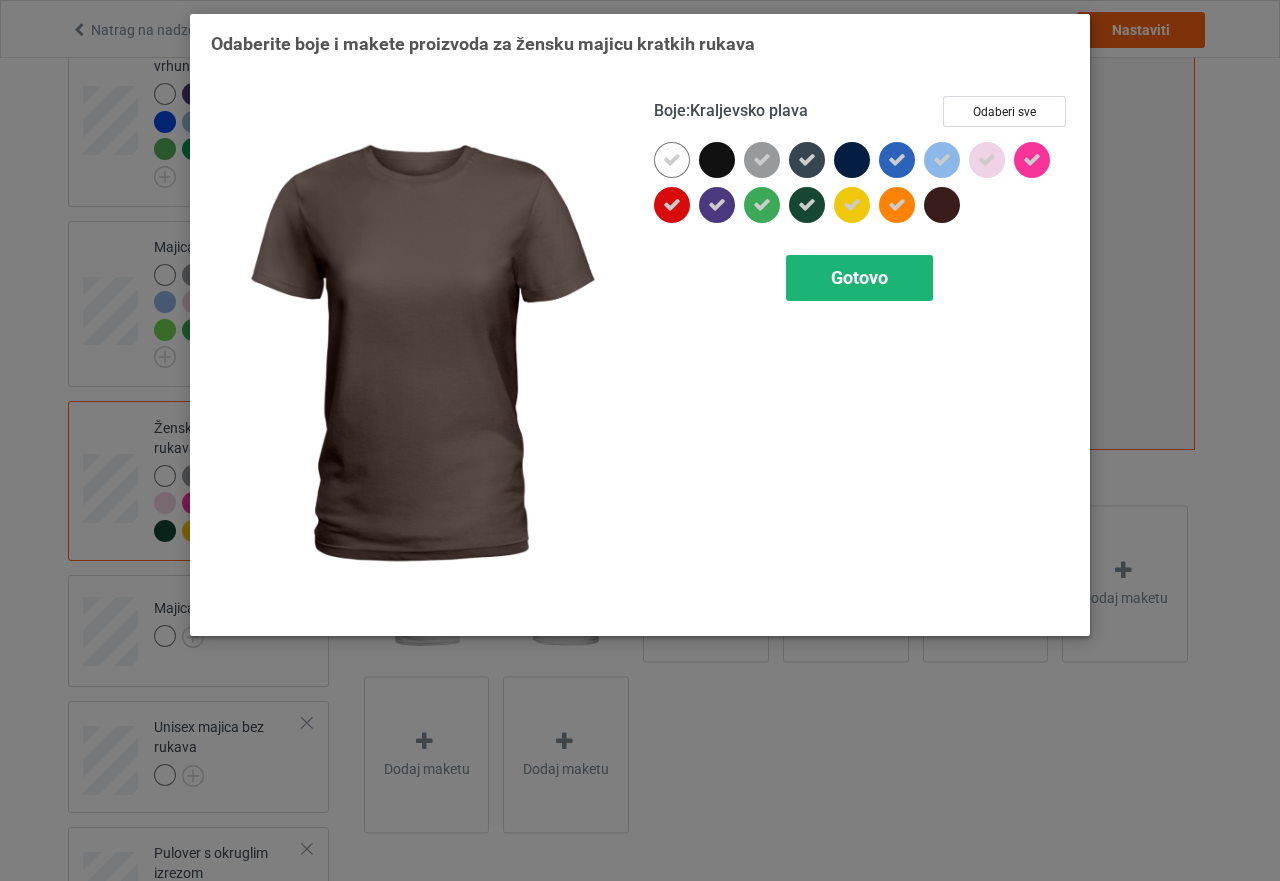 click on "Gotovo" at bounding box center [859, 278] 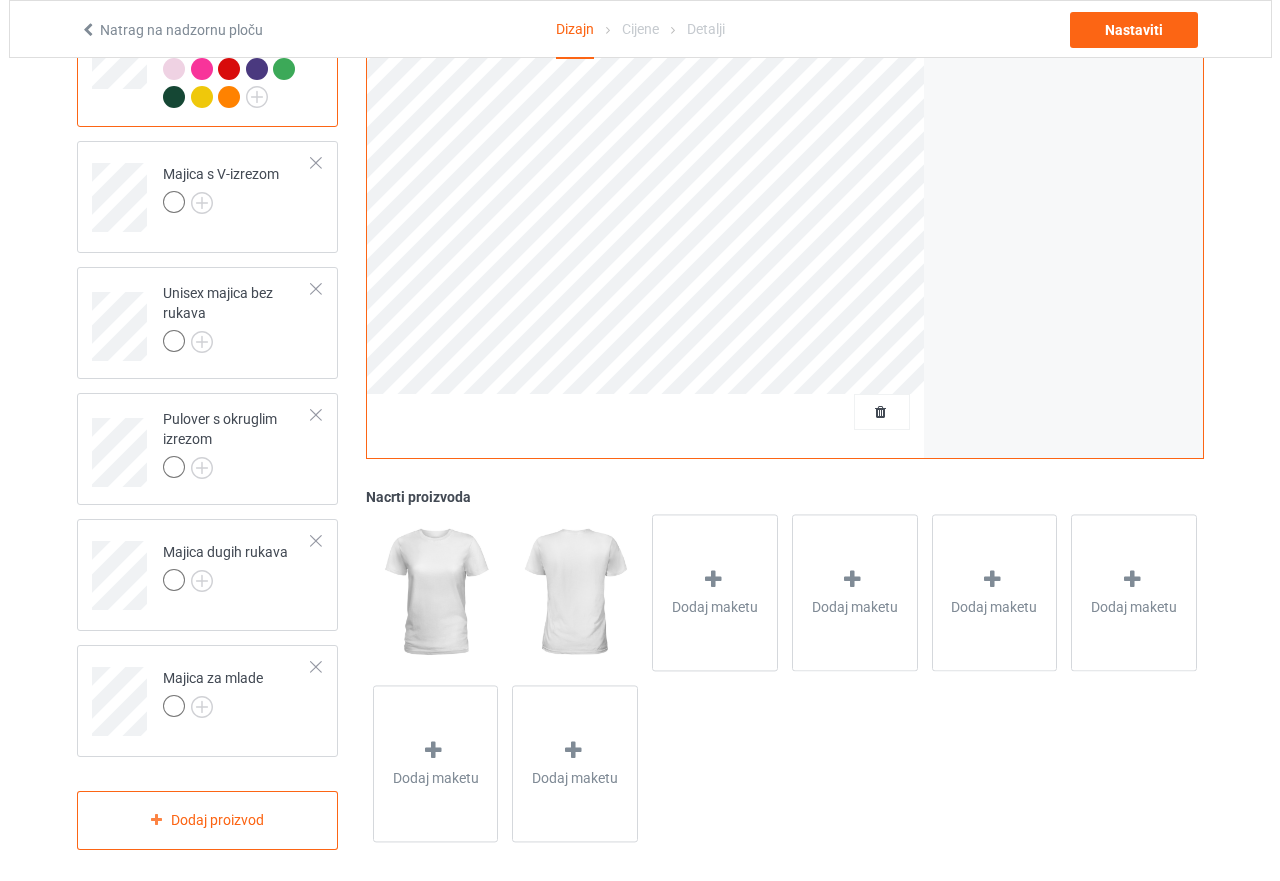 scroll, scrollTop: 861, scrollLeft: 0, axis: vertical 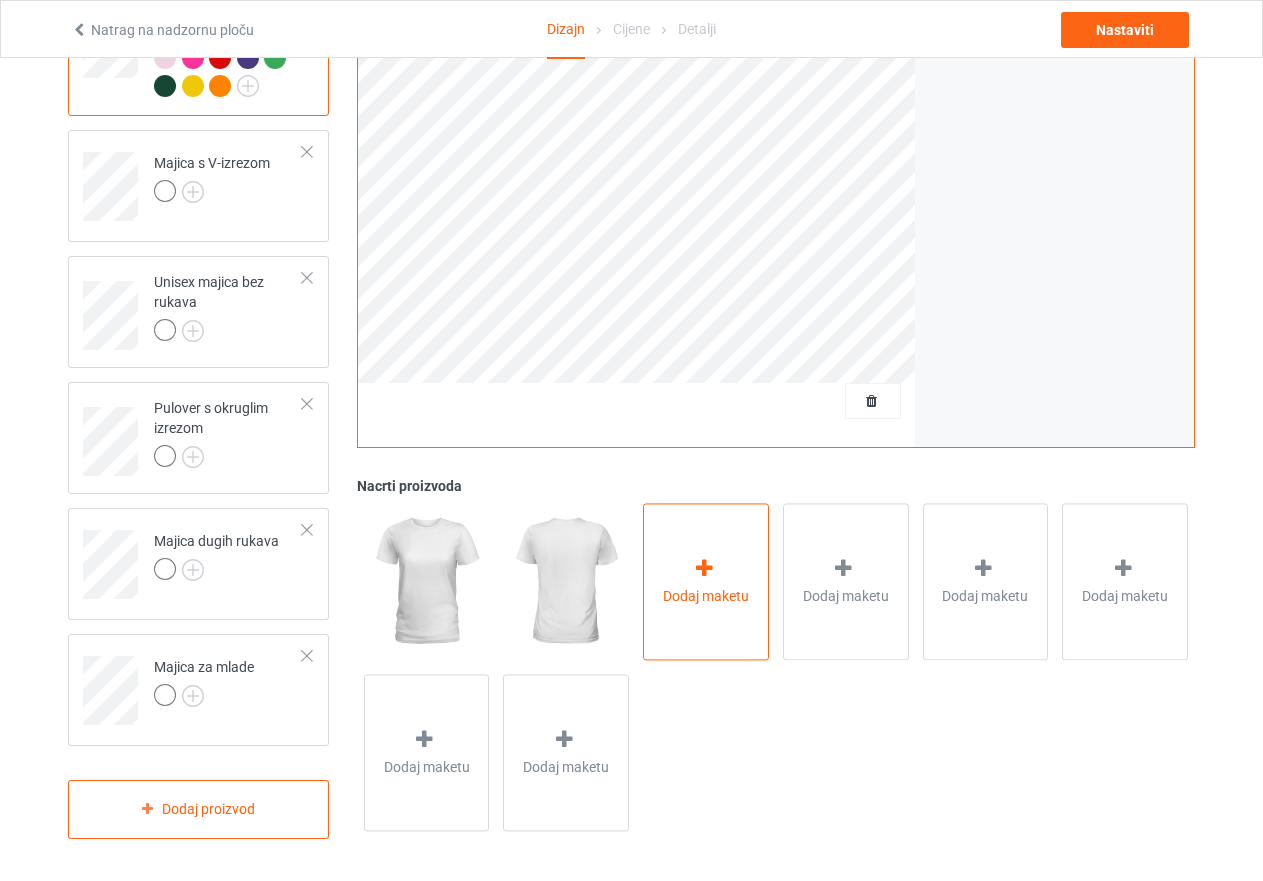 click at bounding box center [704, 569] 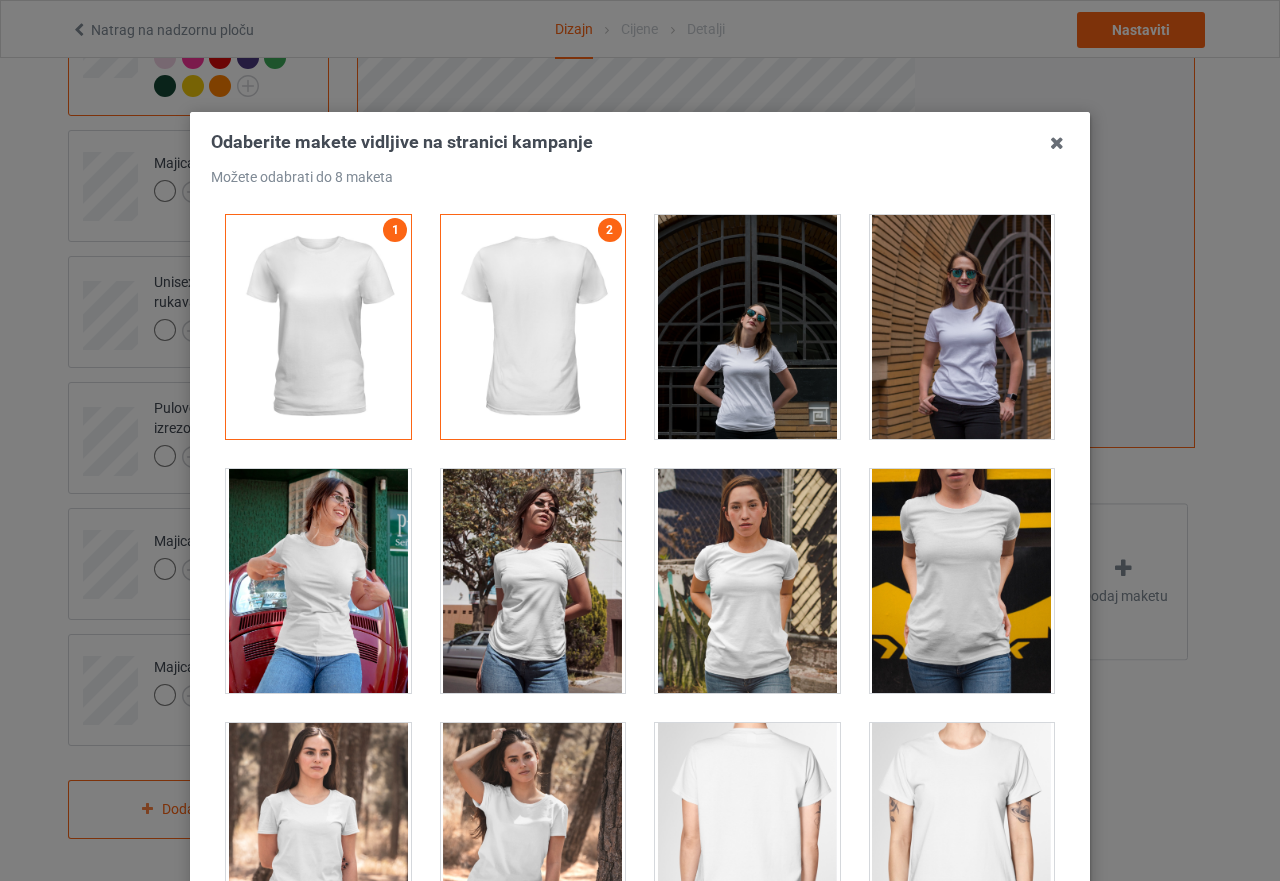 click at bounding box center [962, 327] 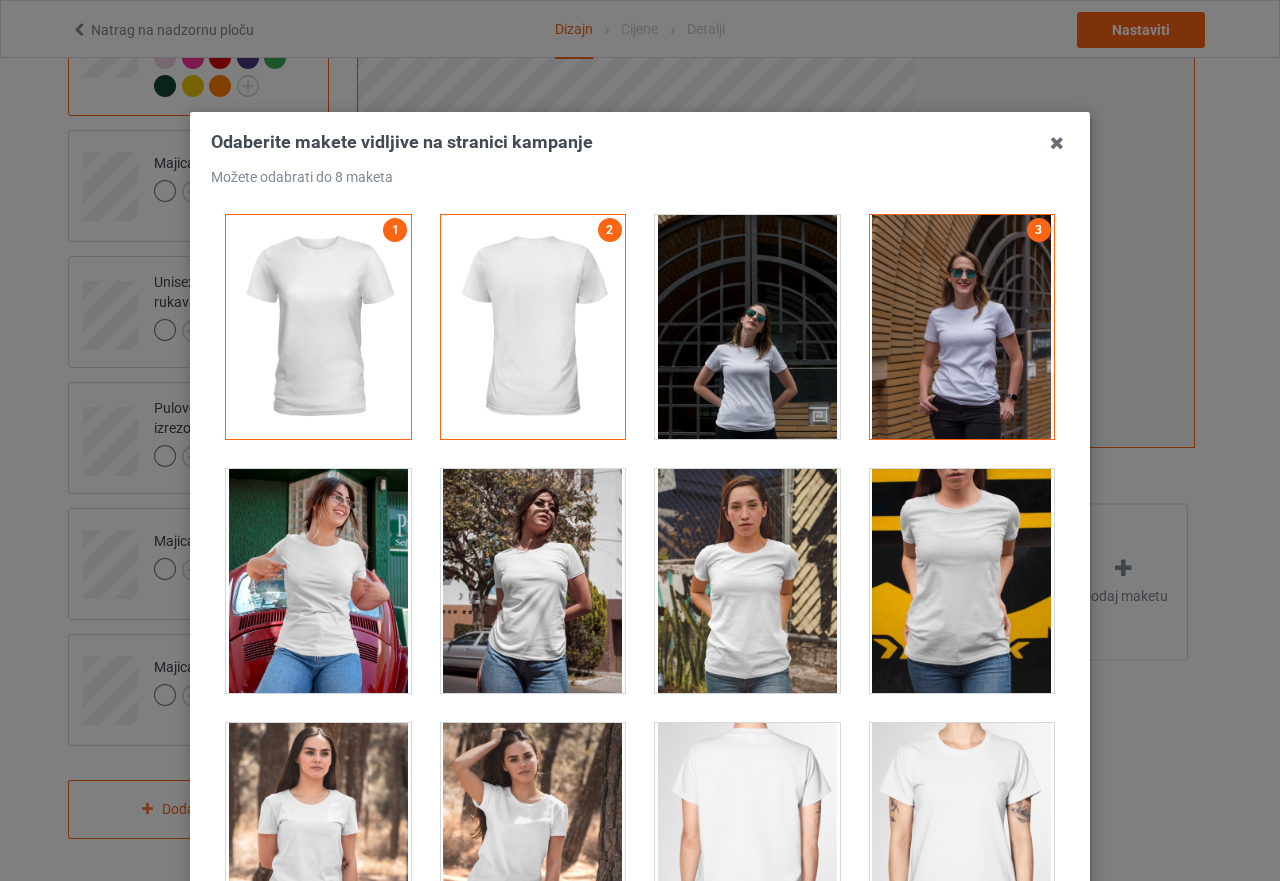 click at bounding box center (533, 581) 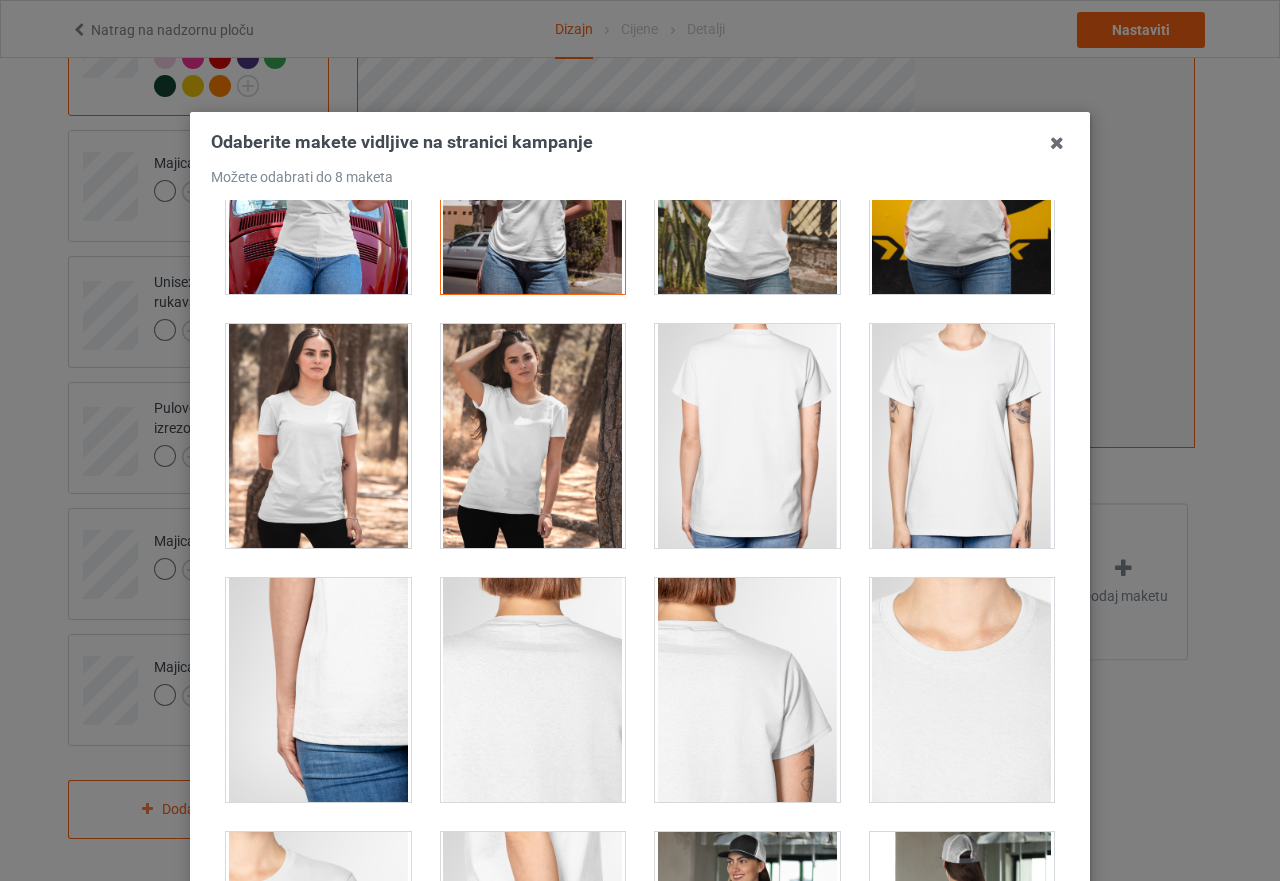 scroll, scrollTop: 400, scrollLeft: 0, axis: vertical 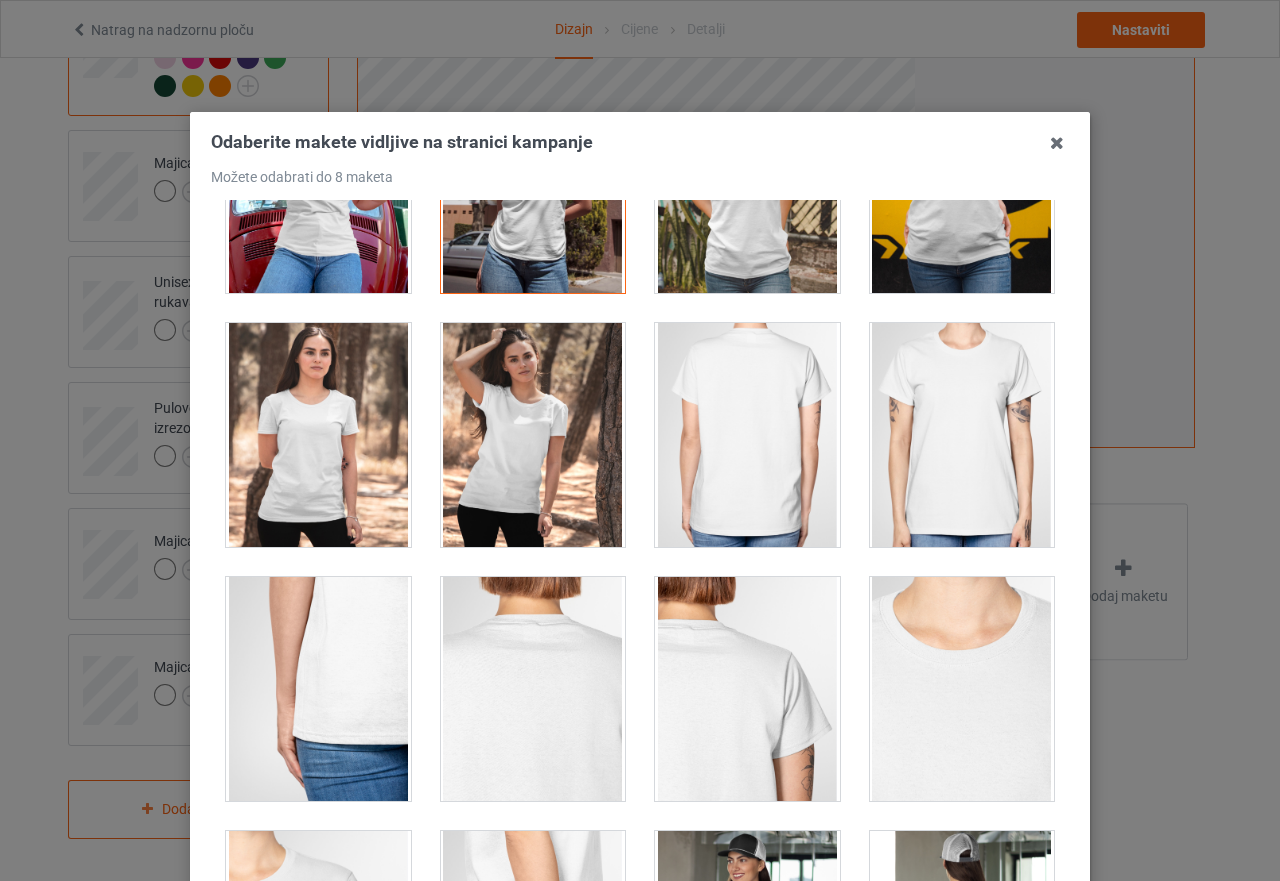 click at bounding box center (533, 435) 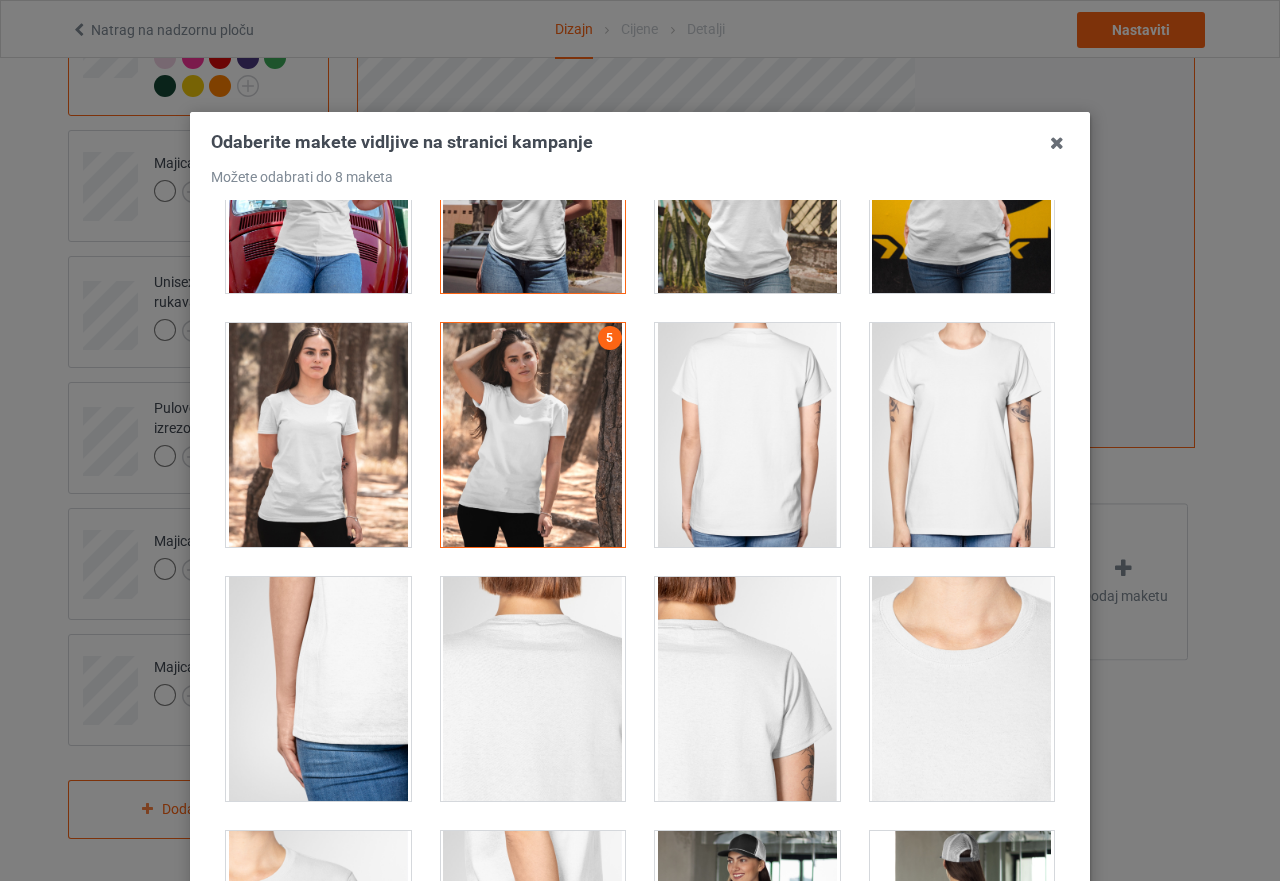 click at bounding box center (318, 435) 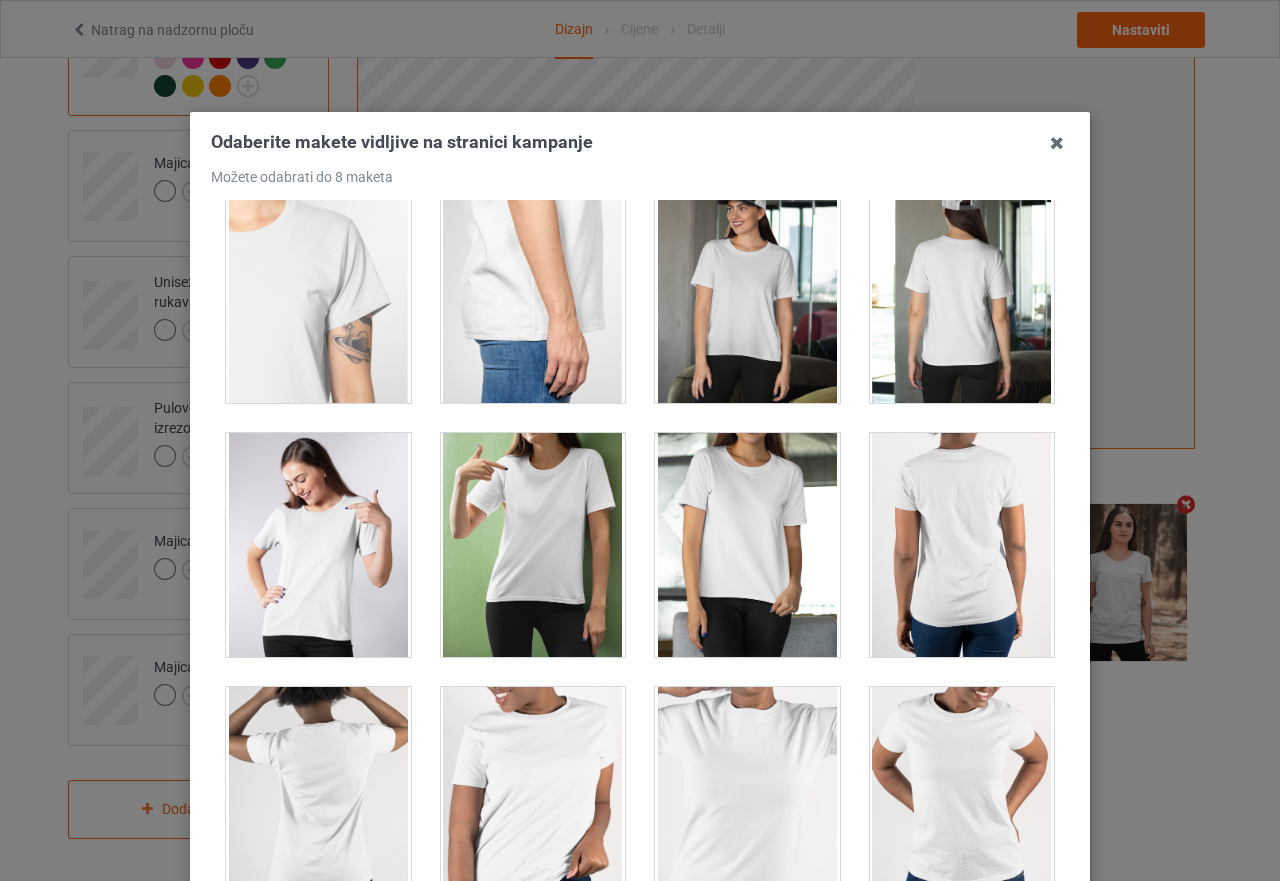 scroll, scrollTop: 1100, scrollLeft: 0, axis: vertical 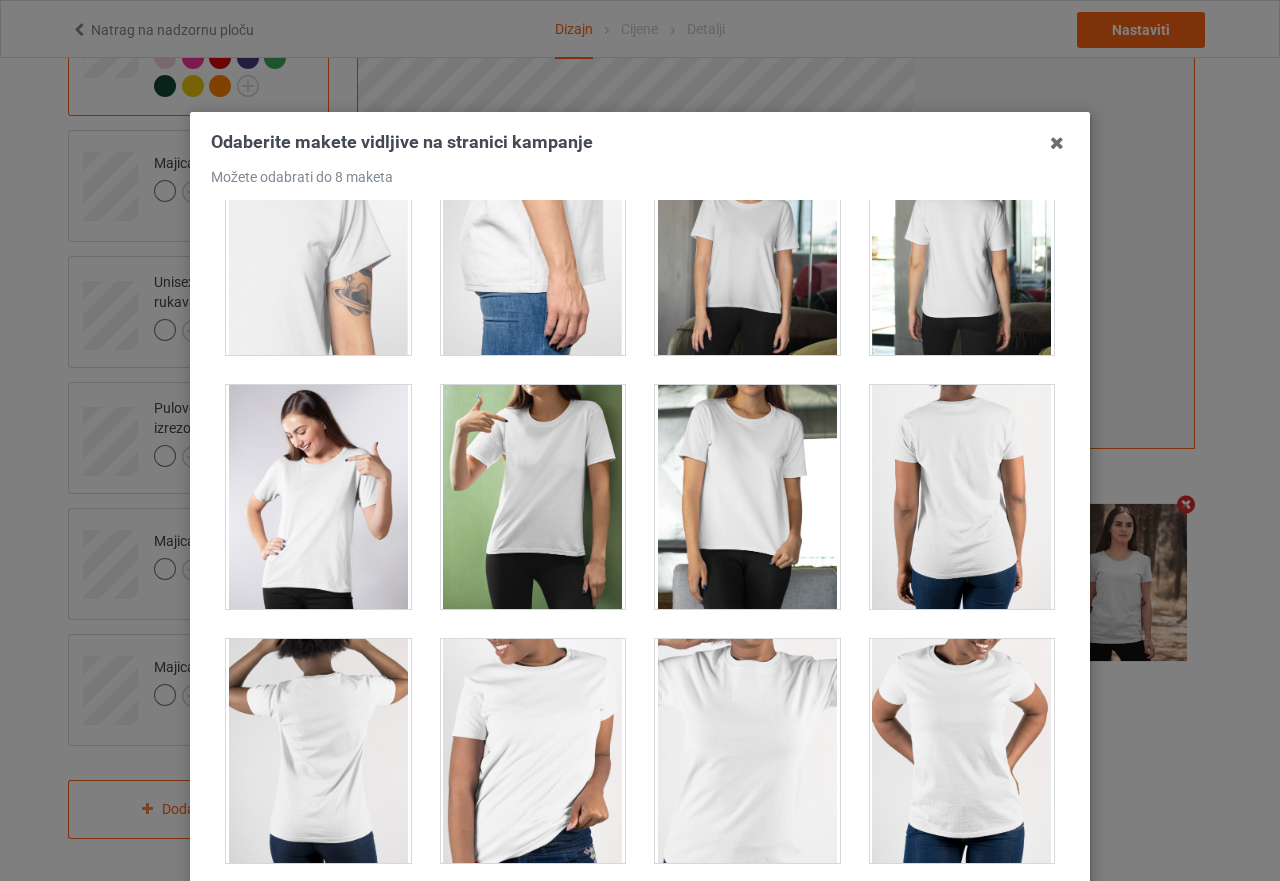 click at bounding box center [318, 497] 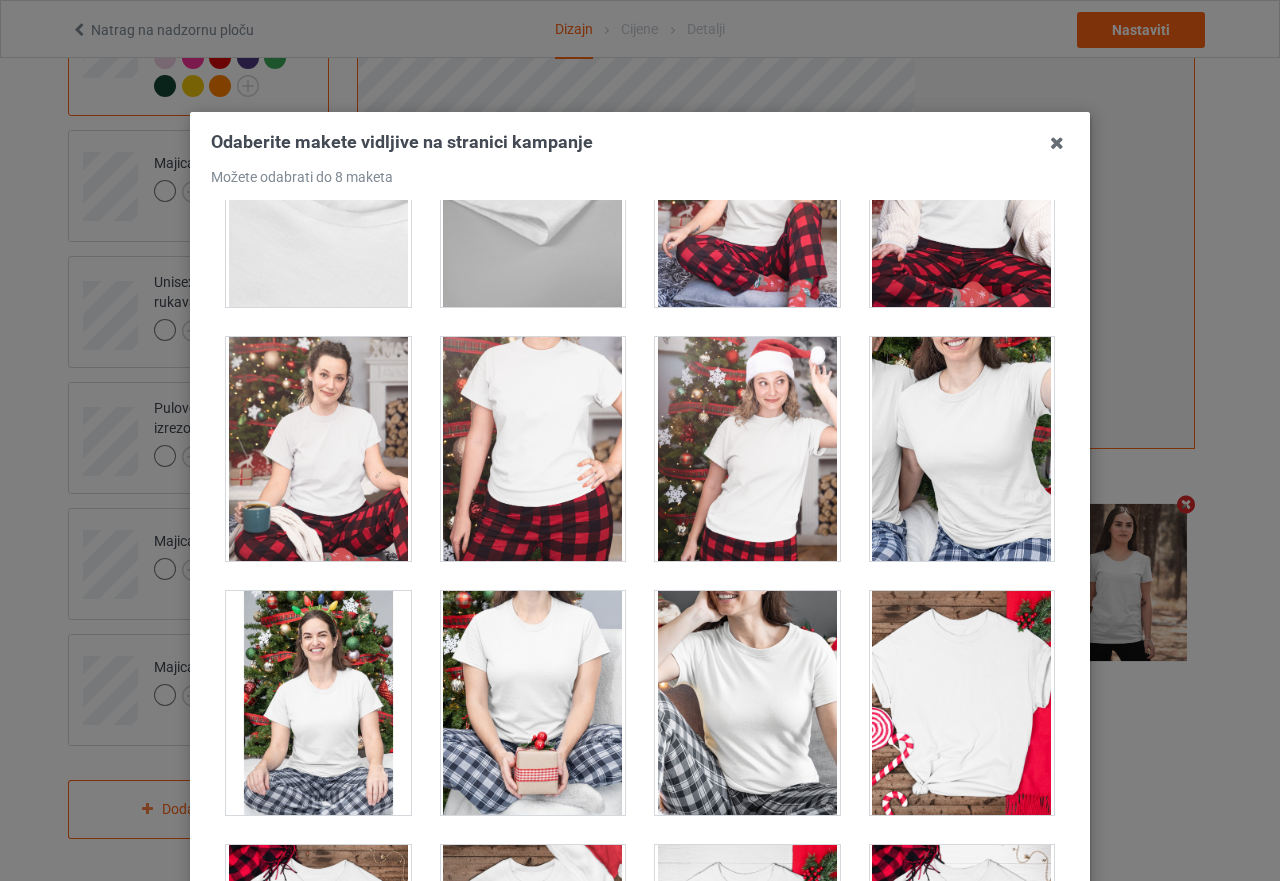 scroll, scrollTop: 6661, scrollLeft: 0, axis: vertical 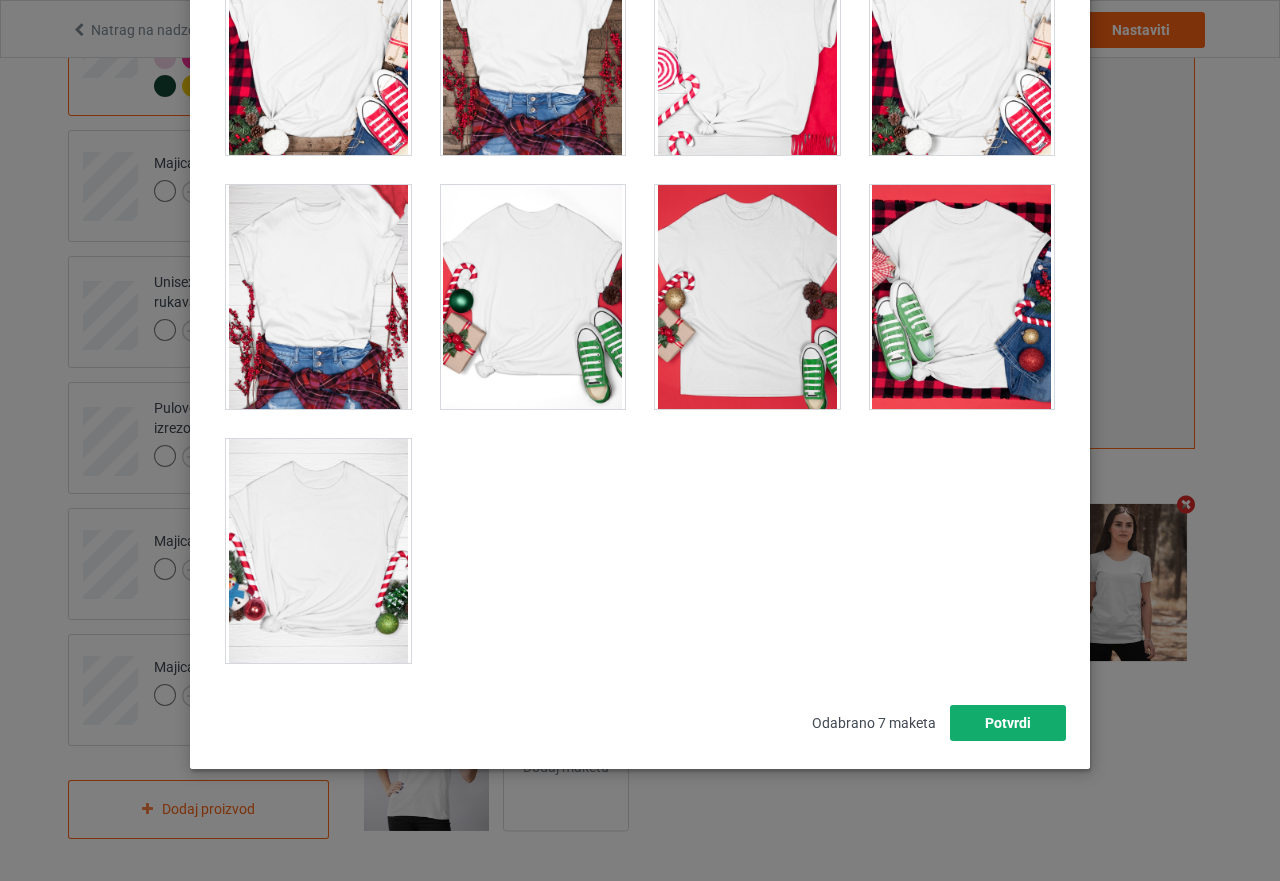 click on "Potvrdi" at bounding box center (1008, 723) 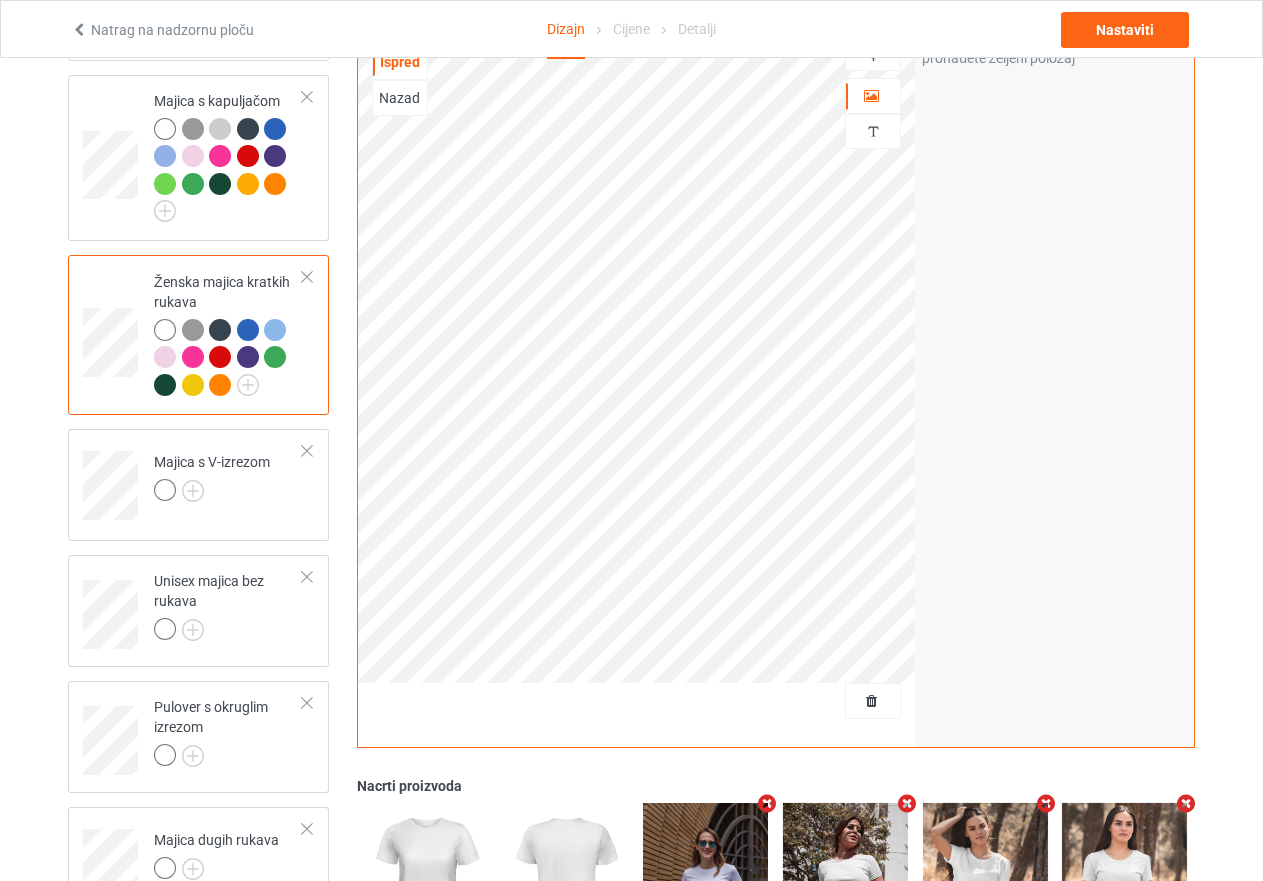 scroll, scrollTop: 561, scrollLeft: 0, axis: vertical 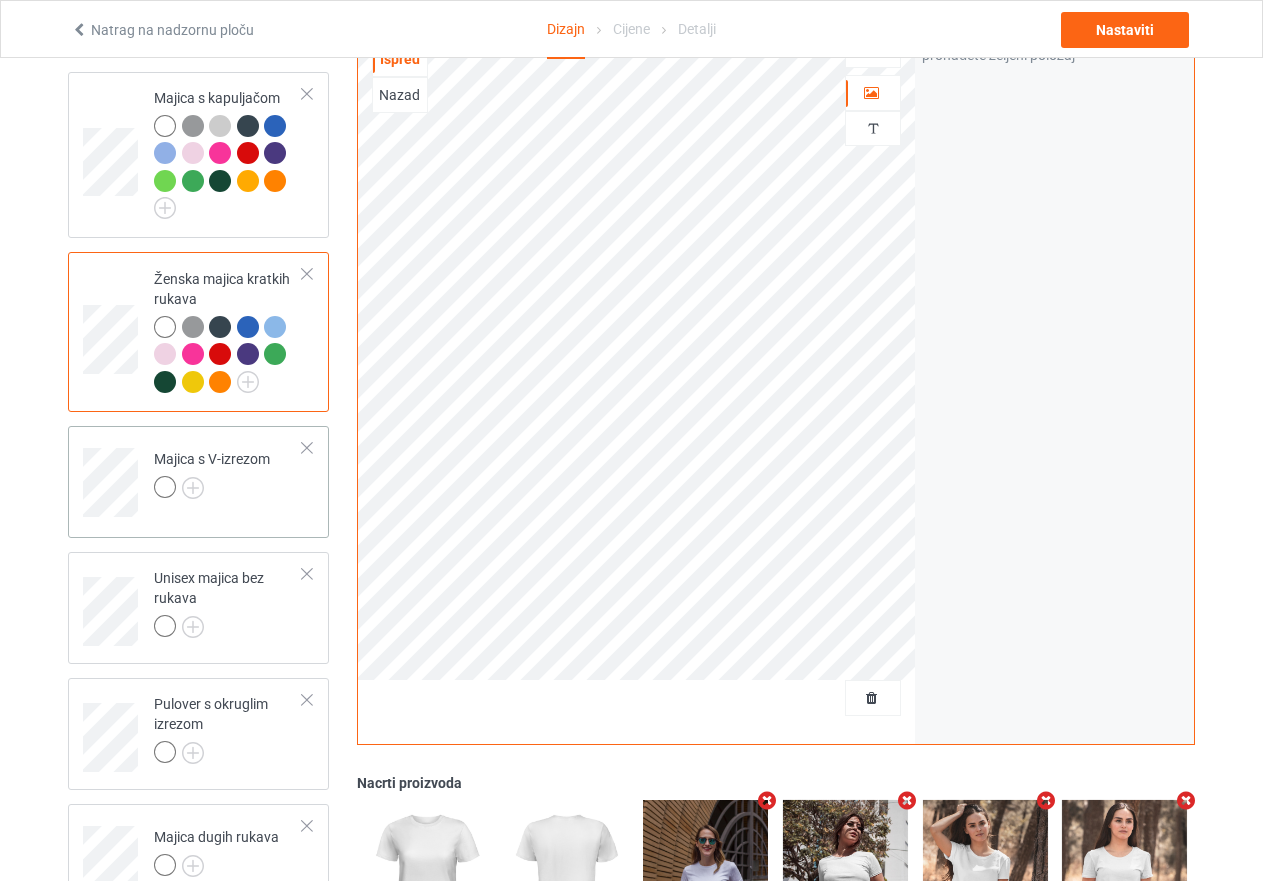 click at bounding box center (212, 490) 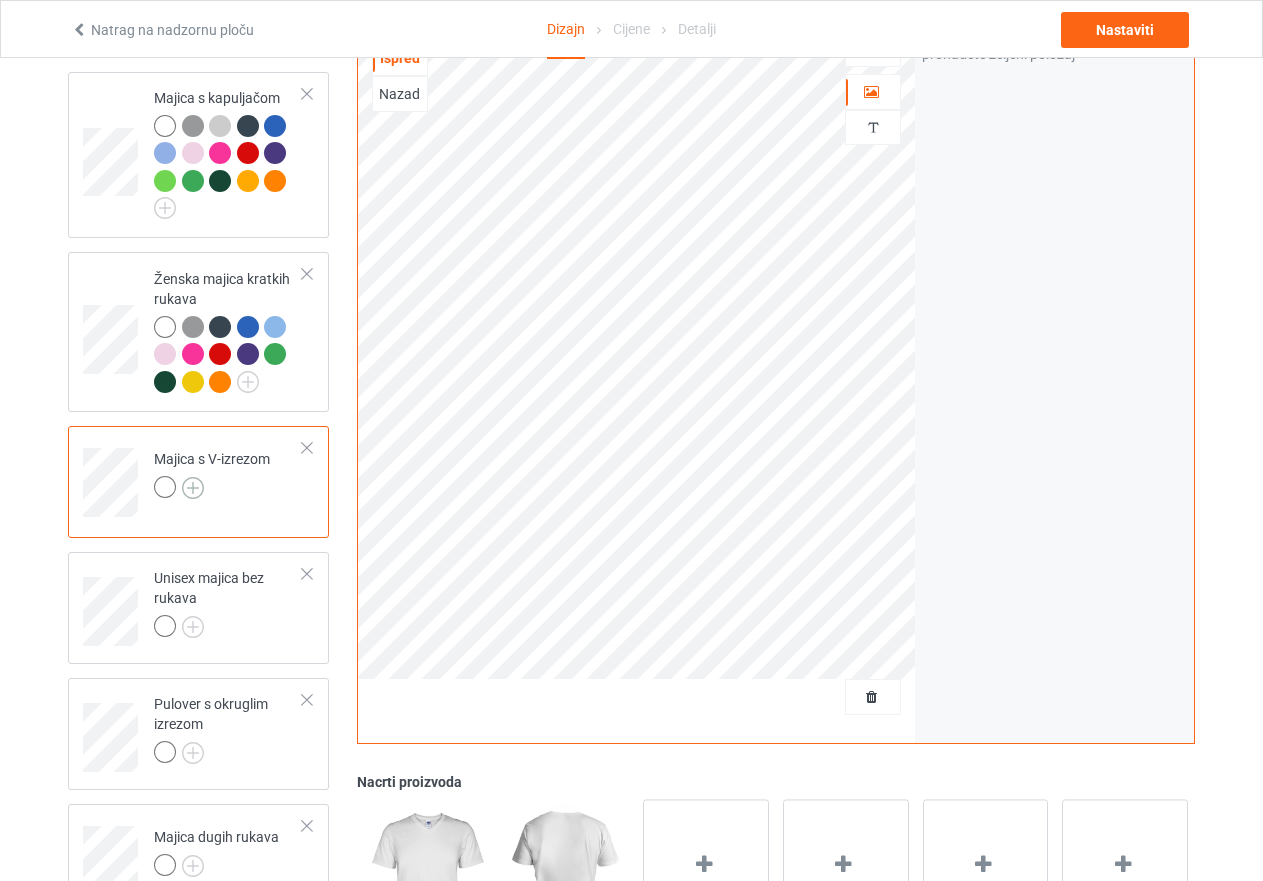 click at bounding box center [193, 488] 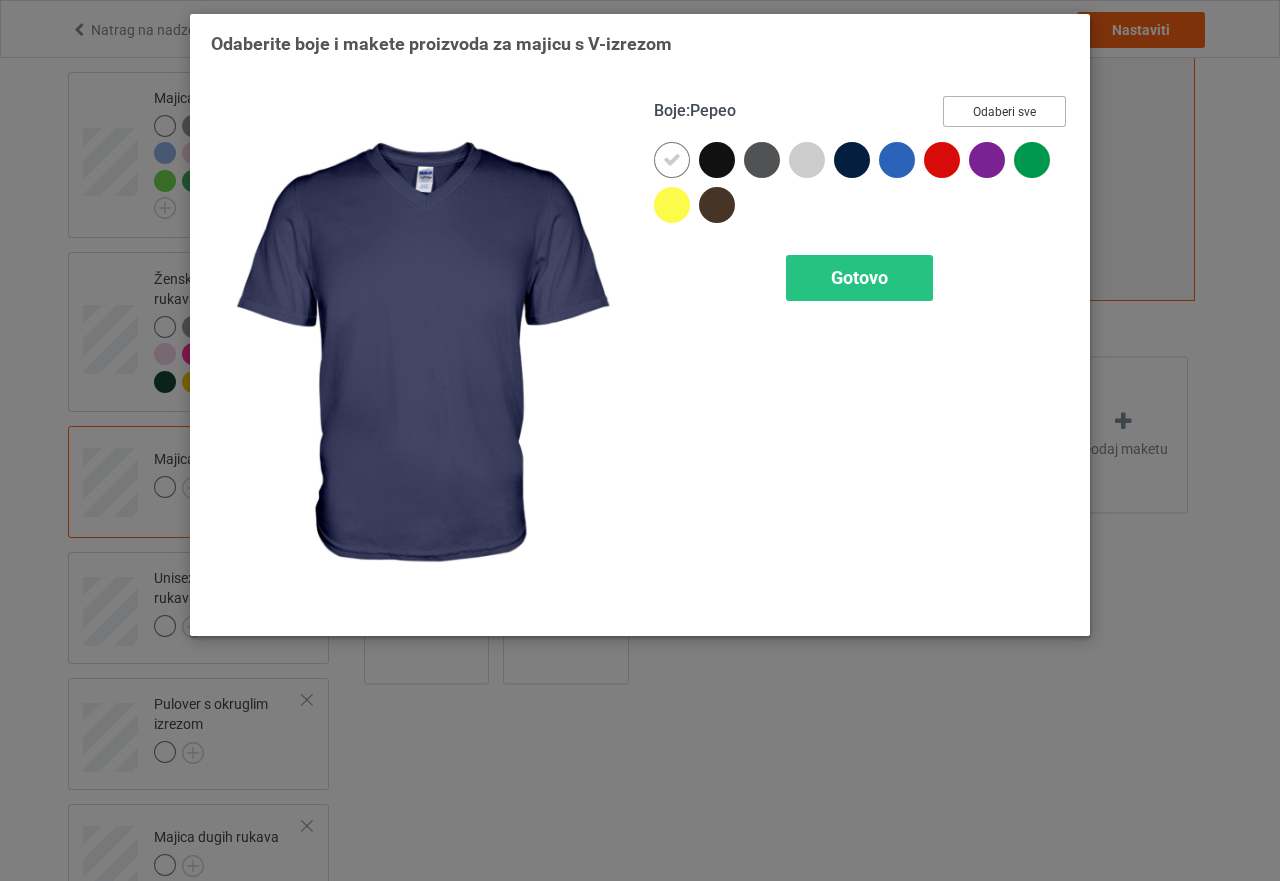 click on "Odaberi sve" at bounding box center [1004, 112] 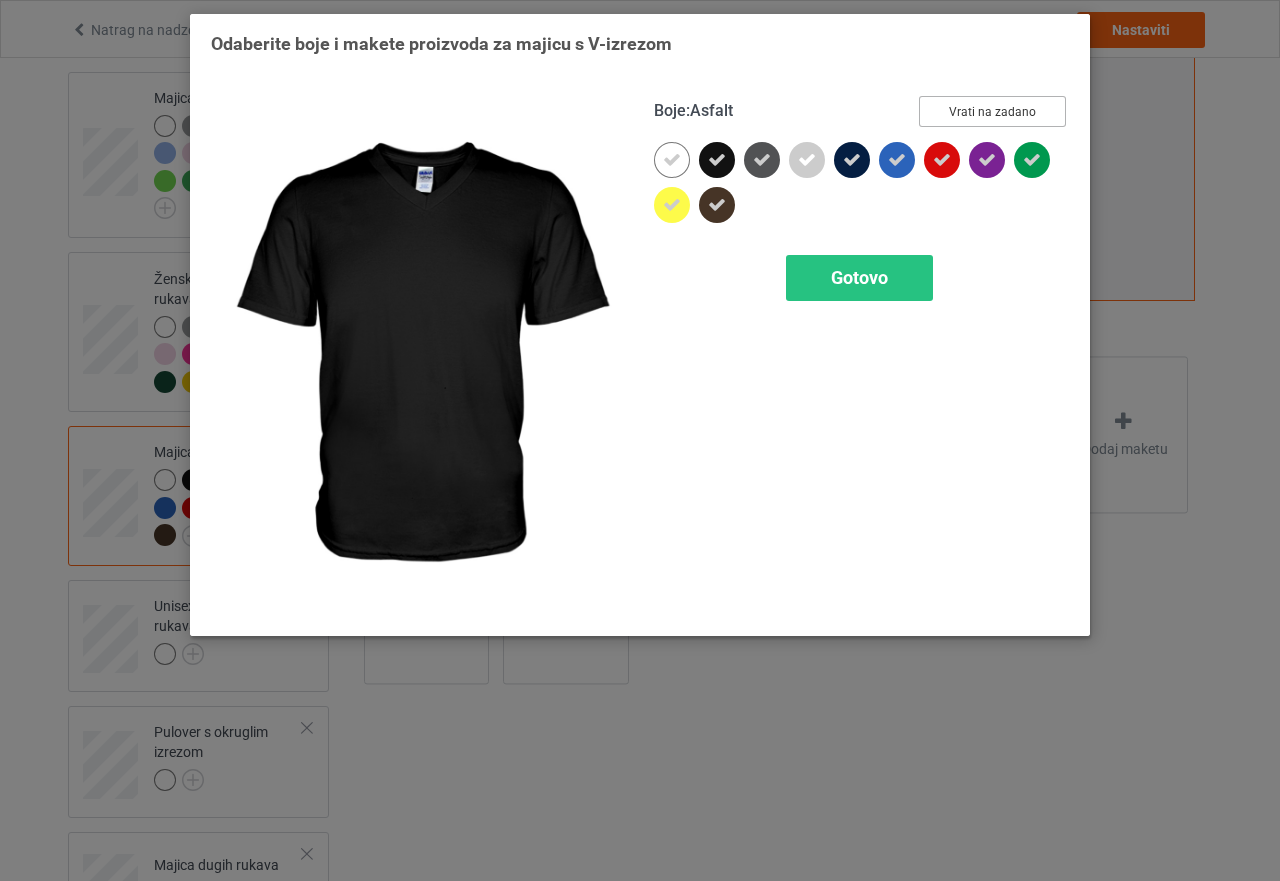 click at bounding box center [717, 160] 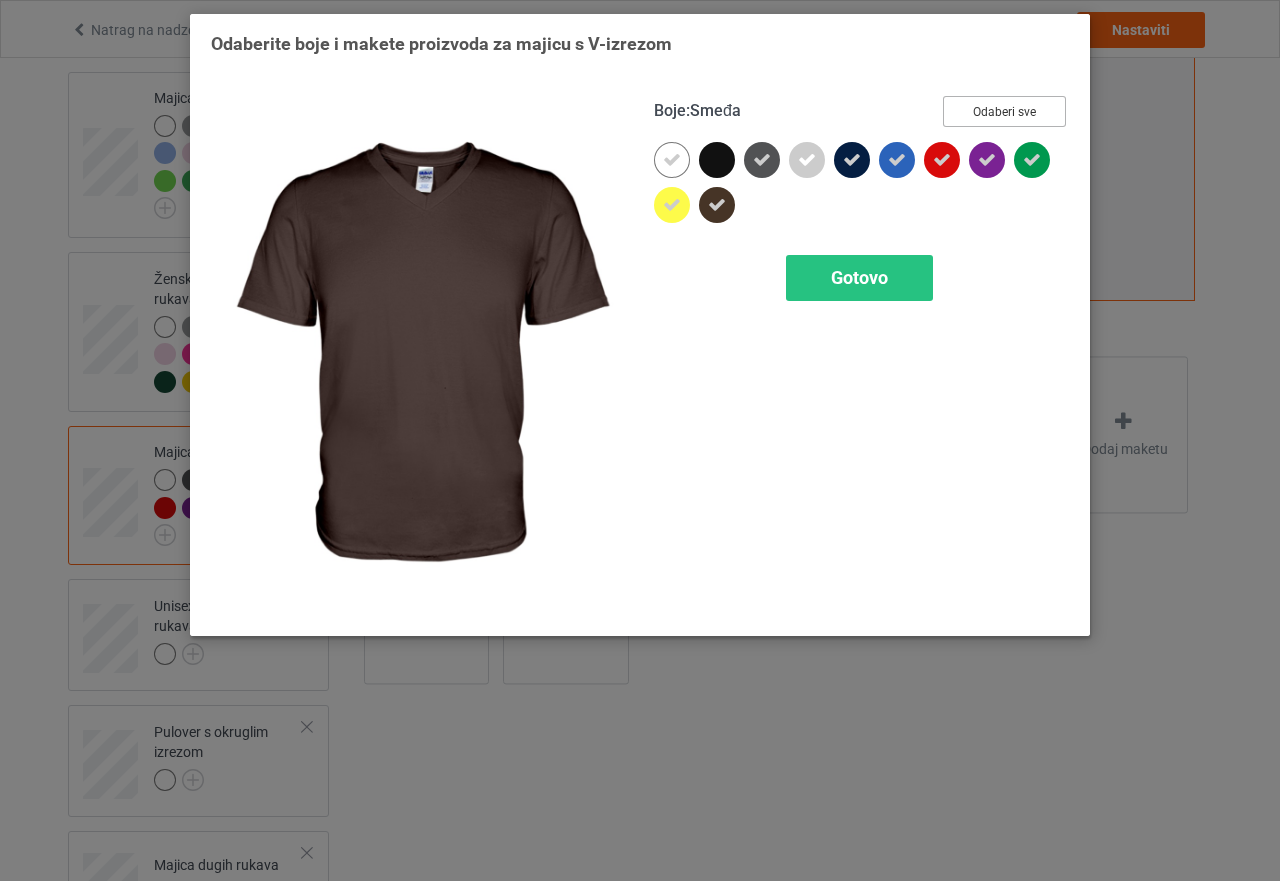 click at bounding box center [717, 205] 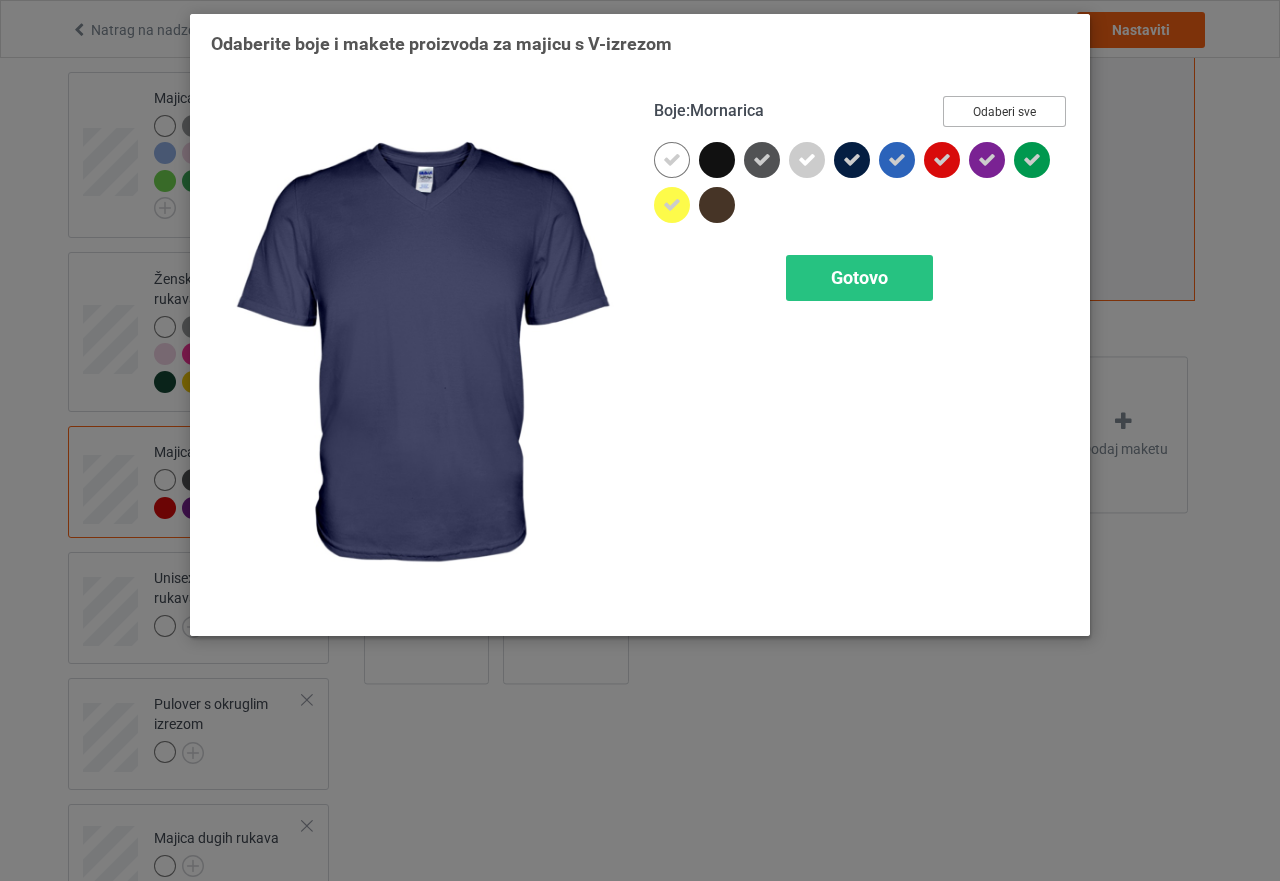 click at bounding box center (852, 160) 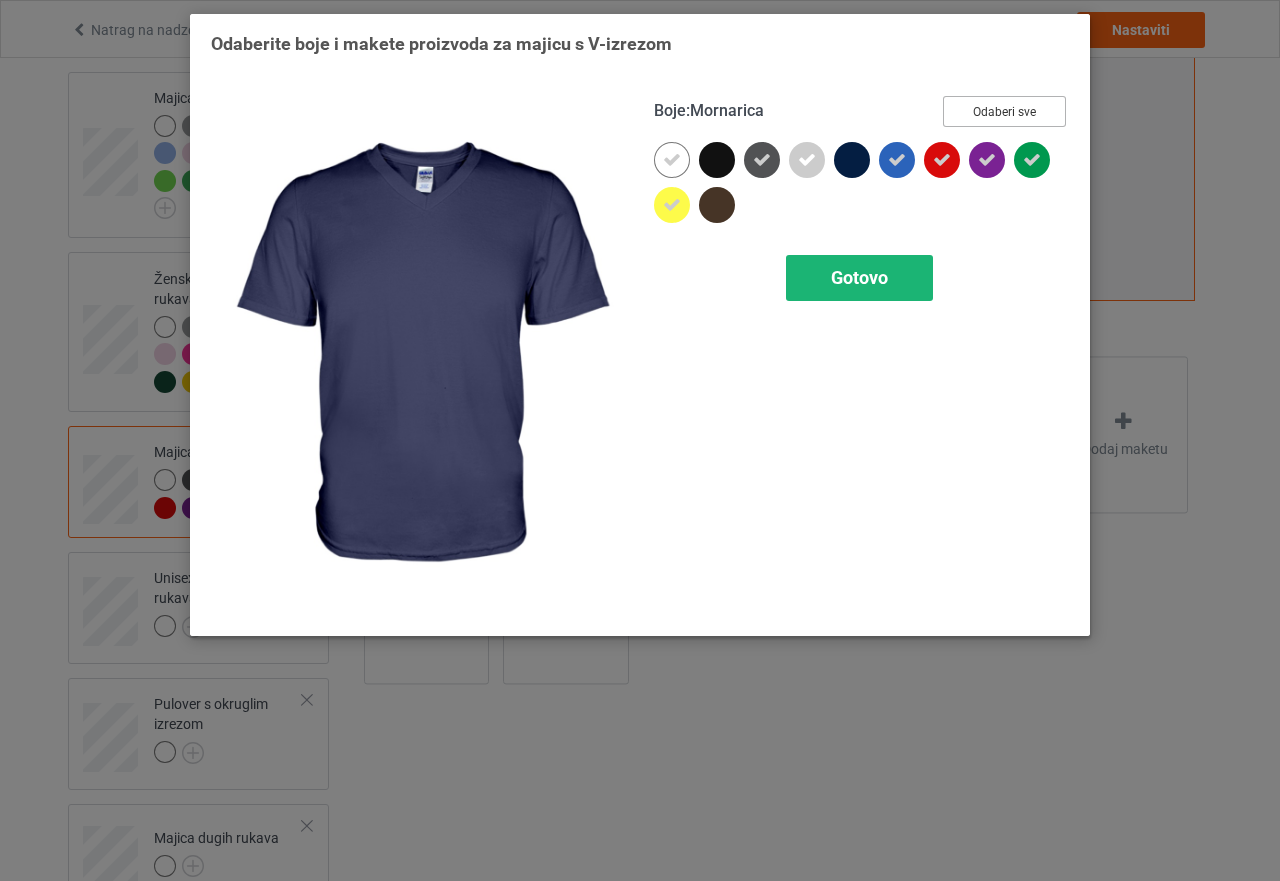 click on "Gotovo" at bounding box center [859, 277] 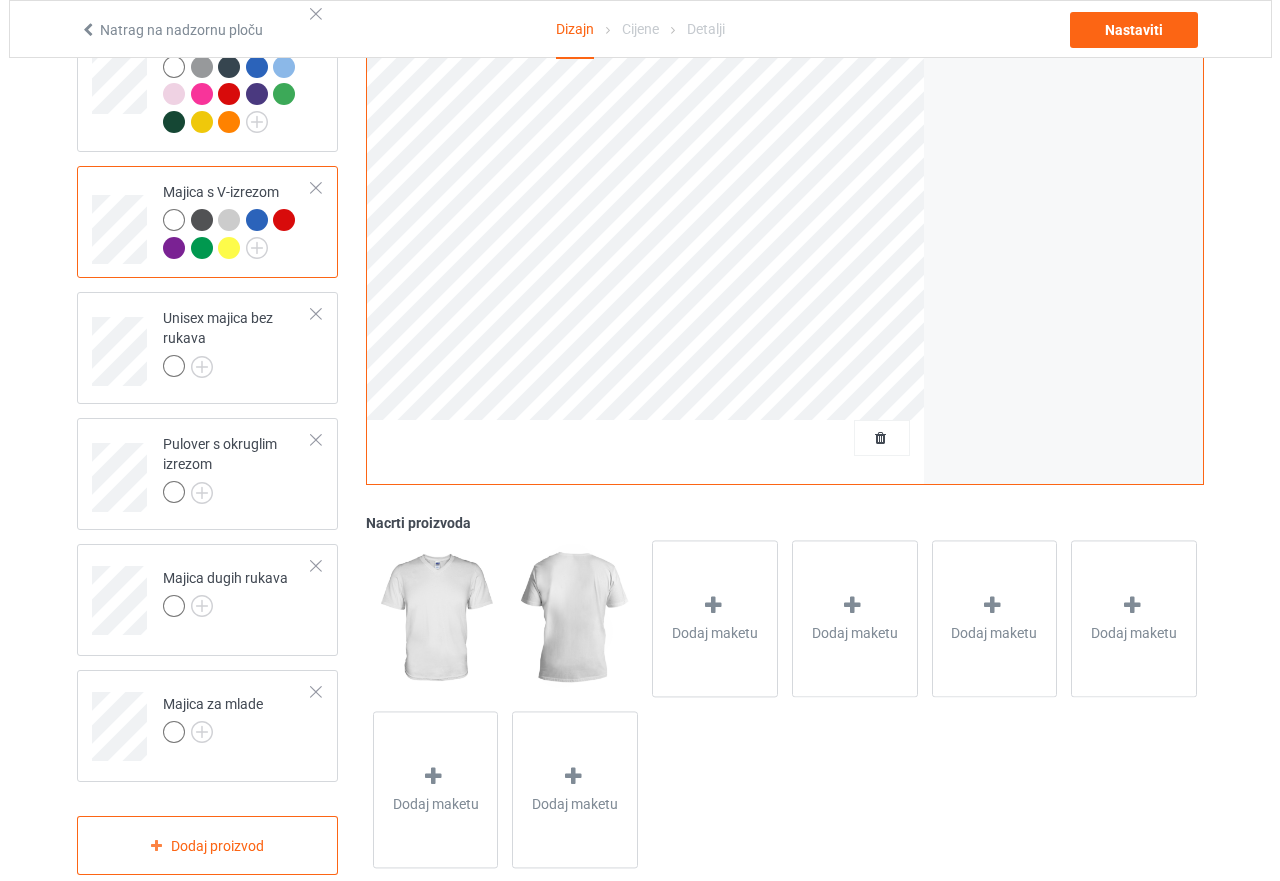 scroll, scrollTop: 862, scrollLeft: 0, axis: vertical 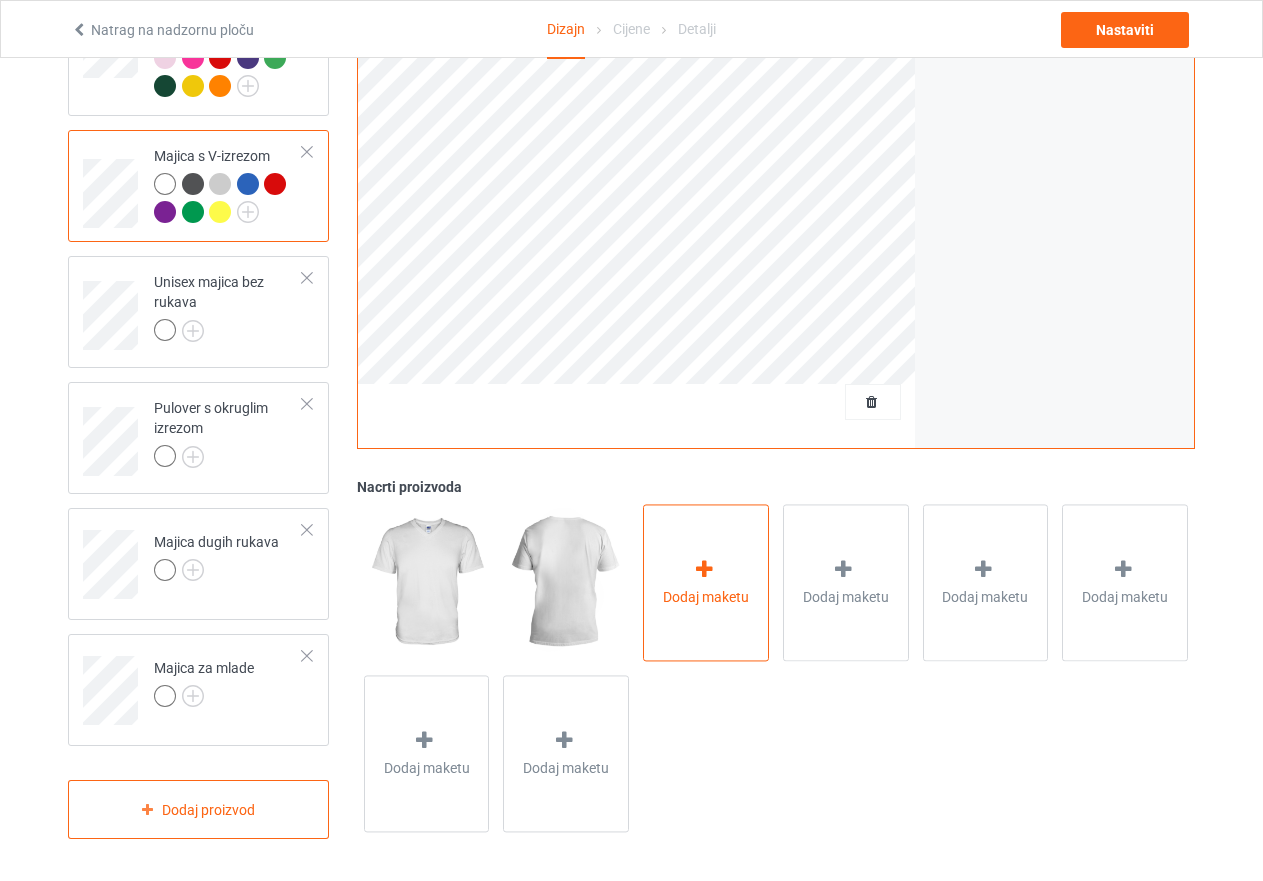 click at bounding box center (704, 569) 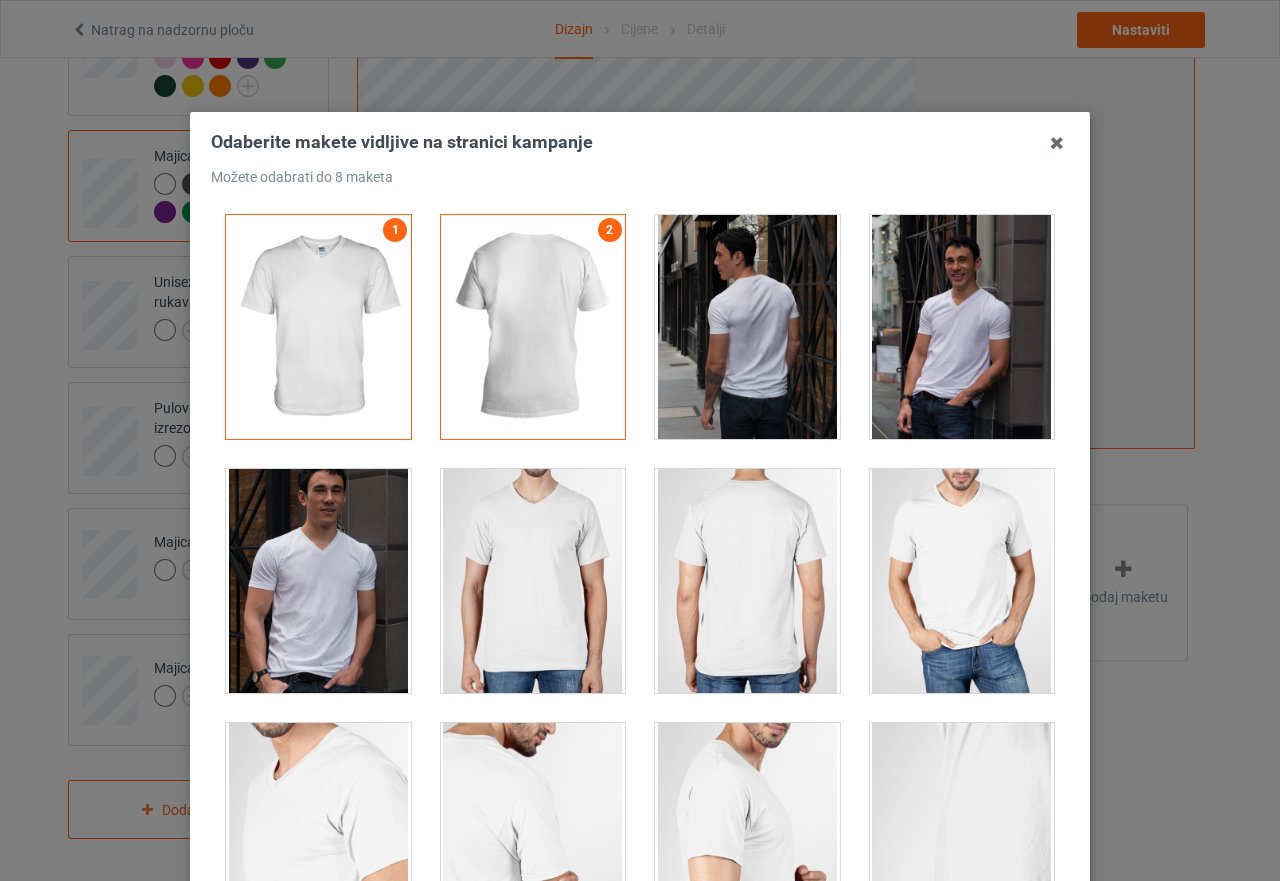 click at bounding box center [318, 581] 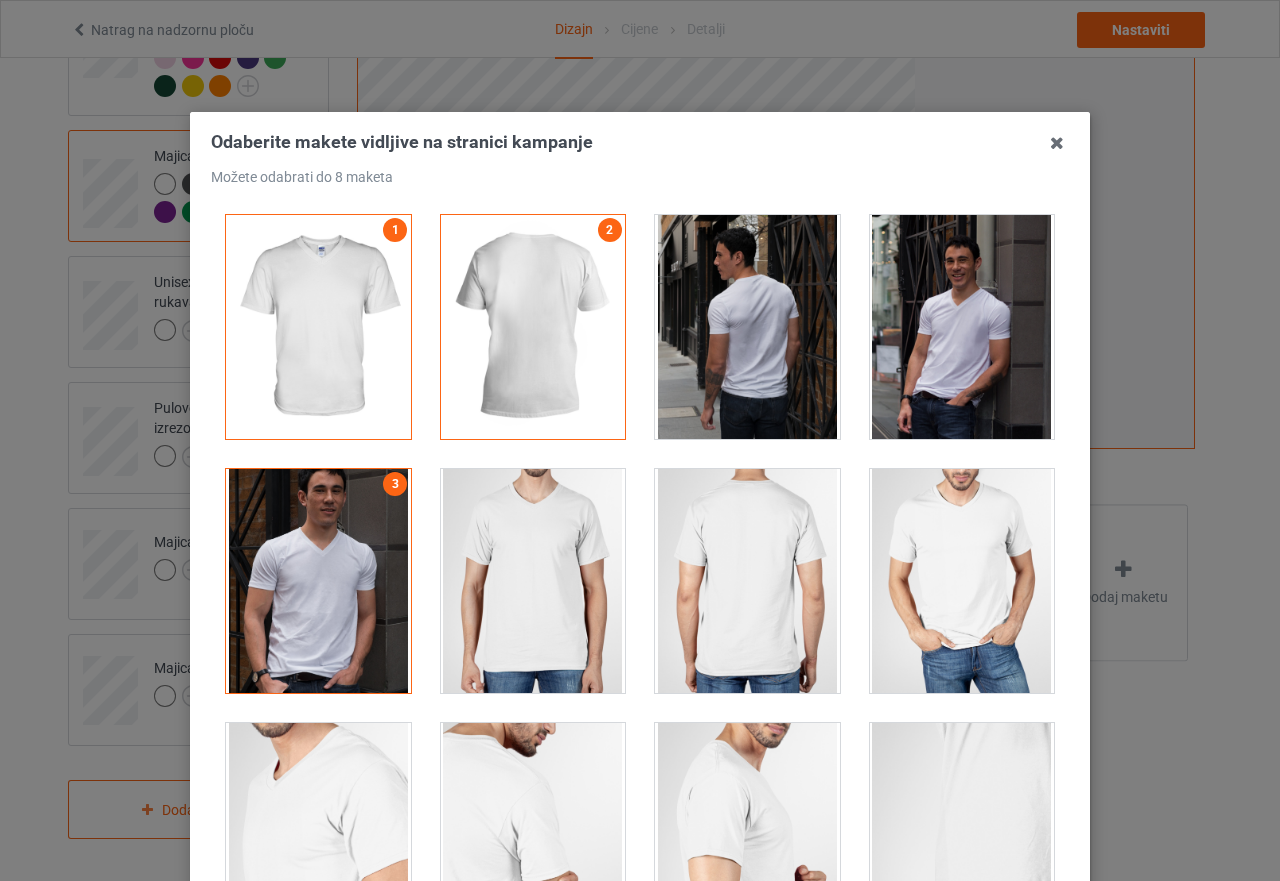 click at bounding box center (962, 327) 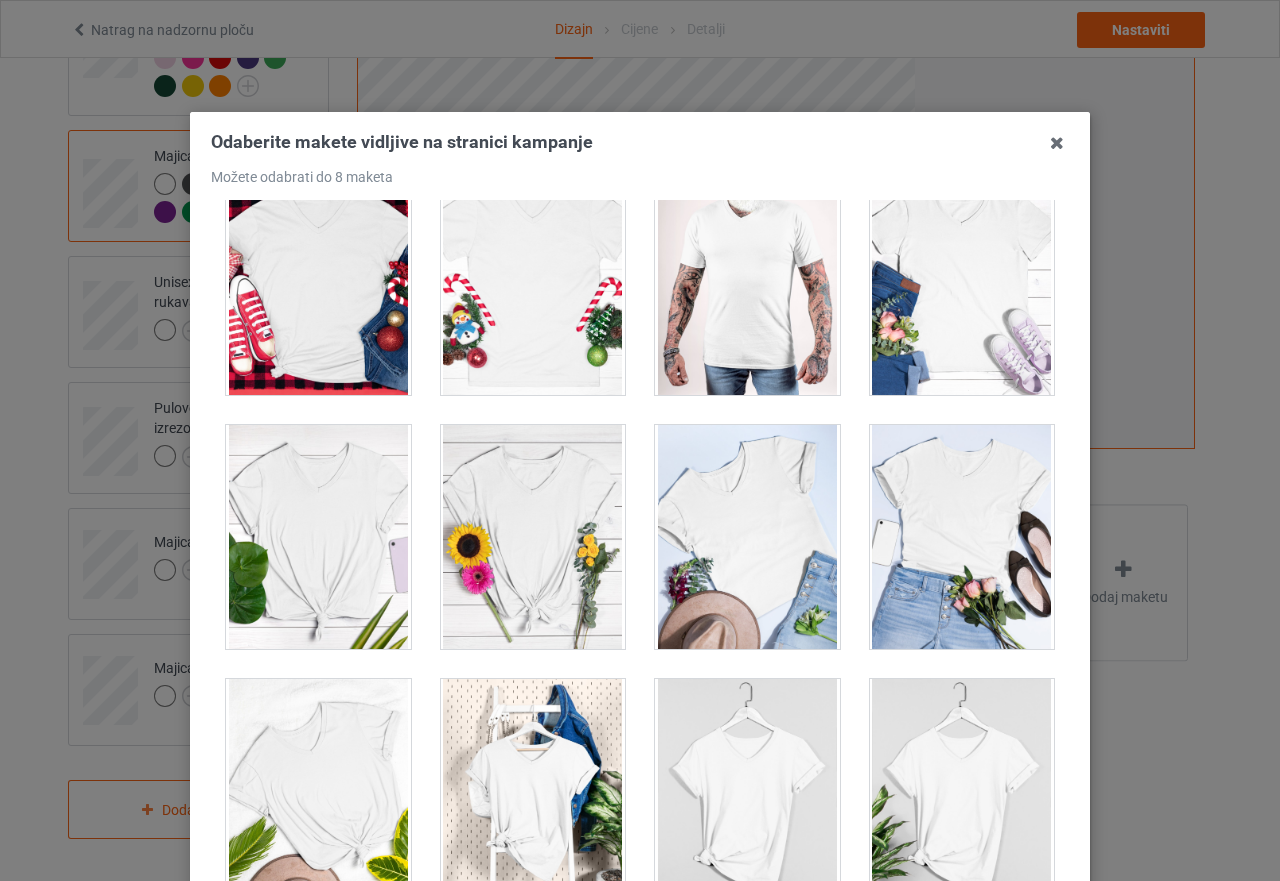 scroll, scrollTop: 3613, scrollLeft: 0, axis: vertical 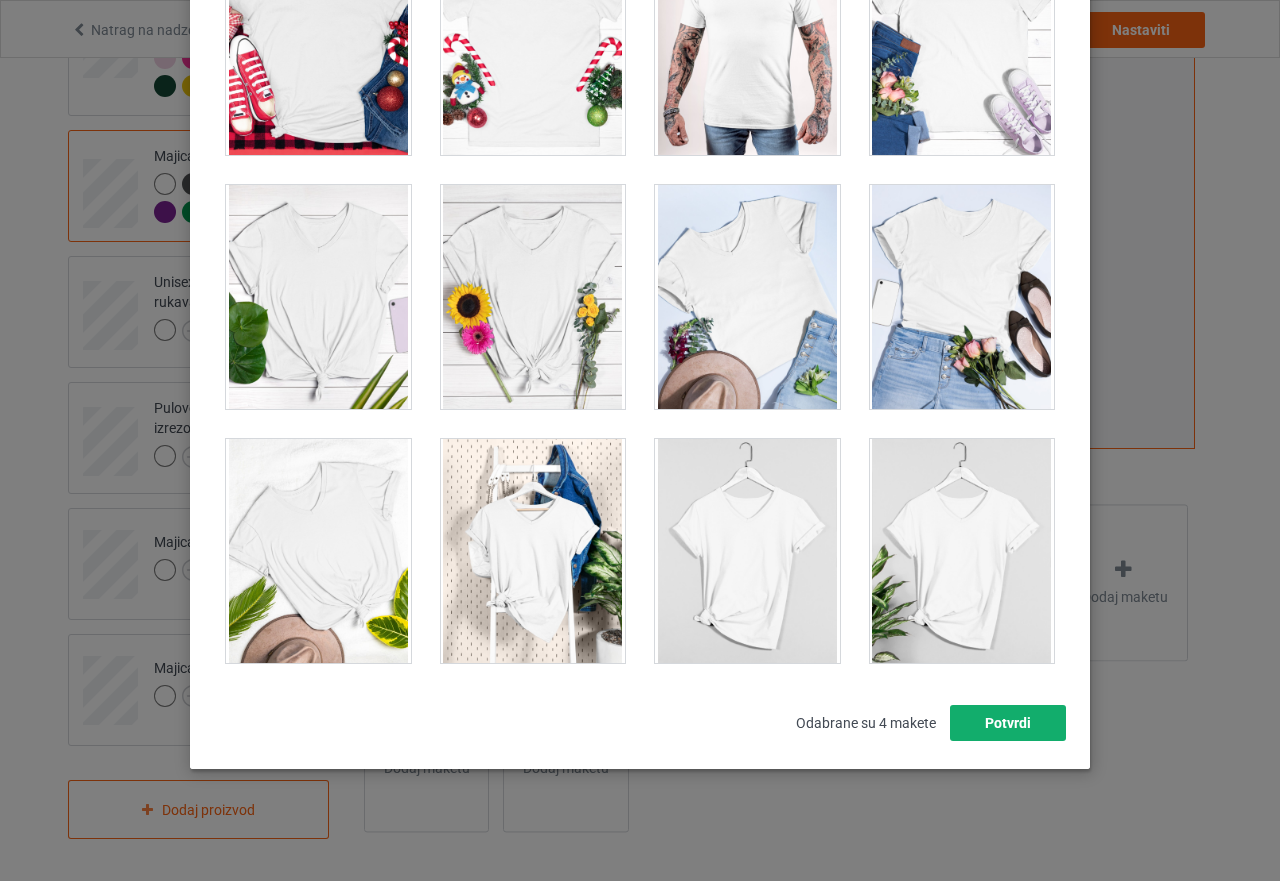 click on "Potvrdi" at bounding box center (1008, 723) 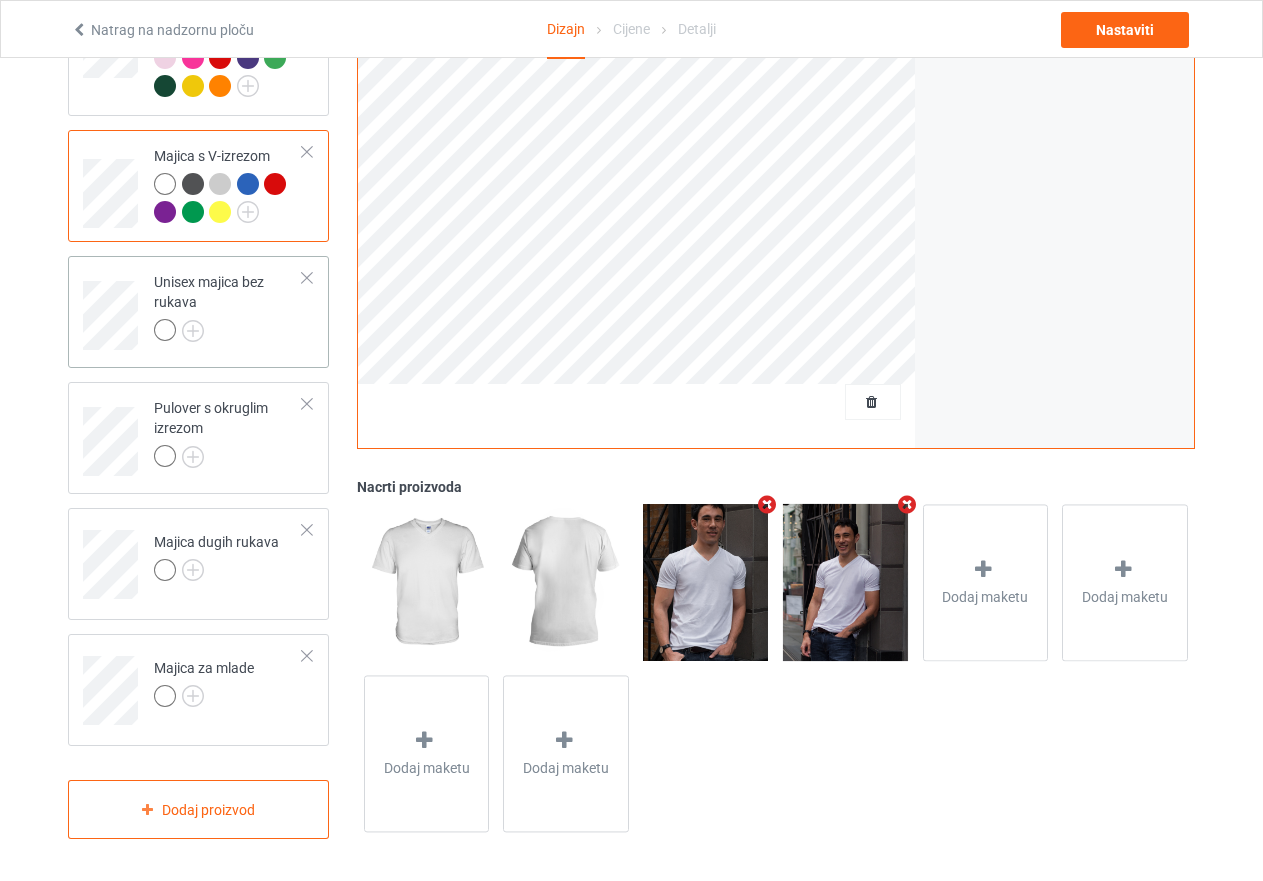 click at bounding box center (228, 333) 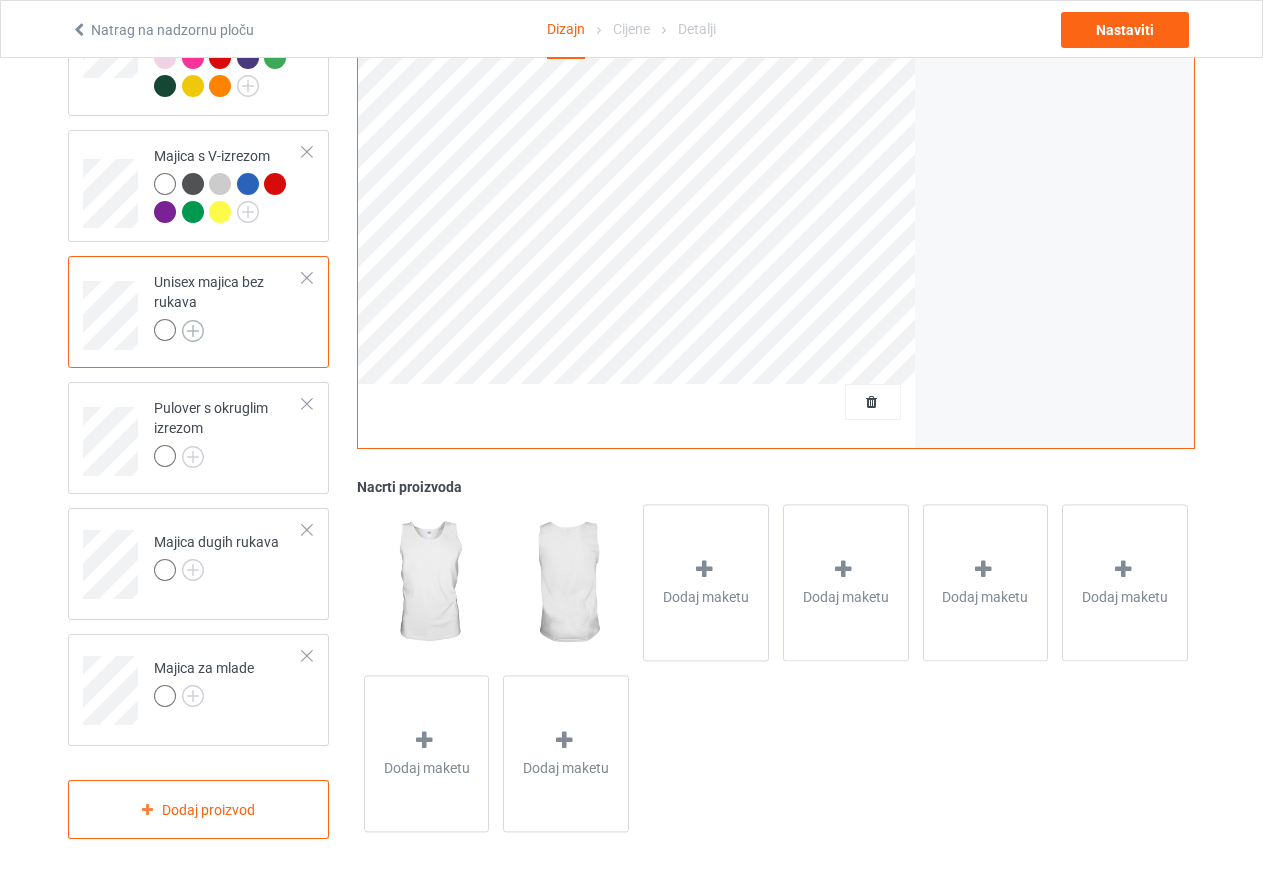 click at bounding box center (193, 331) 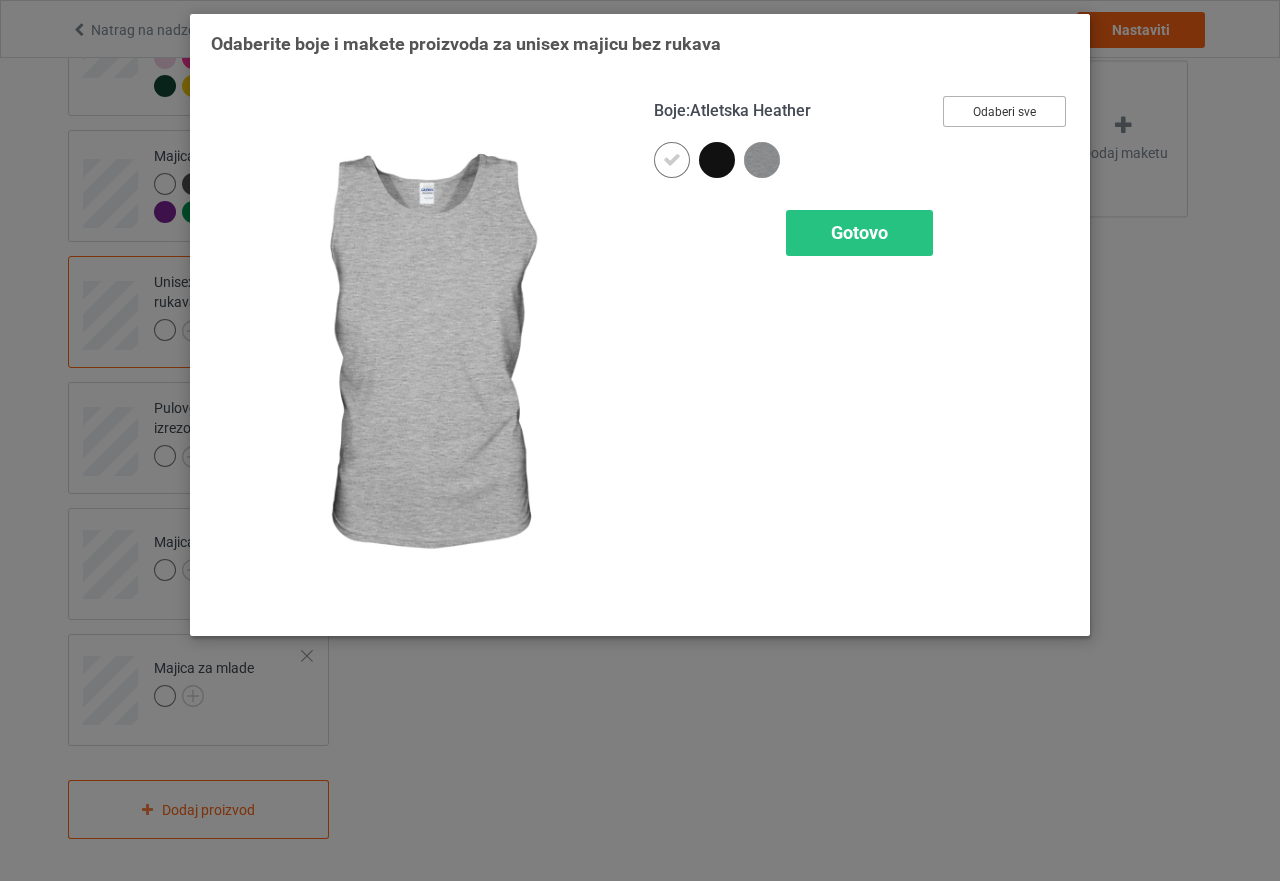 click on "Odaberi sve" at bounding box center [1004, 112] 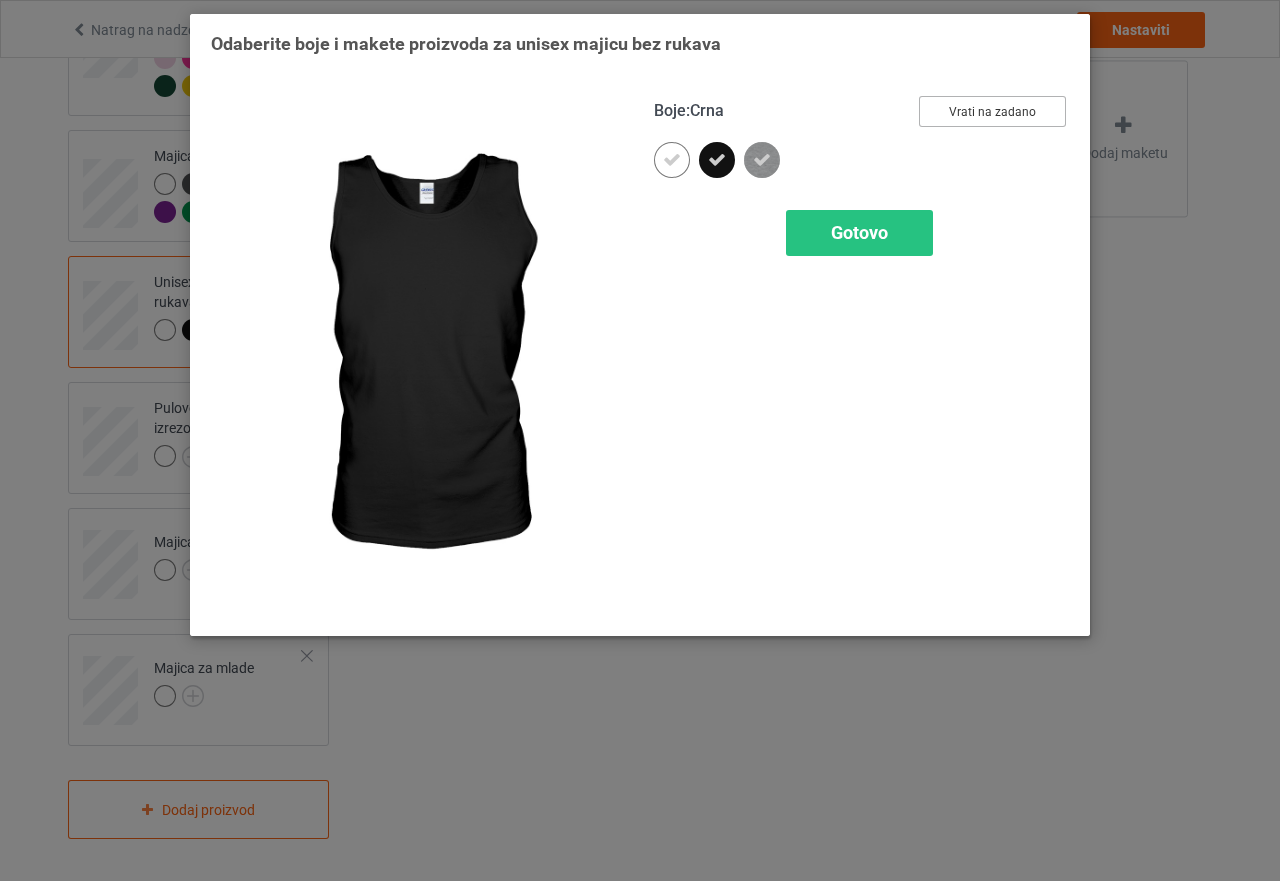 click at bounding box center (717, 160) 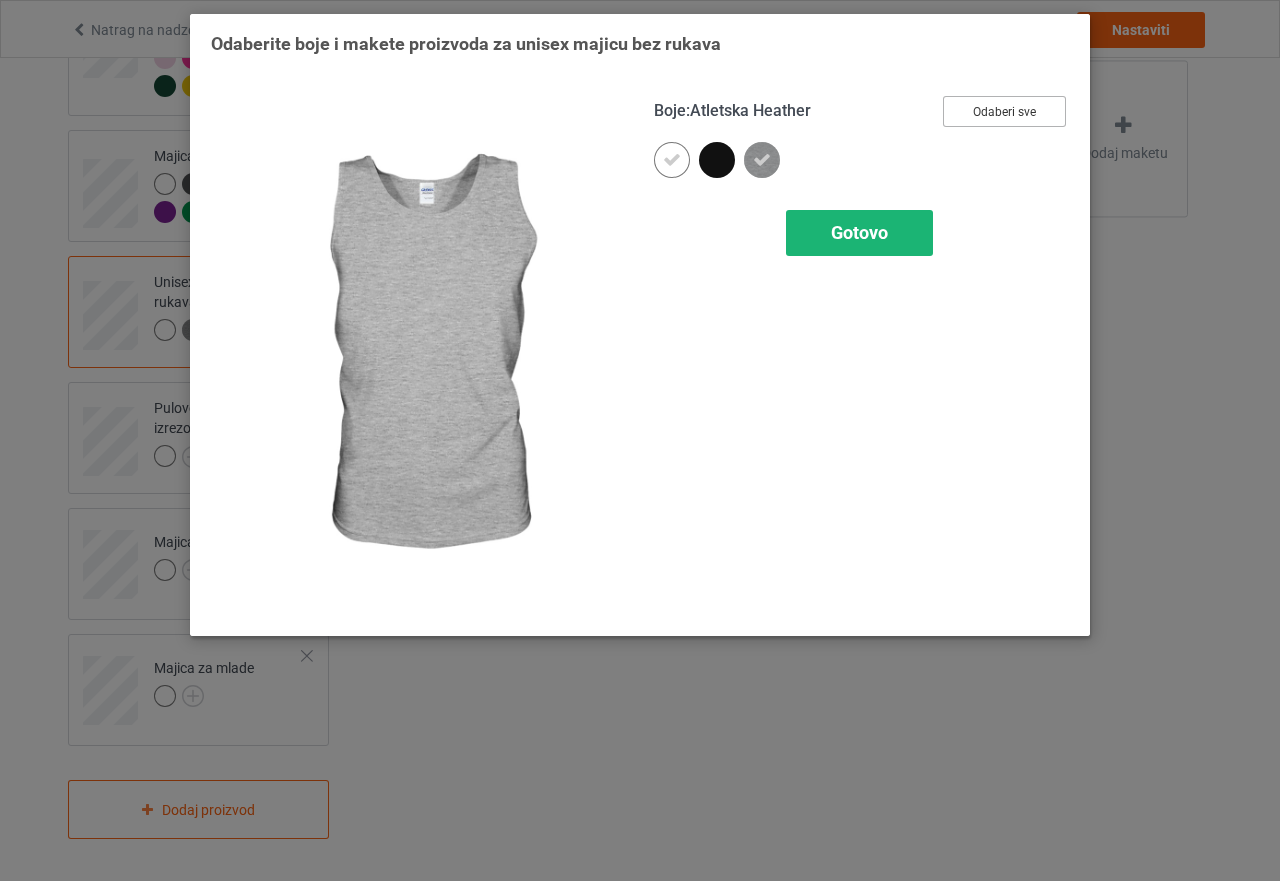 click on "Gotovo" at bounding box center [859, 233] 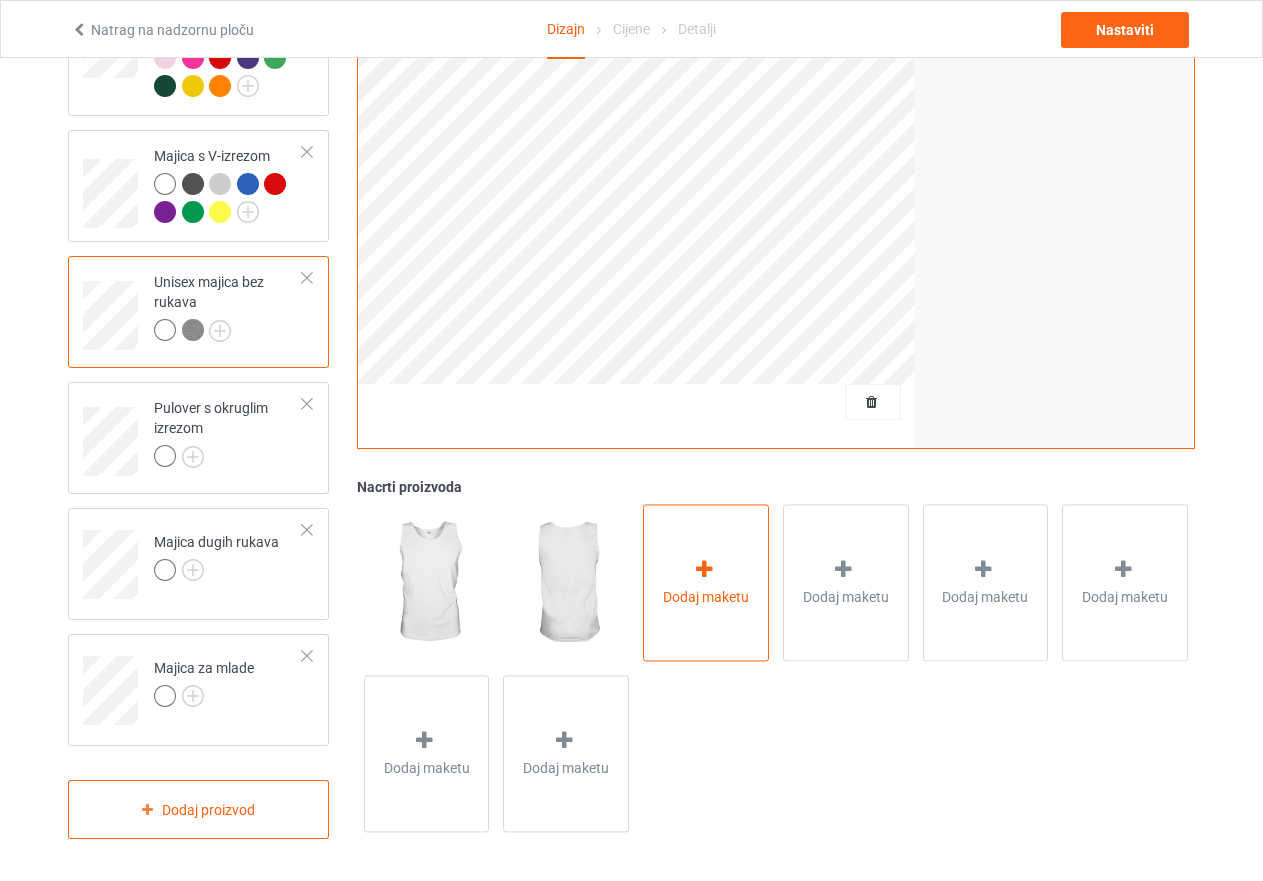 click at bounding box center (704, 569) 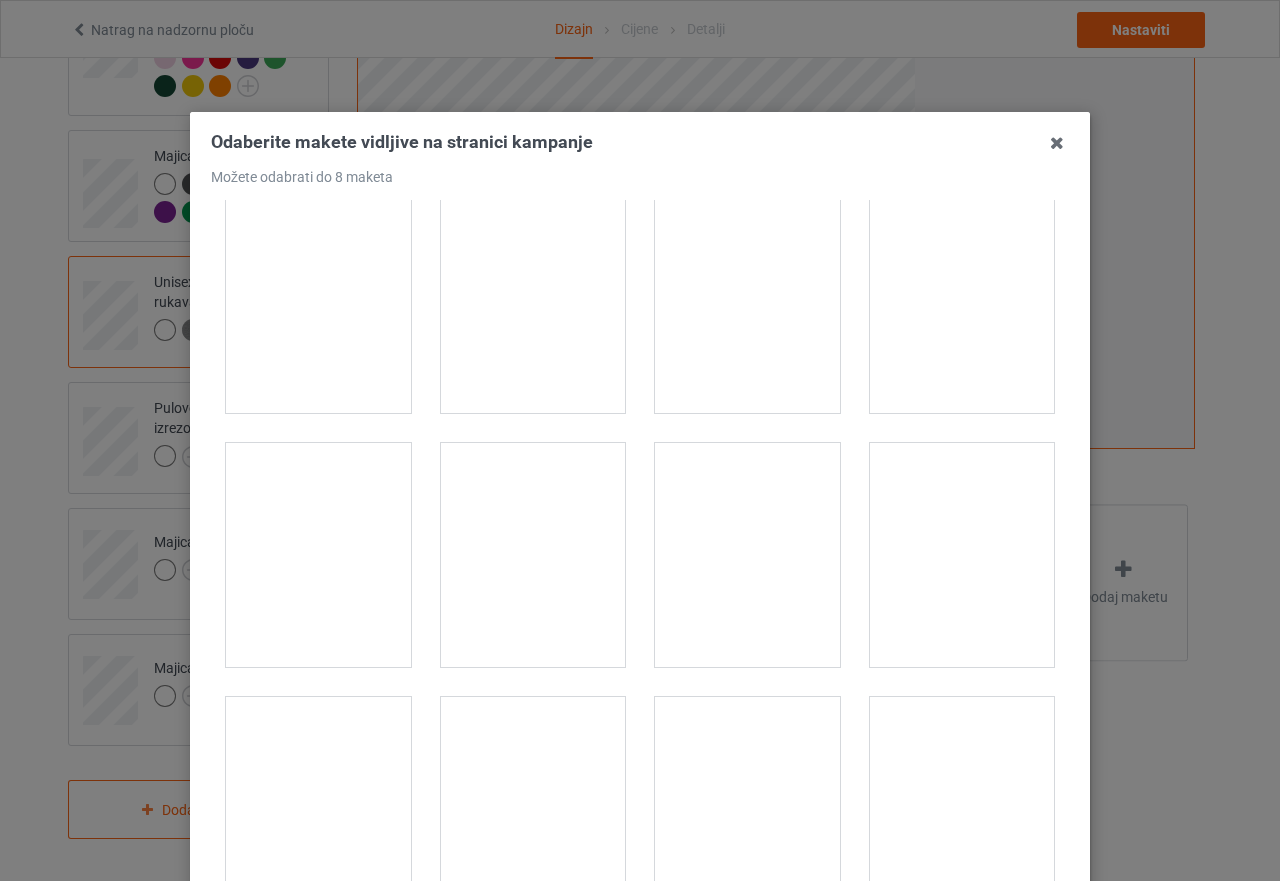 scroll, scrollTop: 400, scrollLeft: 0, axis: vertical 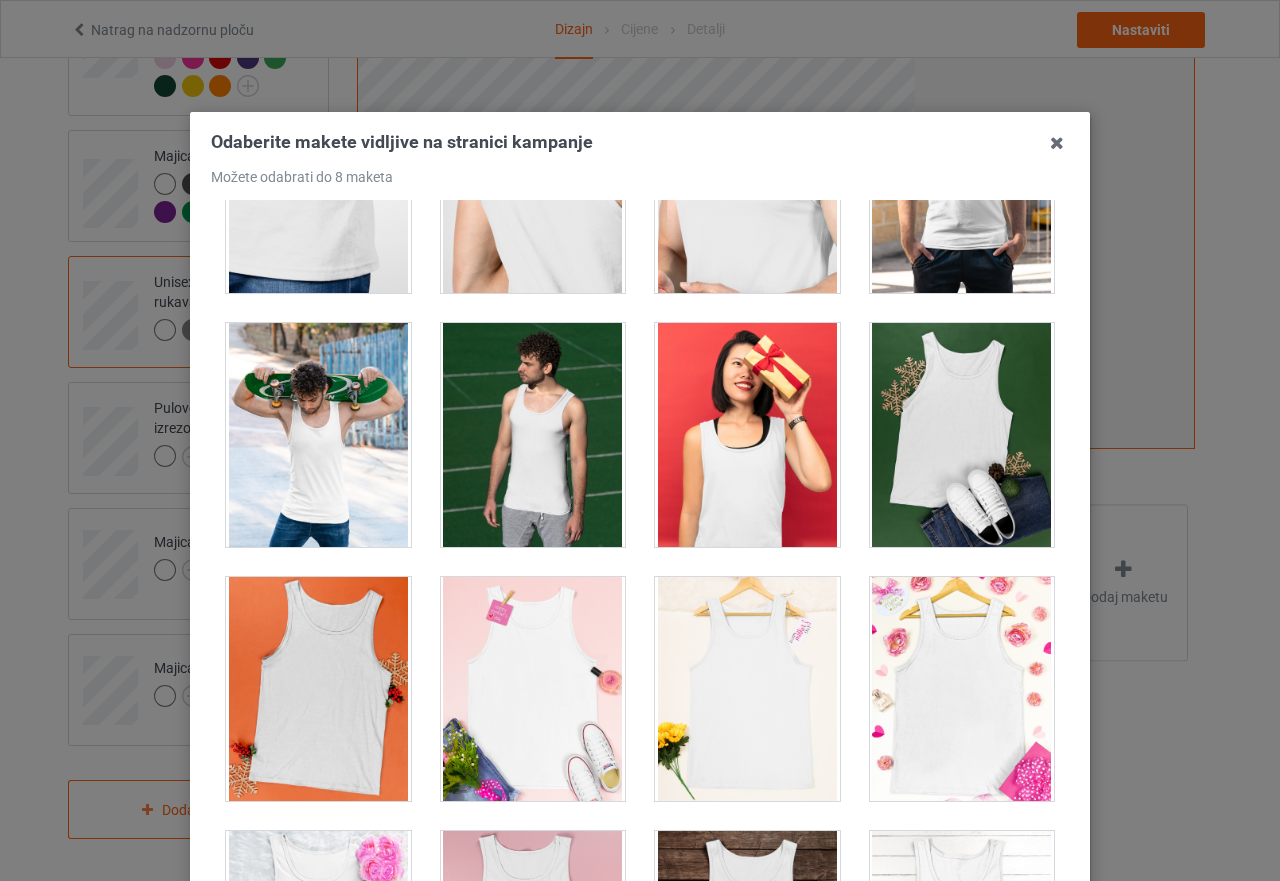 click at bounding box center (318, 435) 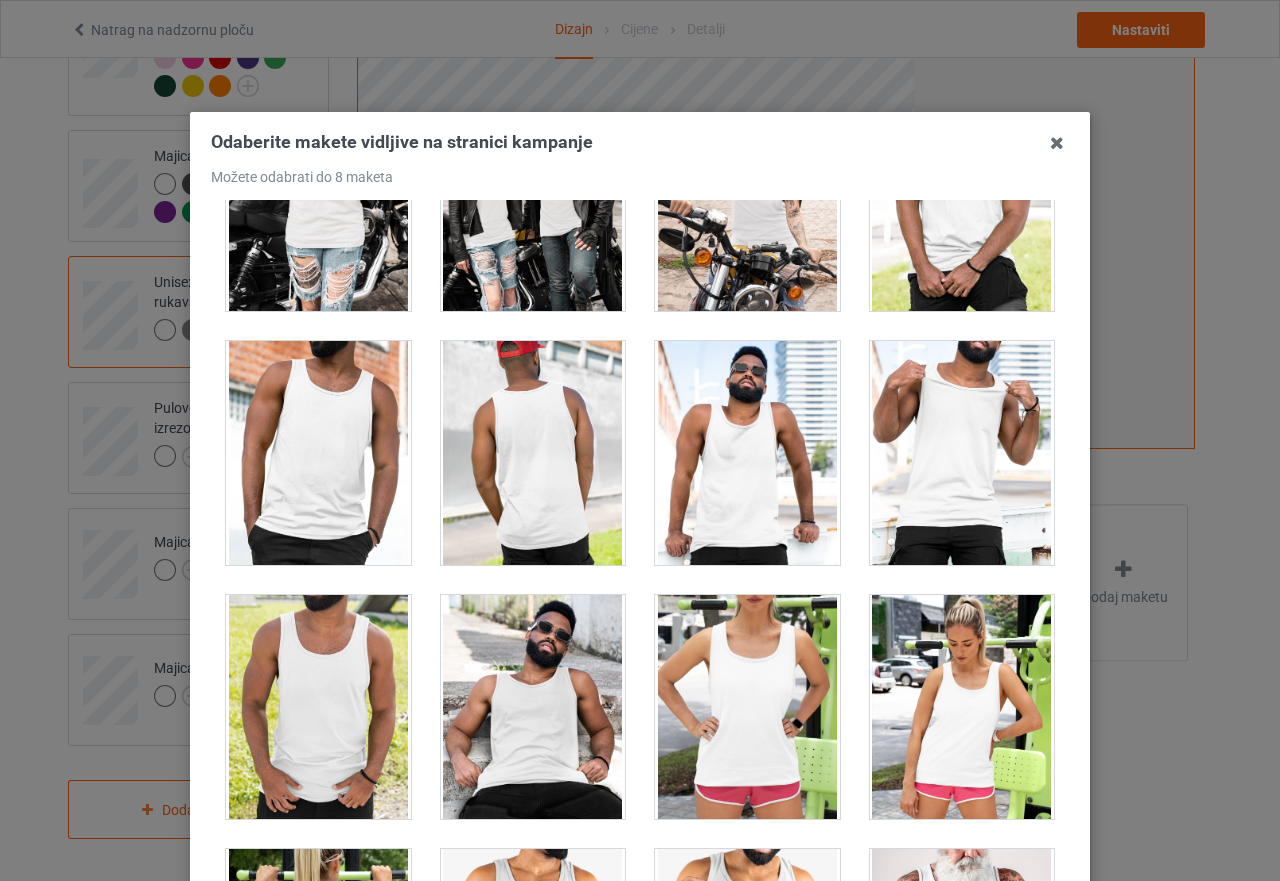 scroll, scrollTop: 4883, scrollLeft: 0, axis: vertical 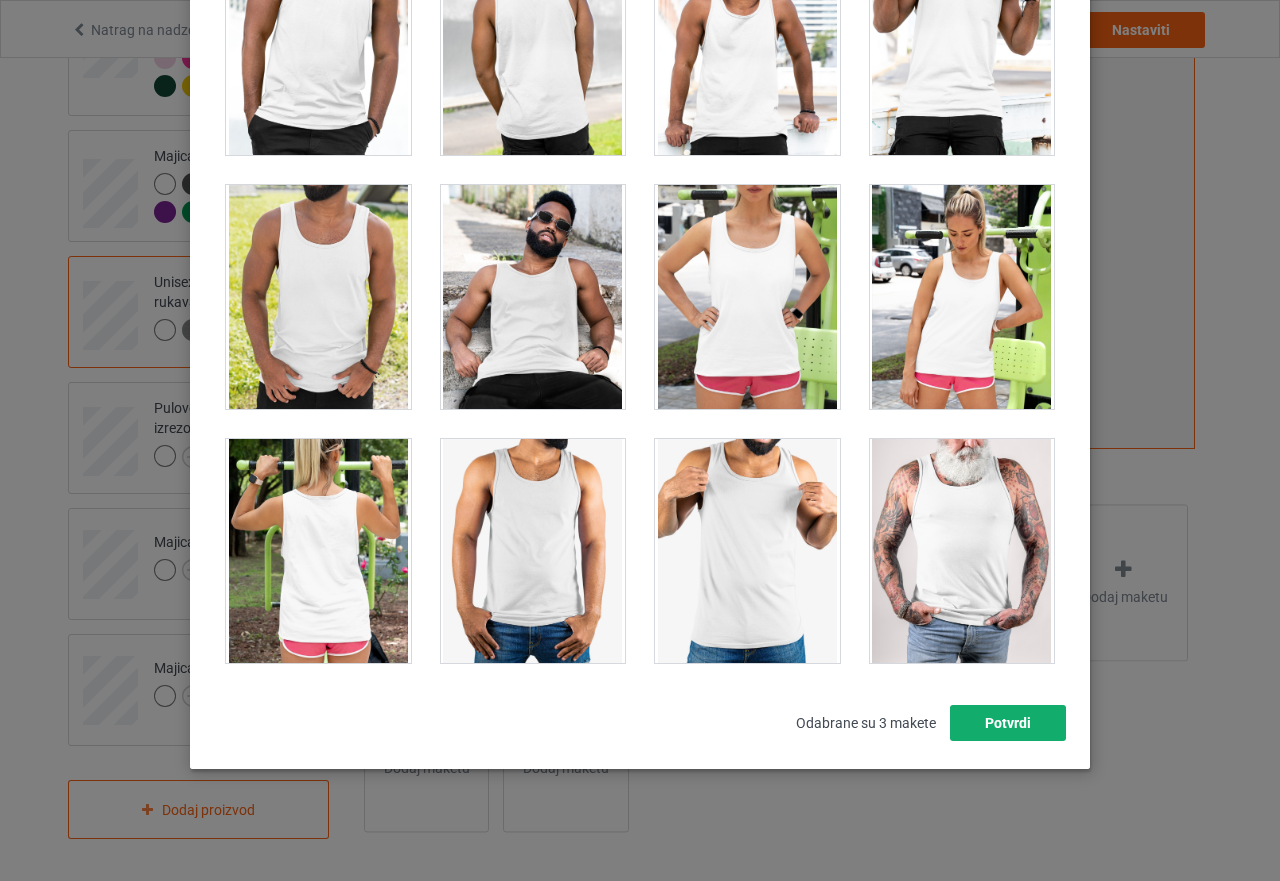 click on "Potvrdi" at bounding box center (1008, 723) 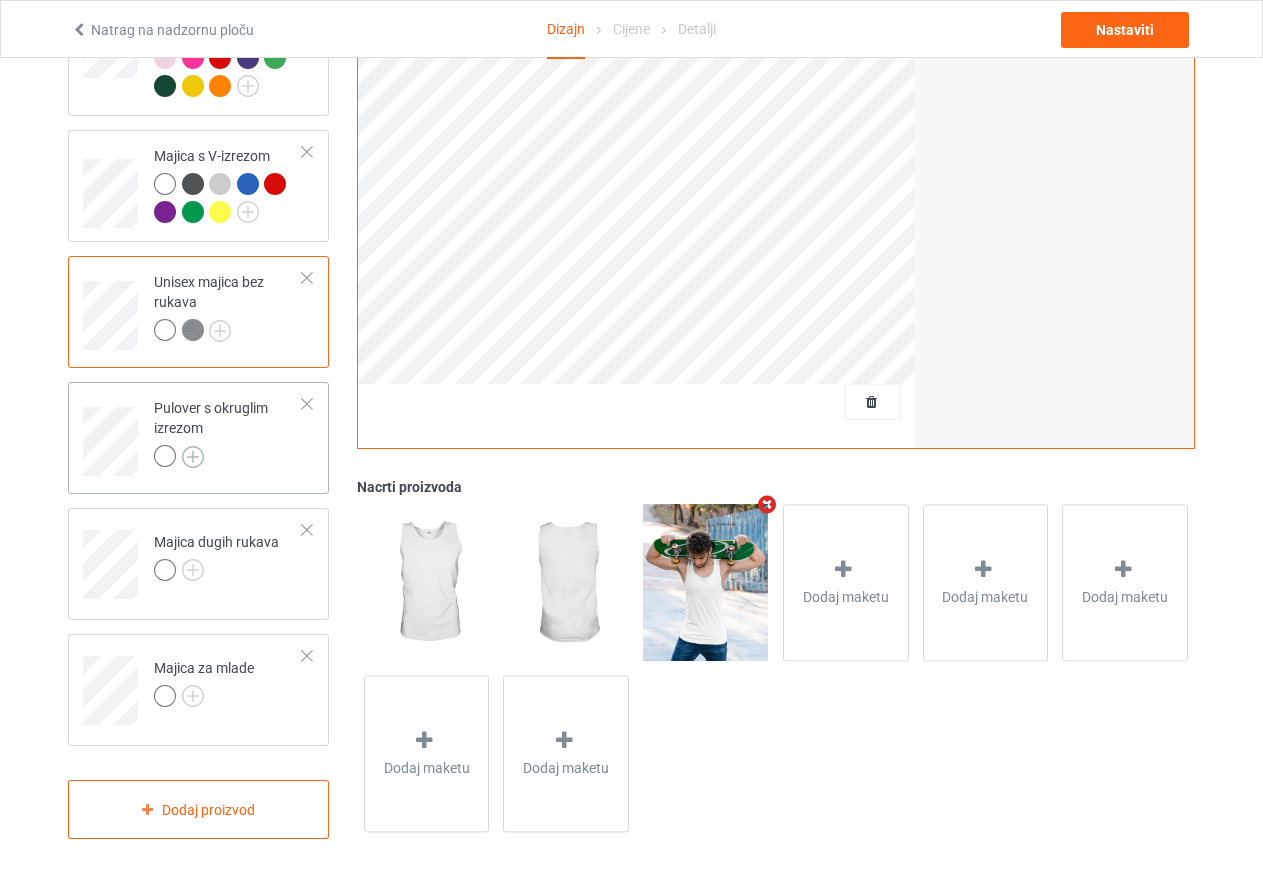 click at bounding box center (193, 457) 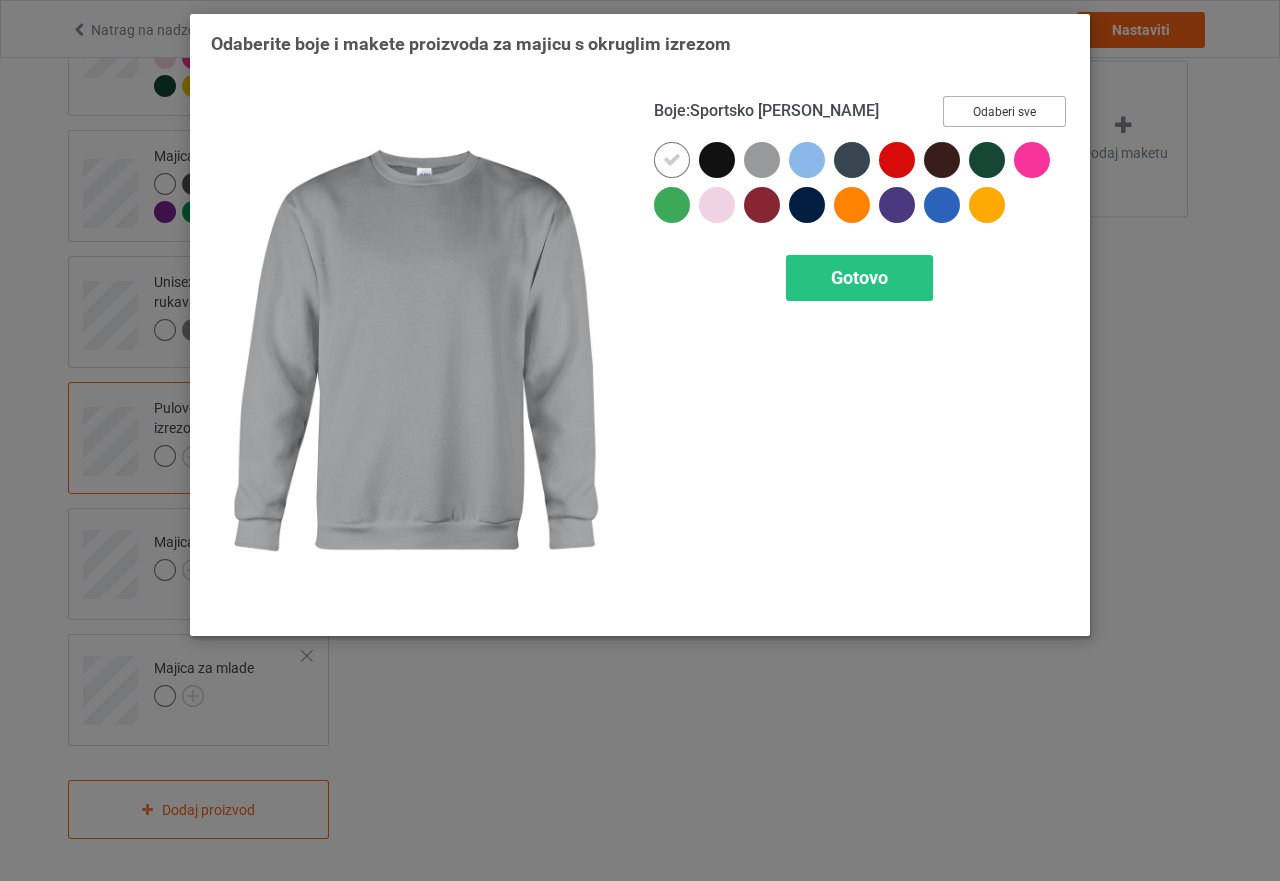 click on "Odaberi sve" at bounding box center [1004, 112] 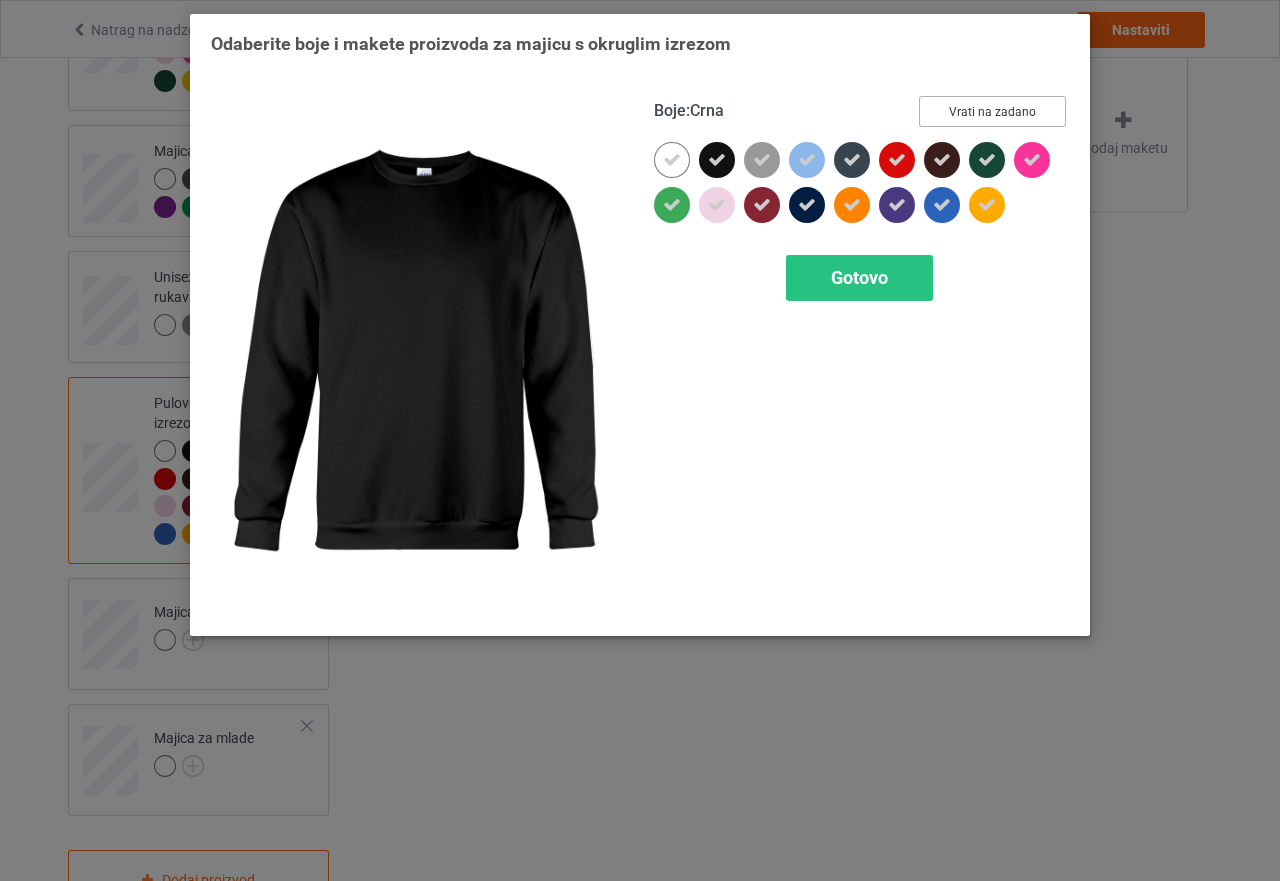 click at bounding box center [717, 160] 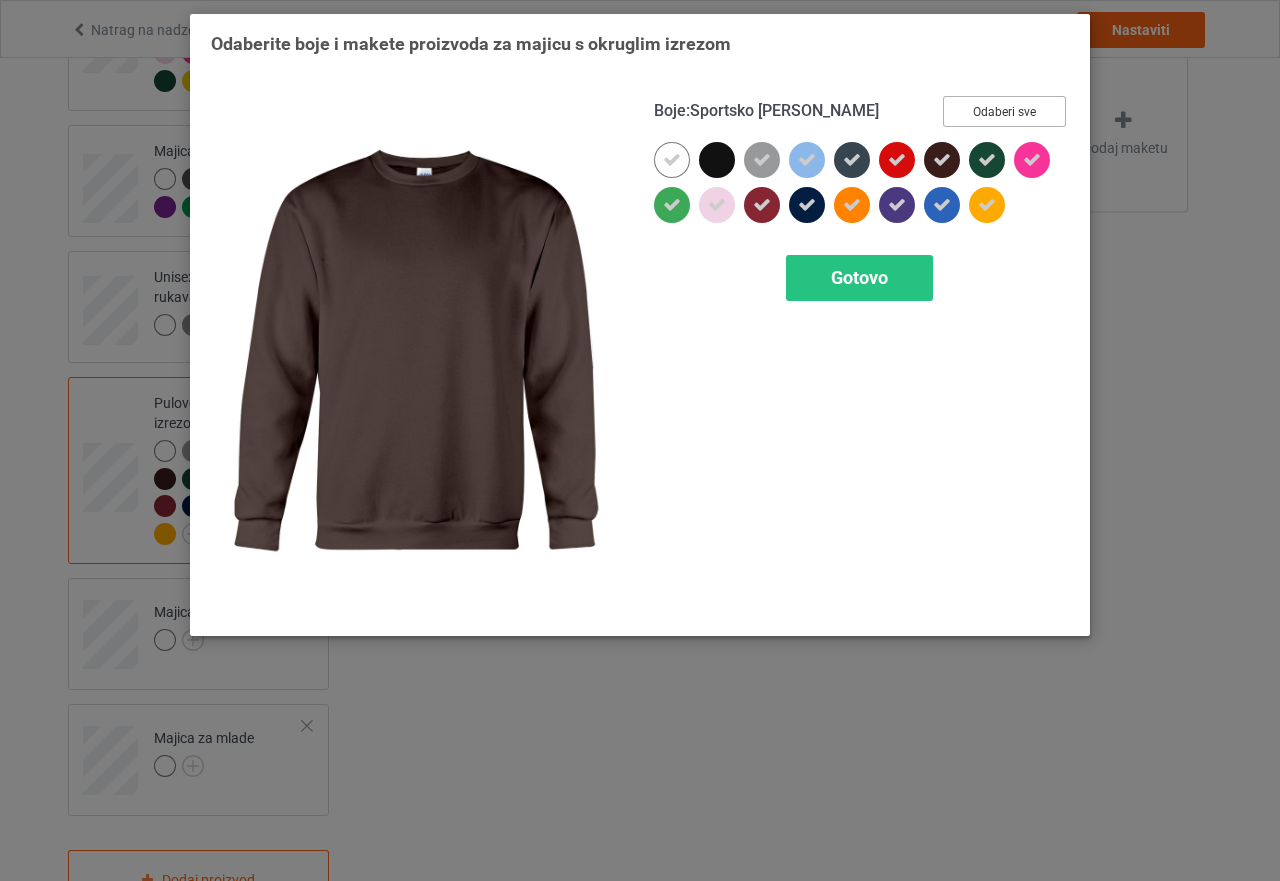 click at bounding box center (942, 160) 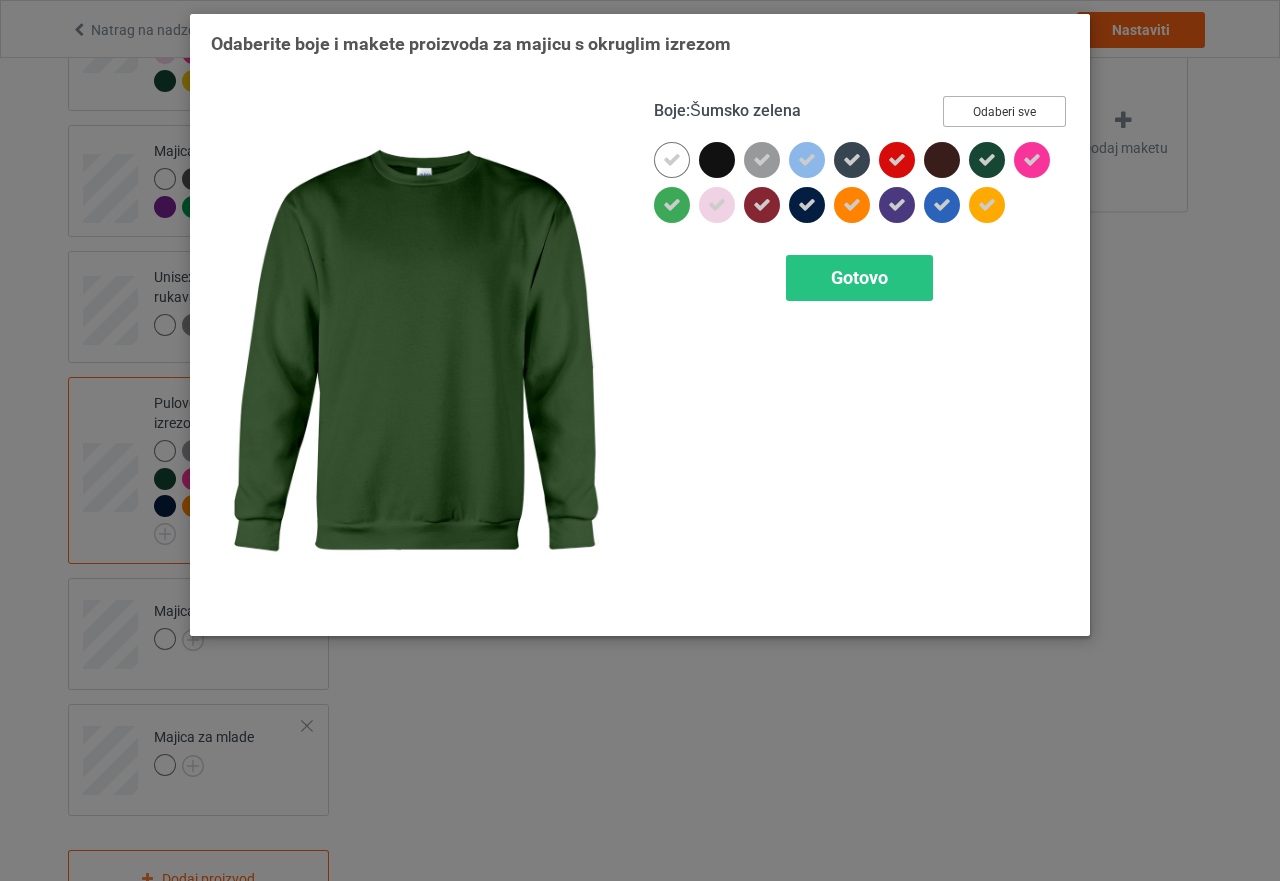 click at bounding box center (987, 160) 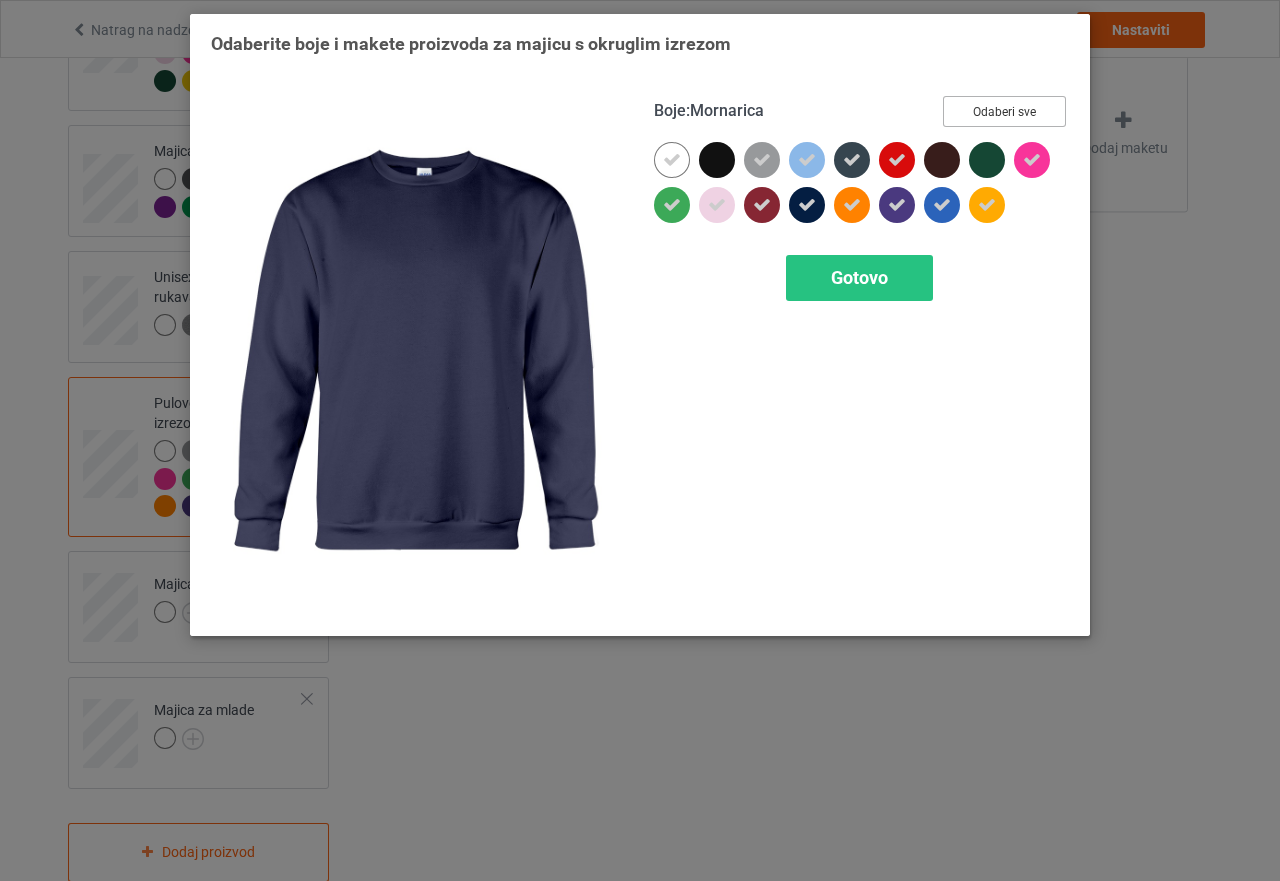 click at bounding box center [807, 205] 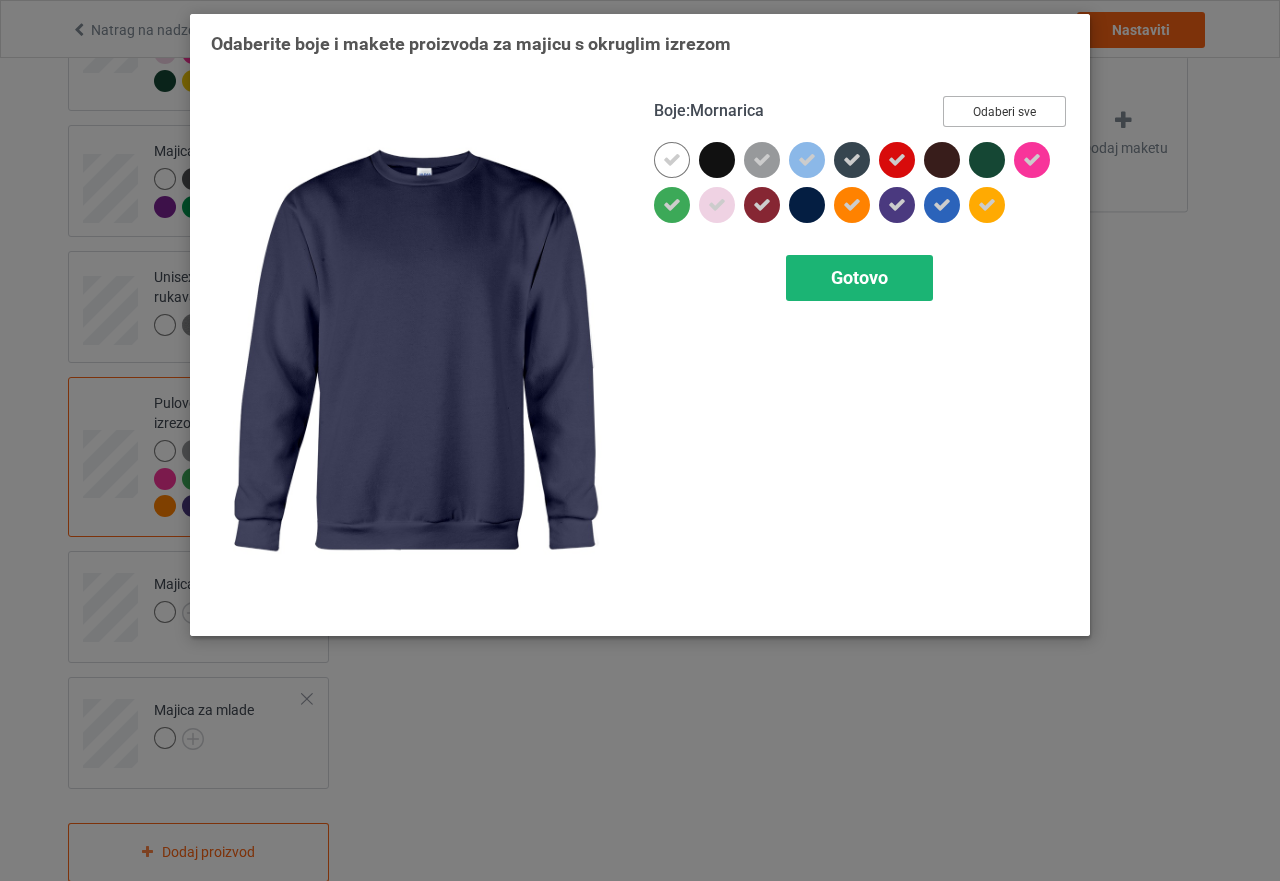 click on "Gotovo" at bounding box center (859, 277) 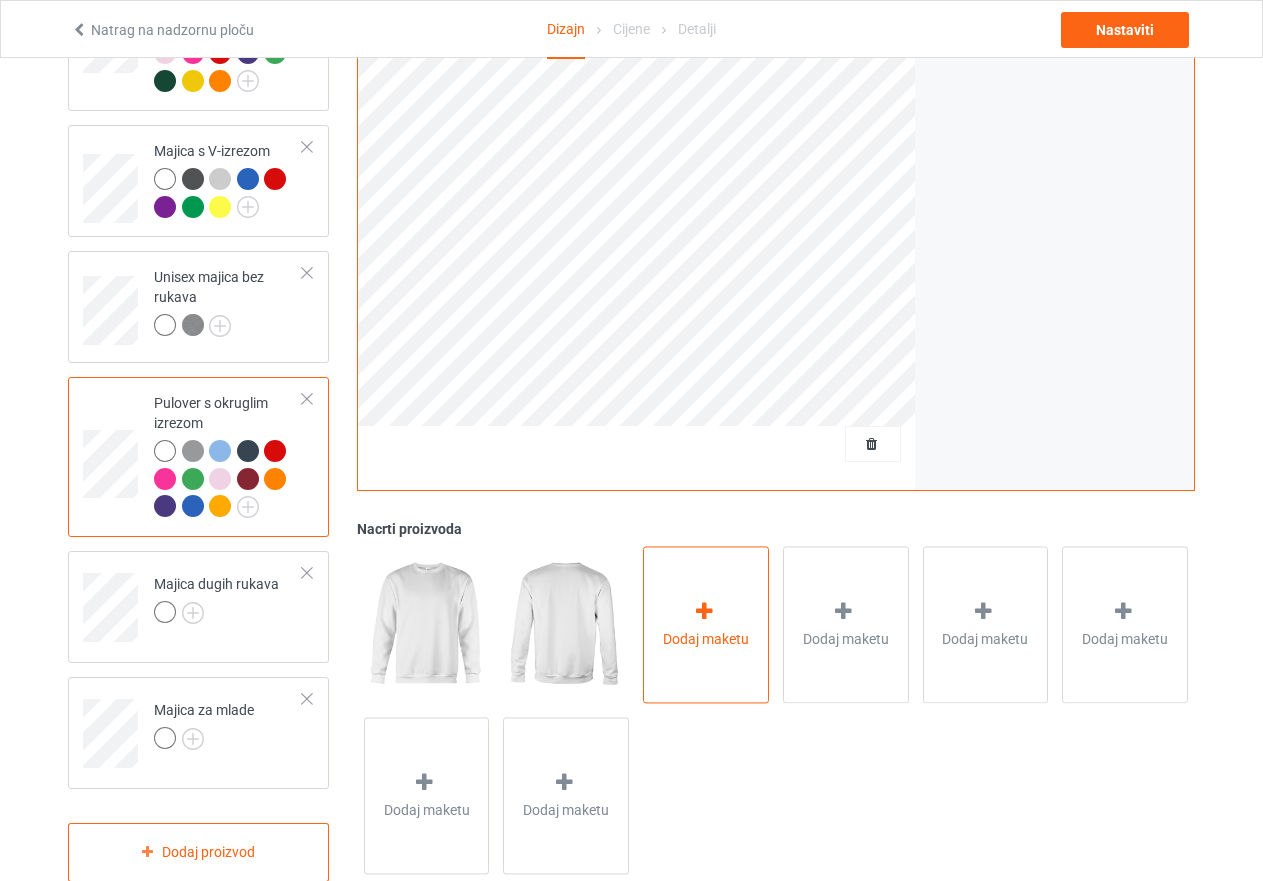 click at bounding box center (704, 611) 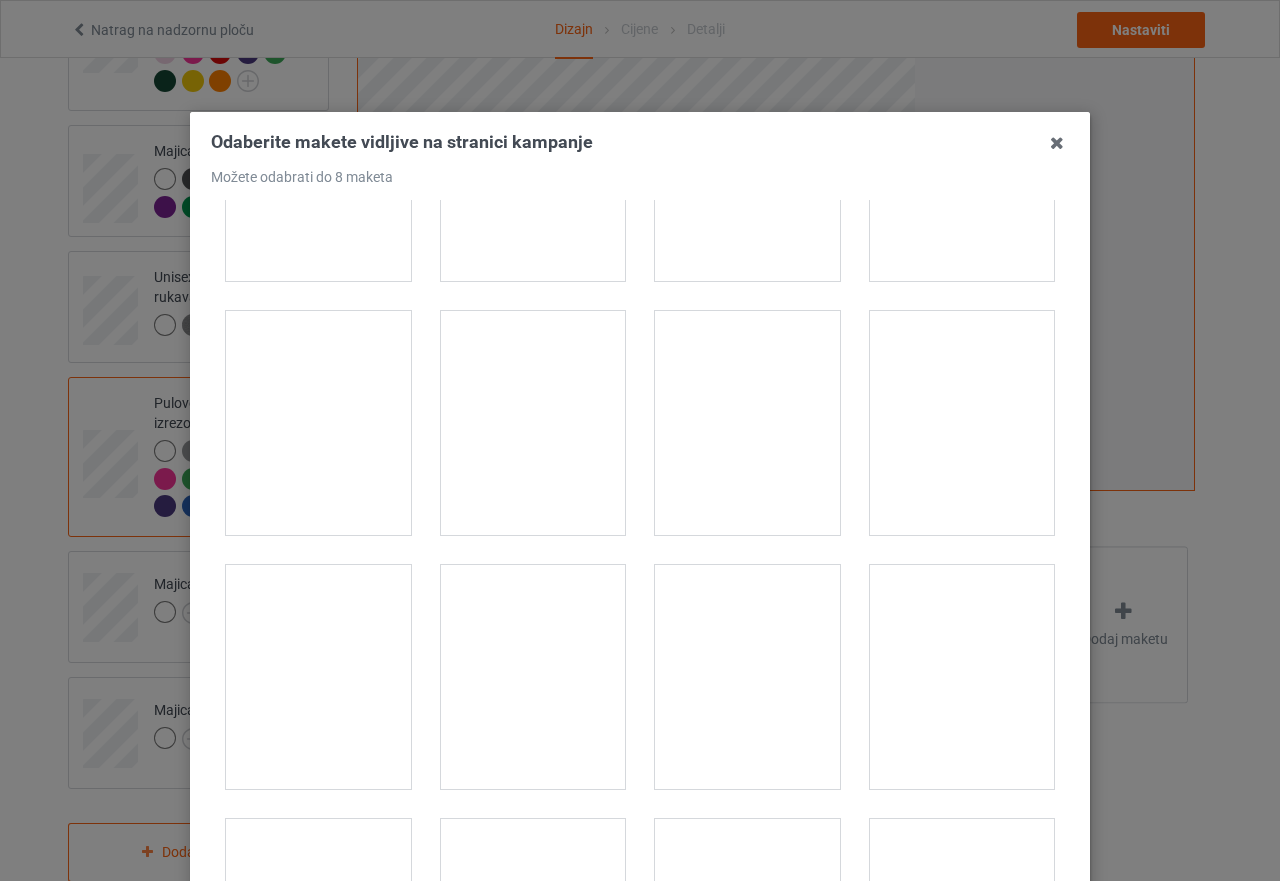 scroll, scrollTop: 400, scrollLeft: 0, axis: vertical 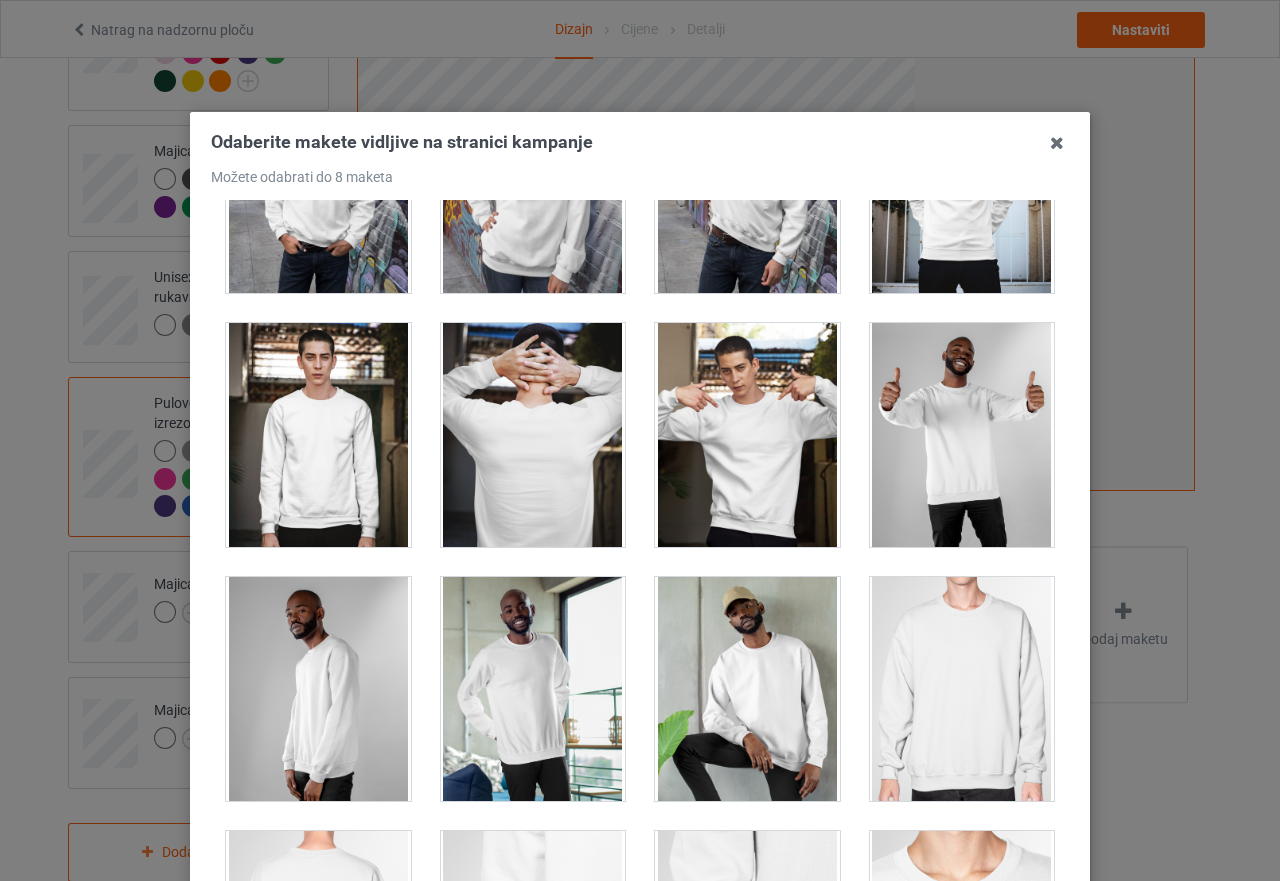 click at bounding box center [747, 435] 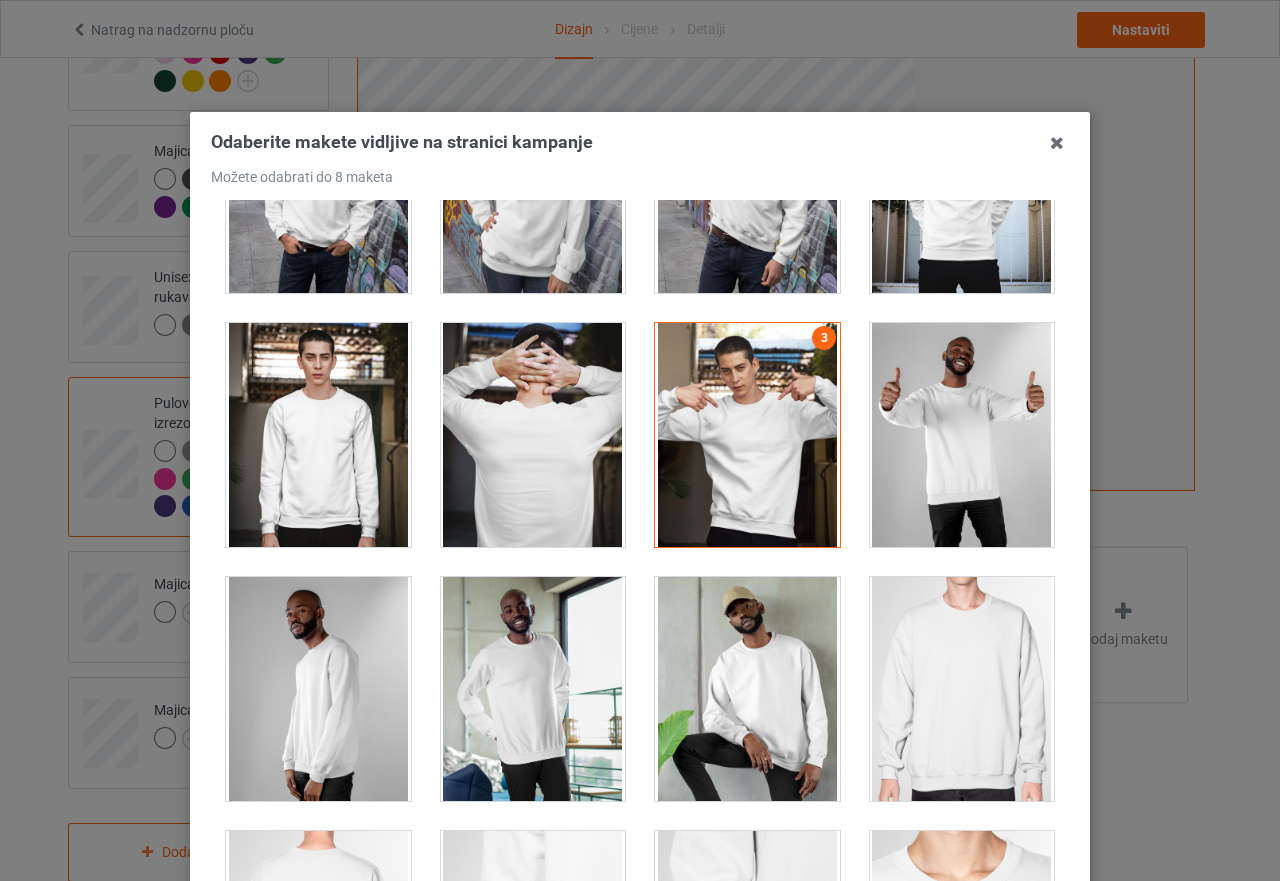 click at bounding box center [747, 435] 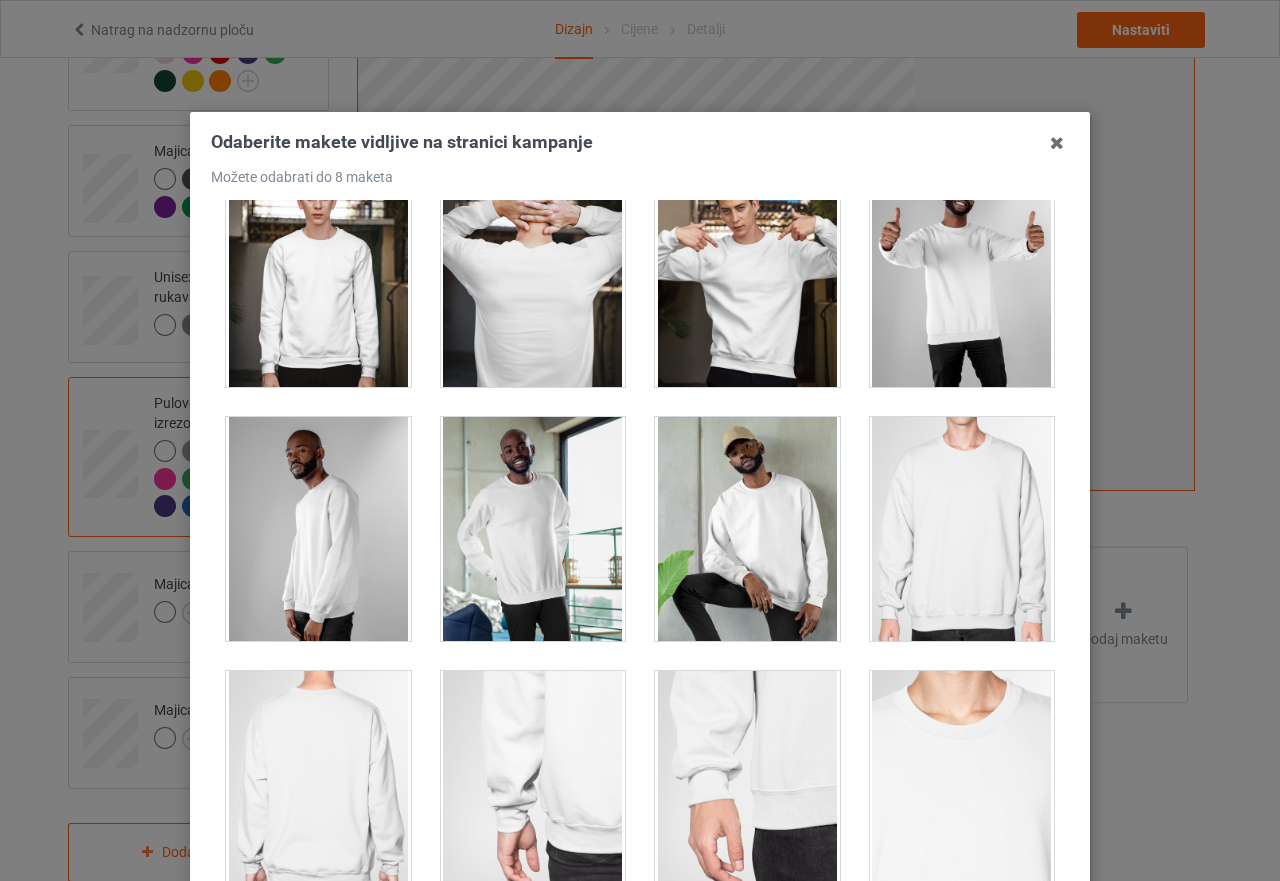 scroll, scrollTop: 700, scrollLeft: 0, axis: vertical 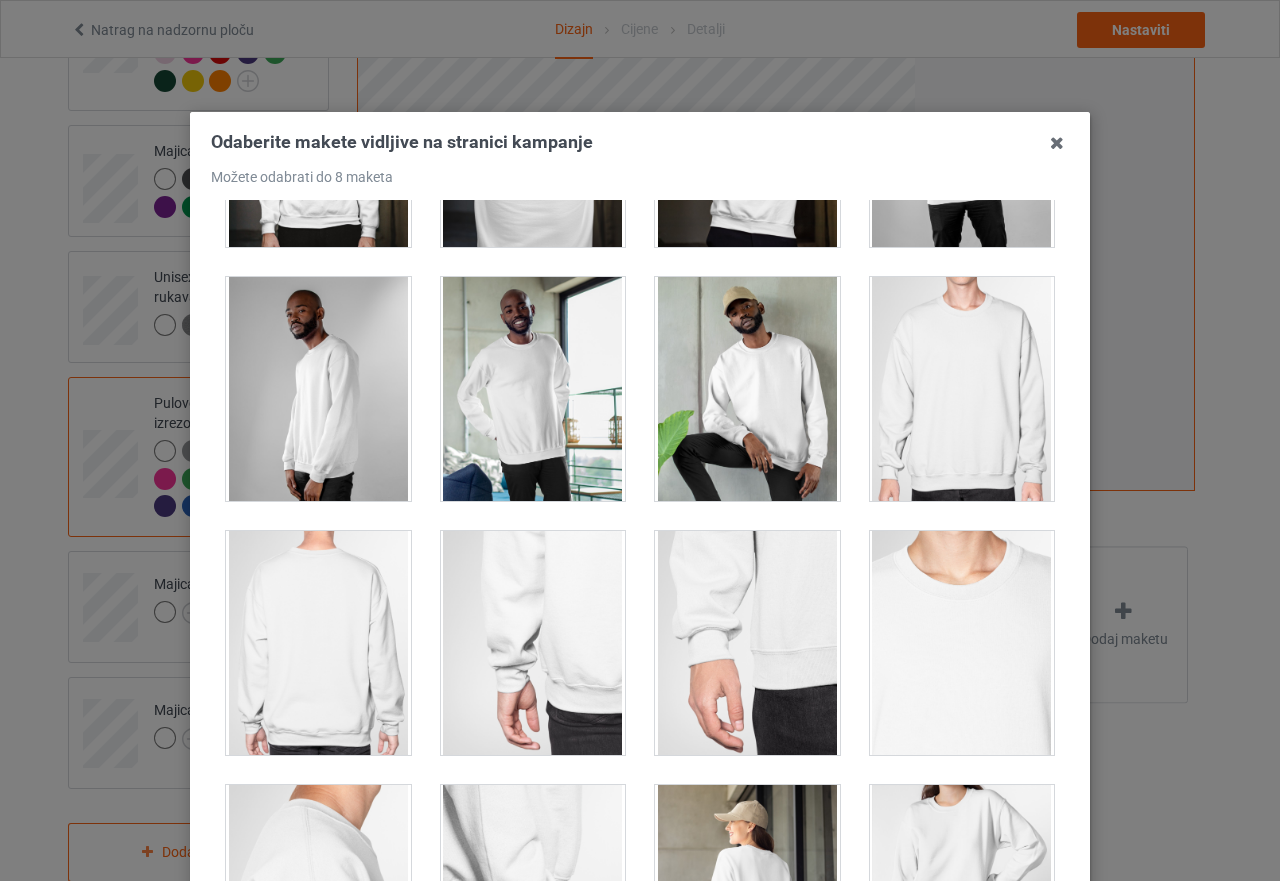 click at bounding box center [962, 389] 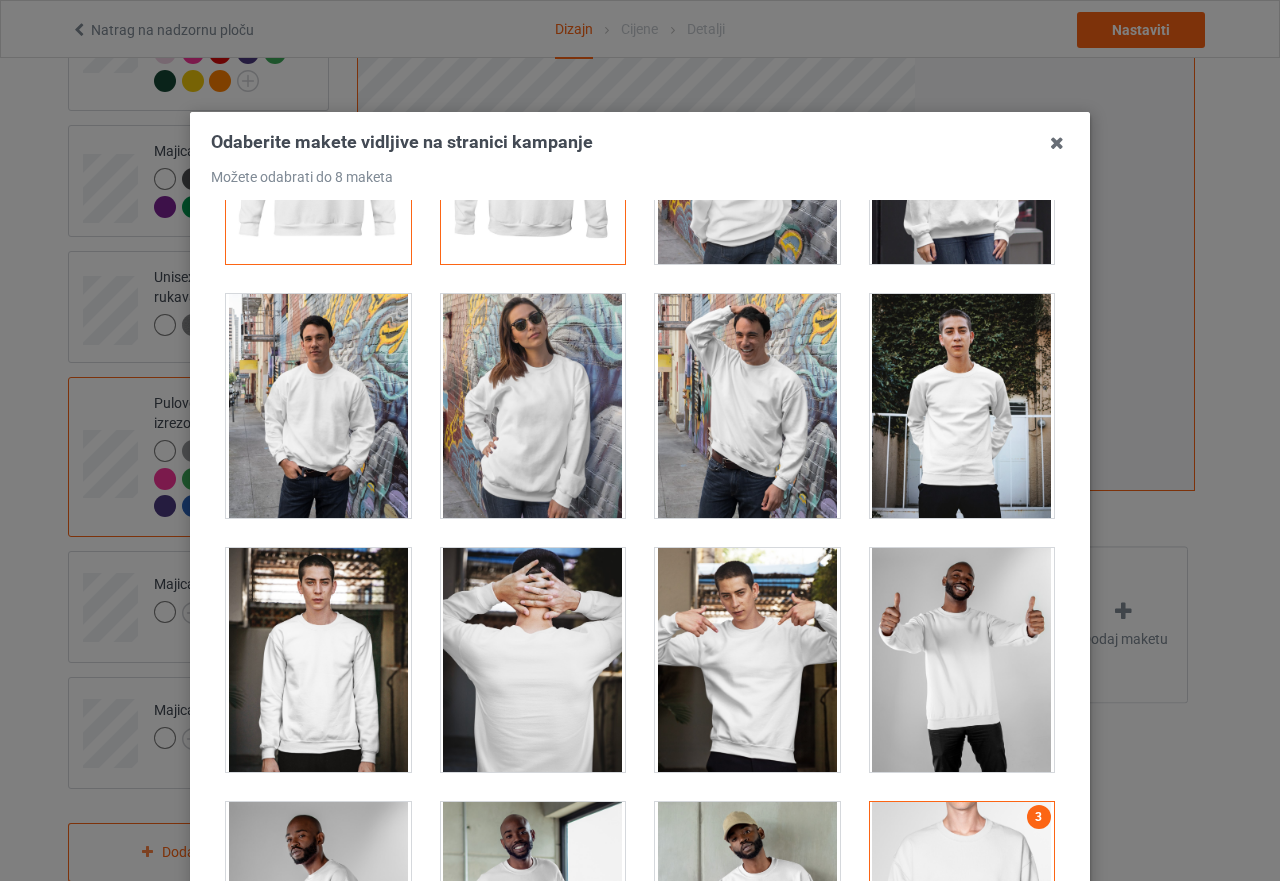 scroll, scrollTop: 0, scrollLeft: 0, axis: both 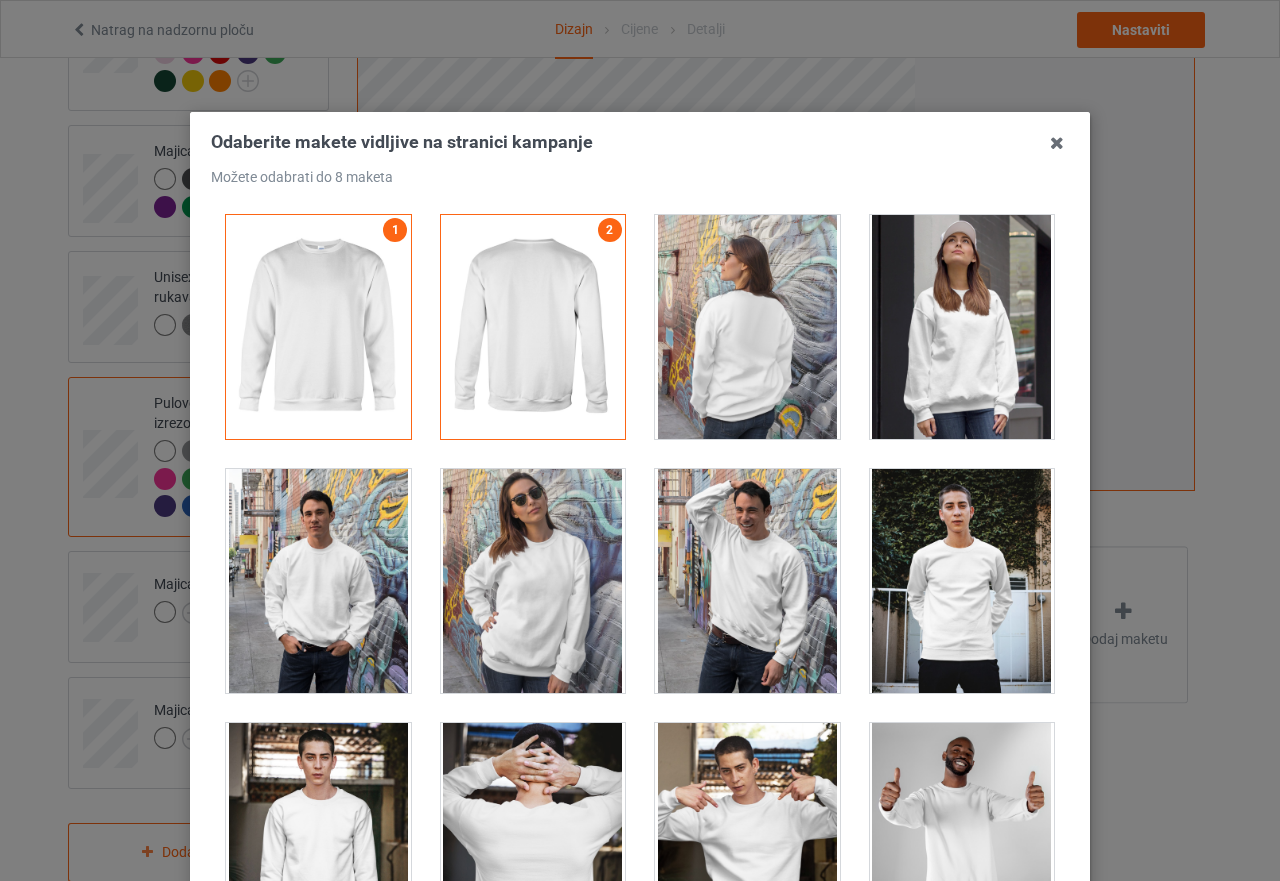 click at bounding box center [747, 327] 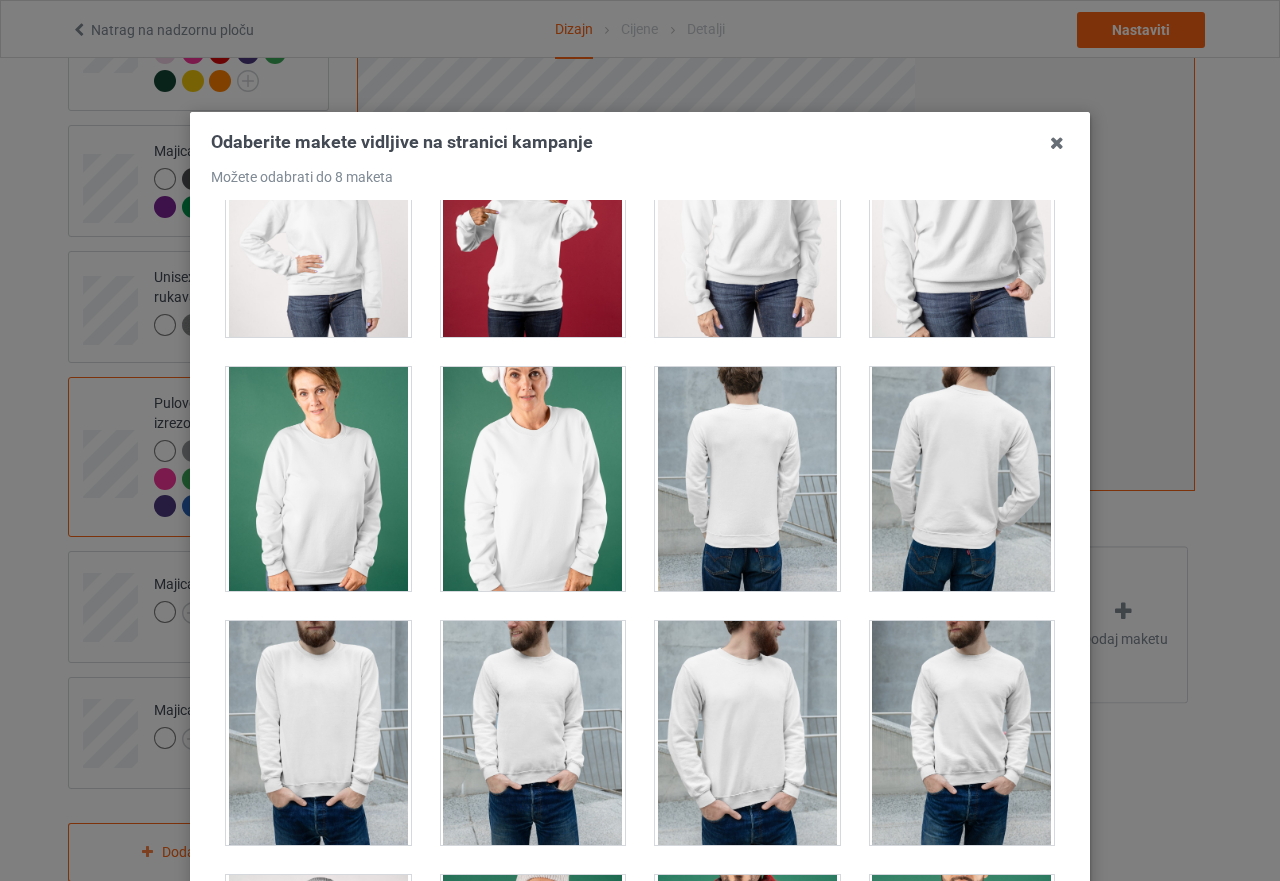 scroll, scrollTop: 2900, scrollLeft: 0, axis: vertical 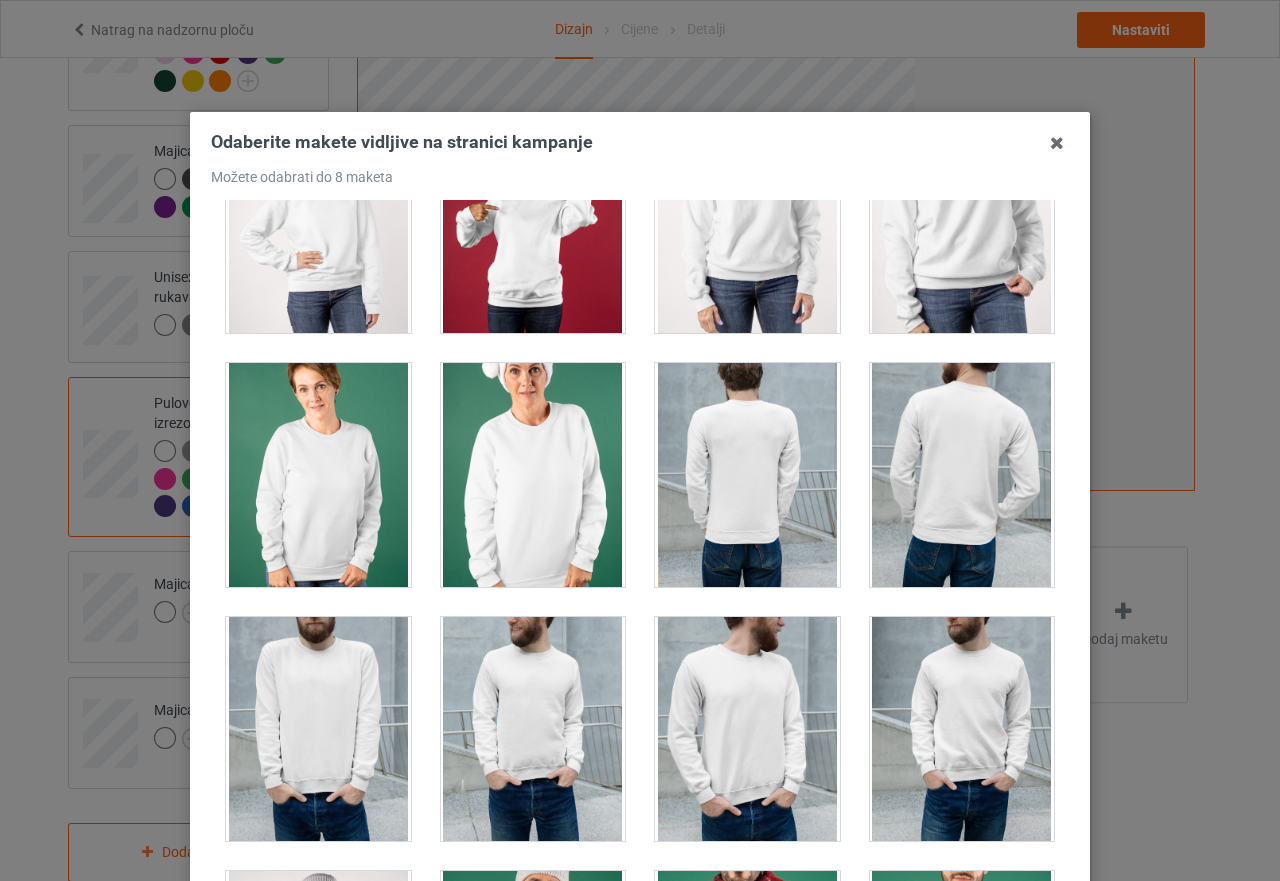 click at bounding box center [747, 729] 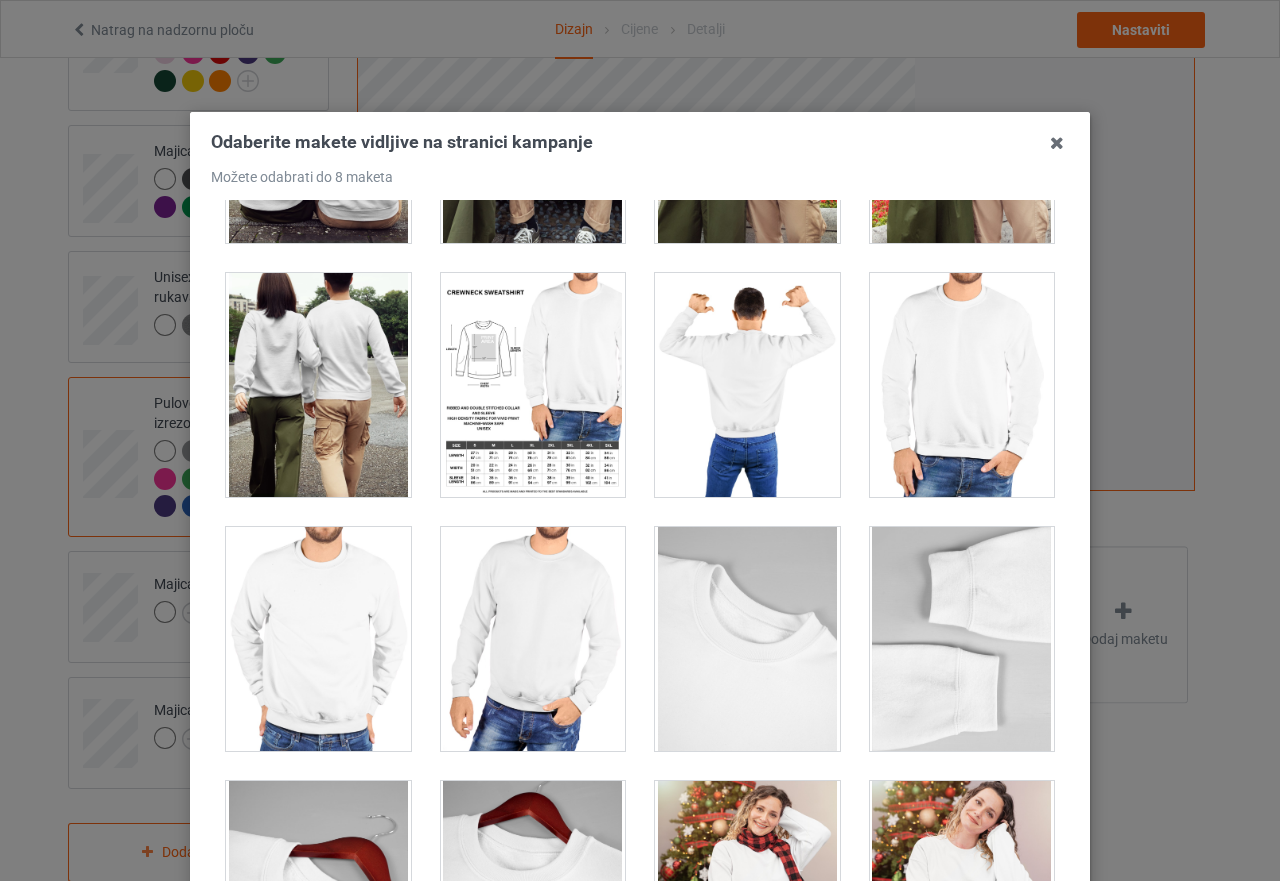 scroll, scrollTop: 7400, scrollLeft: 0, axis: vertical 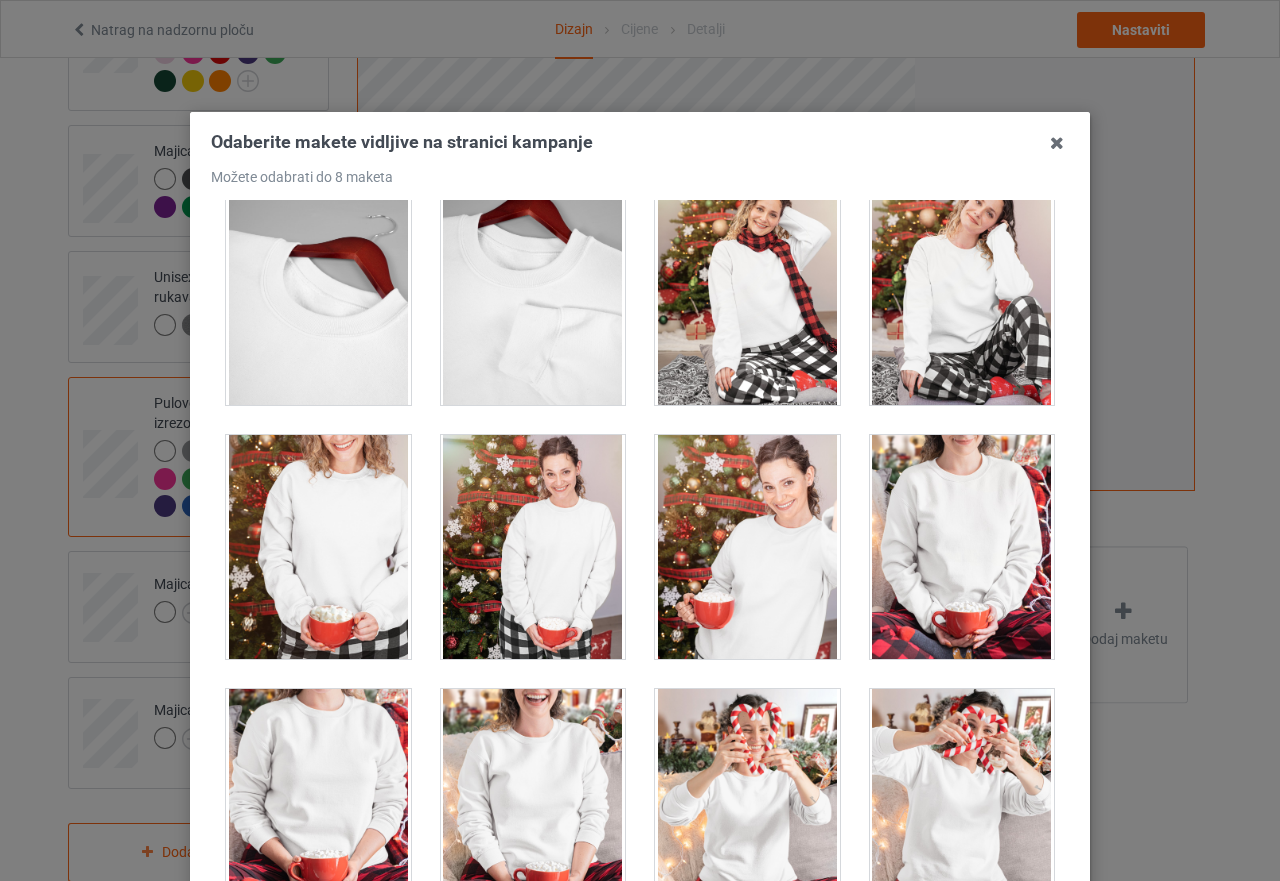 click at bounding box center [747, 801] 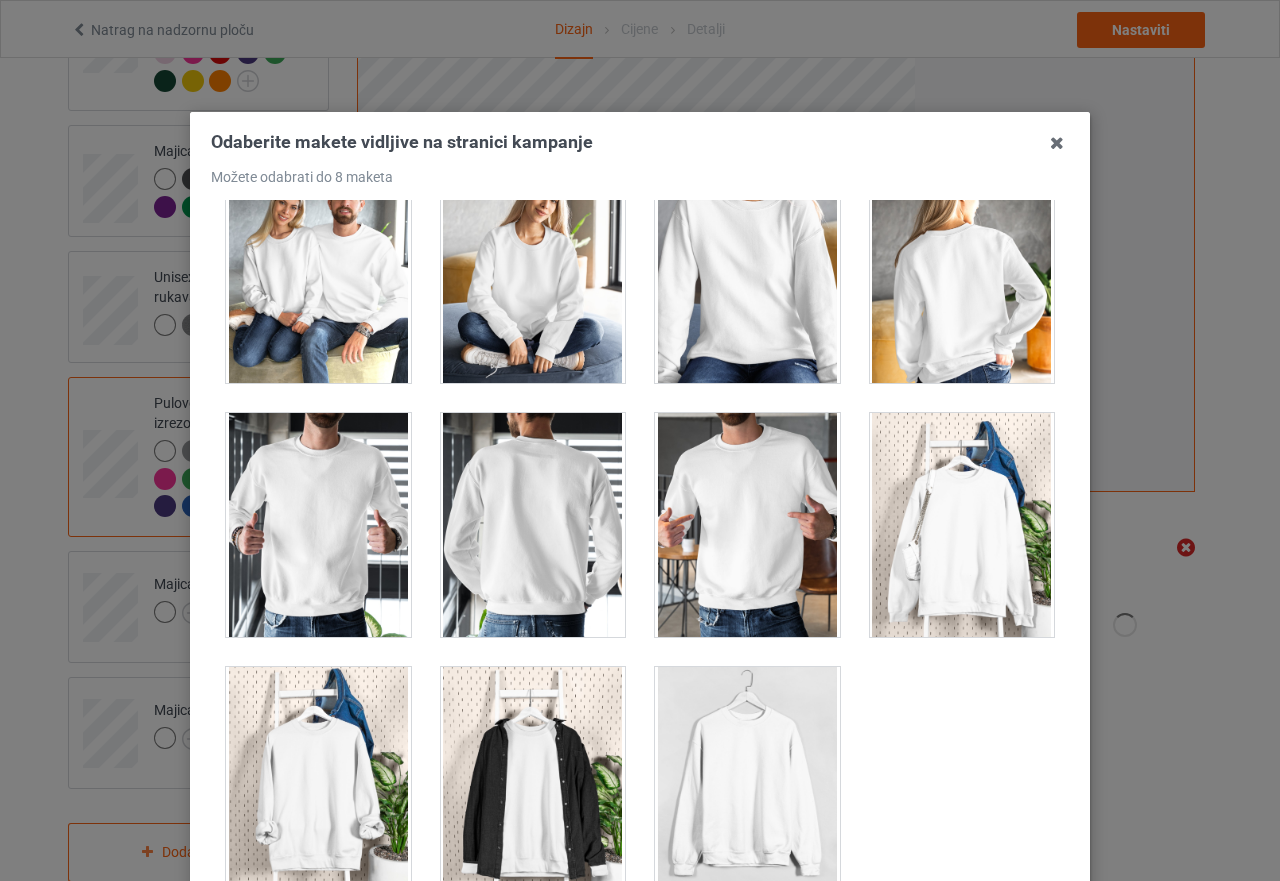 scroll, scrollTop: 9709, scrollLeft: 0, axis: vertical 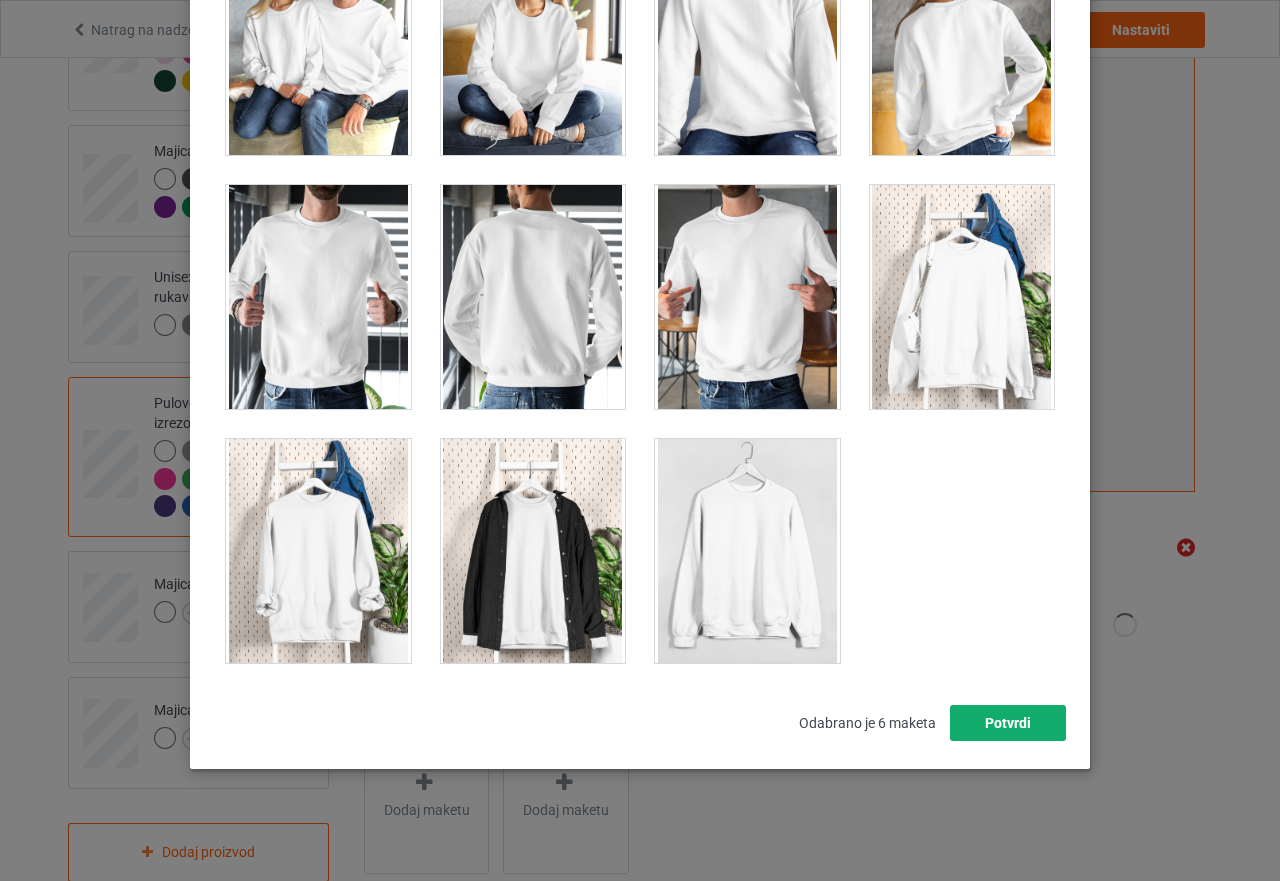 click on "Potvrdi" at bounding box center [1008, 723] 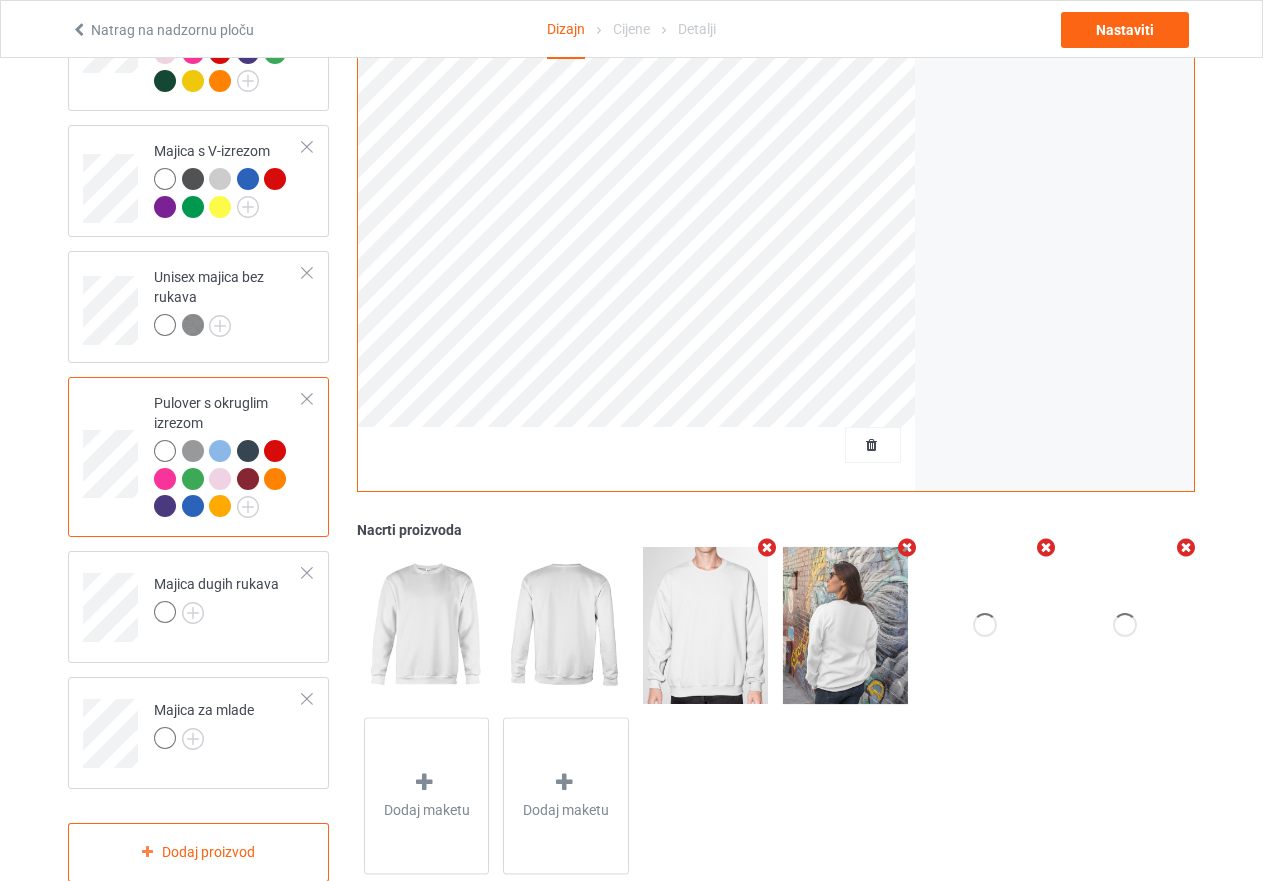 click at bounding box center (906, 548) 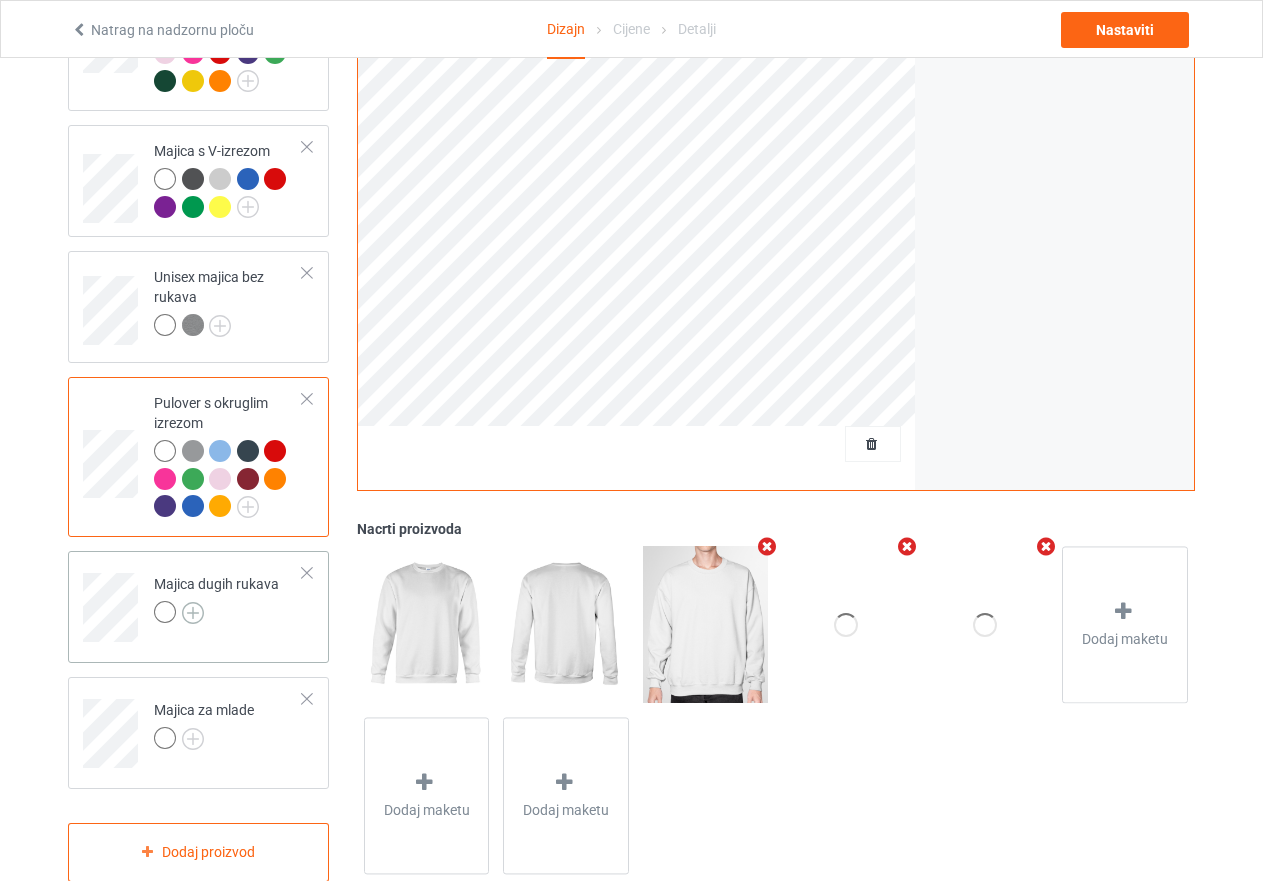 click at bounding box center (193, 613) 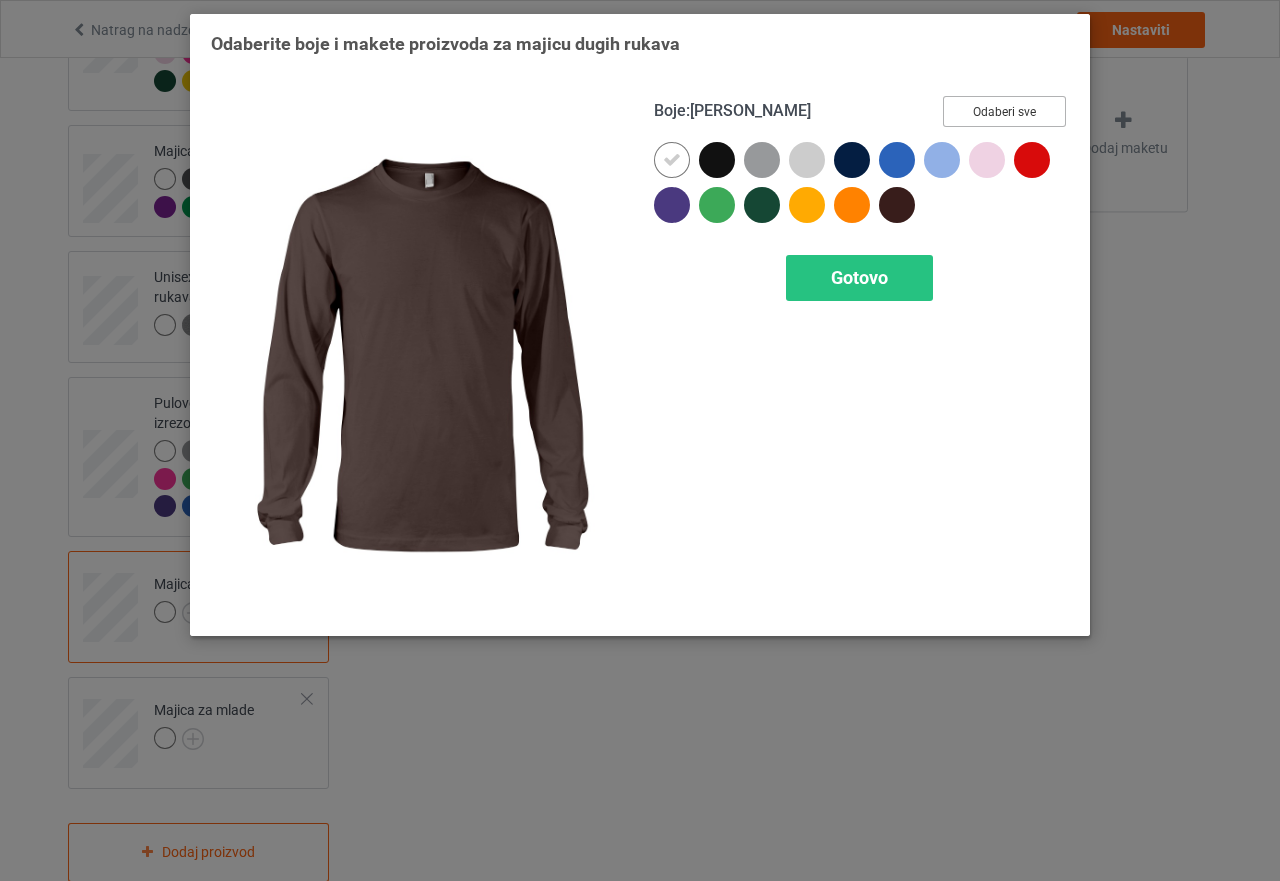 click on "Odaberi sve" at bounding box center [1004, 112] 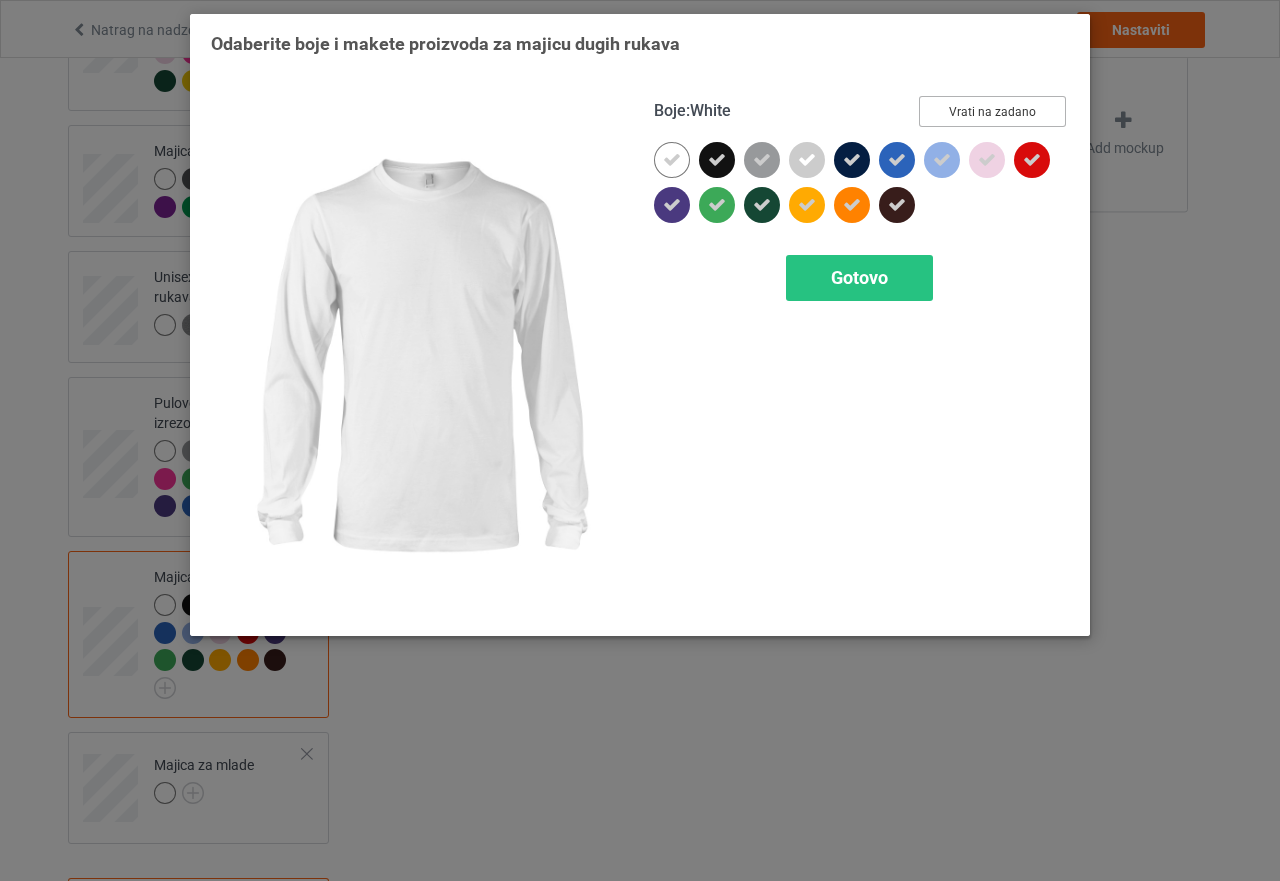 click at bounding box center (717, 160) 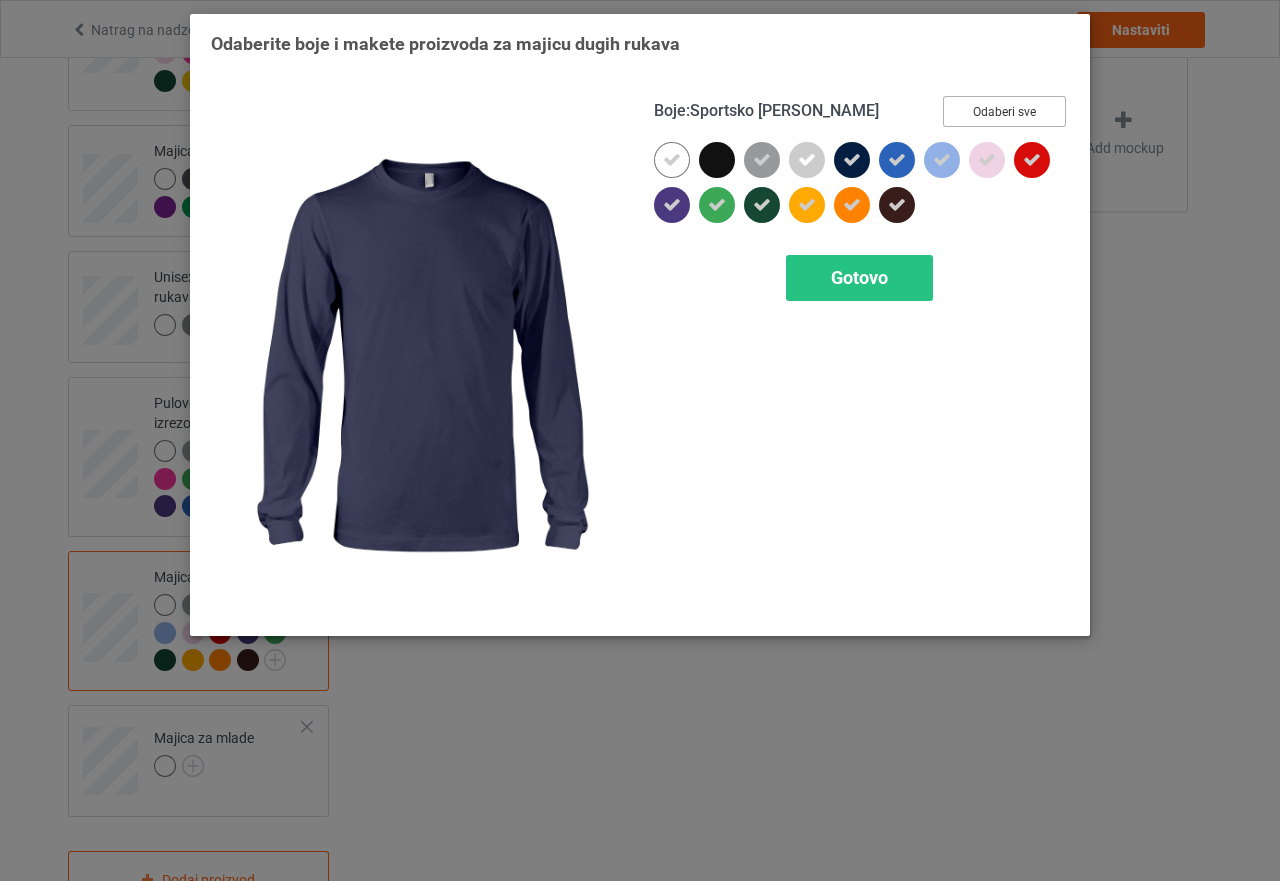 click at bounding box center [852, 160] 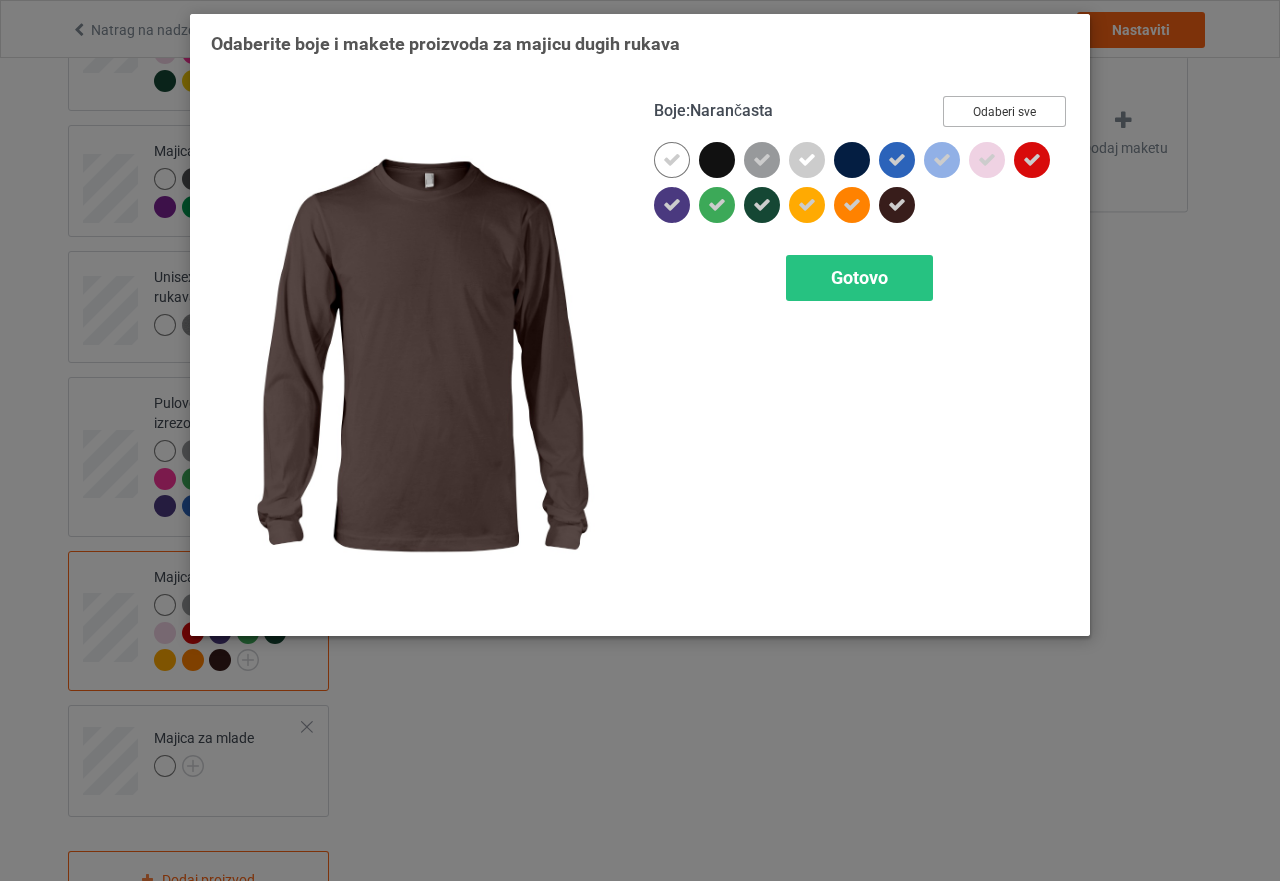 click at bounding box center [897, 205] 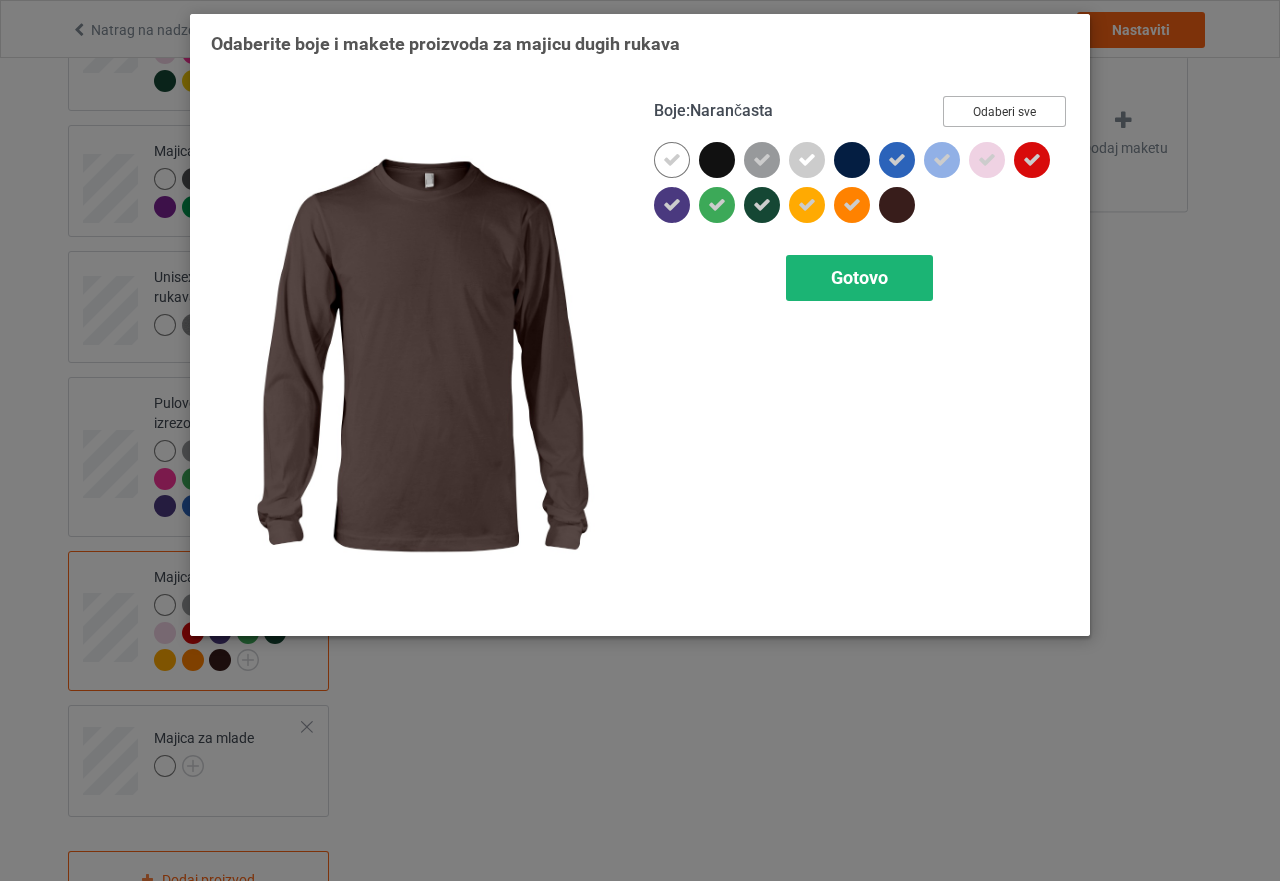 click on "Gotovo" at bounding box center (859, 277) 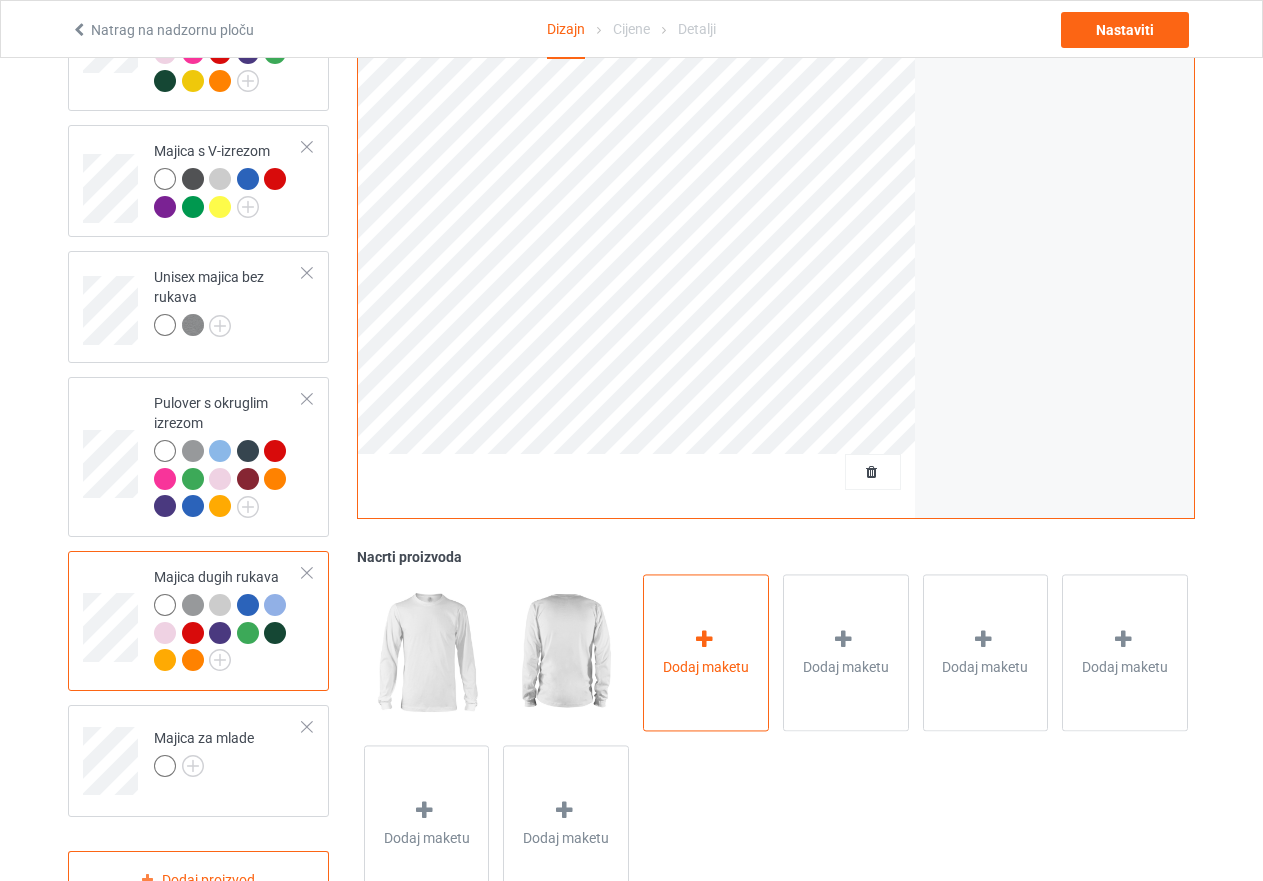 click at bounding box center [704, 639] 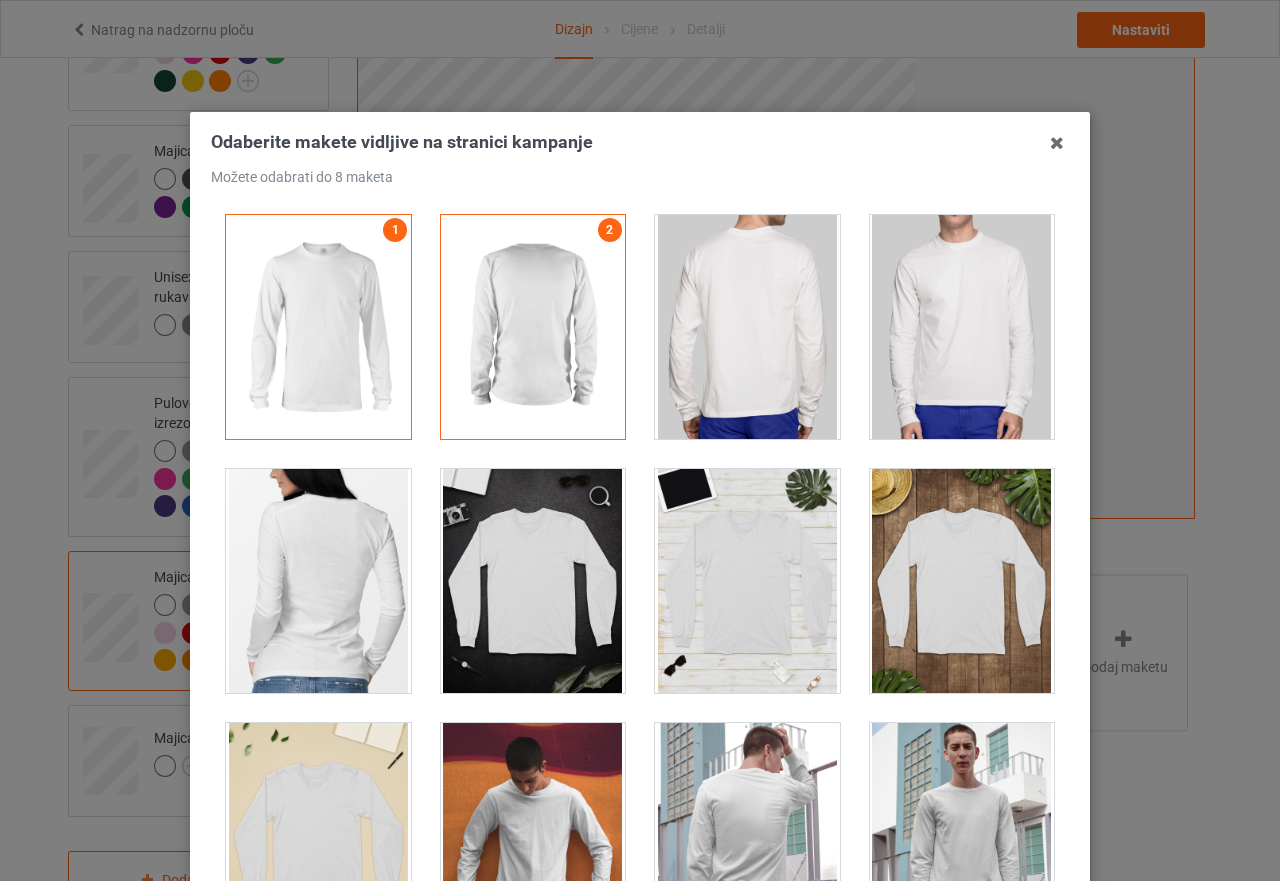 click at bounding box center (533, 581) 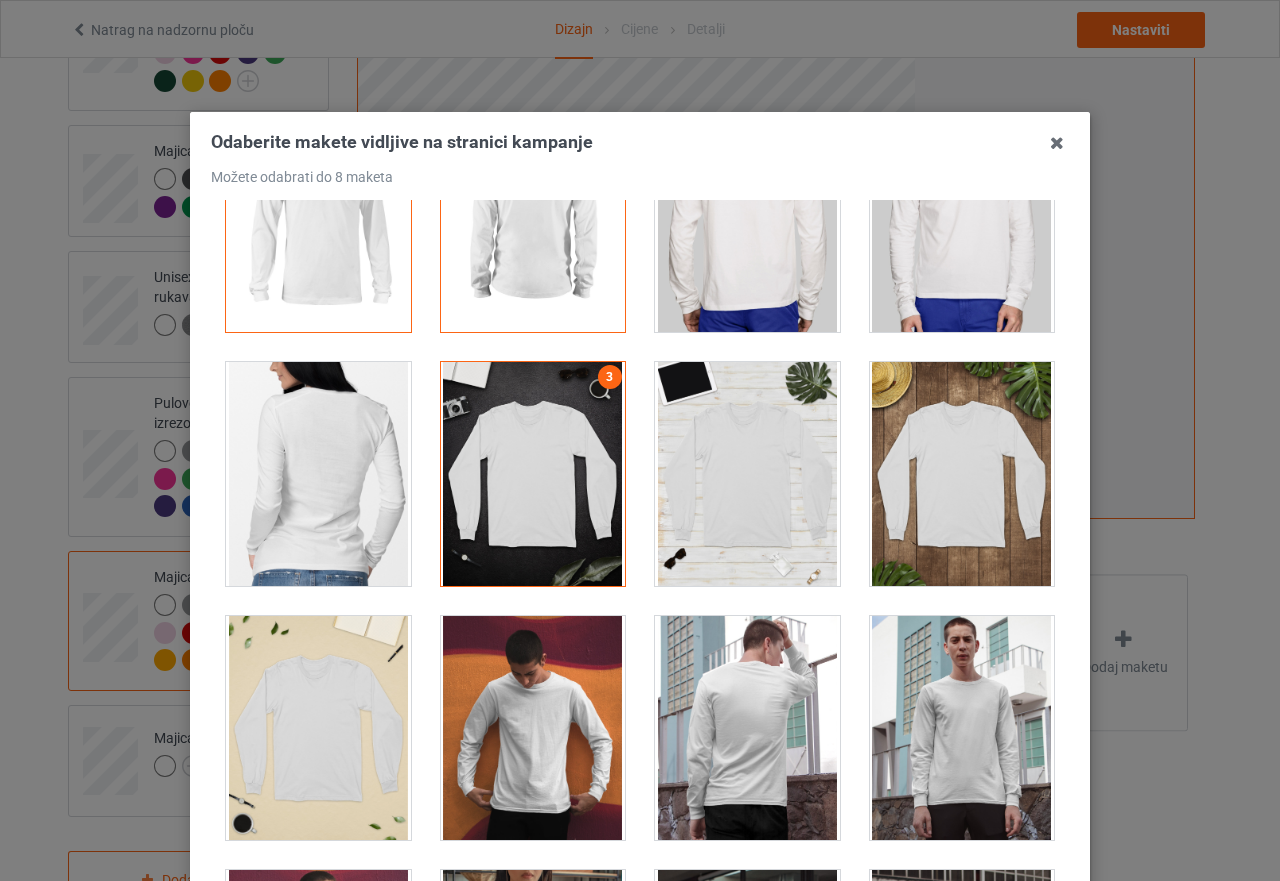 scroll, scrollTop: 200, scrollLeft: 0, axis: vertical 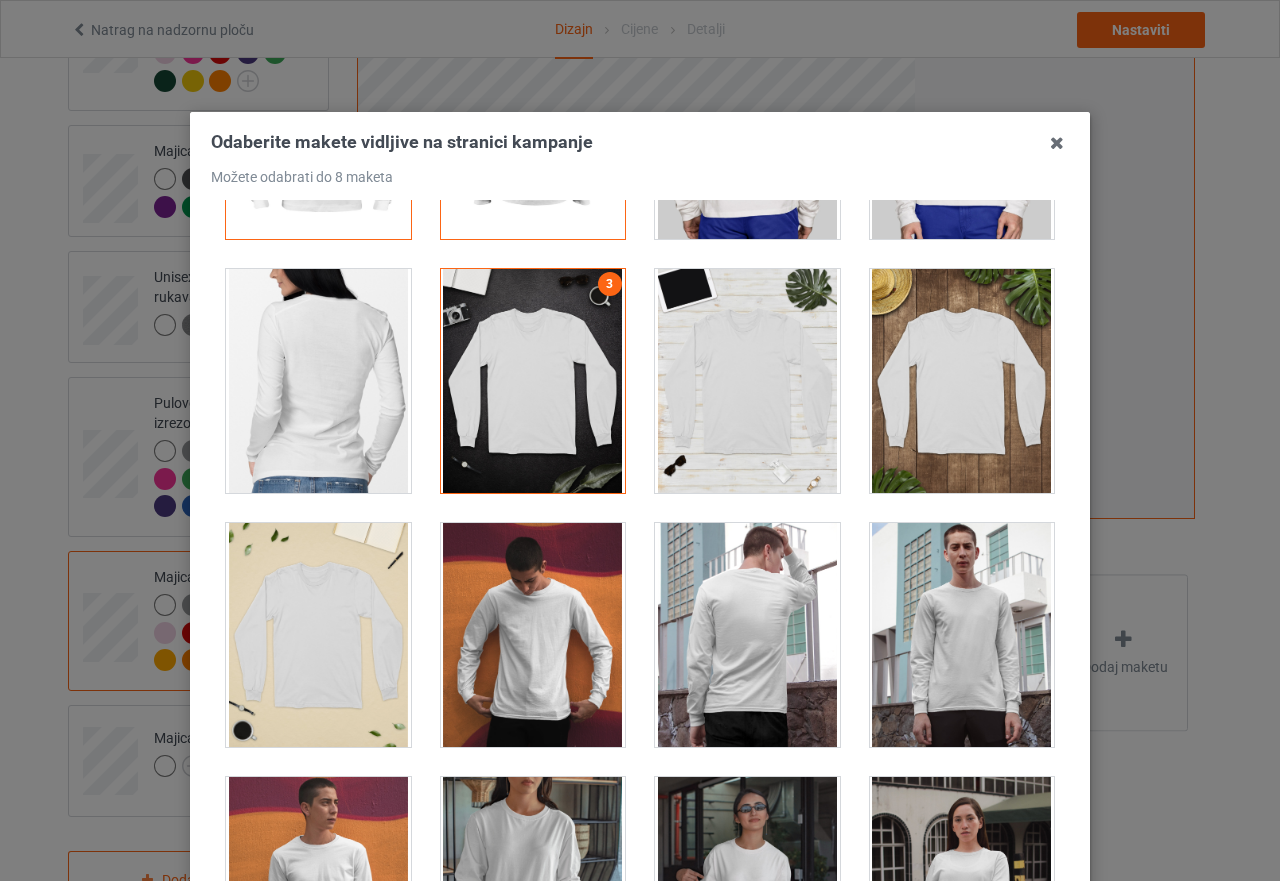 click at bounding box center (962, 381) 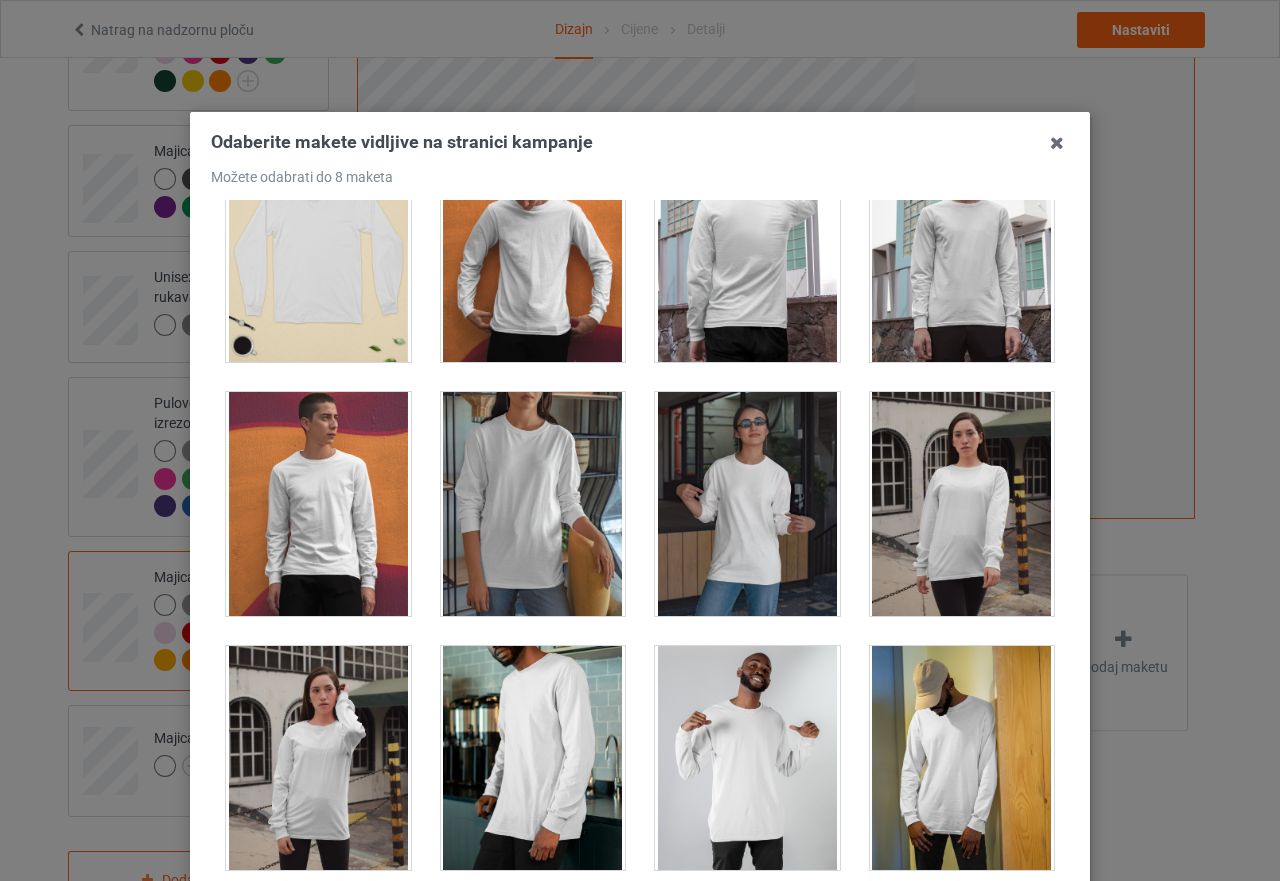 scroll, scrollTop: 1000, scrollLeft: 0, axis: vertical 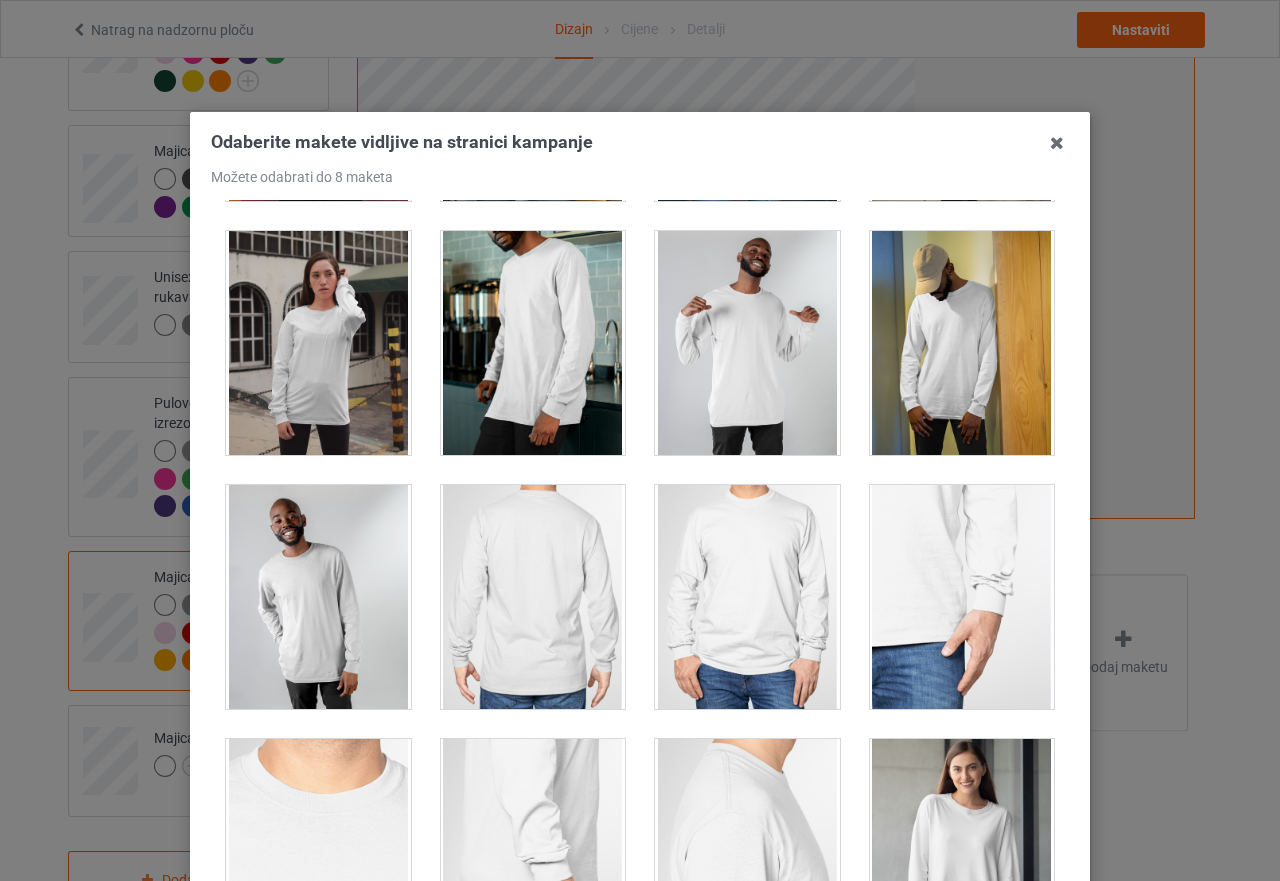 click at bounding box center [747, 343] 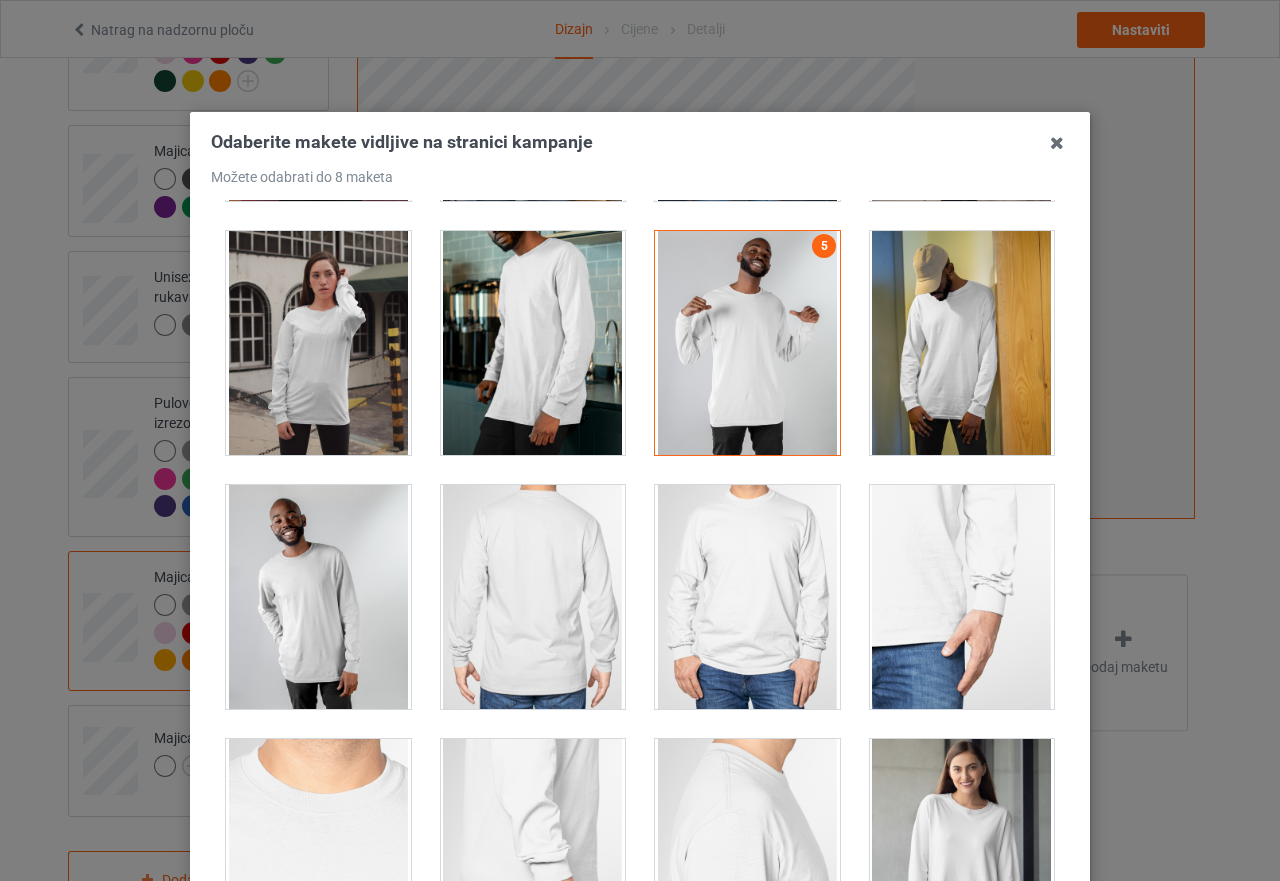 click at bounding box center [962, 343] 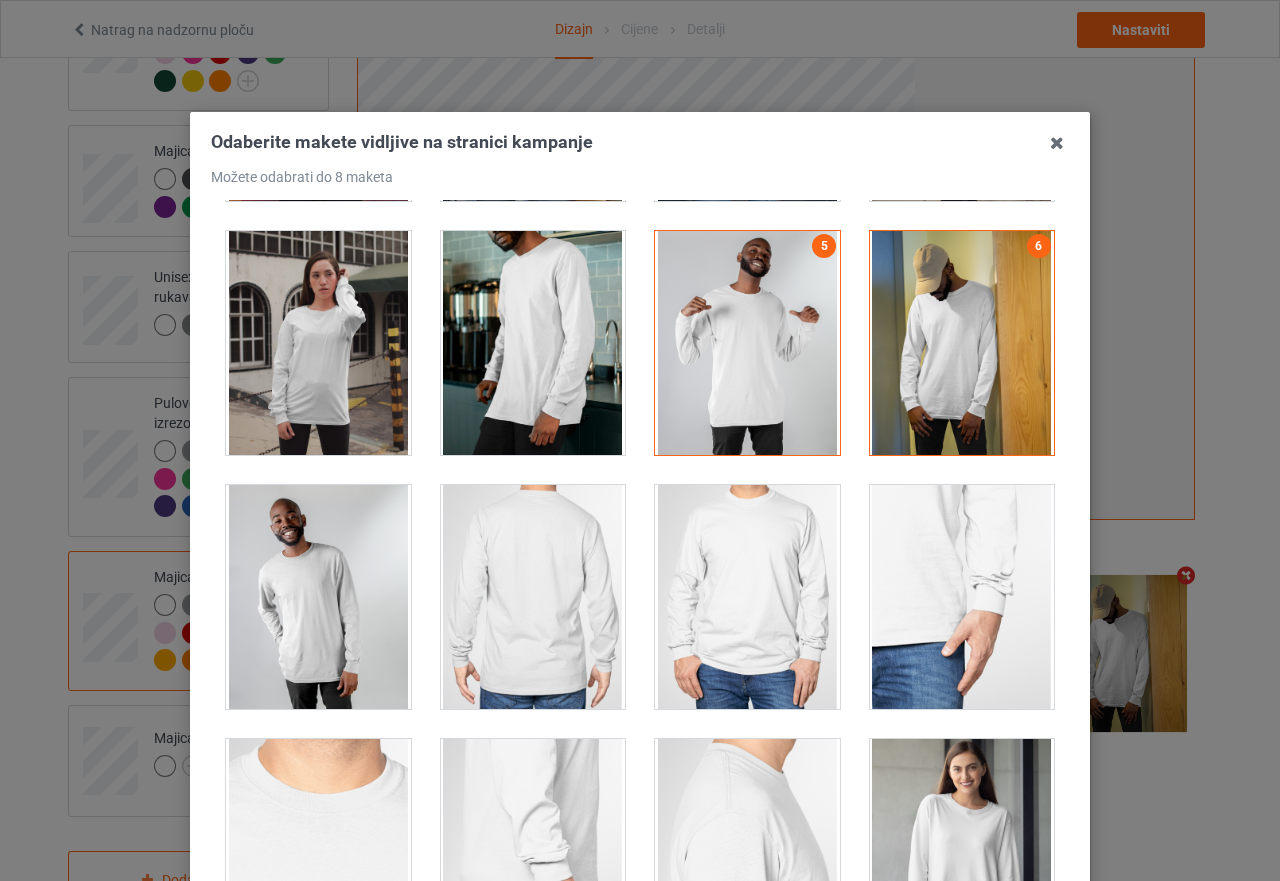 click at bounding box center [962, 343] 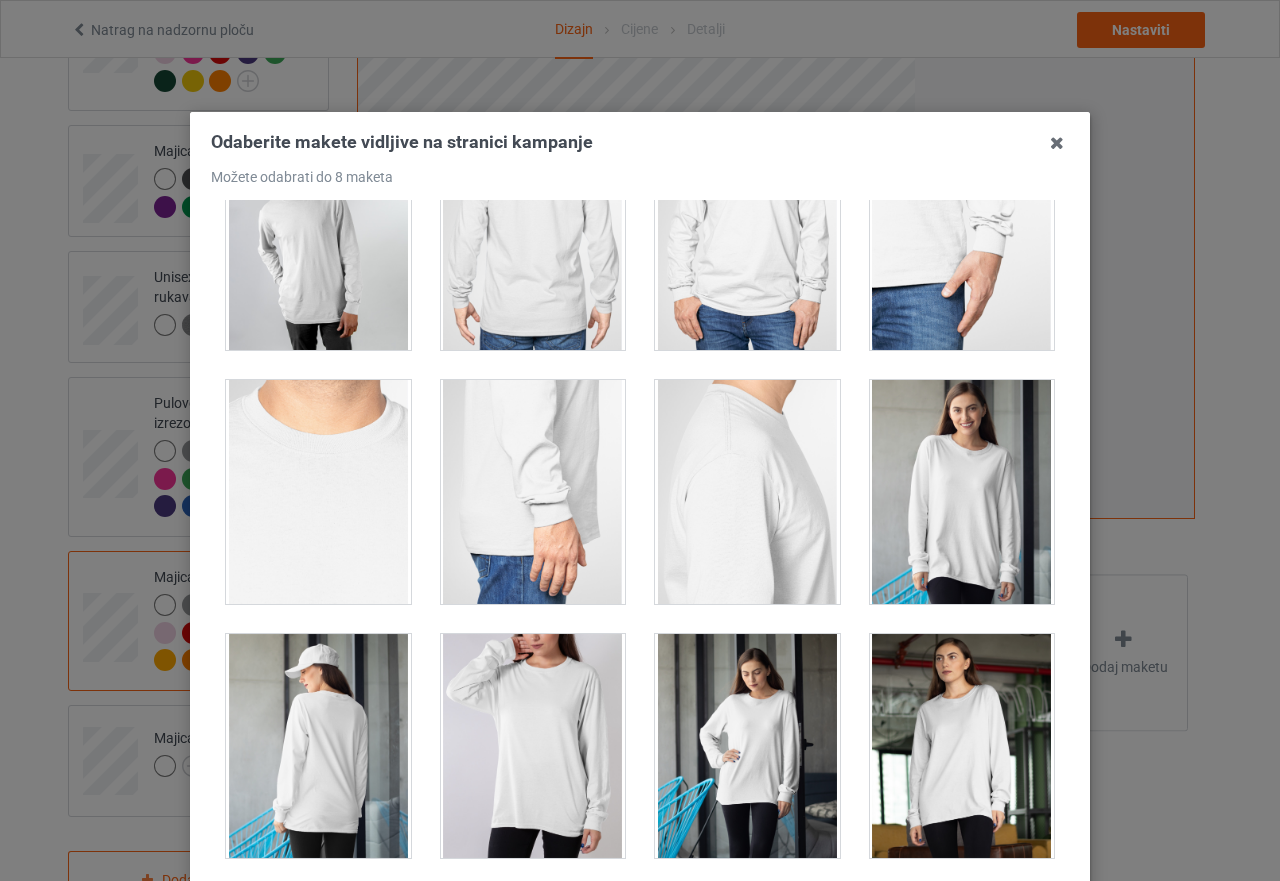 scroll, scrollTop: 1400, scrollLeft: 0, axis: vertical 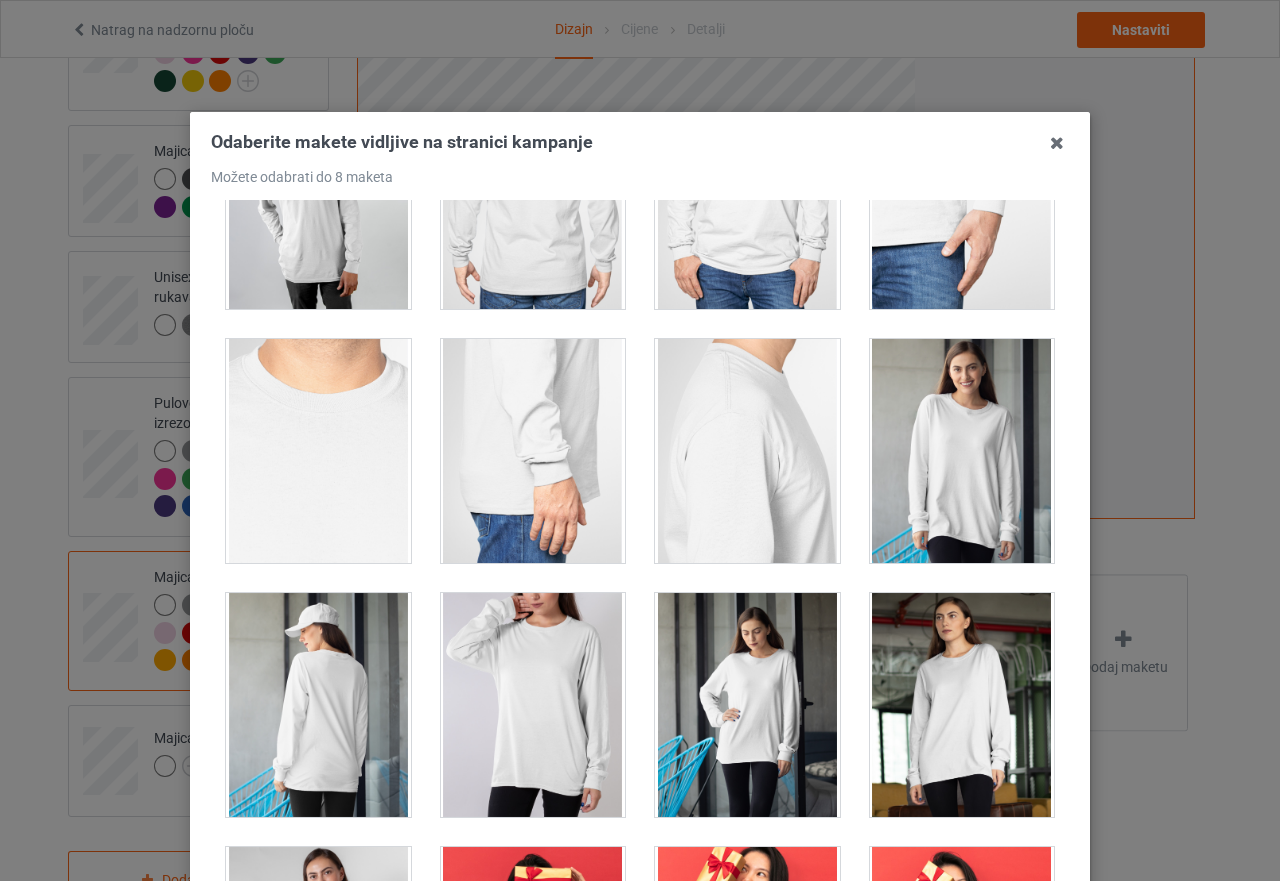 click at bounding box center [962, 451] 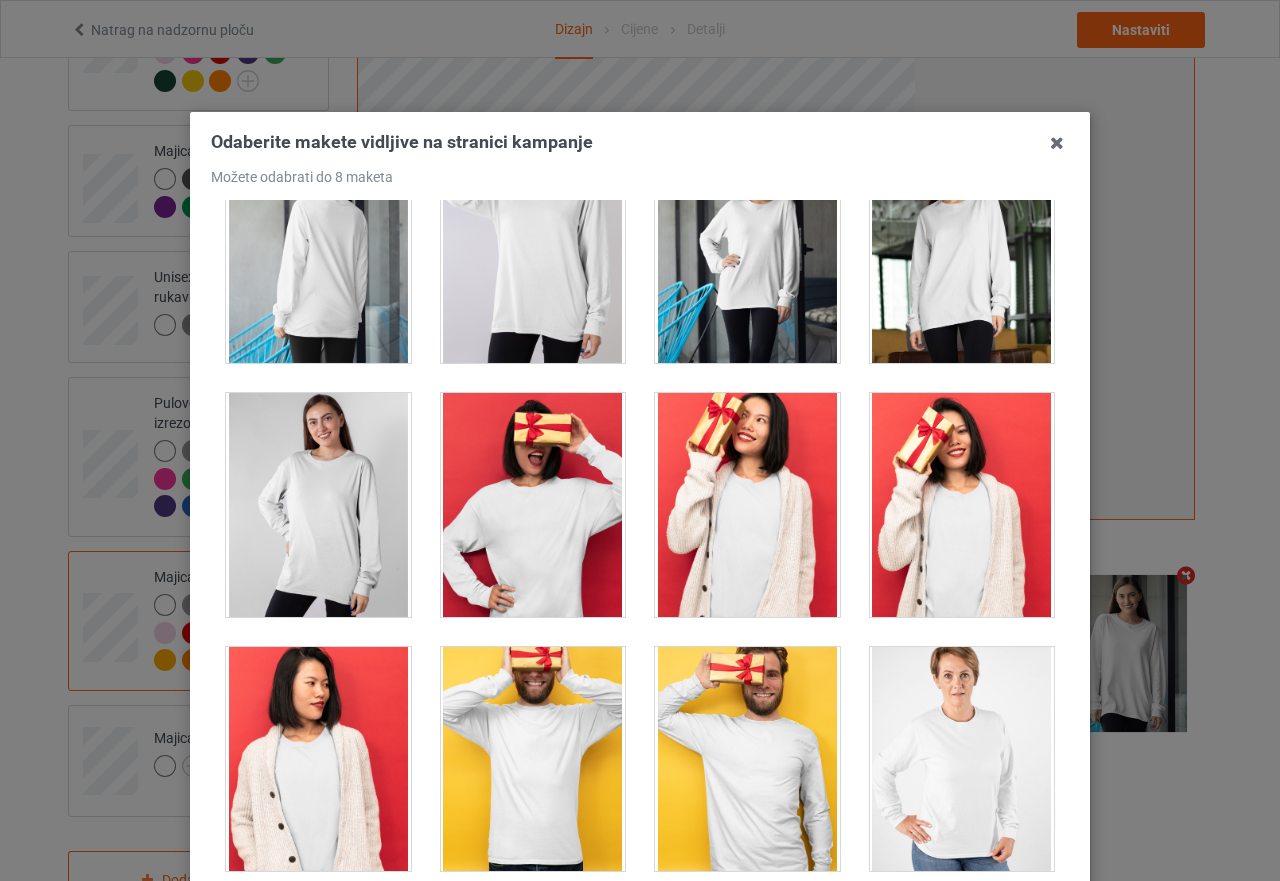 scroll, scrollTop: 1900, scrollLeft: 0, axis: vertical 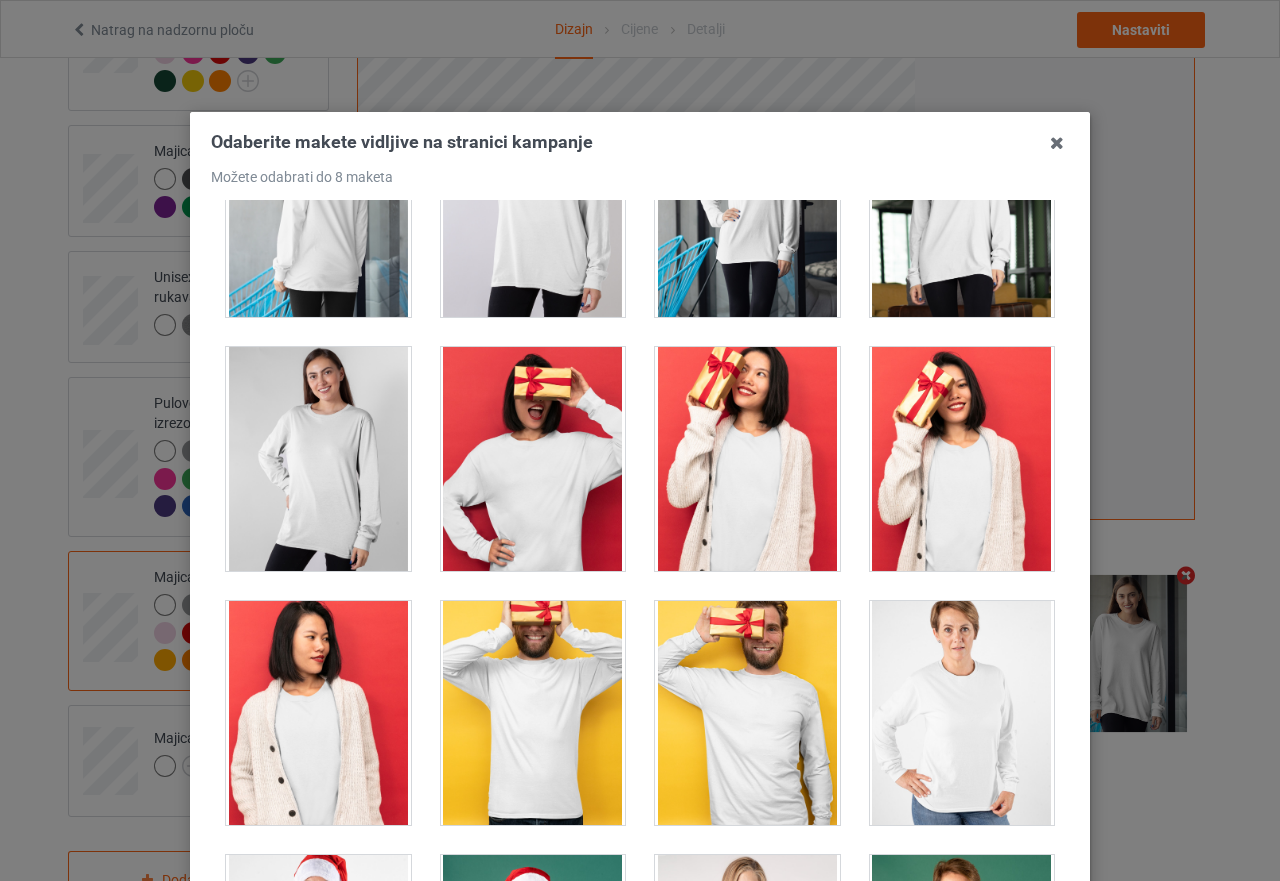 click at bounding box center [318, 459] 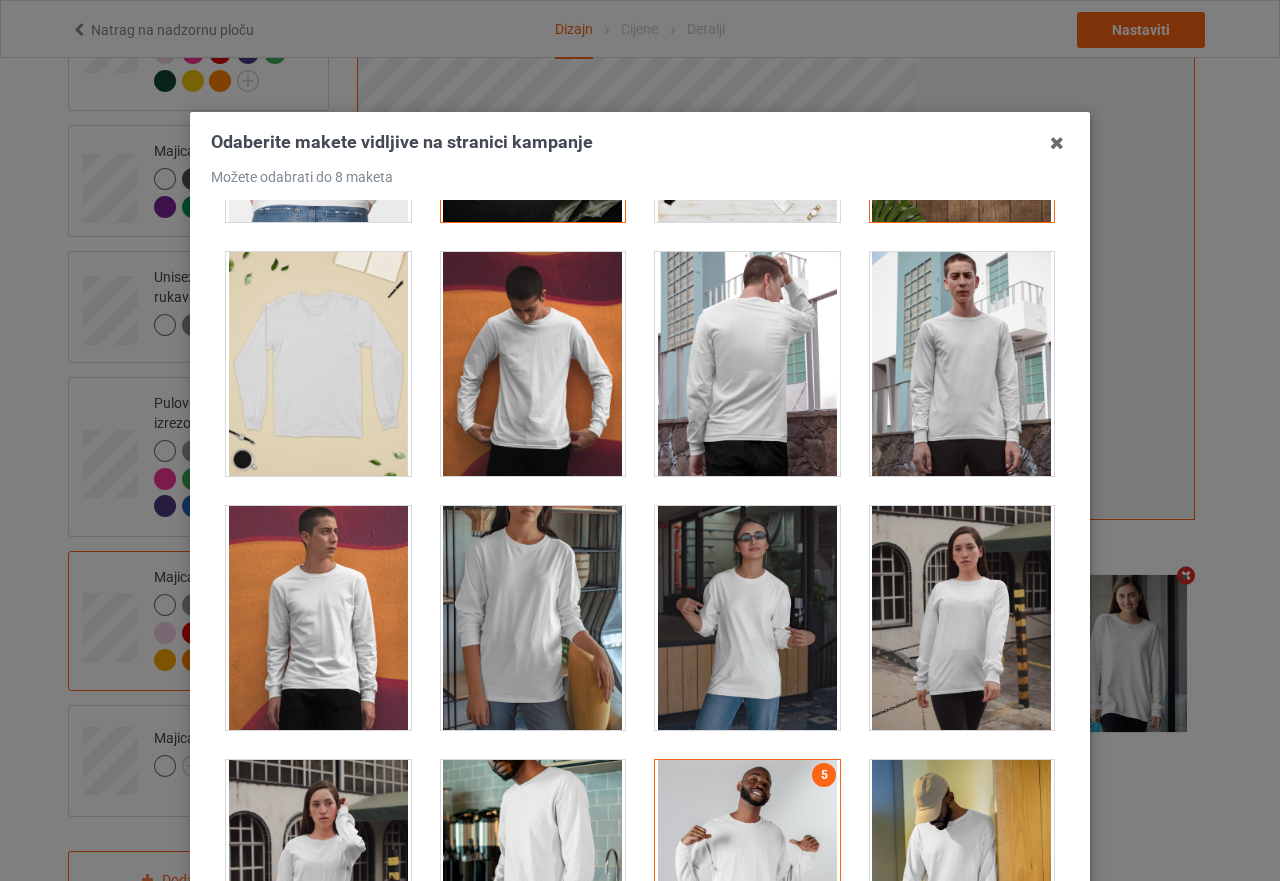 scroll, scrollTop: 200, scrollLeft: 0, axis: vertical 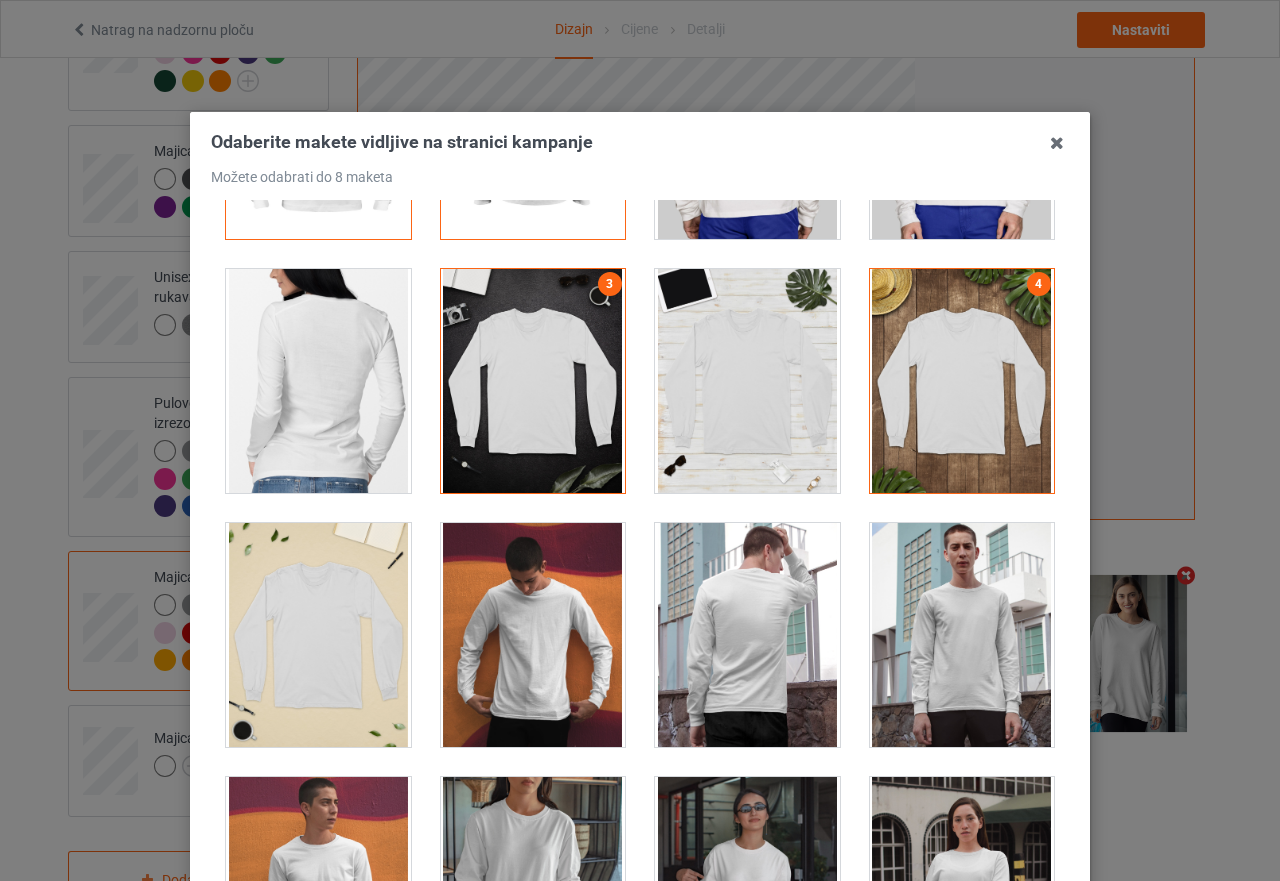 click at bounding box center (533, 635) 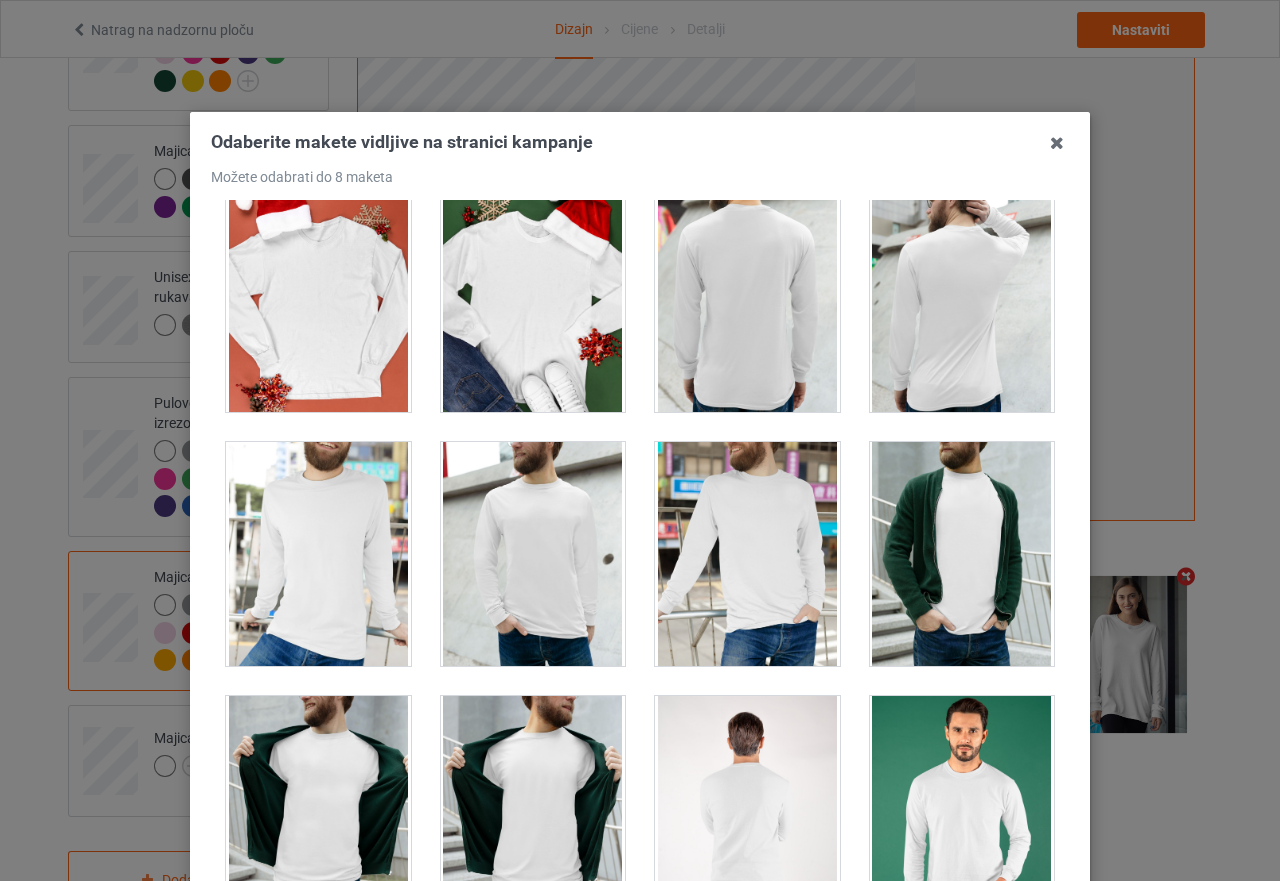 scroll, scrollTop: 2800, scrollLeft: 0, axis: vertical 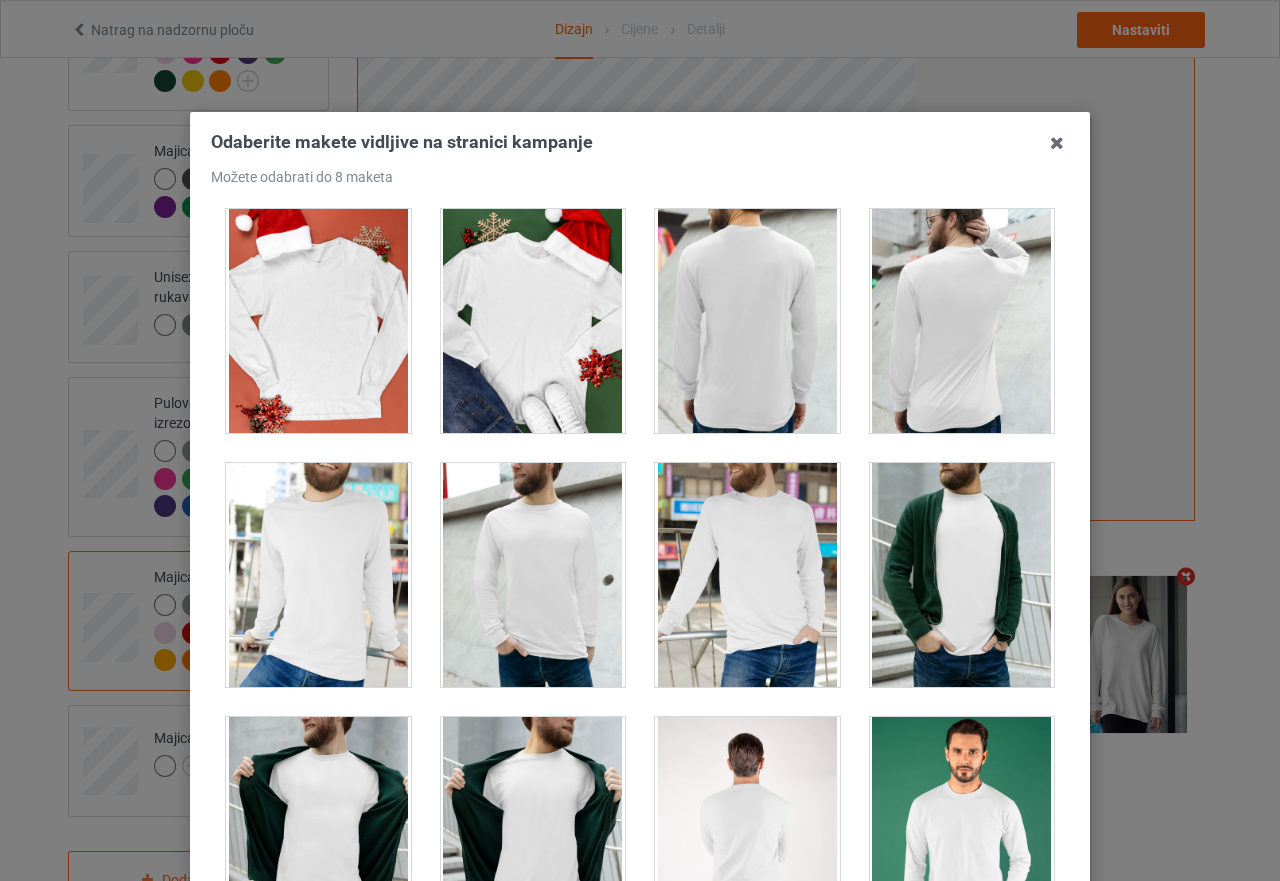 click at bounding box center (962, 575) 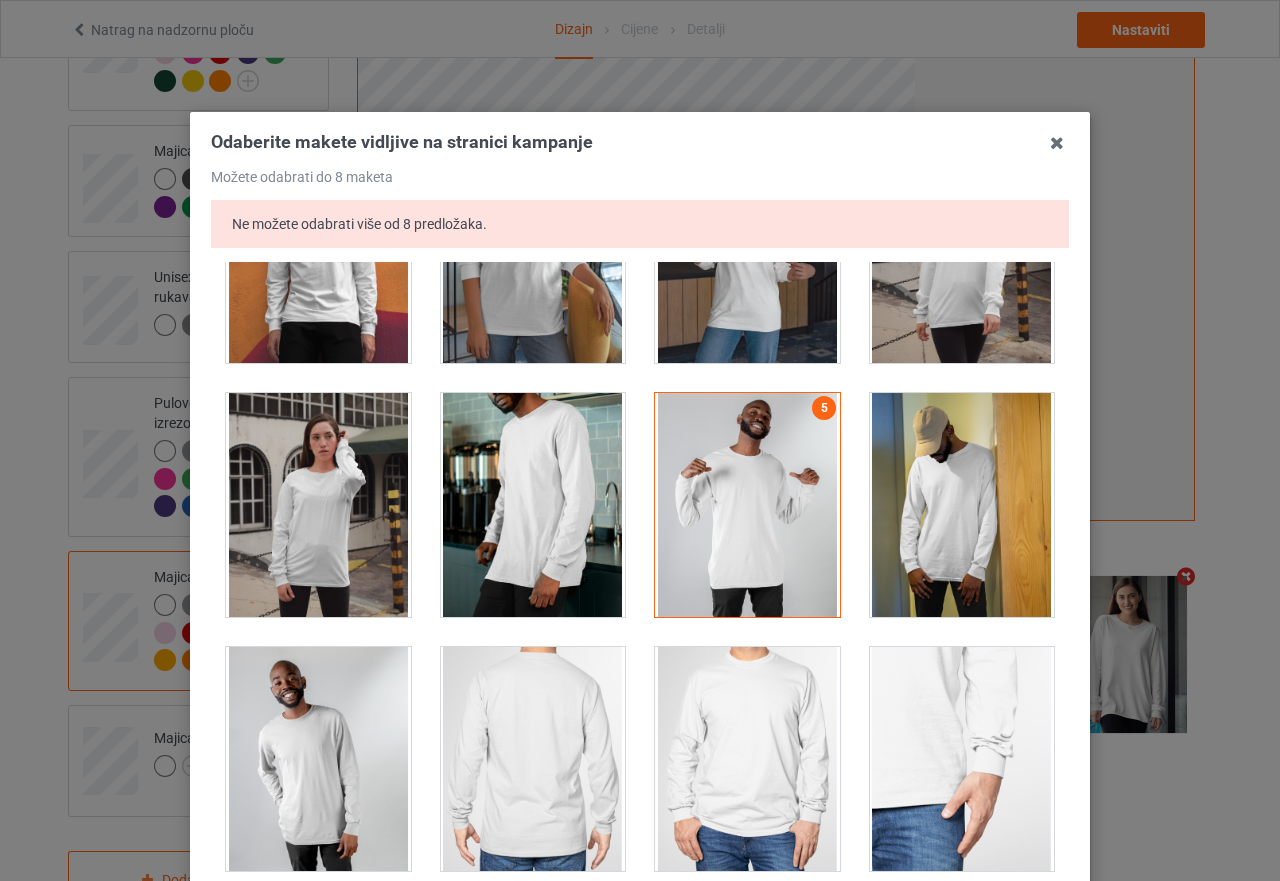 scroll, scrollTop: 800, scrollLeft: 0, axis: vertical 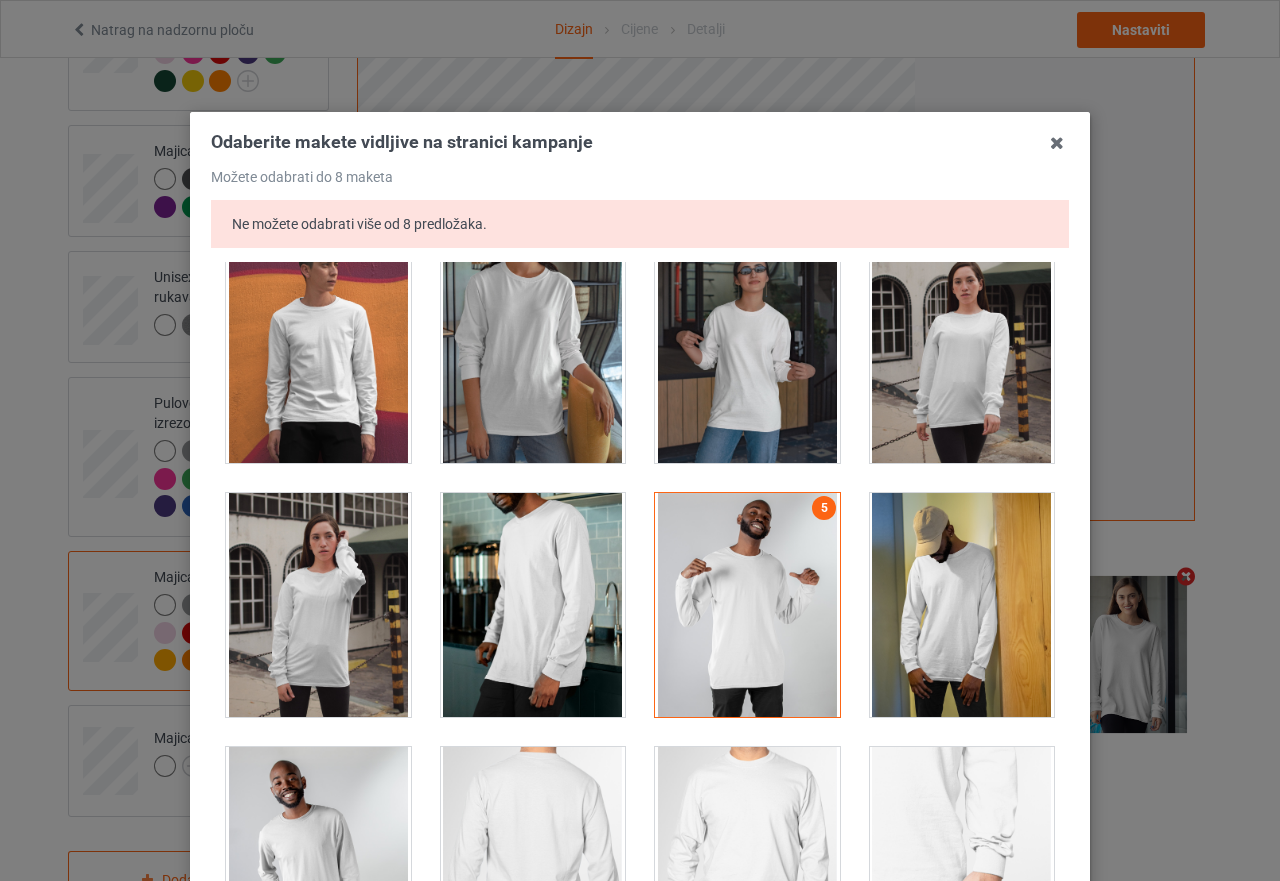 click at bounding box center (747, 605) 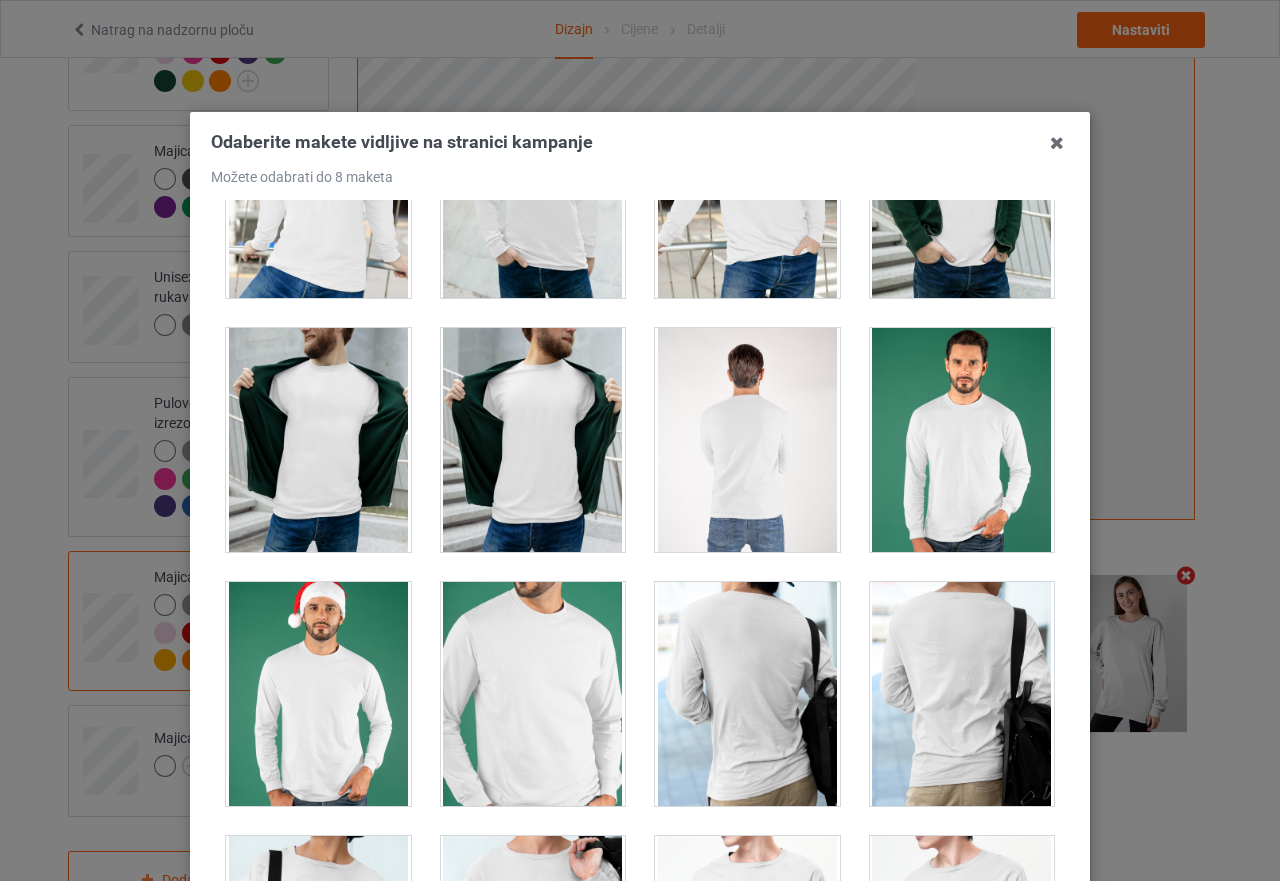scroll, scrollTop: 3000, scrollLeft: 0, axis: vertical 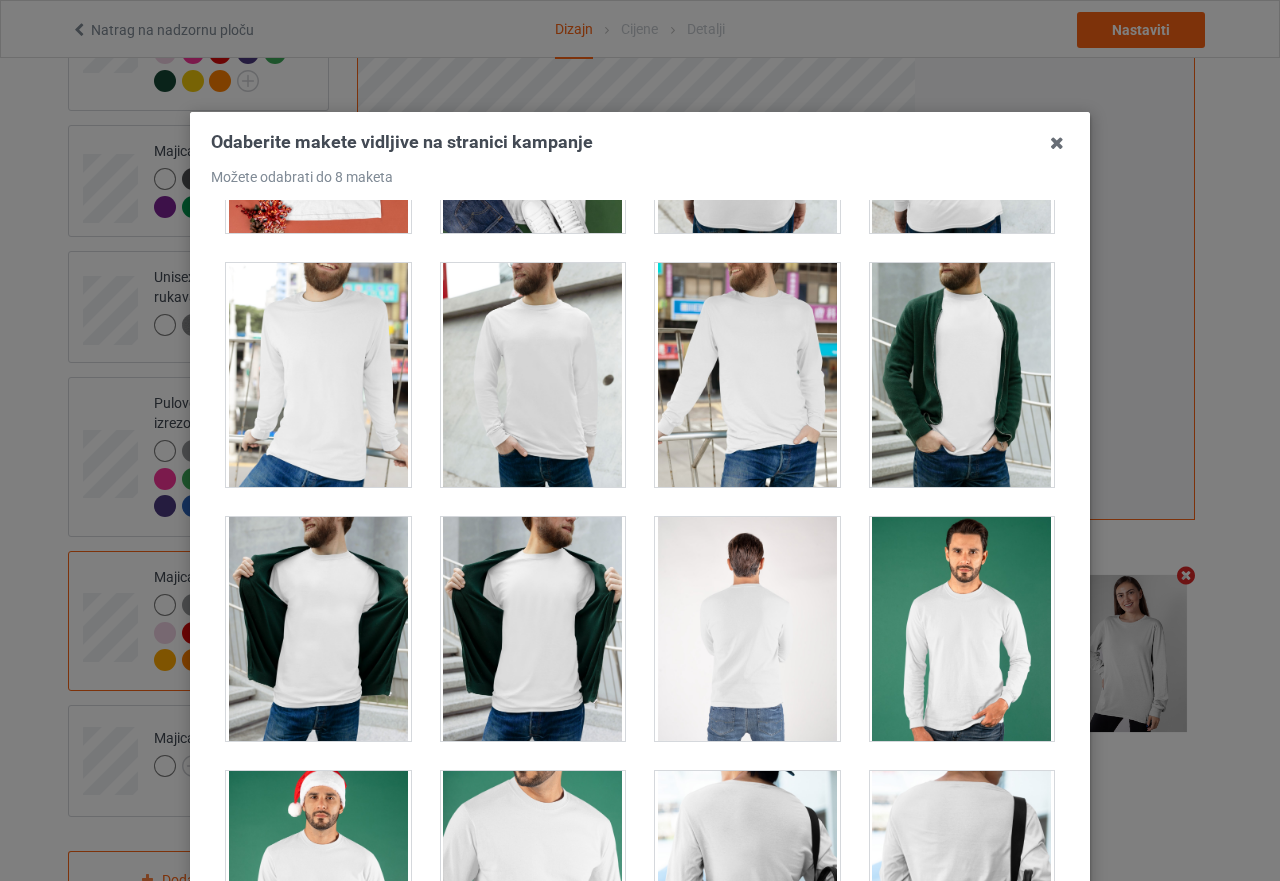click at bounding box center [962, 375] 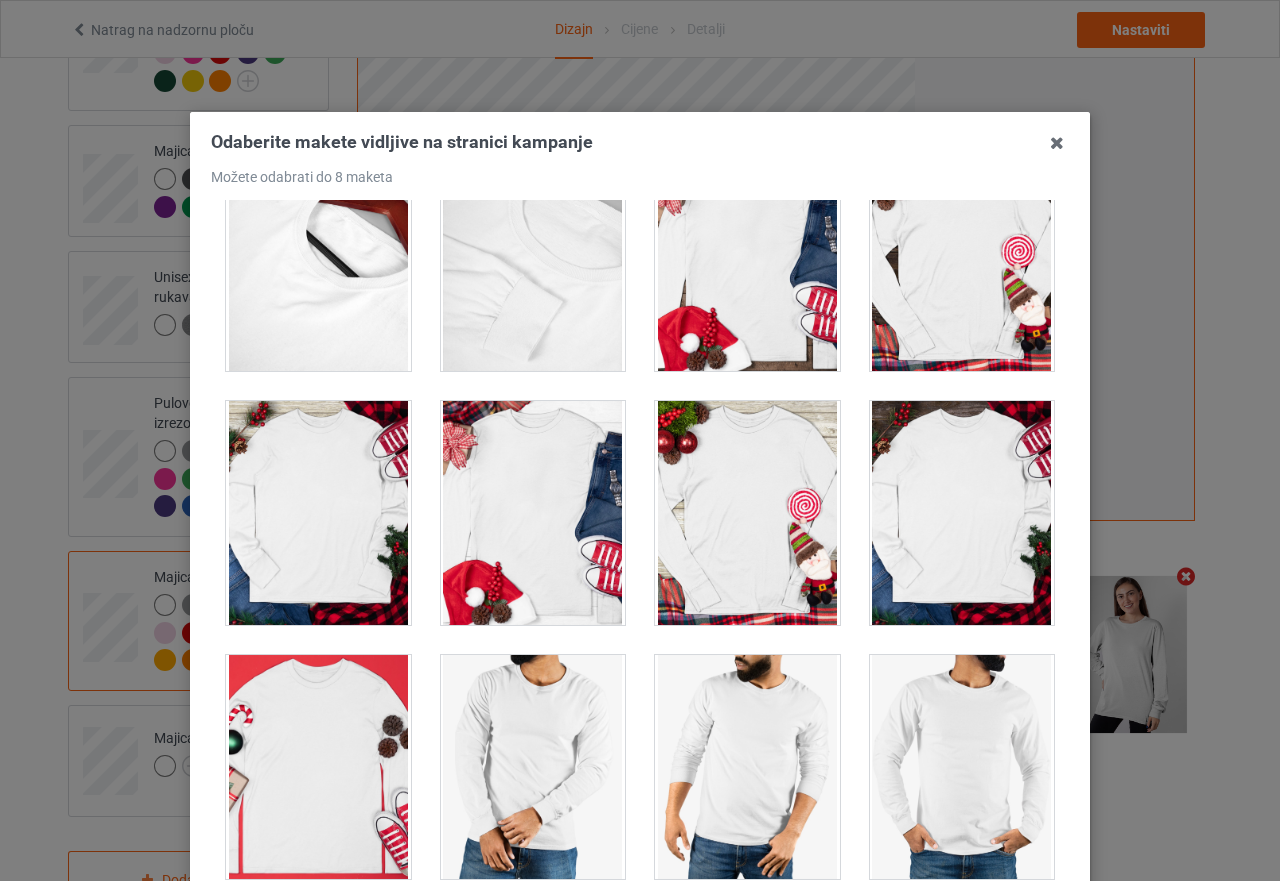 scroll, scrollTop: 5391, scrollLeft: 0, axis: vertical 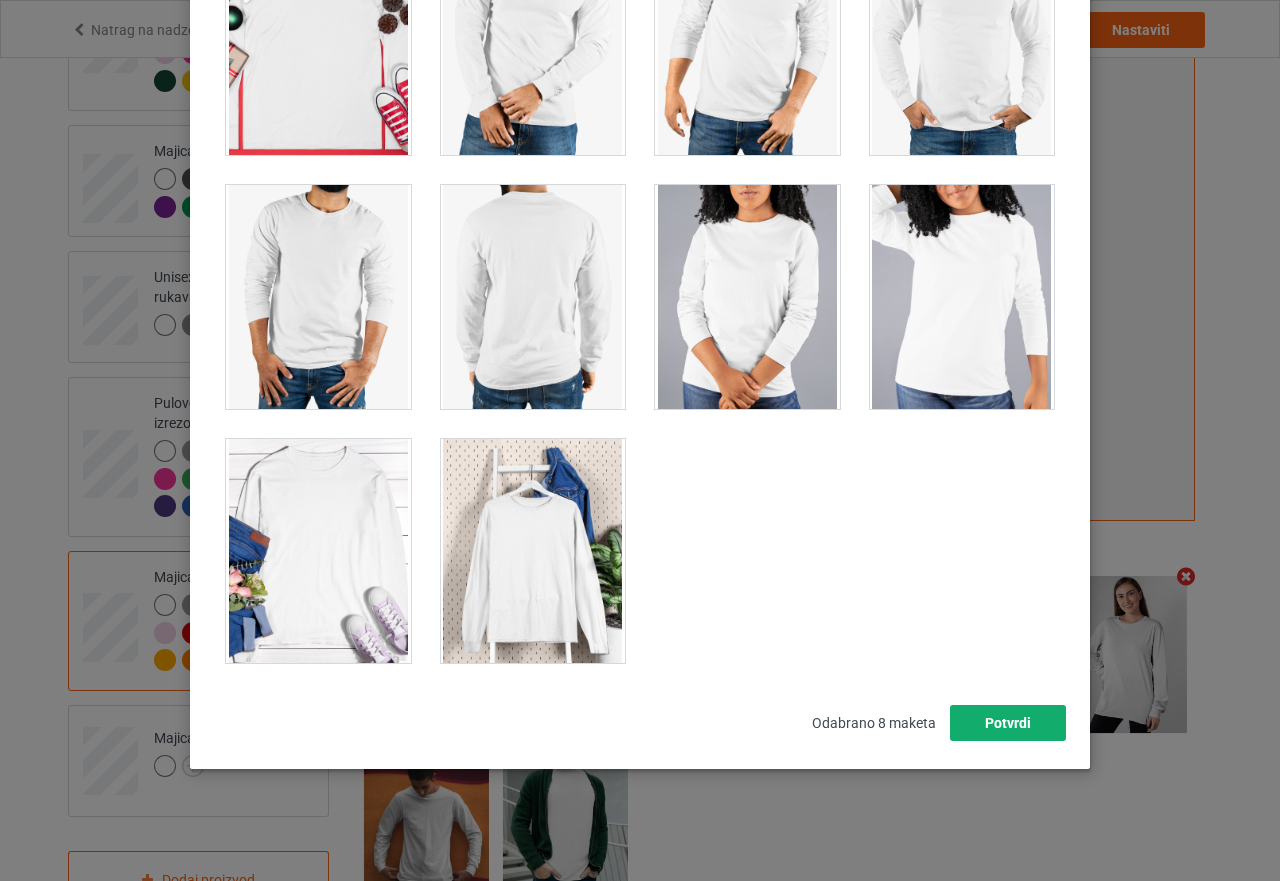 click on "Potvrdi" at bounding box center (1008, 723) 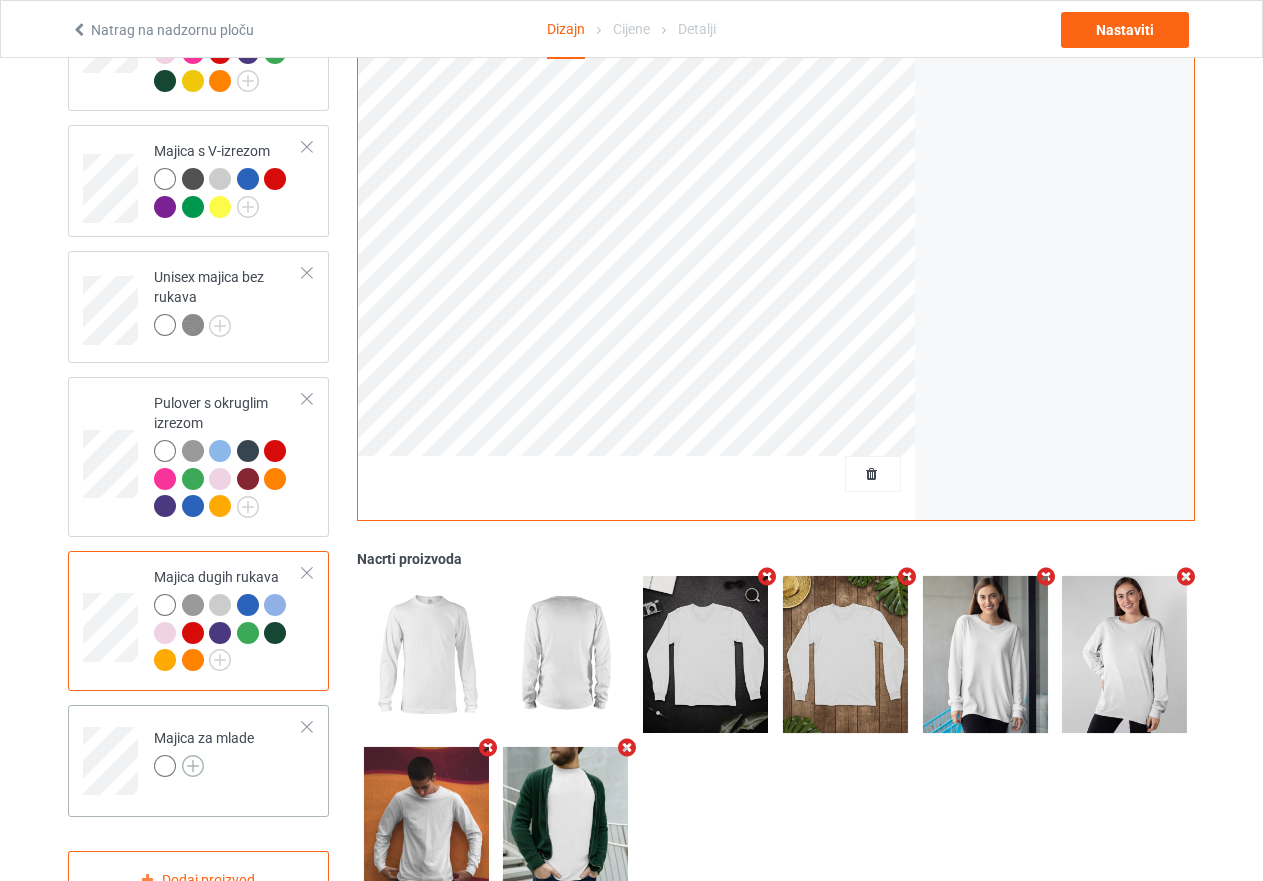 click at bounding box center (193, 766) 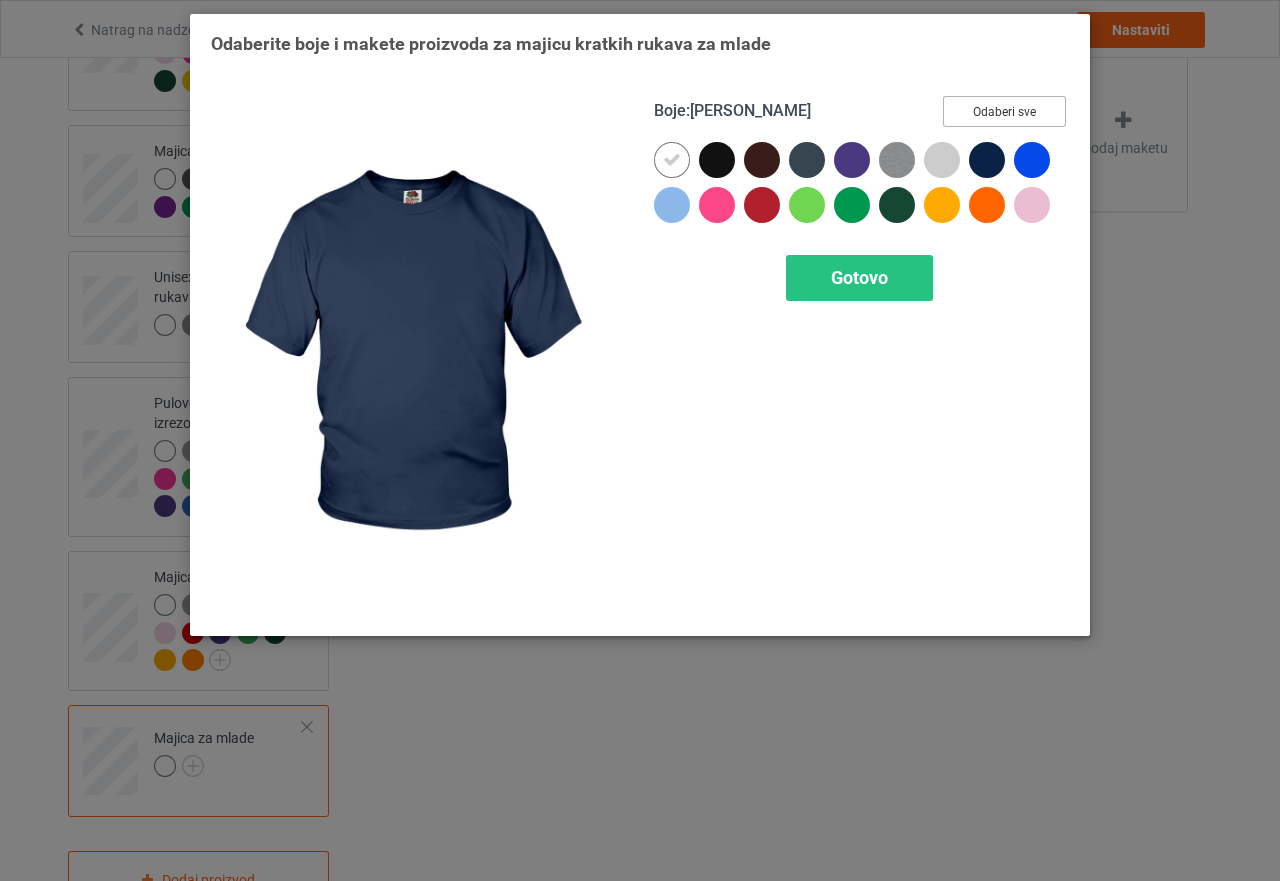 drag, startPoint x: 1004, startPoint y: 115, endPoint x: 966, endPoint y: 115, distance: 38 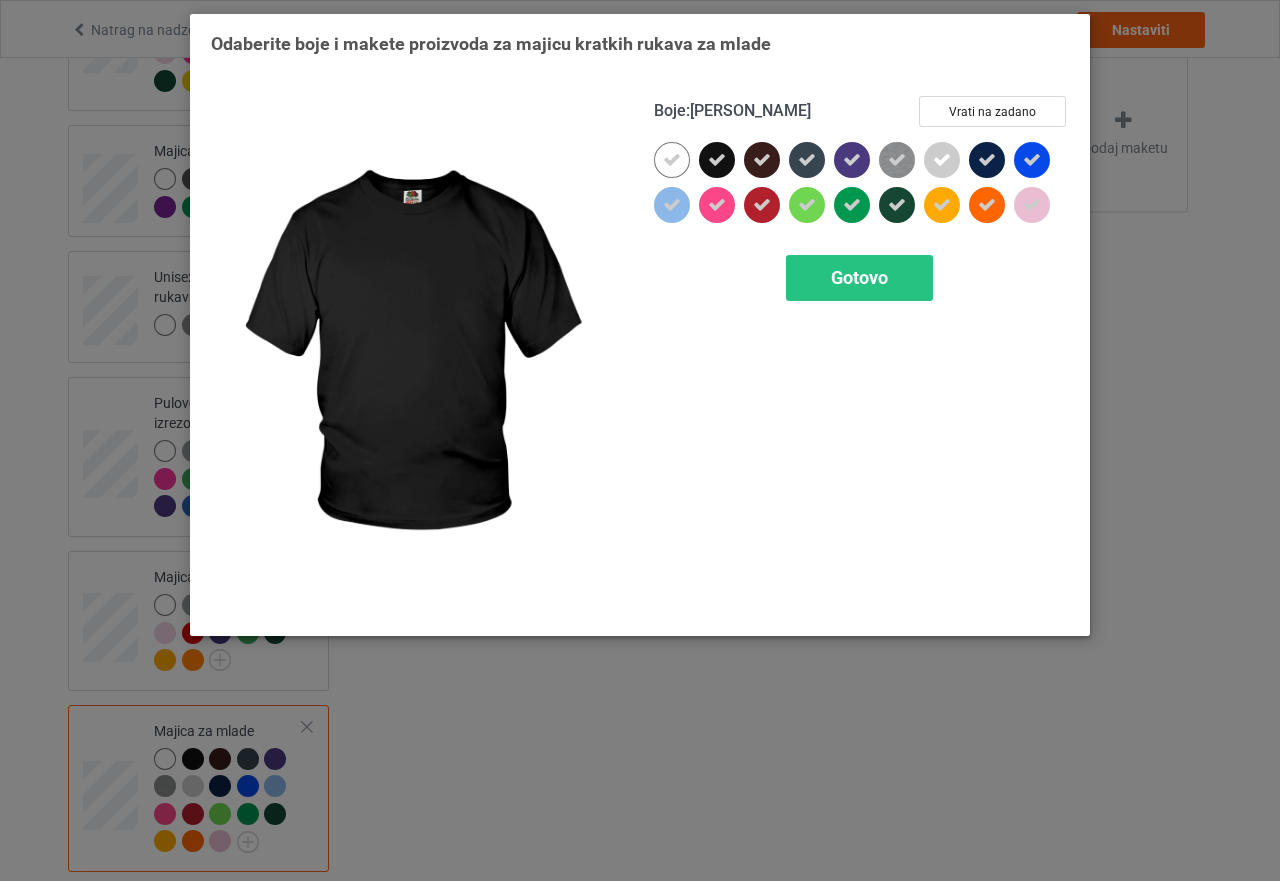 click at bounding box center [717, 160] 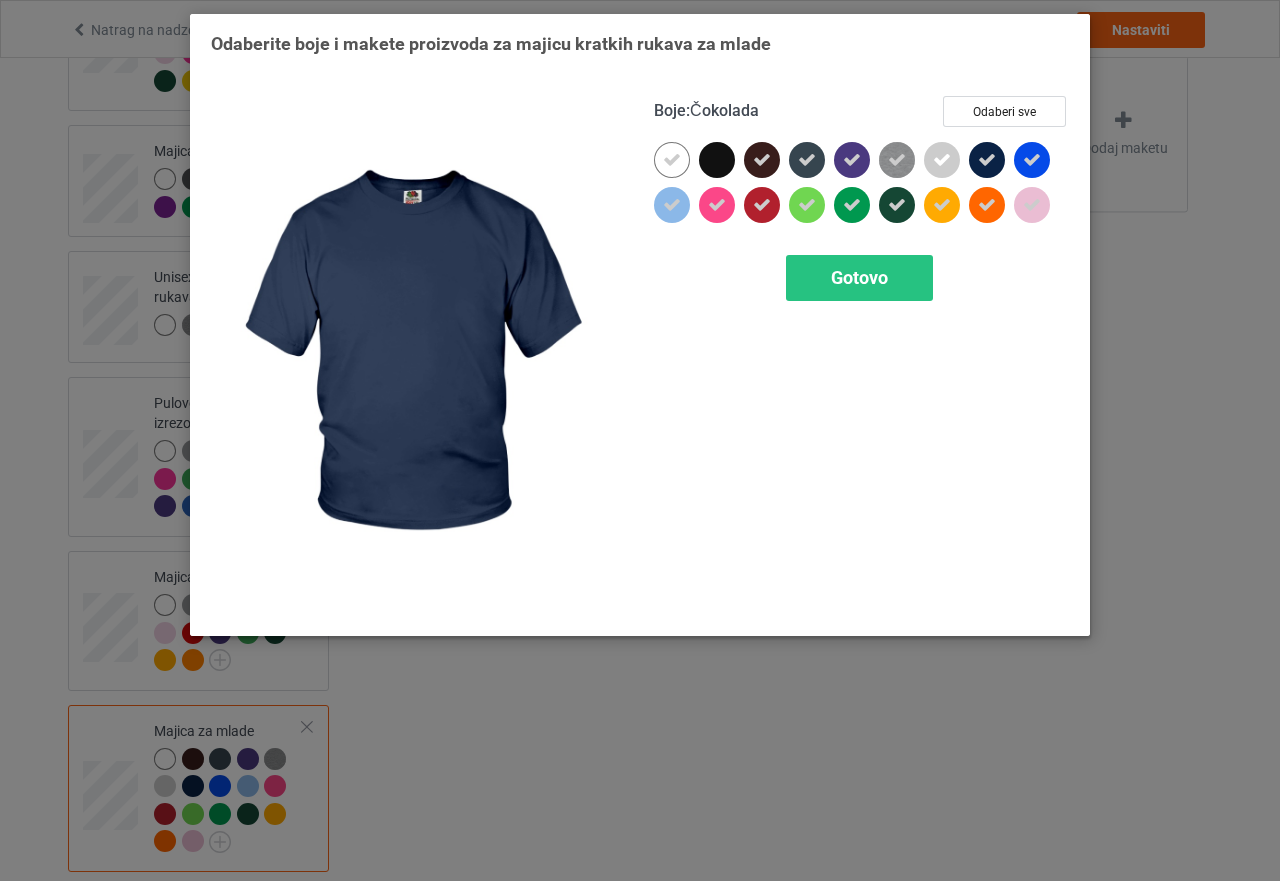 click at bounding box center [987, 160] 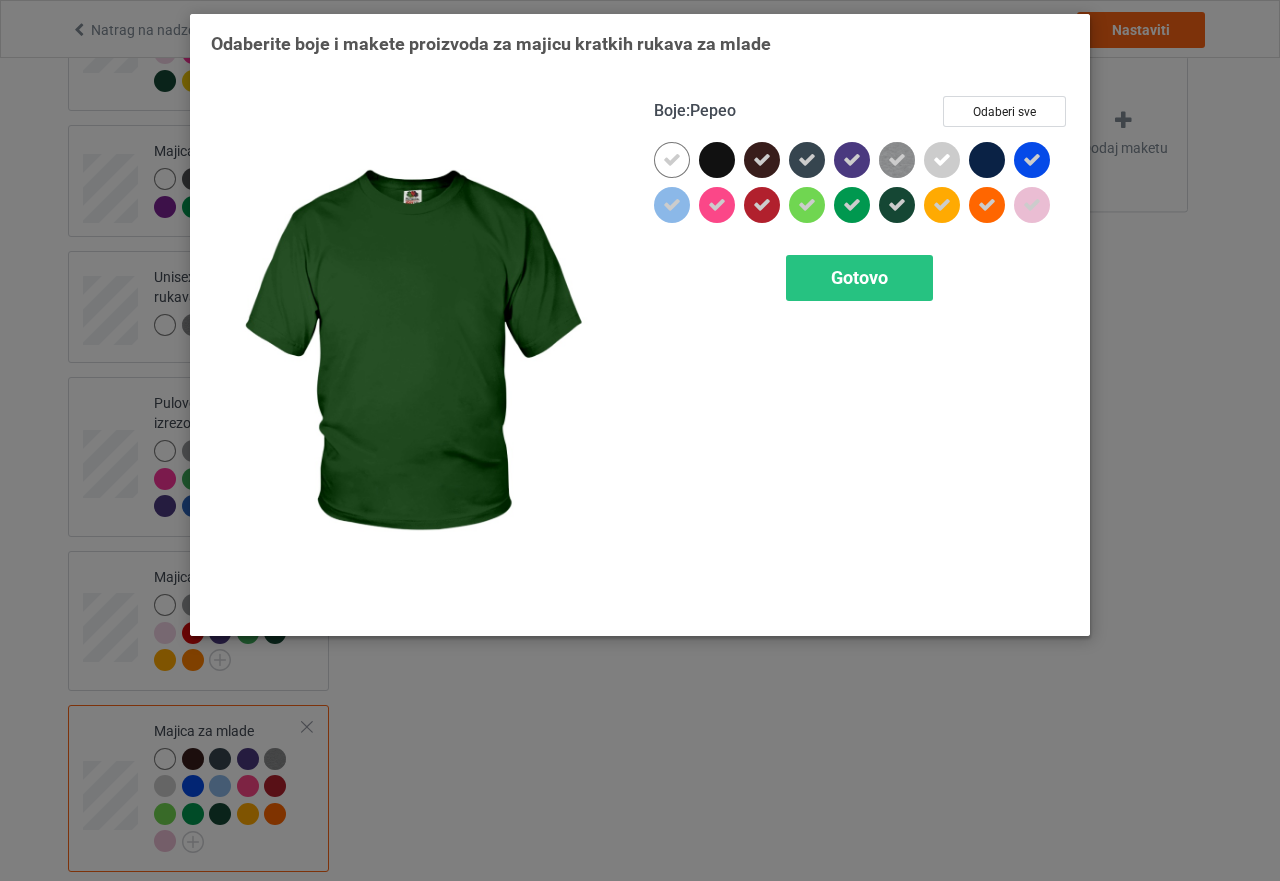 click at bounding box center (897, 205) 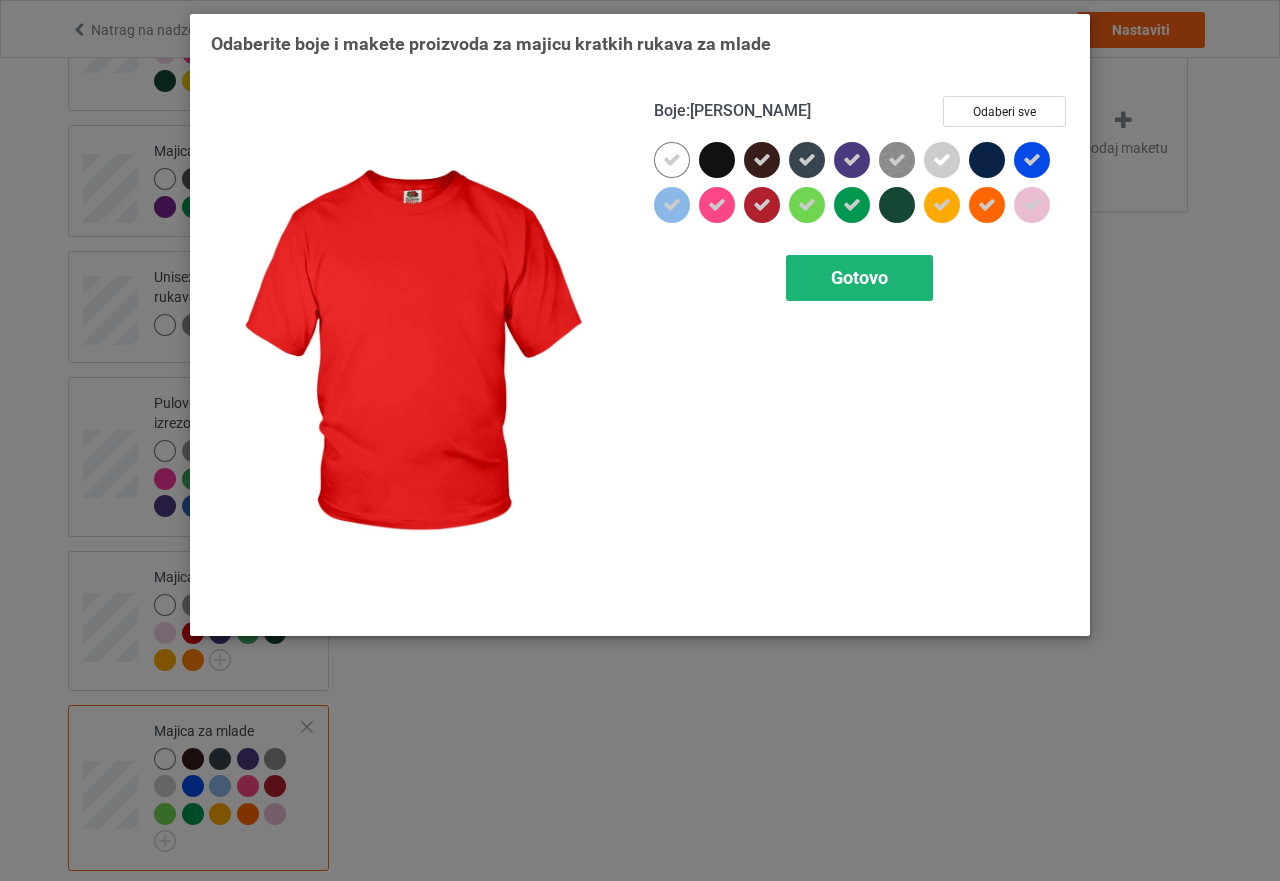 click on "Gotovo" at bounding box center (859, 277) 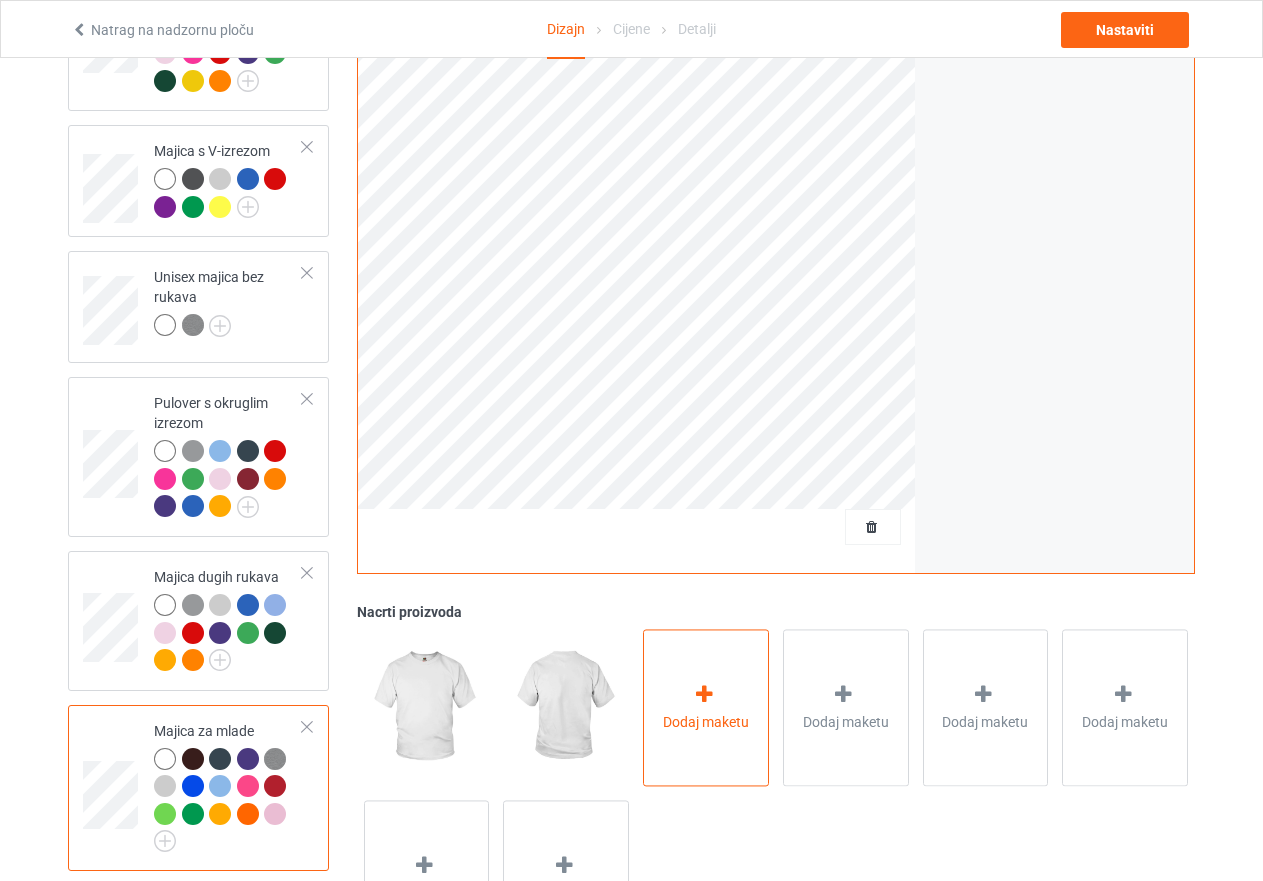 click at bounding box center (704, 694) 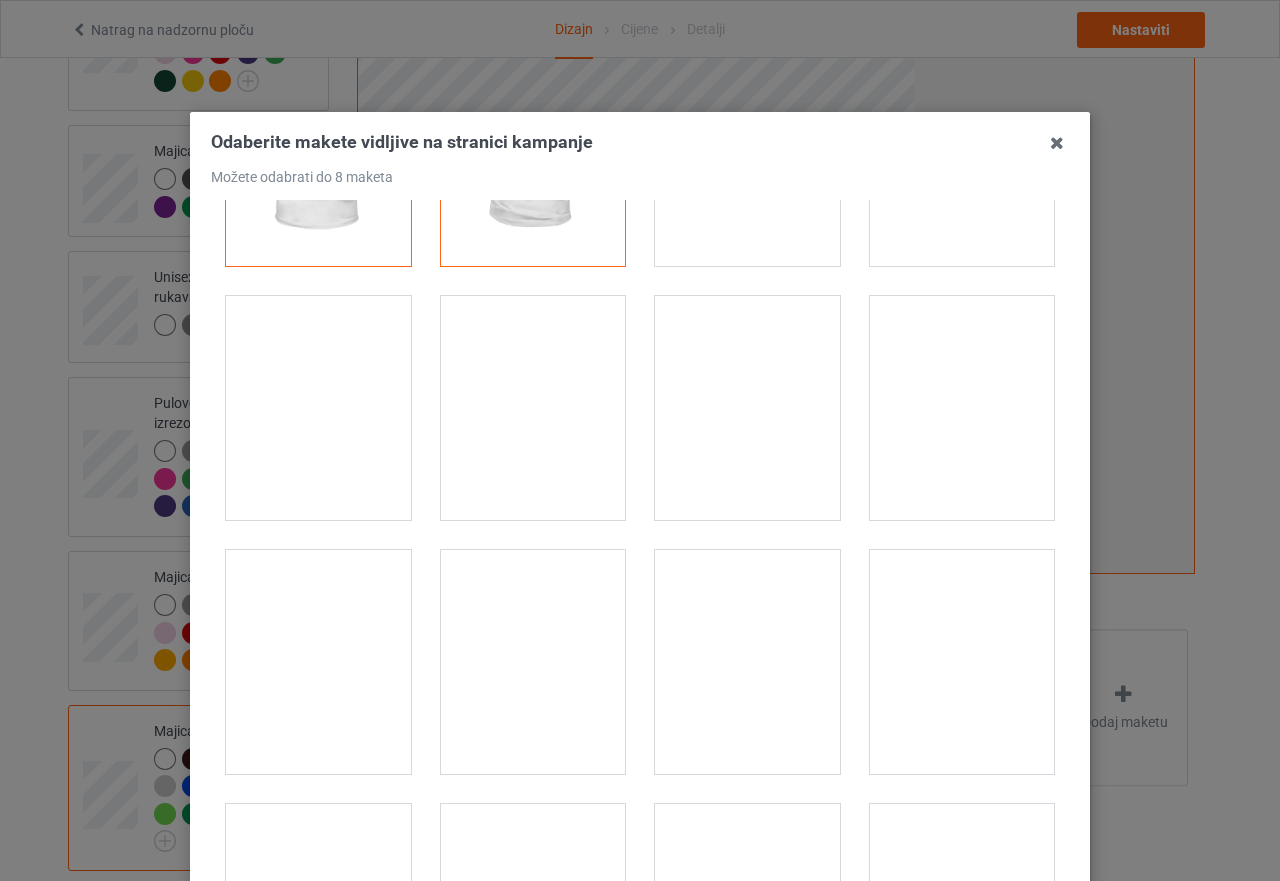 scroll, scrollTop: 0, scrollLeft: 0, axis: both 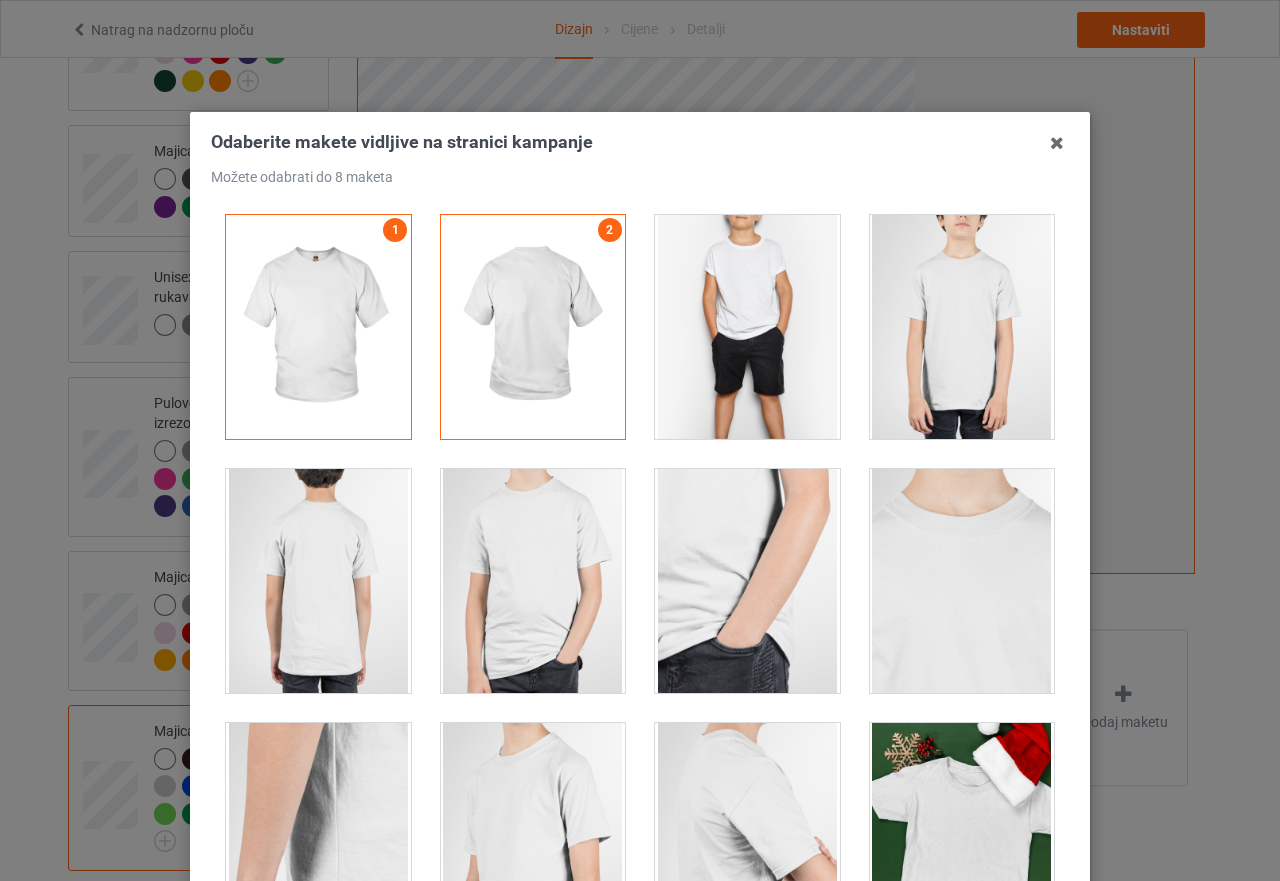 click at bounding box center (962, 327) 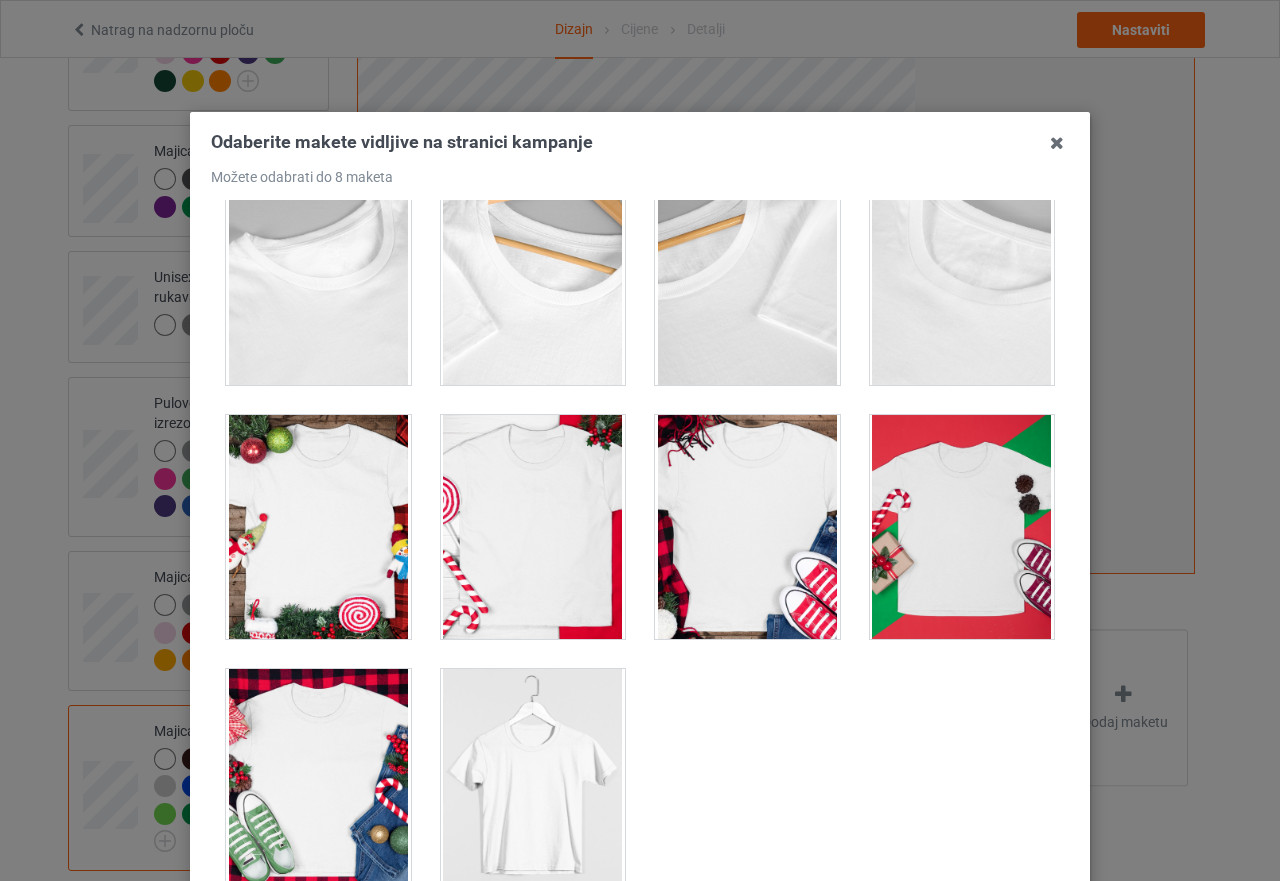 scroll, scrollTop: 1073, scrollLeft: 0, axis: vertical 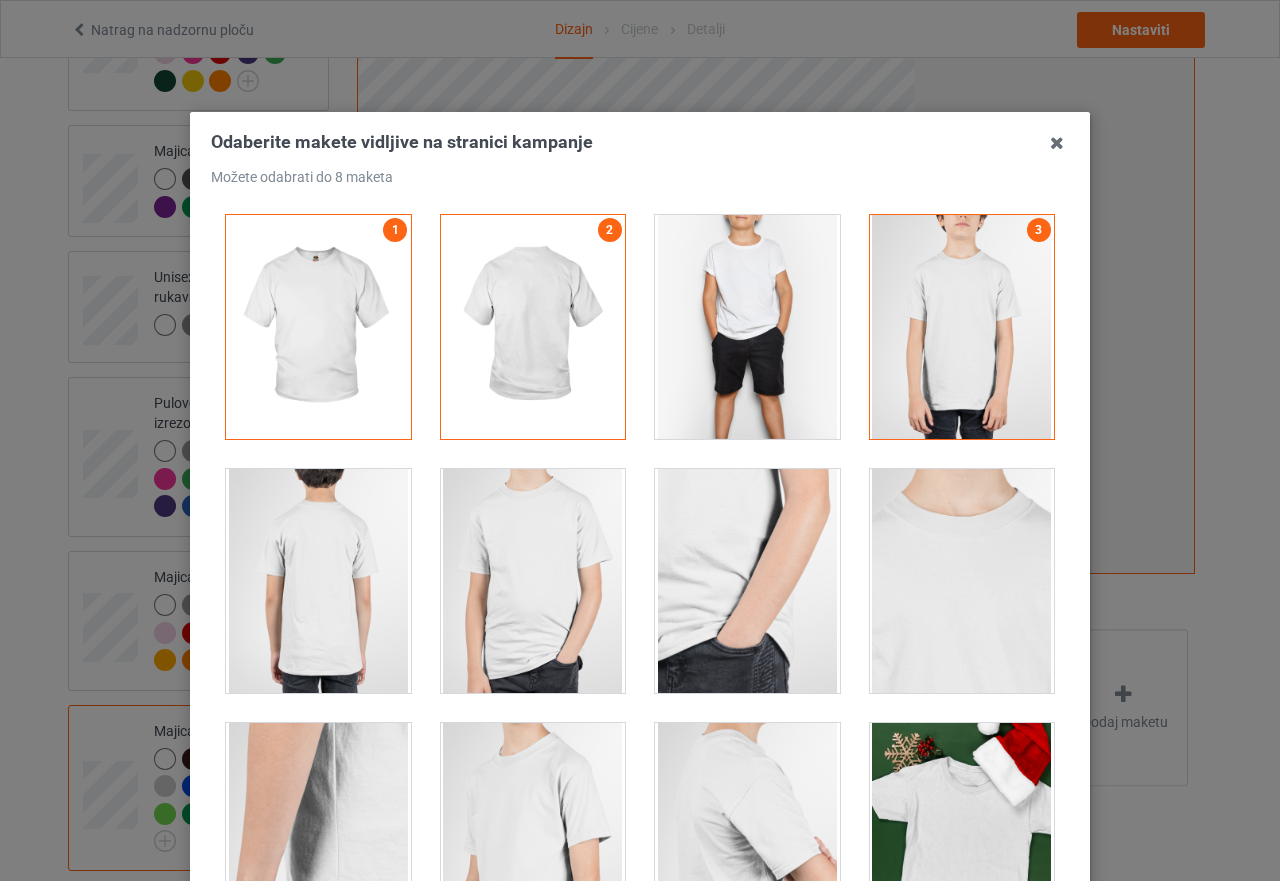 click at bounding box center (747, 327) 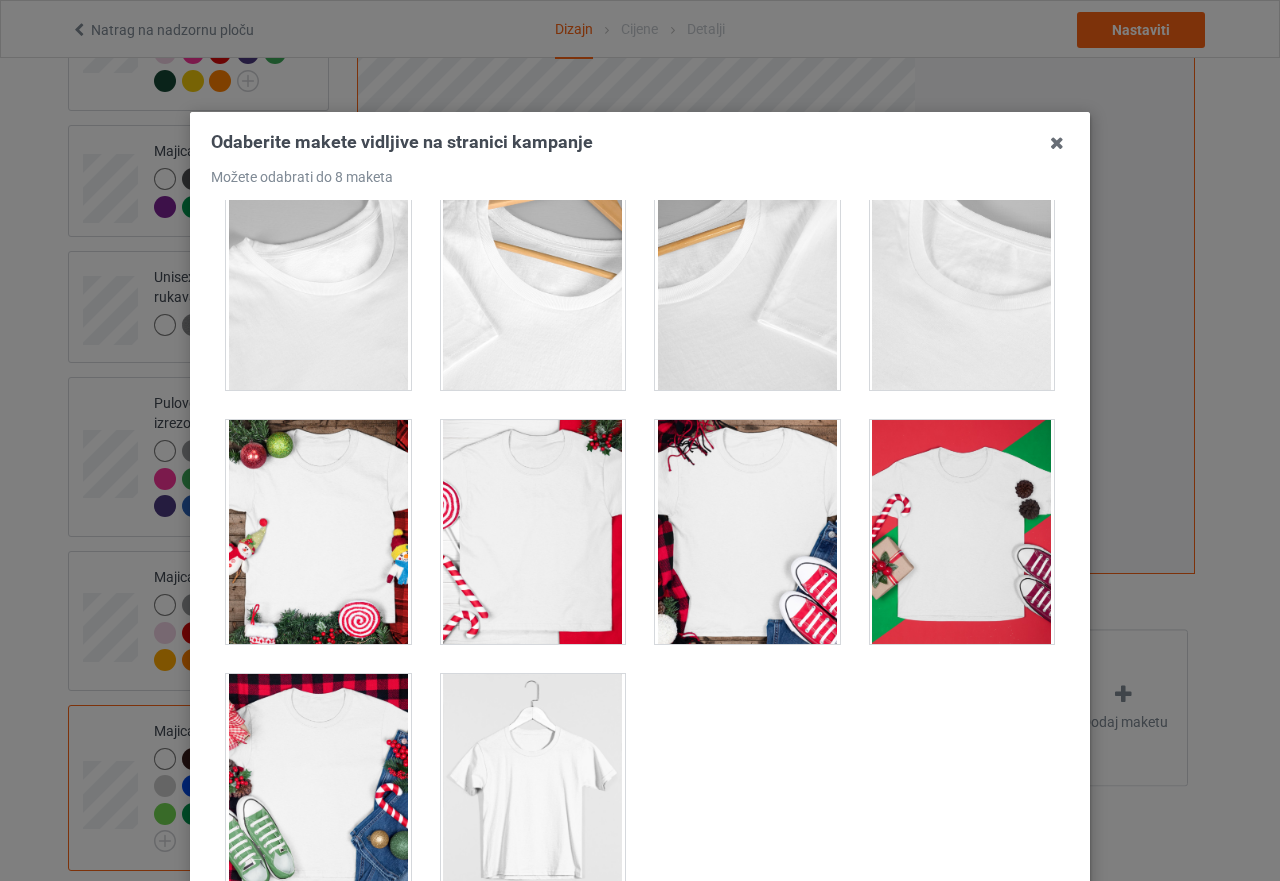 scroll, scrollTop: 1073, scrollLeft: 0, axis: vertical 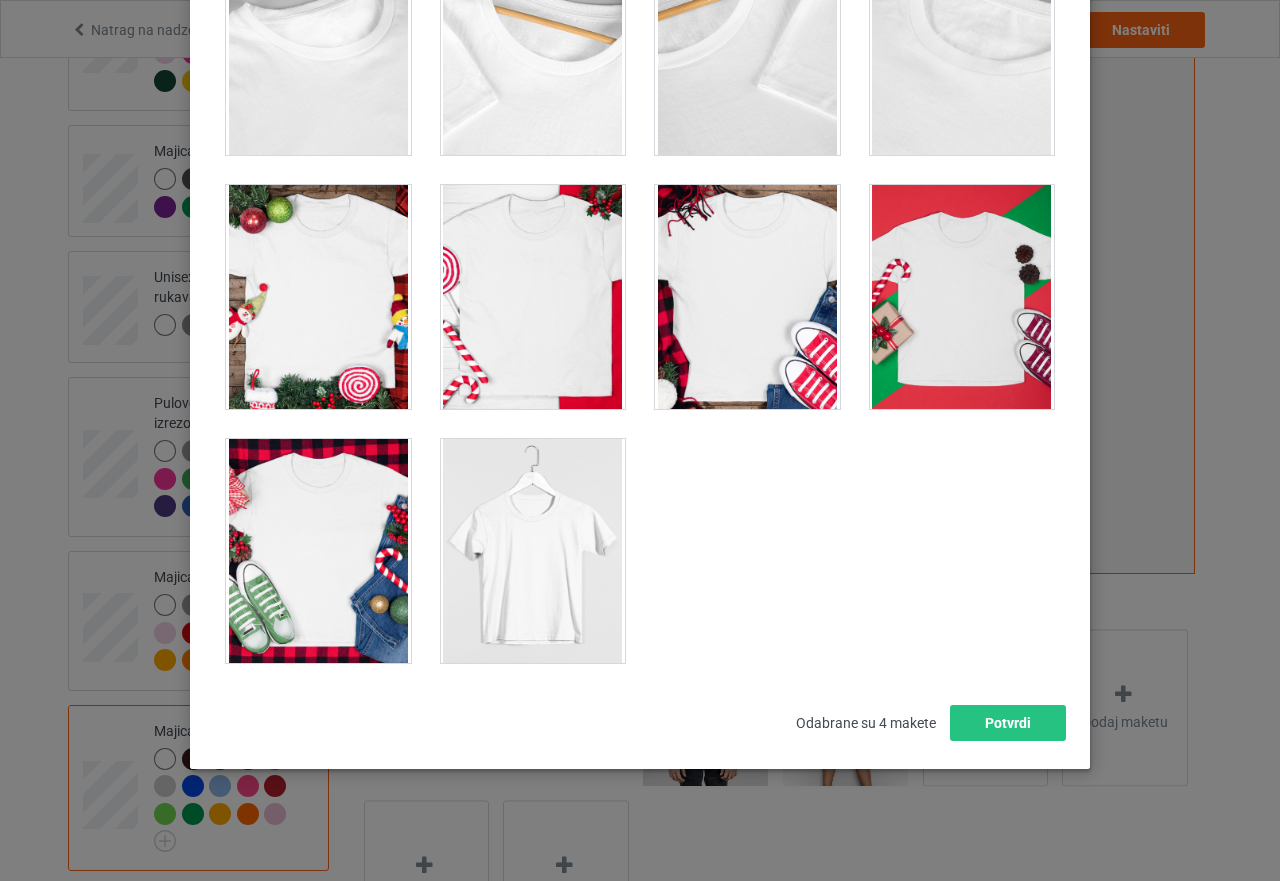click at bounding box center (533, 297) 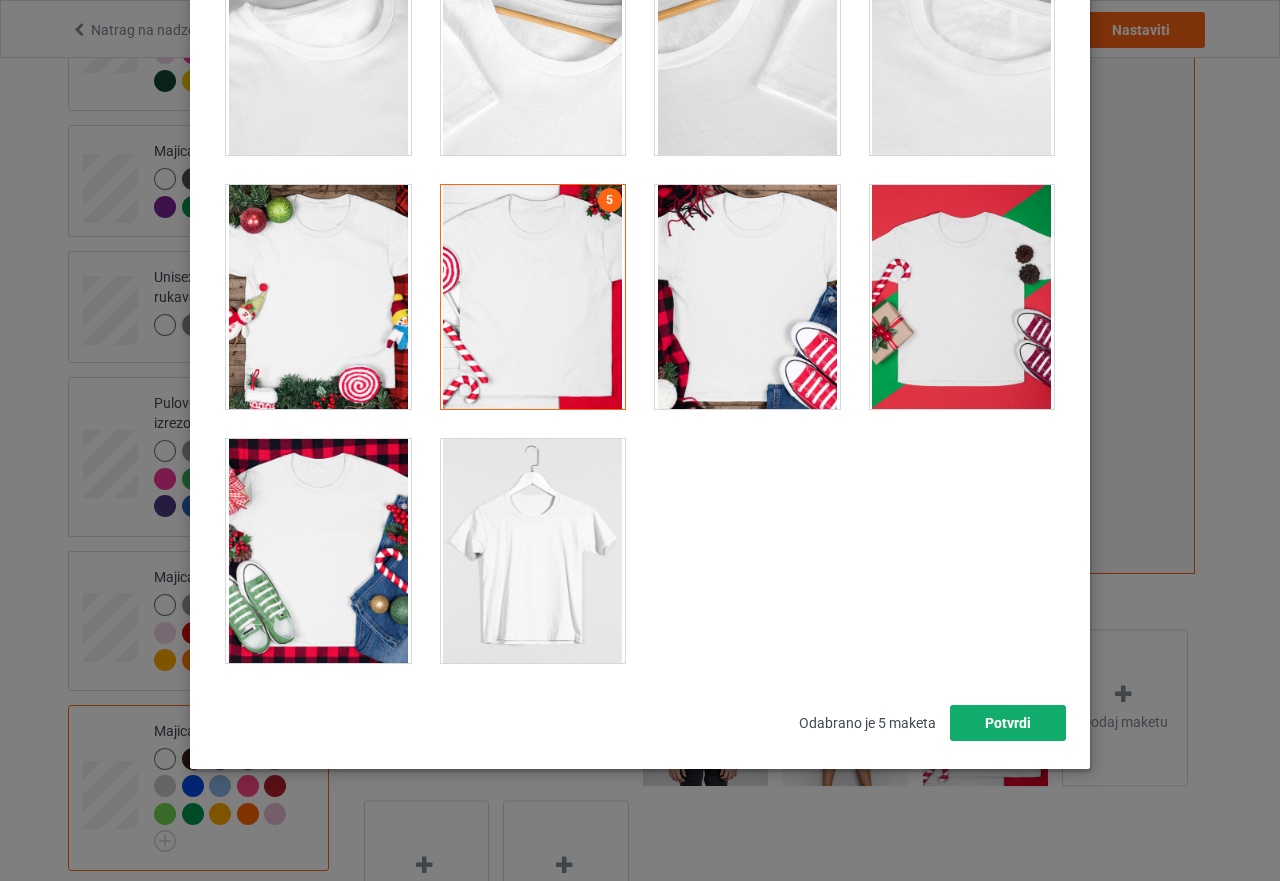 click on "Potvrdi" at bounding box center [1008, 723] 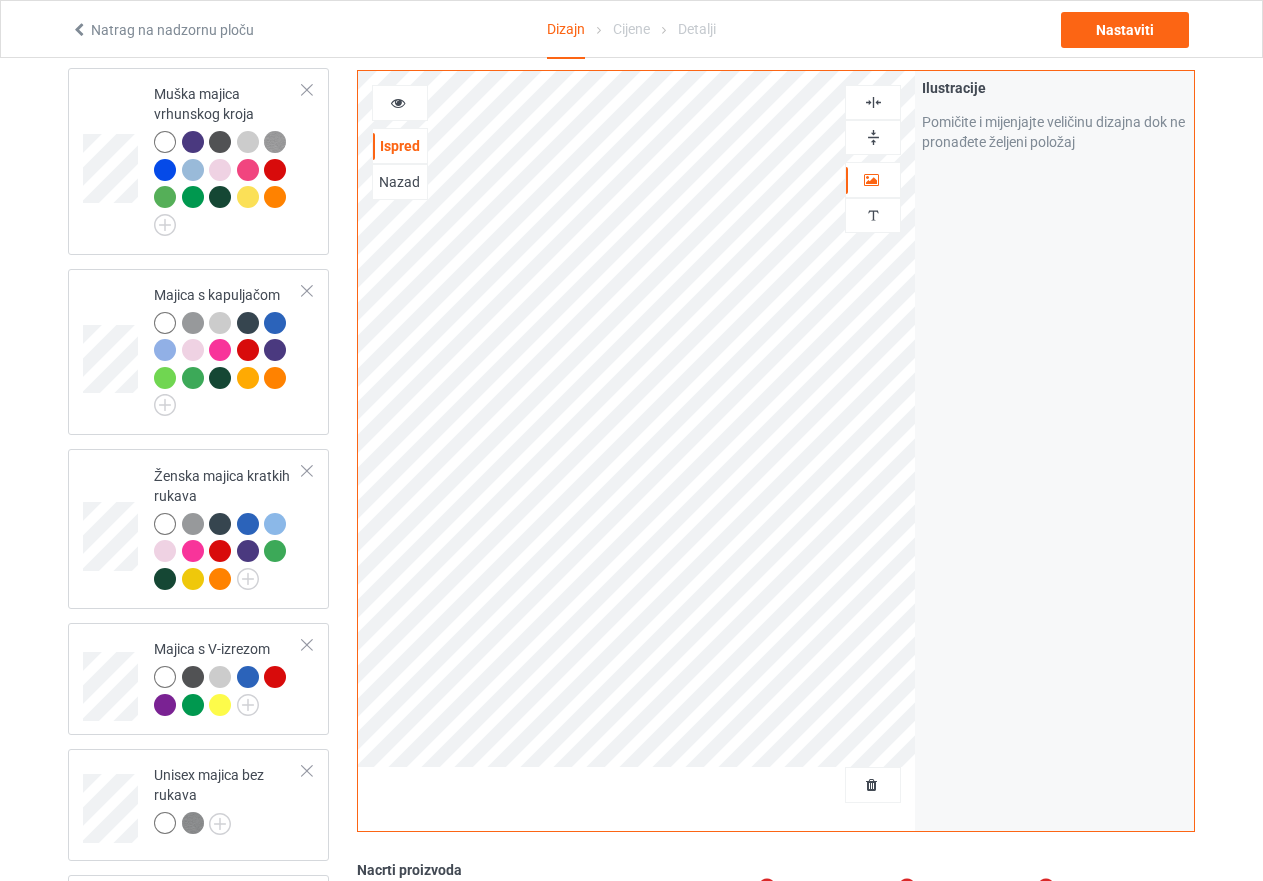 scroll, scrollTop: 0, scrollLeft: 0, axis: both 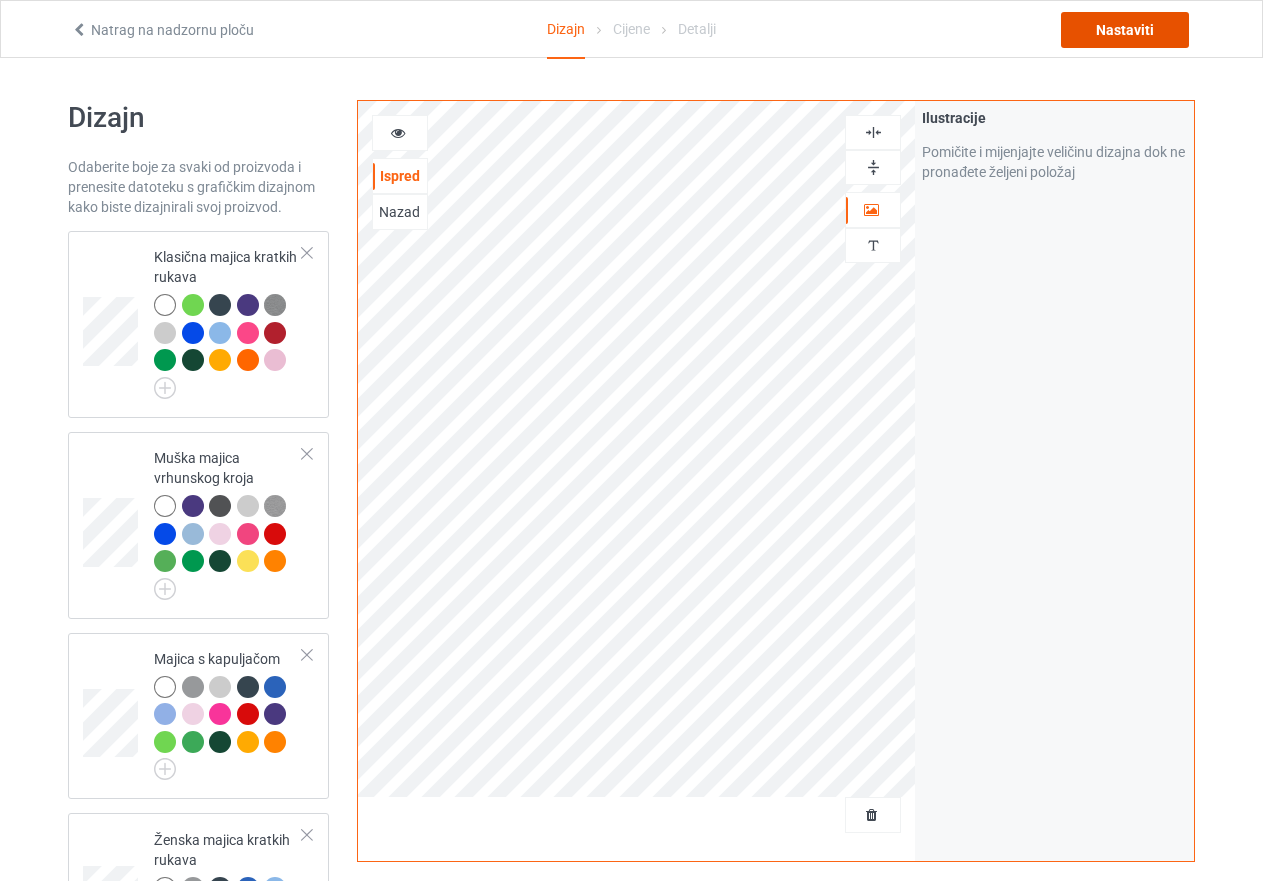click on "Nastaviti" at bounding box center (1125, 30) 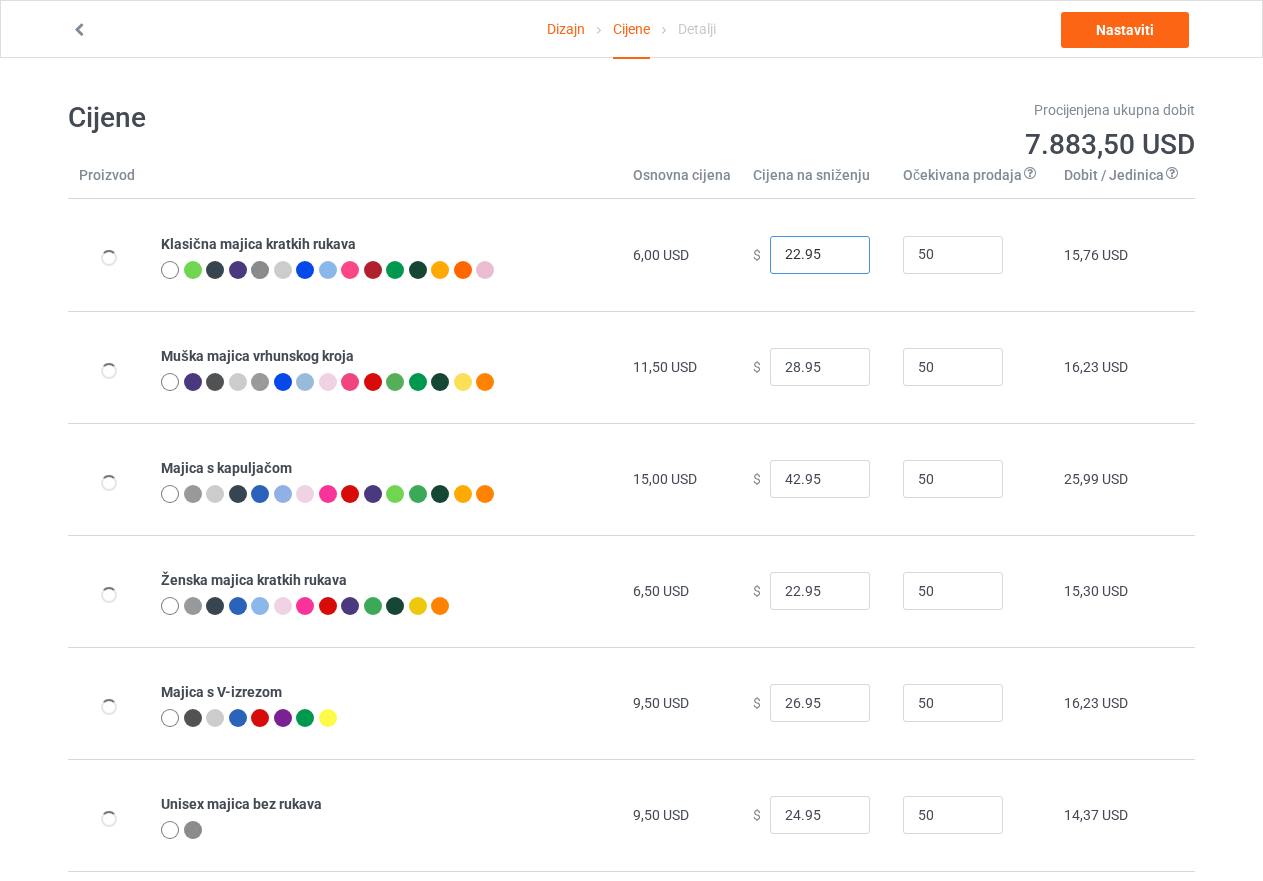 click on "22.95" at bounding box center (820, 255) 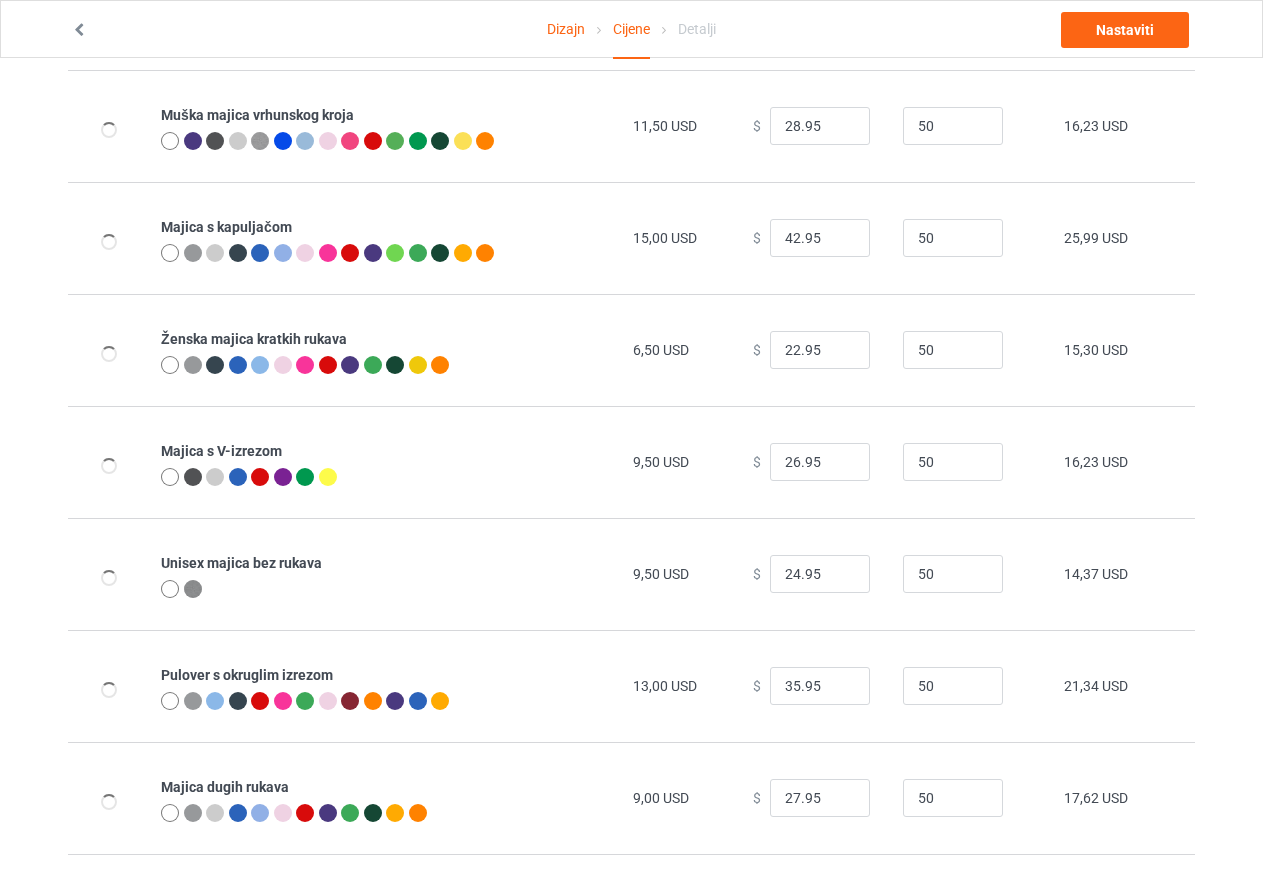 scroll, scrollTop: 0, scrollLeft: 0, axis: both 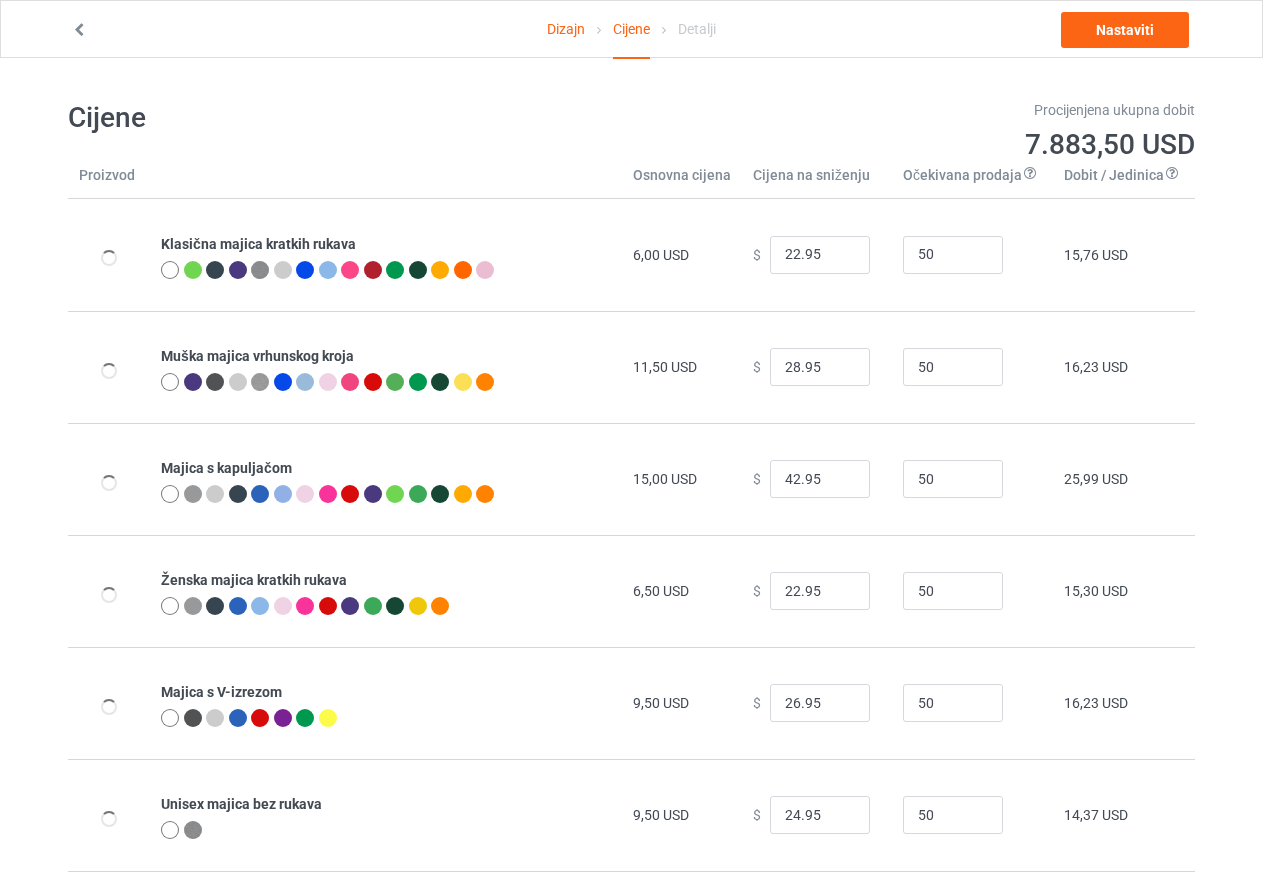 click on "15,76 USD" at bounding box center (1124, 255) 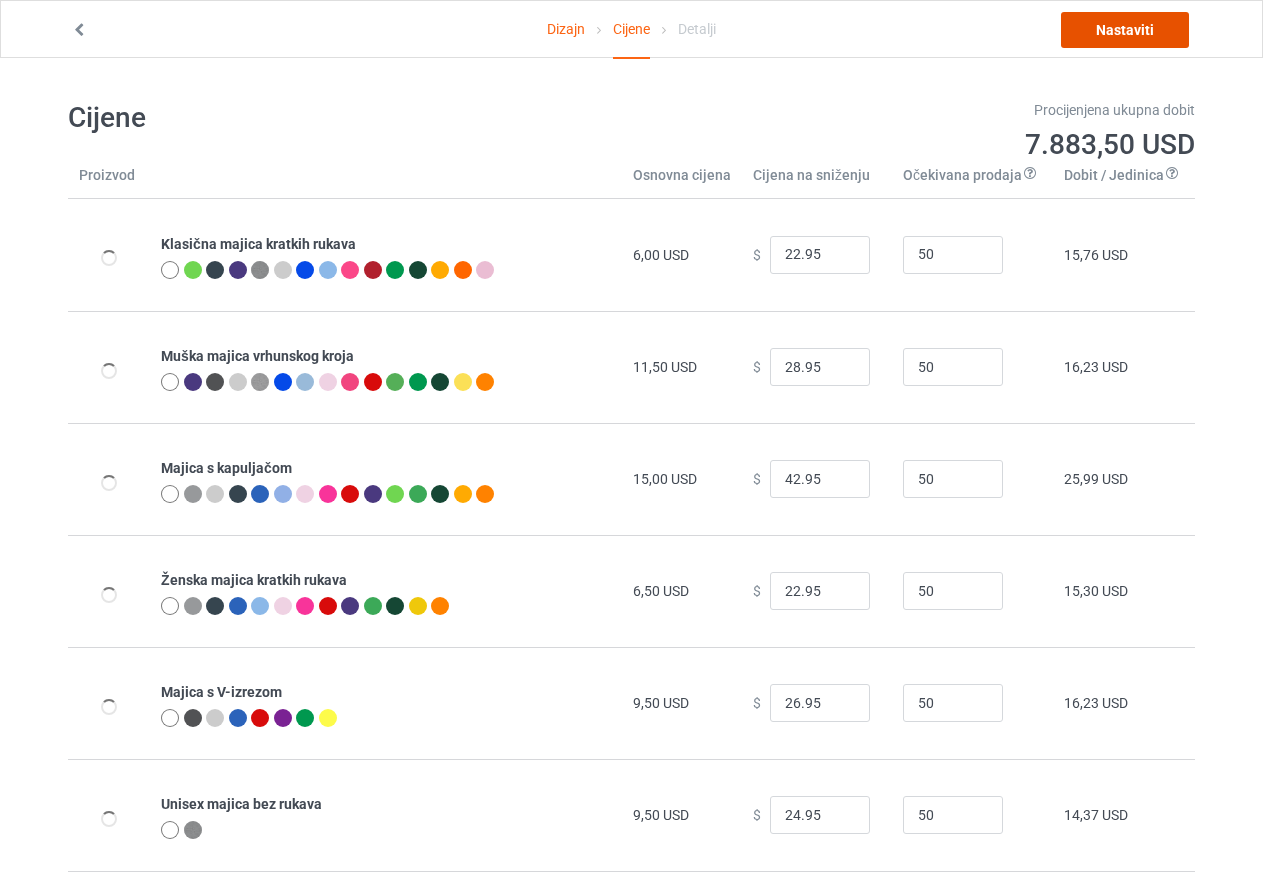 click on "Nastaviti" at bounding box center [1125, 30] 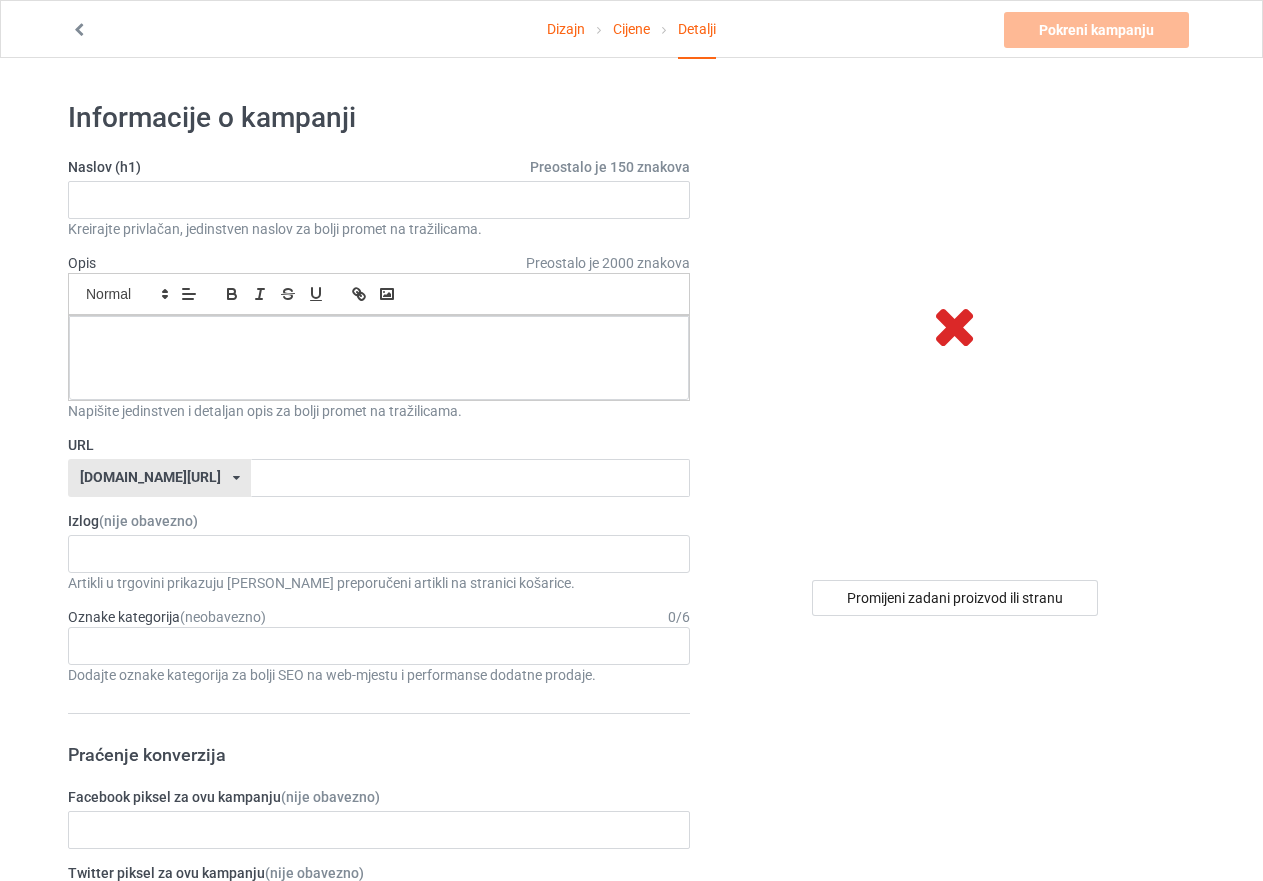 click at bounding box center [955, 325] 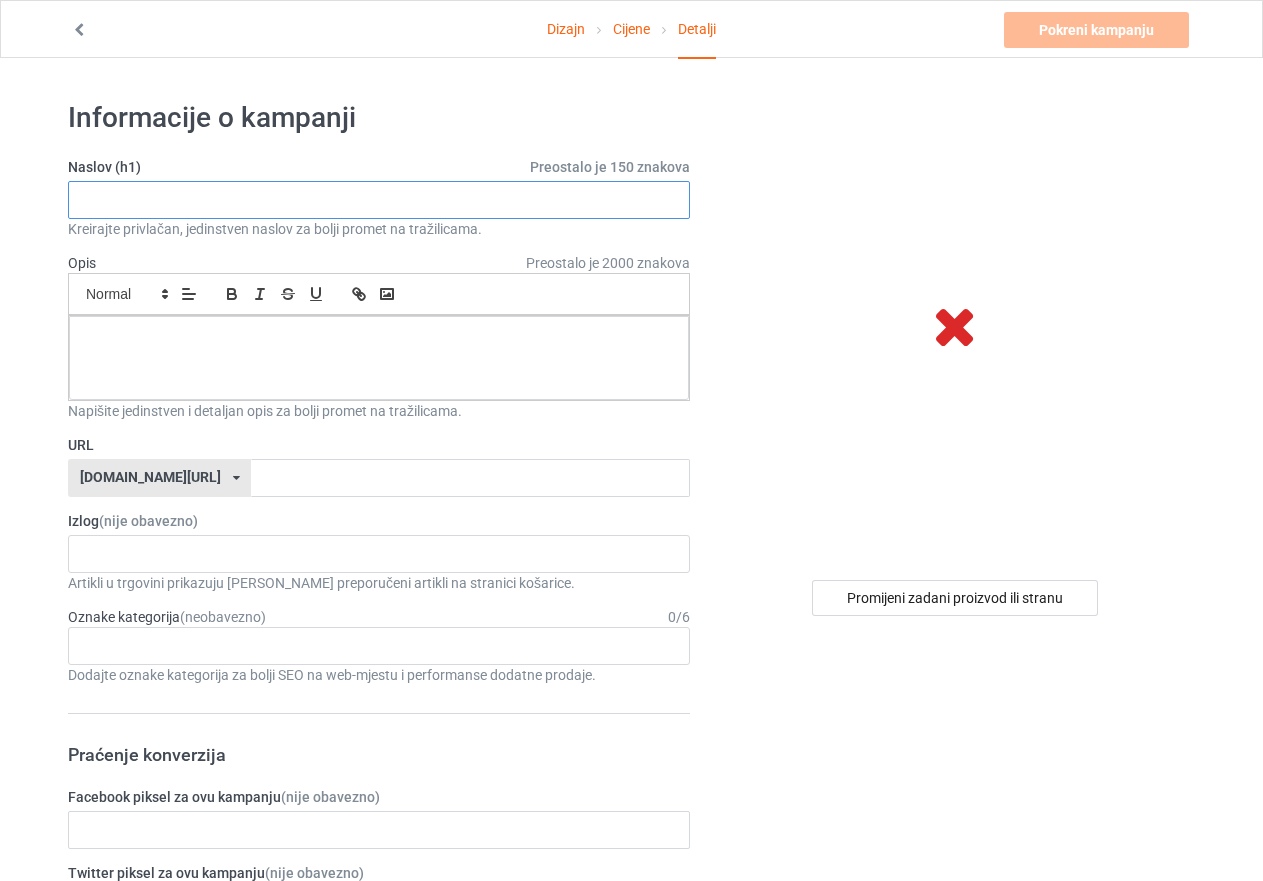 click at bounding box center (379, 200) 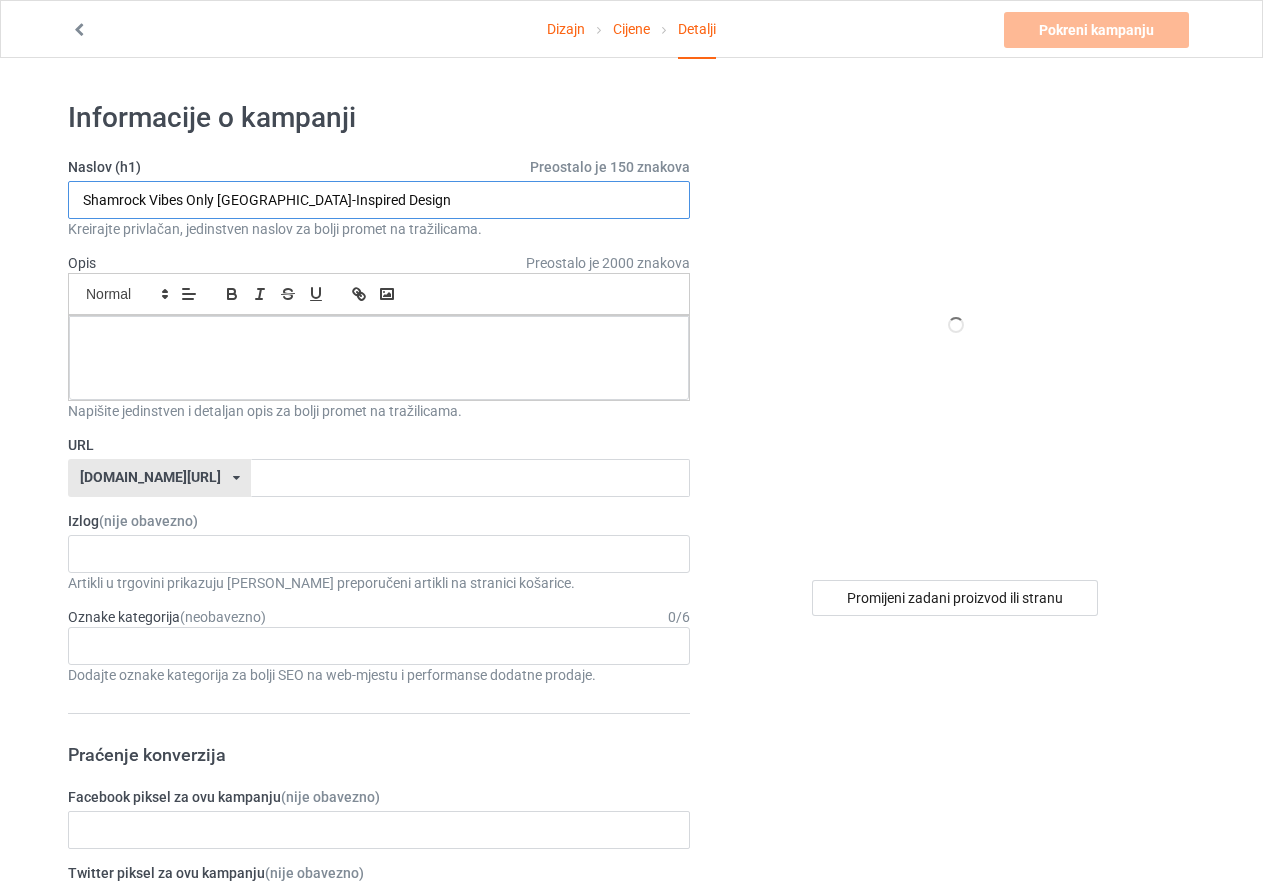 type on "Shamrock Vibes Only [GEOGRAPHIC_DATA]-Inspired Design" 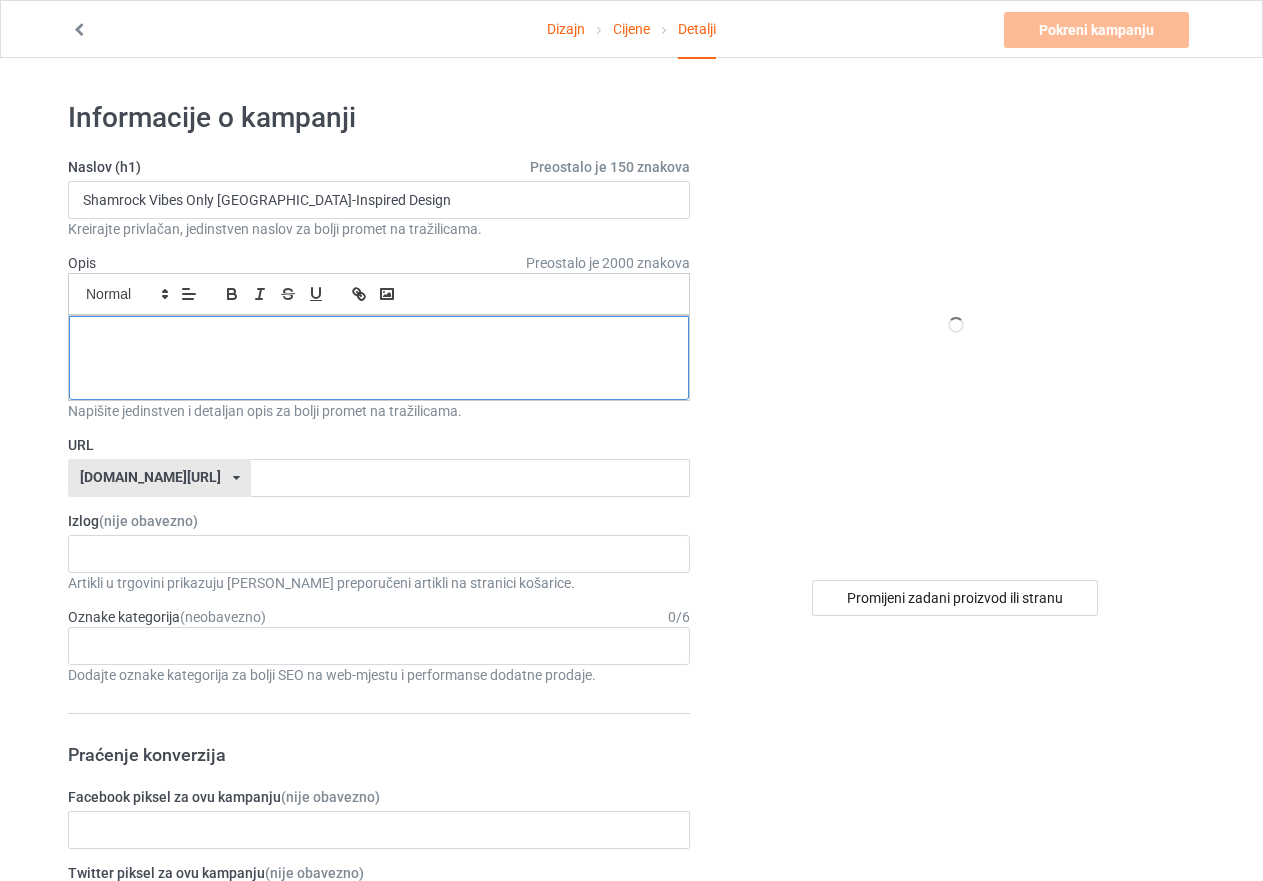 click at bounding box center (379, 338) 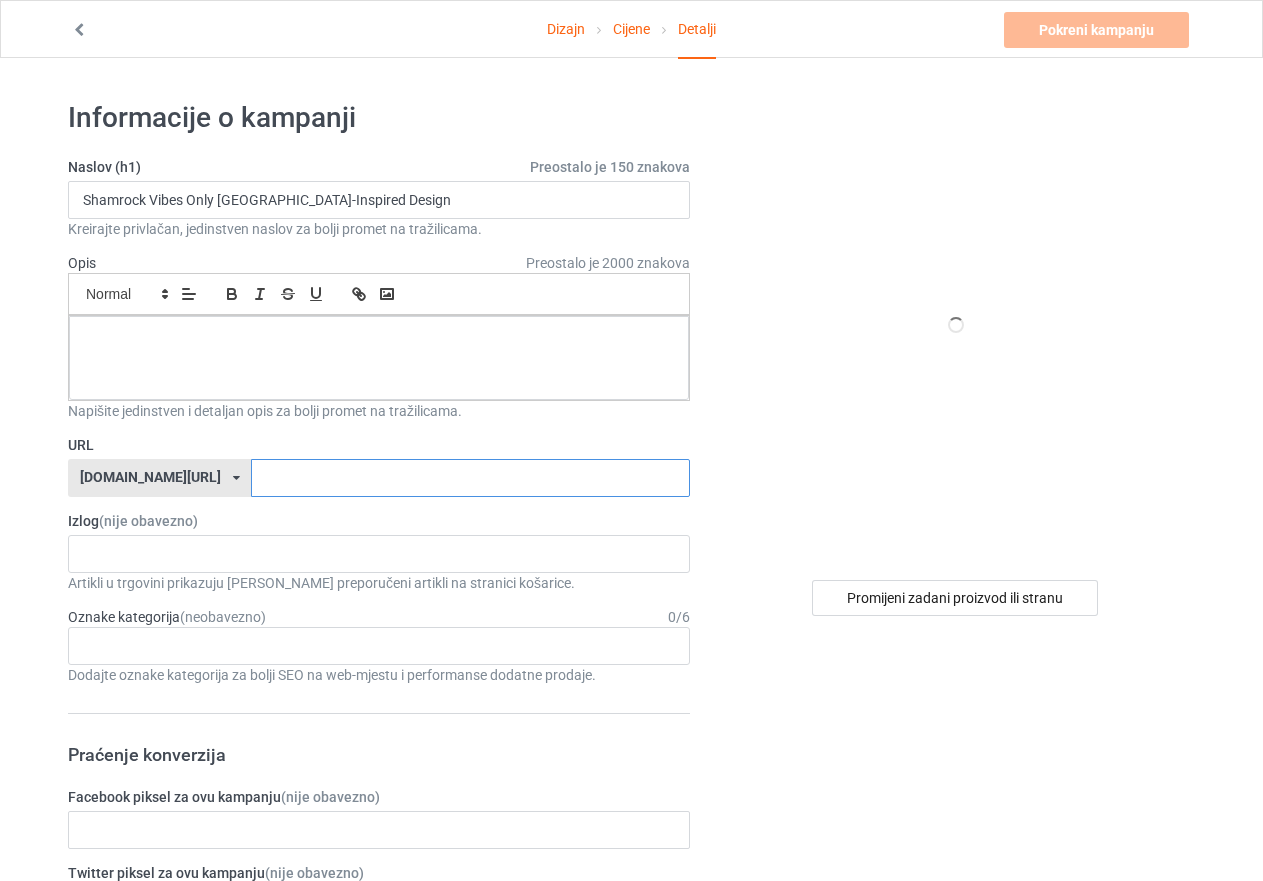 click at bounding box center [470, 478] 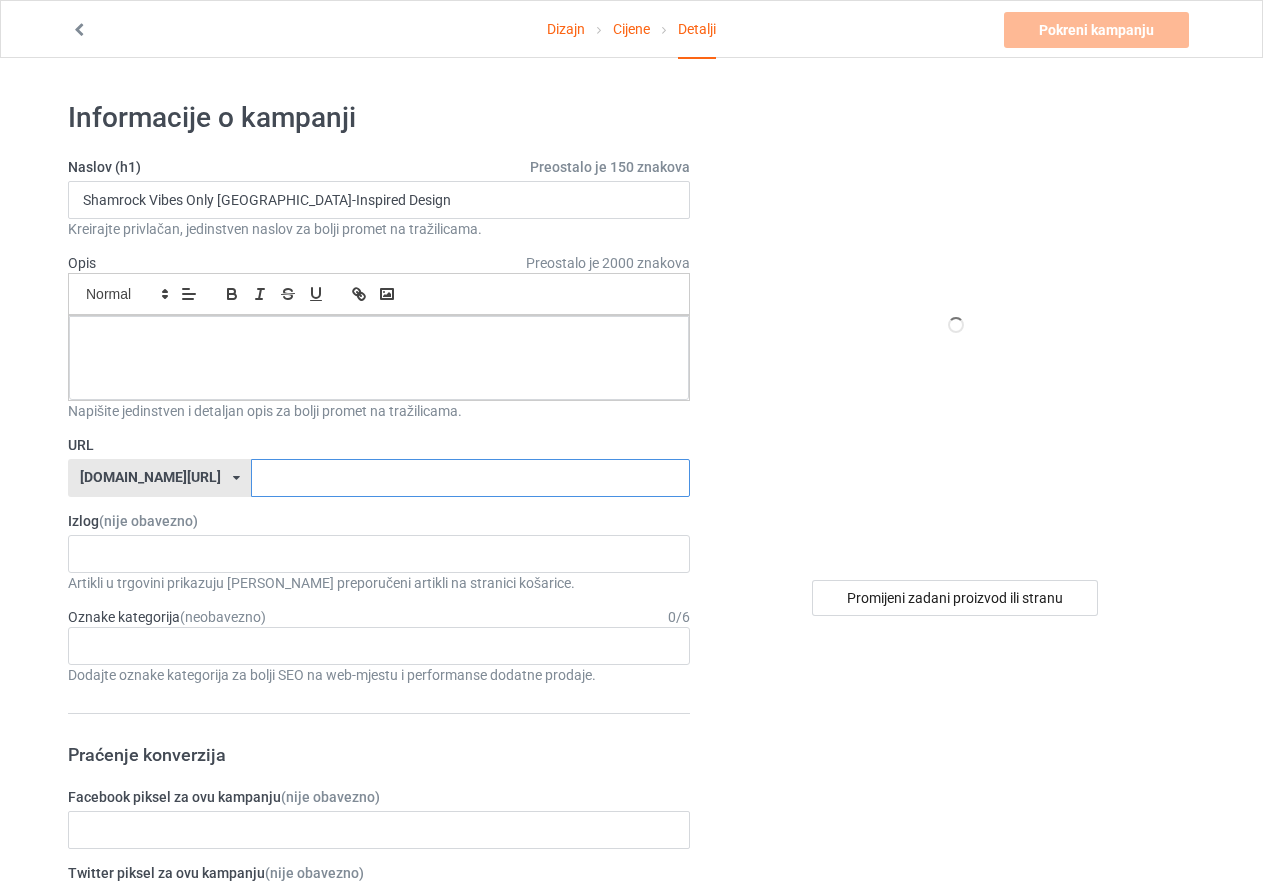 paste on "shamrock-[GEOGRAPHIC_DATA]-[GEOGRAPHIC_DATA]" 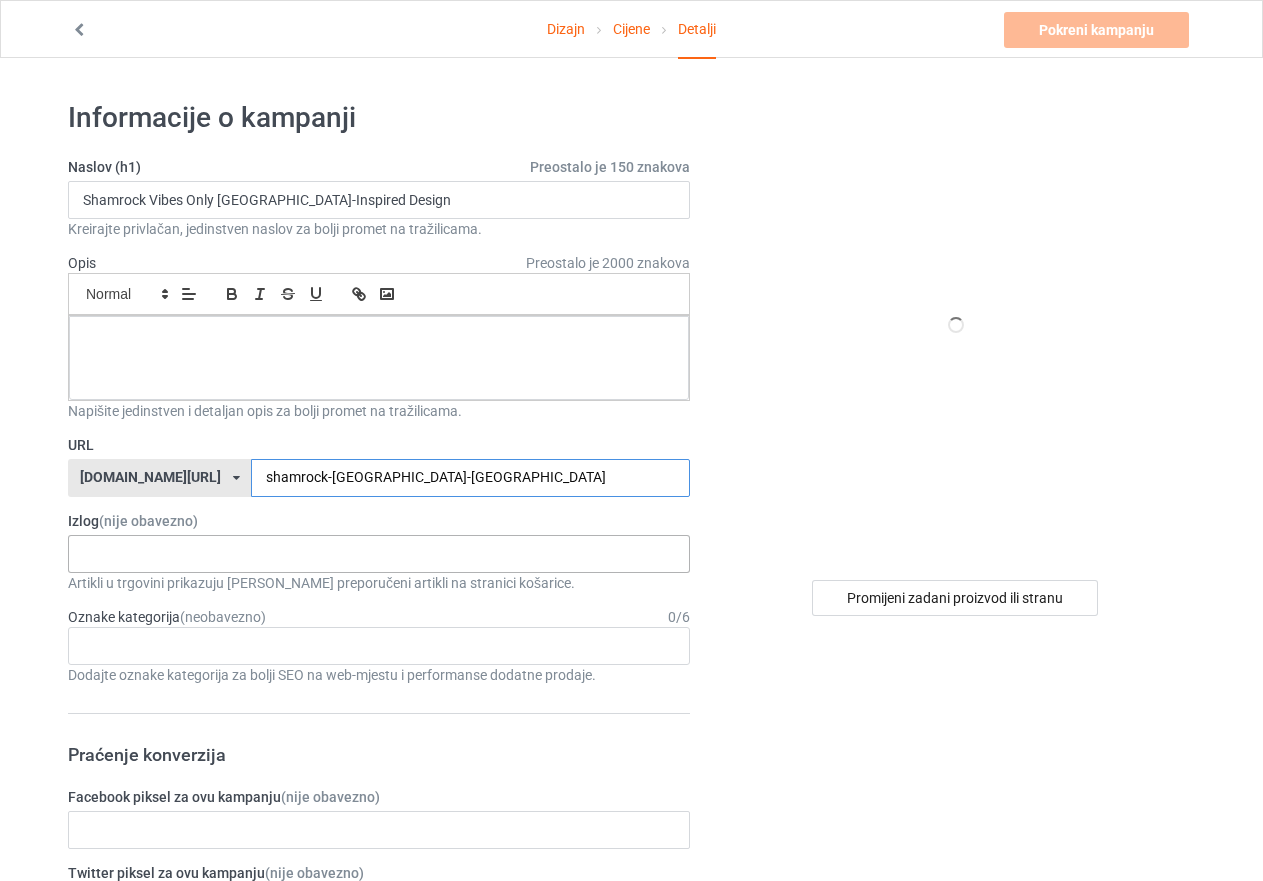 type on "shamrock-[GEOGRAPHIC_DATA]-[GEOGRAPHIC_DATA]" 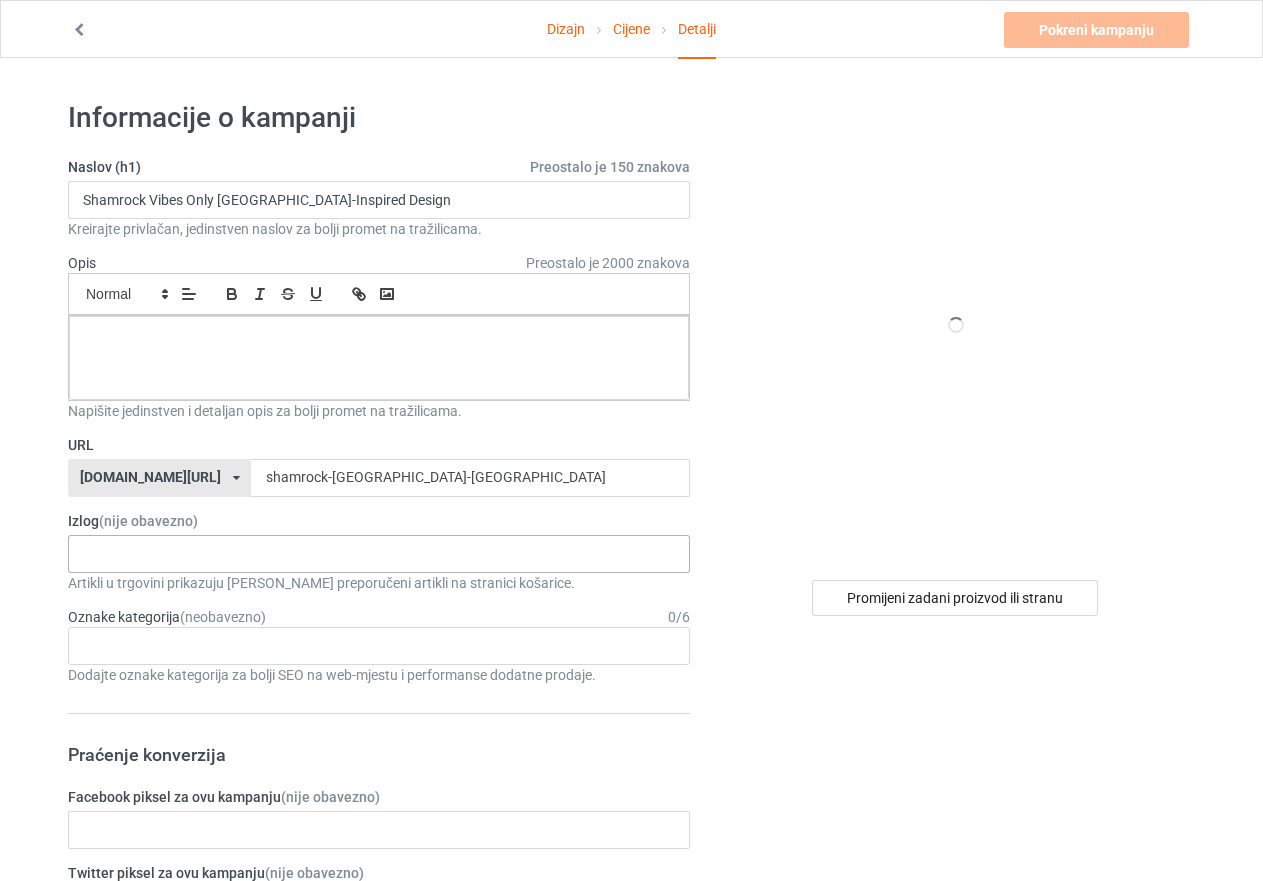 click on "Shamrock Vibes Only  [GEOGRAPHIC_DATA]-Inspired Design 687046f82e0e18002ef80938" at bounding box center (379, 554) 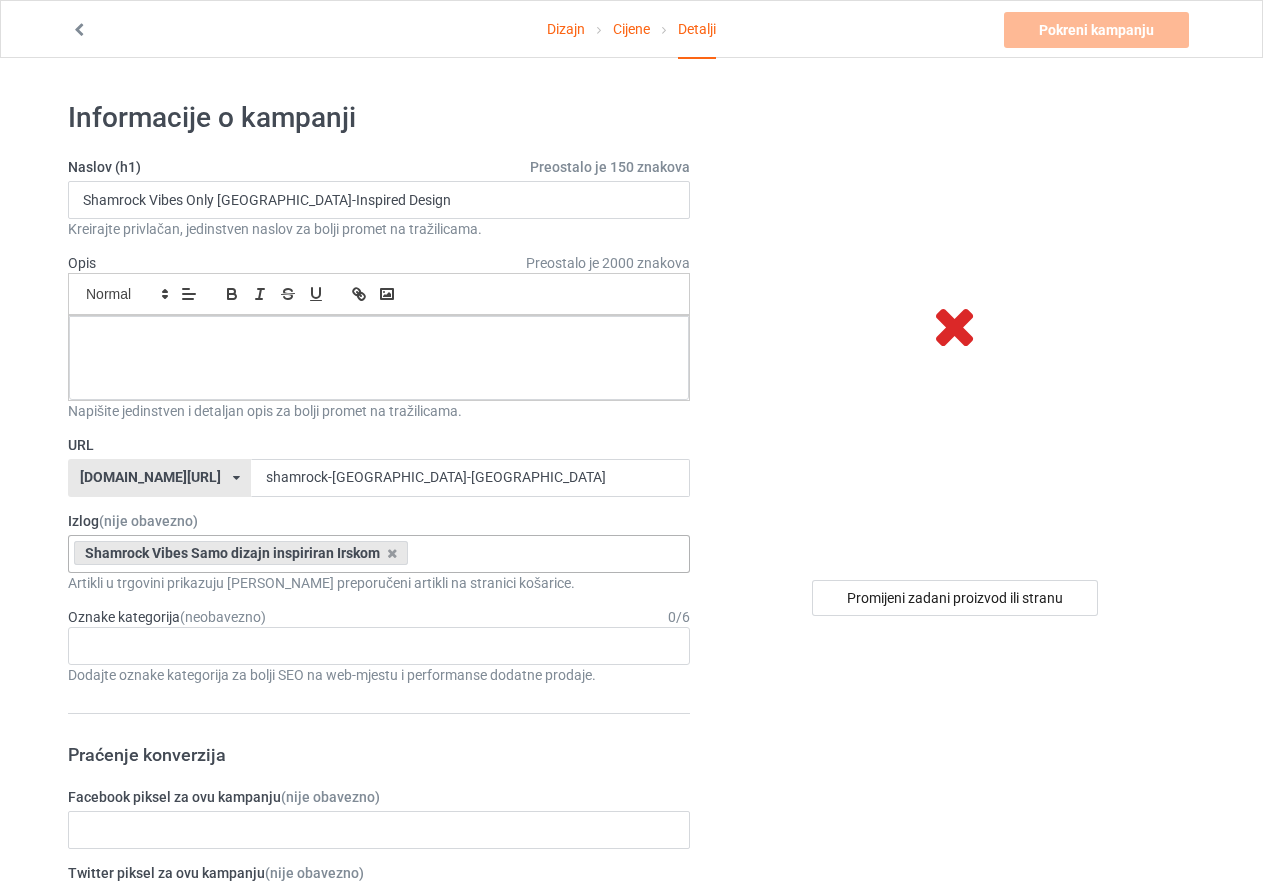 click on "Promijeni zadani proizvod ili stranu" at bounding box center (956, 1155) 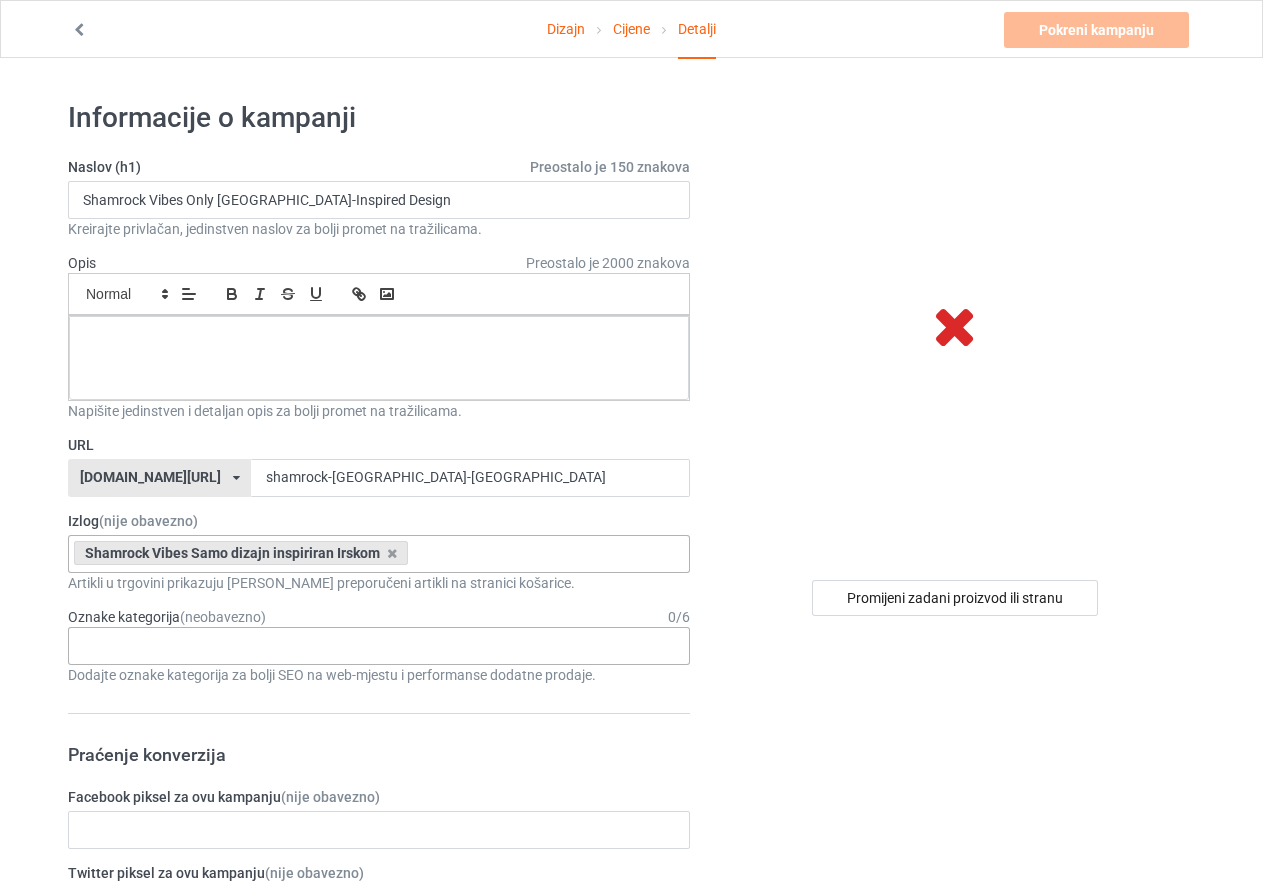 click on "Age > [DEMOGRAPHIC_DATA] > 1 Age > [DEMOGRAPHIC_DATA] Months > 1 Month Age > [DEMOGRAPHIC_DATA] Months Age > [DEMOGRAPHIC_DATA] Age > [DEMOGRAPHIC_DATA] > 10 Age > [DEMOGRAPHIC_DATA] Months > 10 Month Age > [DEMOGRAPHIC_DATA] > 100 Sports > Running > 10K Run Age > [DEMOGRAPHIC_DATA] > 11 Age > [DEMOGRAPHIC_DATA] Months > 11 Month Age > [DEMOGRAPHIC_DATA] > 12 Age > [DEMOGRAPHIC_DATA] Months > 12 Month Age > [DEMOGRAPHIC_DATA] > 13 Age > [DEMOGRAPHIC_DATA] > 14 Age > [DEMOGRAPHIC_DATA] > 15 Sports > Running > 15K Run Age > [DEMOGRAPHIC_DATA] > 16 Age > [DEMOGRAPHIC_DATA] > 17 Age > [DEMOGRAPHIC_DATA] > 18 Age > [DEMOGRAPHIC_DATA] > 19 Age > Decades > 1920s Age > Decades > 1930s Age > Decades > 1940s Age > Decades > 1950s Age > Decades > 1960s Age > Decades > 1970s Age > Decades > 1980s Age > Decades > 1990s Age > [DEMOGRAPHIC_DATA] > 2 Age > [DEMOGRAPHIC_DATA] Months > 2 Month Age > [DEMOGRAPHIC_DATA] > 20 Age > [DEMOGRAPHIC_DATA] Age > Decades > 2000s Age > Decades > 2010s Age > [DEMOGRAPHIC_DATA] > 21 Age > [DEMOGRAPHIC_DATA] > 22 Age > [DEMOGRAPHIC_DATA] > 23 Age > [DEMOGRAPHIC_DATA] > 24 Age > [DEMOGRAPHIC_DATA] > 25 Age > [DEMOGRAPHIC_DATA] > 26 Age > [DEMOGRAPHIC_DATA] > 27 Age > [DEMOGRAPHIC_DATA] > 28 Age > [DEMOGRAPHIC_DATA] > 29 Age > [DEMOGRAPHIC_DATA] > 3 Age > [DEMOGRAPHIC_DATA] Months > 3 Month Sports > Basketball > 3-Pointer Age > [DEMOGRAPHIC_DATA] > 30 Age > [DEMOGRAPHIC_DATA] > 31 Age > [DEMOGRAPHIC_DATA] > 32 Age > [DEMOGRAPHIC_DATA] > 33 Age > [DEMOGRAPHIC_DATA] > 34 Age > [DEMOGRAPHIC_DATA] > 35 Age Jobs 1" at bounding box center (379, 646) 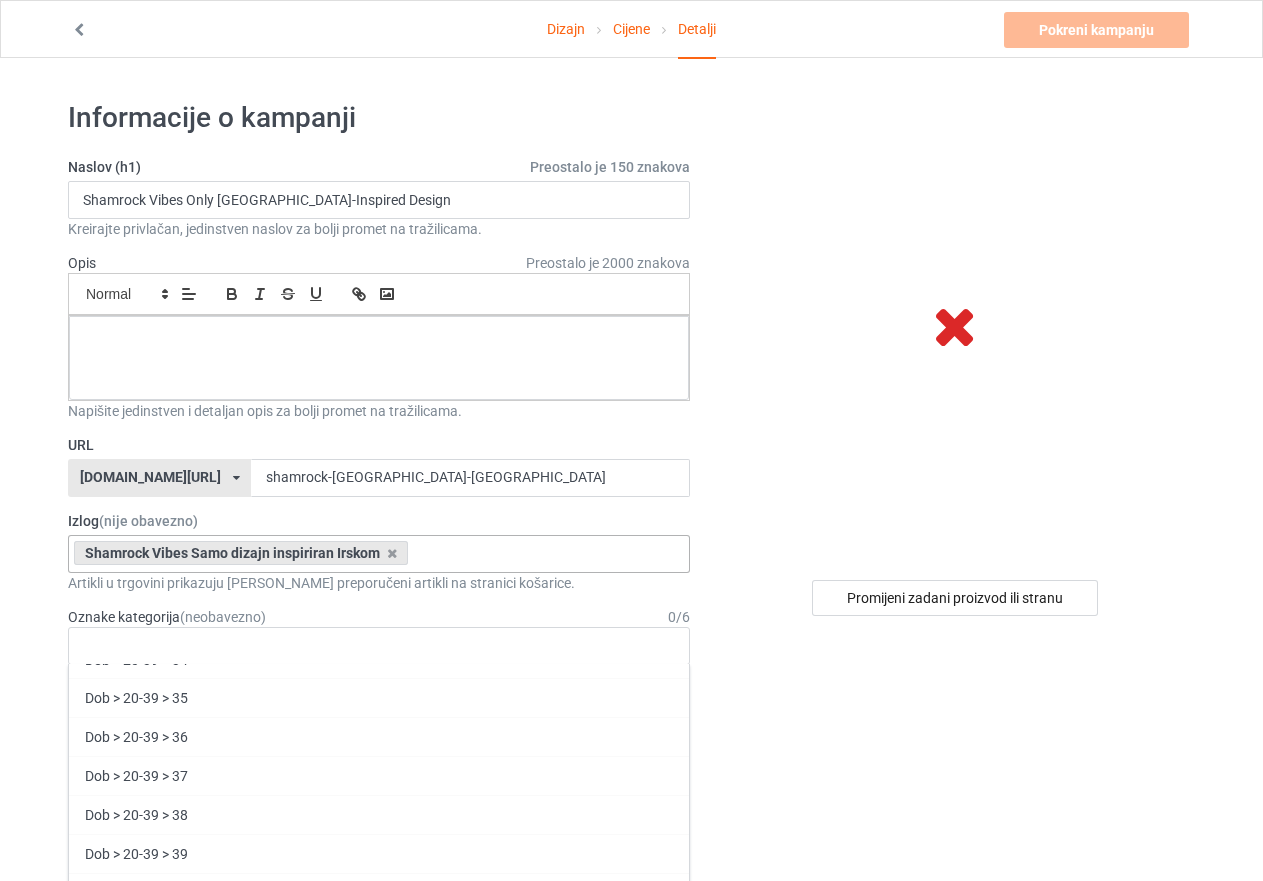 scroll, scrollTop: 2000, scrollLeft: 0, axis: vertical 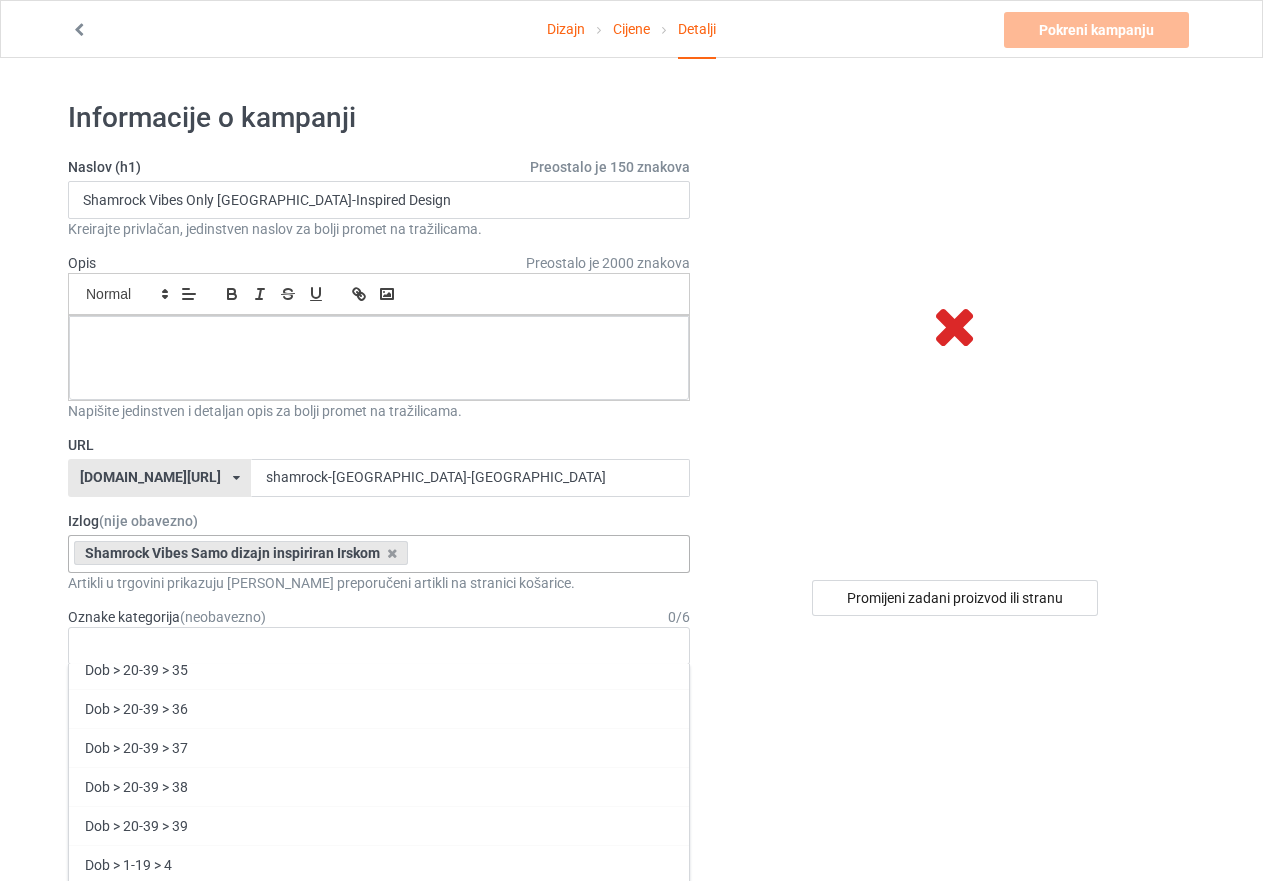 click on "Promijeni zadani proizvod ili stranu" at bounding box center [956, 1155] 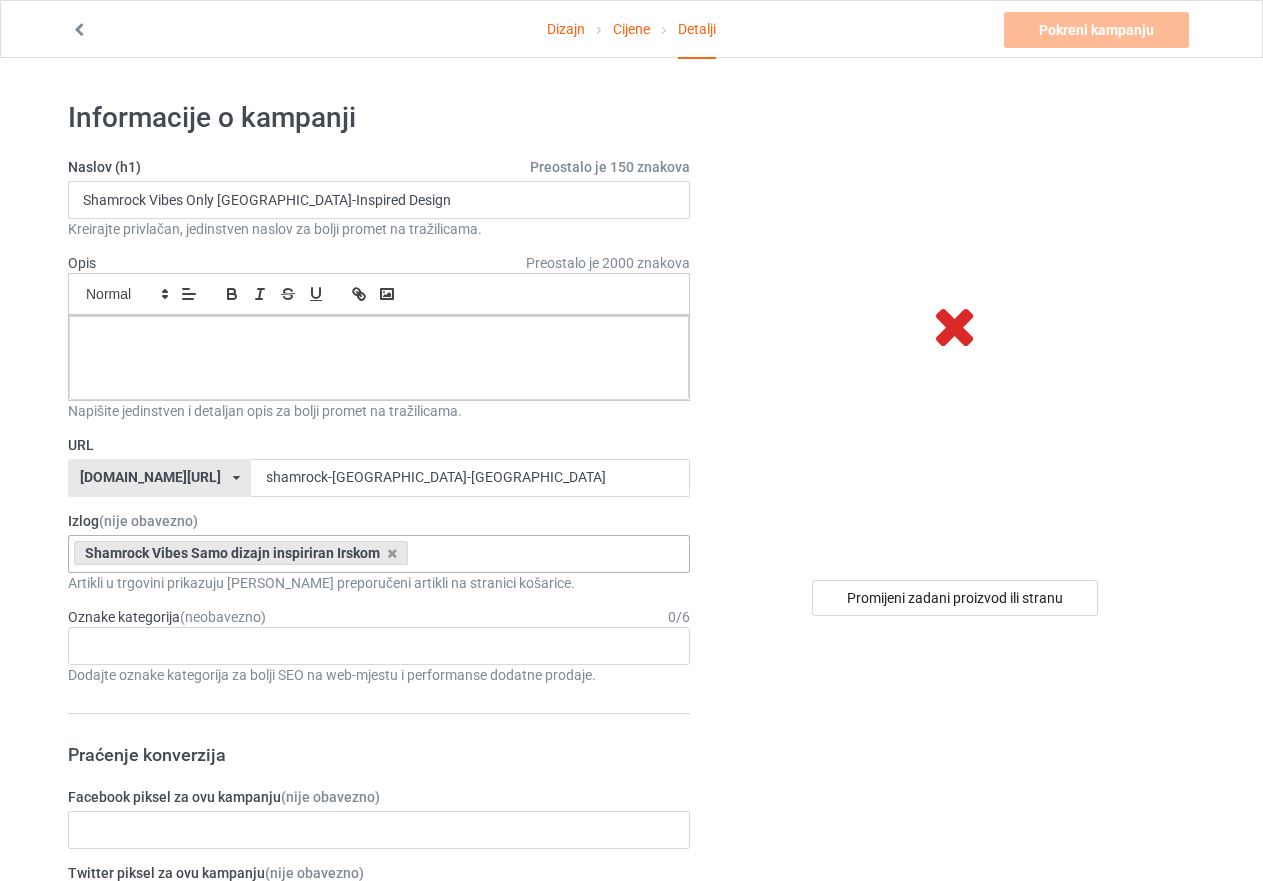 click on "Naslov (h1) Preostalo je 150    znakova Shamrock Vibes Only Ireland-Inspired Design Kreirajte privlačan, jedinstven naslov za bolji promet na tražilicama. Opis Preostalo je 2000    znakova       Mali Normalan Veliko Veliko Ogroman                                                                                     Napišite jedinstven i detaljan opis za bolji promet na tražilicama. URL [DOMAIN_NAME][URL] [DOMAIN_NAME][URL] 587d0d41cee36fd012c64a69 shamrock-vibes-ireland Izlog  (nije obavezno) Shamrock Vibes Samo dizajn inspiriran Irskom Nije pronađen nijedan rezultat 687046f82e0e18002ef80938 Artikli u trgovini prikazuju [PERSON_NAME] preporučeni artikli na stranici košarice. Oznake kategorija  (neobavezno) 0  /  6 Dob > 1-19 > 1 Dob > 1-12 mjeseci > 1 mjesec Dob > 1-12 mjeseci Dob > 1-19 Dob > 1-19 > 10 Dob > 1-12 mjeseci > 10 mjeseci Dob > 80-100 > 100 Sport > Trčanje > Trčanje na 10 km Dob > 1-19 > 11 Dob > 1-12 mjeseci > 11 mjeseci Dob > 1-19 > 12 Dob > 1-12 mjeseci > 12 mjeseci Dob > 1-19 > 13 Dob > 1-19 > 14 Age BLM" at bounding box center [379, 1125] 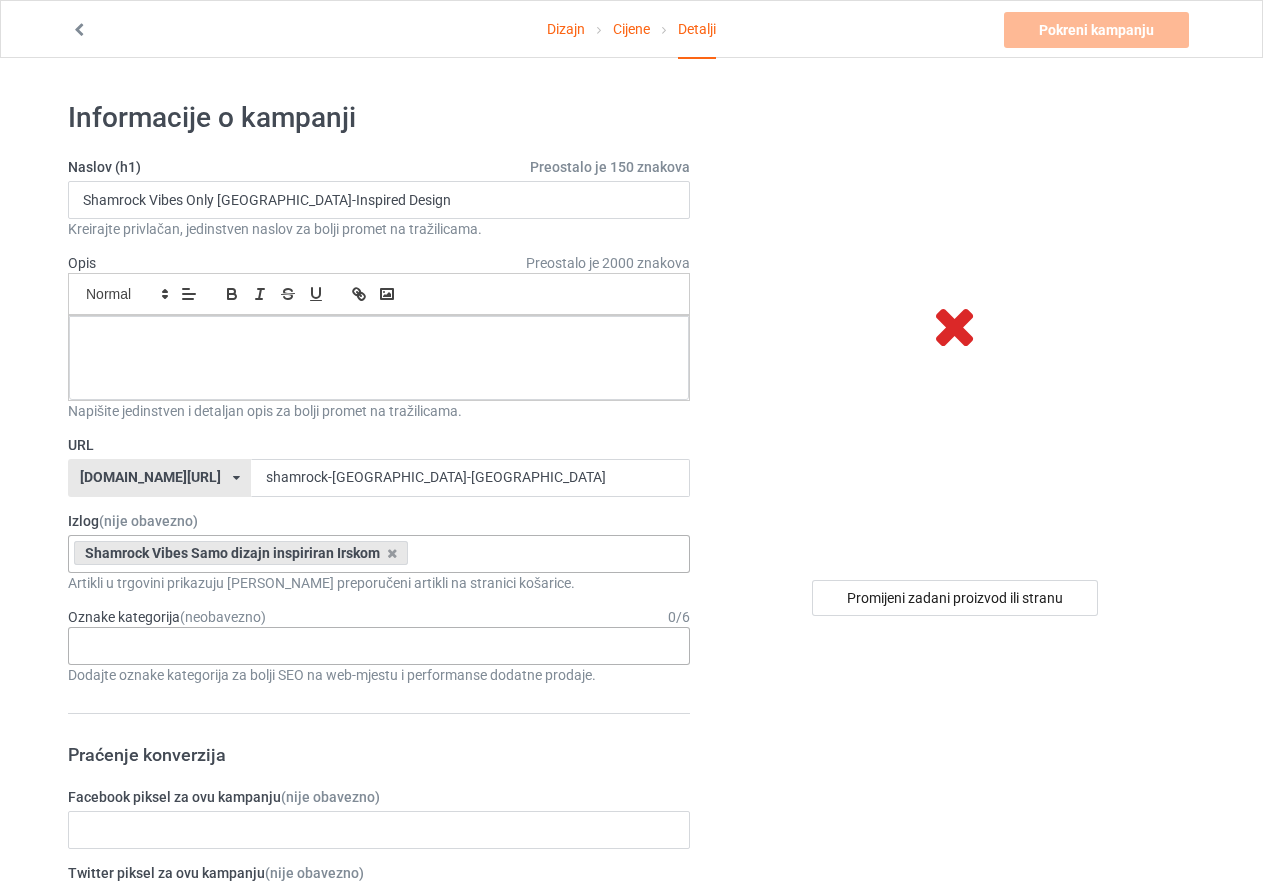 click at bounding box center (98, 645) 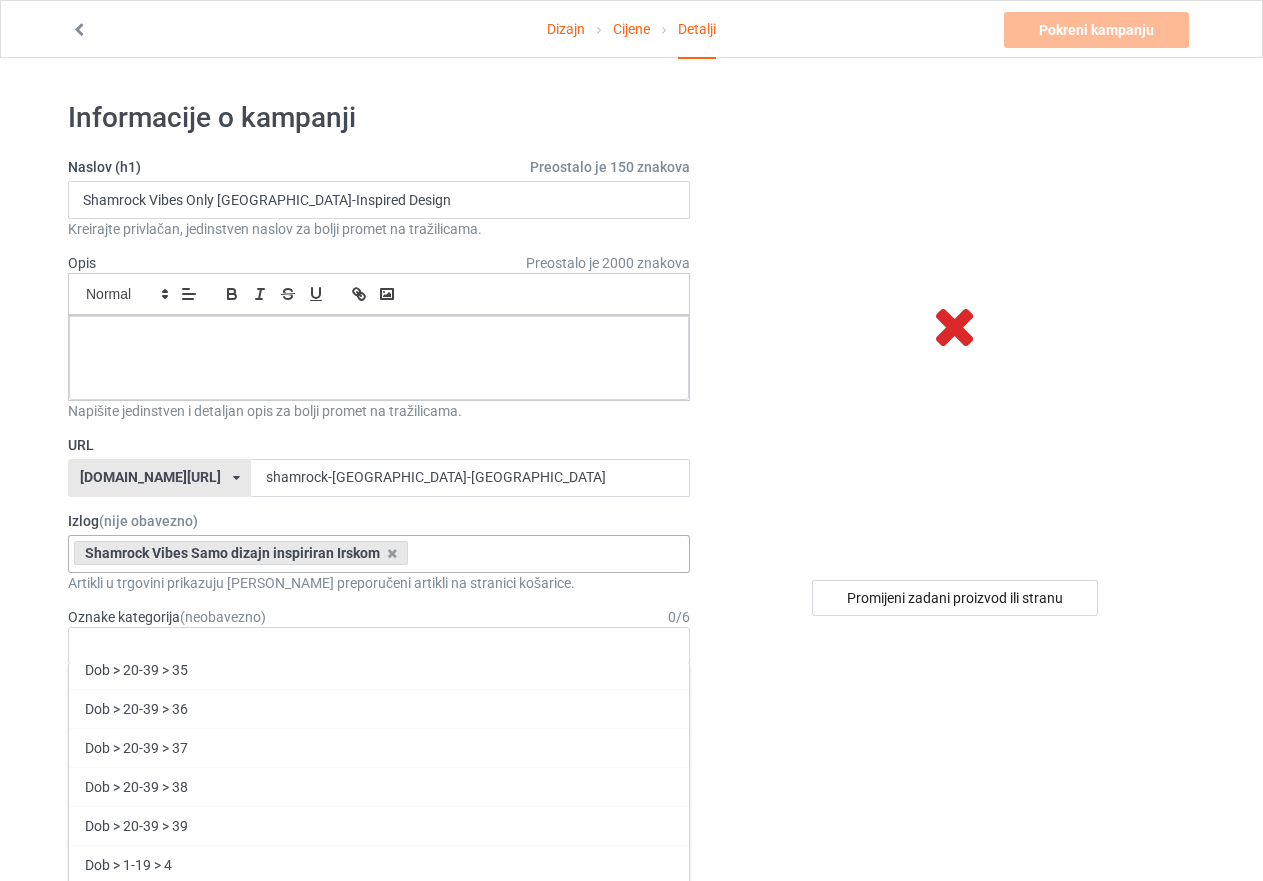 click on "Promijeni zadani proizvod ili stranu" at bounding box center (956, 1155) 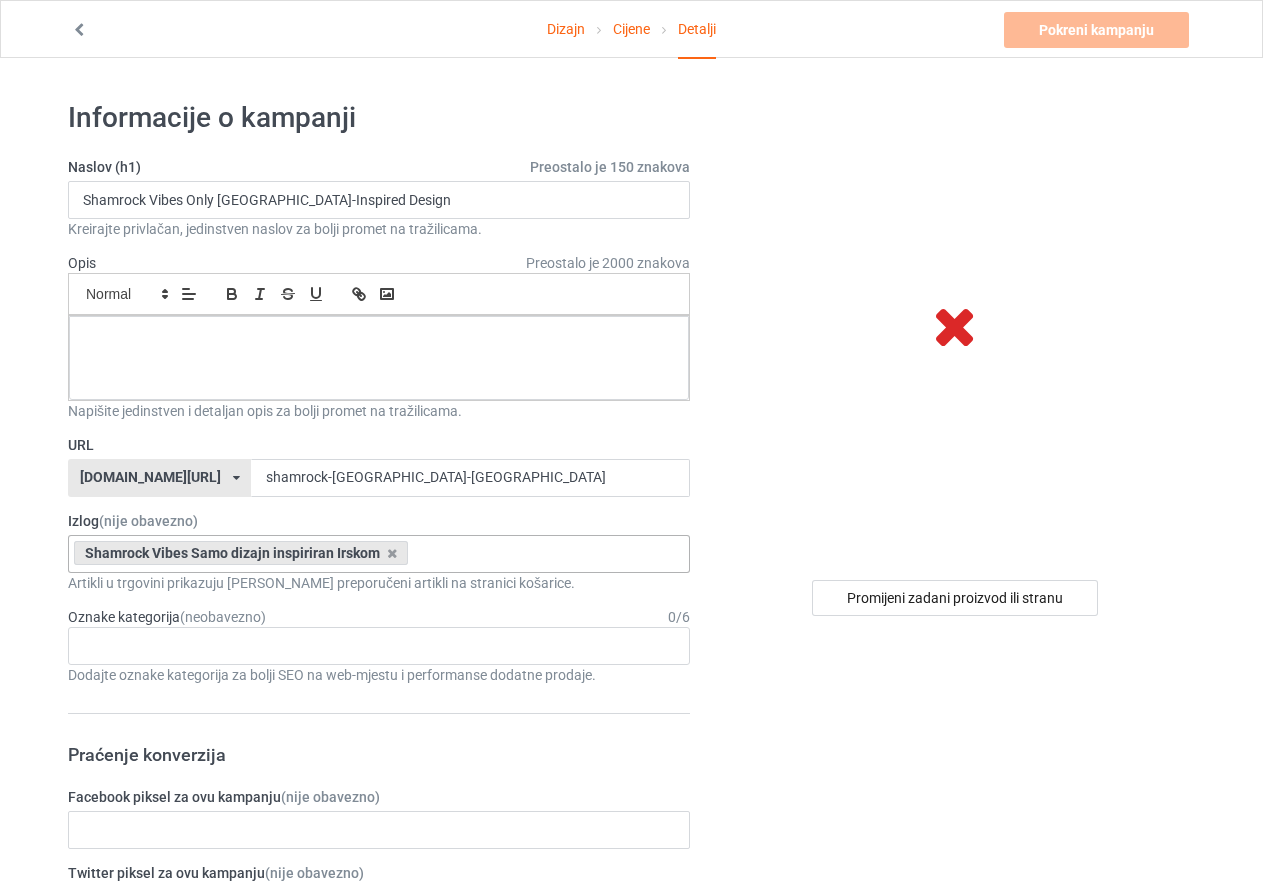 click on "Naslov (h1) Preostalo je 150    znakova Shamrock Vibes Only Ireland-Inspired Design Kreirajte privlačan, jedinstven naslov za bolji promet na tražilicama. Opis Preostalo je 2000    znakova       Mali Normalan Veliko Veliko Ogroman                                                                                     Napišite jedinstven i detaljan opis za bolji promet na tražilicama. URL [DOMAIN_NAME][URL] [DOMAIN_NAME][URL] 587d0d41cee36fd012c64a69 shamrock-vibes-ireland Izlog  (nije obavezno) Shamrock Vibes Samo dizajn inspiriran Irskom Nije pronađen nijedan rezultat 687046f82e0e18002ef80938 Artikli u trgovini prikazuju [PERSON_NAME] preporučeni artikli na stranici košarice. Oznake kategorija  (neobavezno) 0  /  6 Dob > 1-19 > 1 Dob > 1-12 mjeseci > 1 mjesec Dob > 1-12 mjeseci Dob > 1-19 Dob > 1-19 > 10 Dob > 1-12 mjeseci > 10 mjeseci Dob > 80-100 > 100 Sport > Trčanje > Trčanje na 10 km Dob > 1-19 > 11 Dob > 1-12 mjeseci > 11 mjeseci Dob > 1-19 > 12 Dob > 1-12 mjeseci > 12 mjeseci Dob > 1-19 > 13 Dob > 1-19 > 14 Age BLM" at bounding box center (379, 1125) 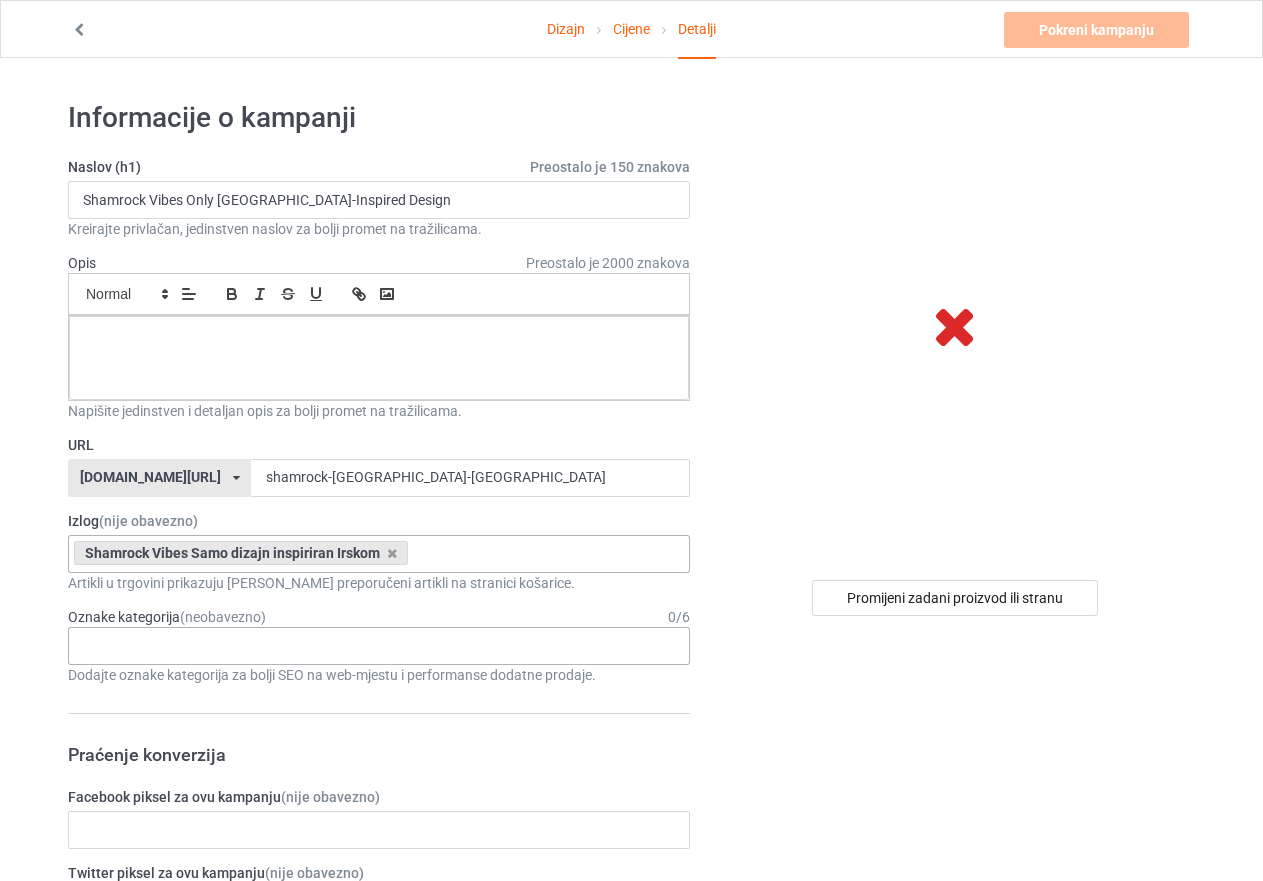 click on "Dob > 1-19 > 1 Dob > 1-12 mjeseci > 1 mjesec Dob > 1-12 mjeseci Dob > 1-19 Dob > 1-19 > 10 Dob > 1-12 mjeseci > 10 mjeseci Dob > 80-100 > 100 Sport > Trčanje > Trčanje na 10 km Dob > 1-19 > 11 Dob > 1-12 mjeseci > 11 mjeseci Dob > 1-19 > 12 Dob > 1-12 mjeseci > 12 mjeseci Dob > 1-19 > 13 Dob > 1-19 > 14 Dob > 1-19 > 15 Sport > Trčanje > Trčanje na 15 km Dob > 1-19 > 16 Dob > 1-19 > 17 Dob > 1-19 > 18 Dob > 1-19 > 19 Dob > Desetljeća > [DEMOGRAPHIC_DATA]-e Dob > Desetljeća > [DEMOGRAPHIC_DATA]-e Dob > Desetljeća > [DEMOGRAPHIC_DATA]-e Dob > Desetljeća > [DEMOGRAPHIC_DATA]-e Dob > Desetljeća > [DEMOGRAPHIC_DATA]-e Dob > Desetljeća > [DEMOGRAPHIC_DATA]-e Dob > Desetljeća > [DEMOGRAPHIC_DATA]-e Dob > Desetljeća > [DEMOGRAPHIC_DATA]-e Dob > 1-19 > 2 Dob > 1-12 mjeseci > 2 mjeseca Dob > 20-39 > 20 Dob > 20-39 Dob > Desetljeća > [DEMOGRAPHIC_DATA]-e Dob > Desetljeća > [DEMOGRAPHIC_DATA]-e Dob > 20-39 > 21 Dob > 20-39 > 22 Dob > 20-39 > 23 Dob > 20-39 > 24 Dob > 20-39 > 25 Dob > 20-39 > 26 Dob > 20-39 > 27 Dob > 20-39 > 28 Dob > 20-39 > 29 Dob > 1-19 > 3 Dob > 1-12 mjeseci > 3 mjeseca Sport > Košarka > Trica Dob > 20-39 > 30 Dob > 1-19 > 4" at bounding box center [379, 646] 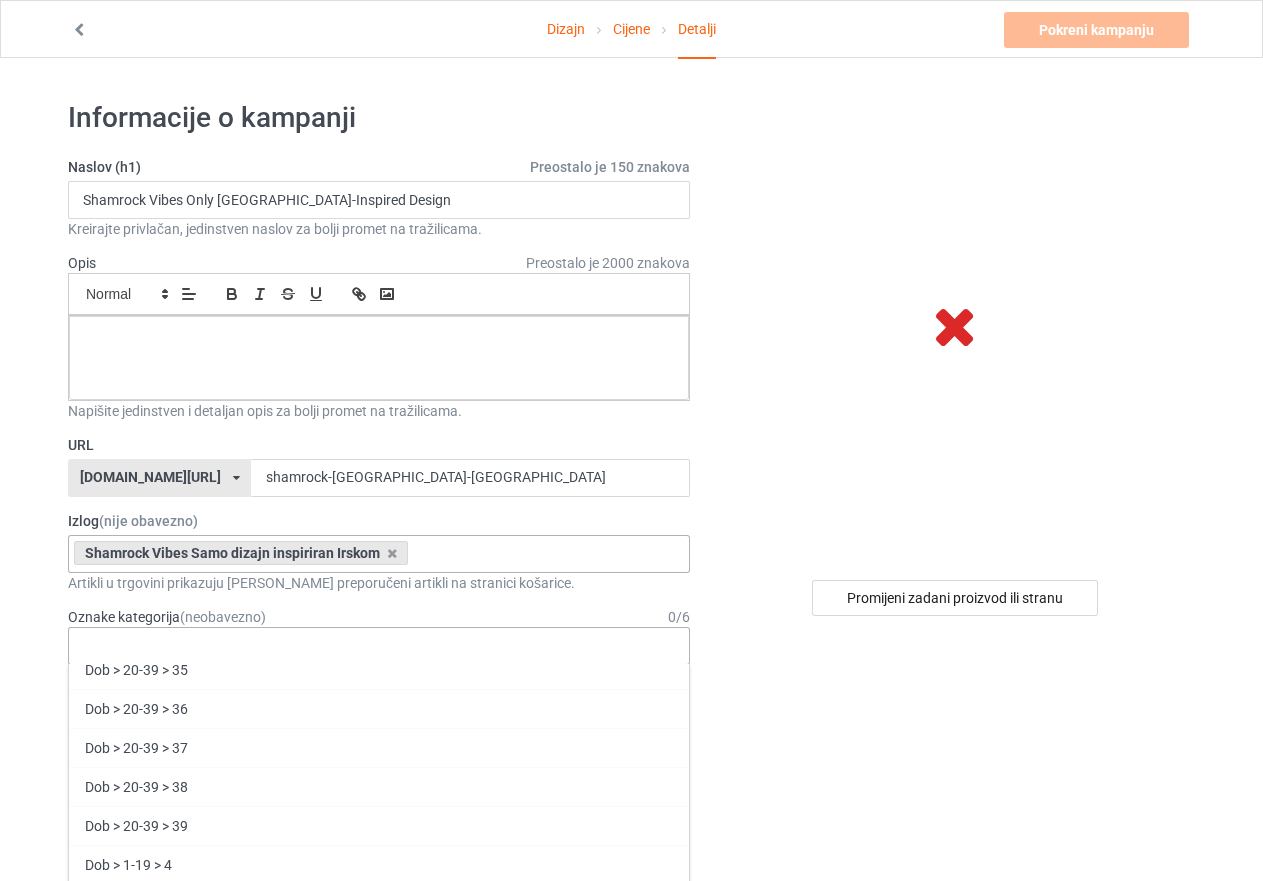 drag, startPoint x: 162, startPoint y: 657, endPoint x: 96, endPoint y: 645, distance: 67.08204 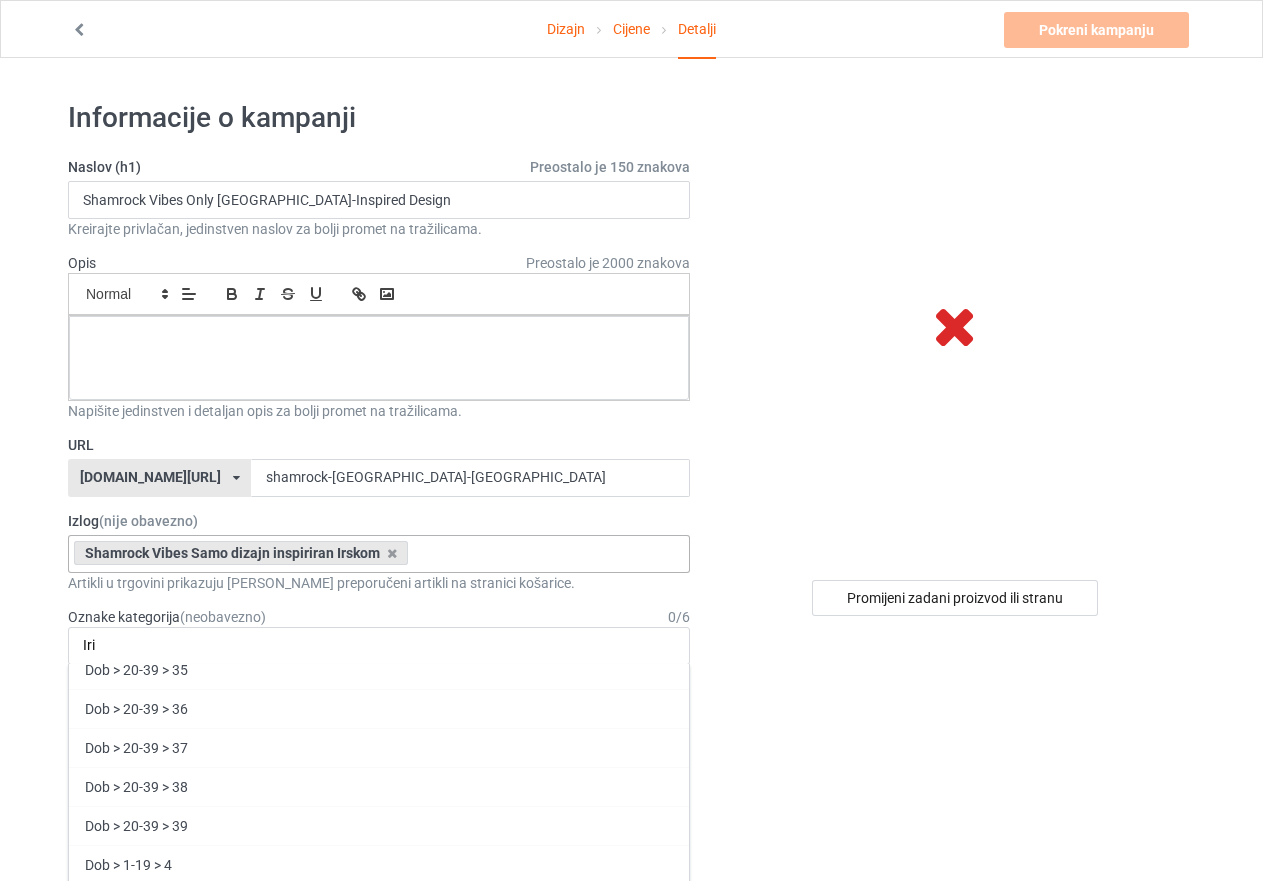 scroll, scrollTop: 0, scrollLeft: 0, axis: both 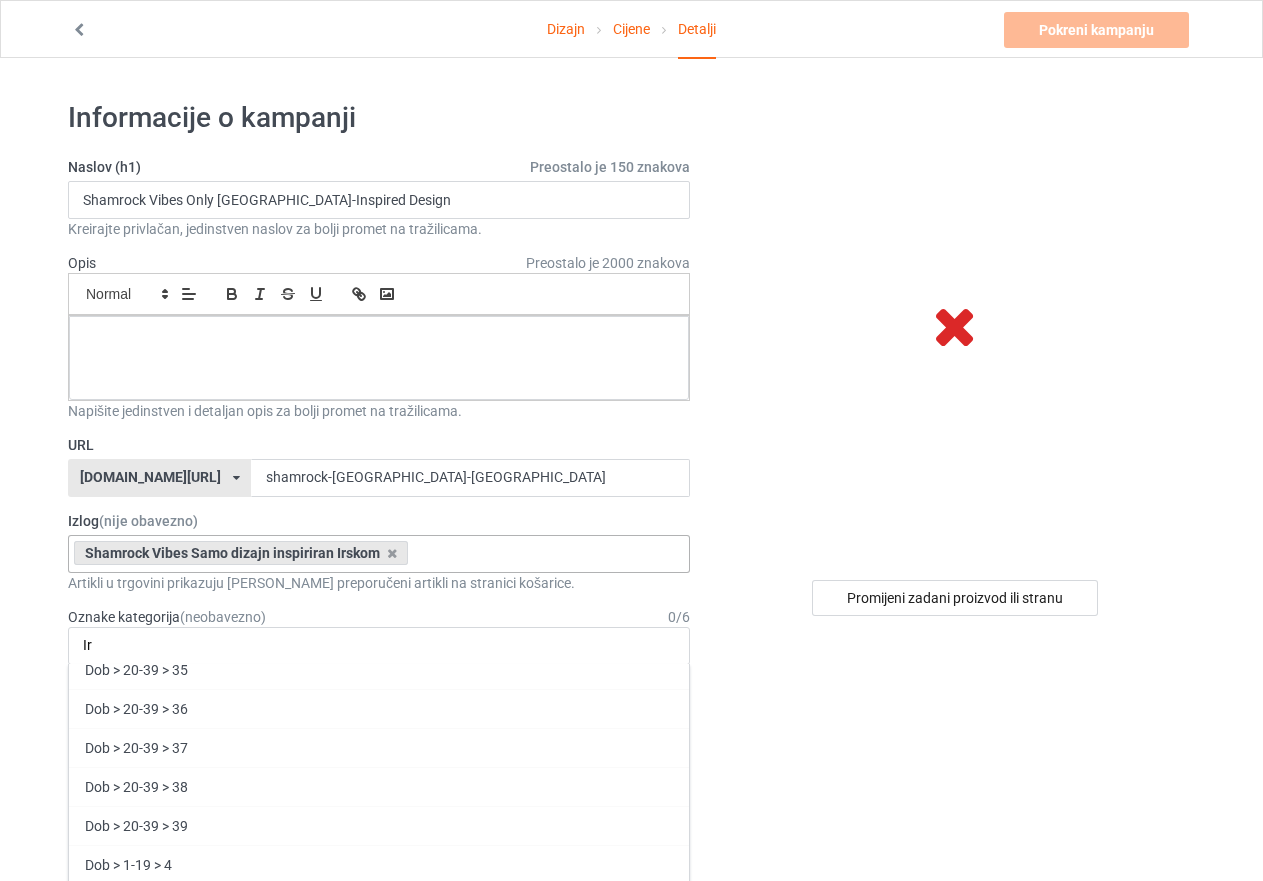 type on "I" 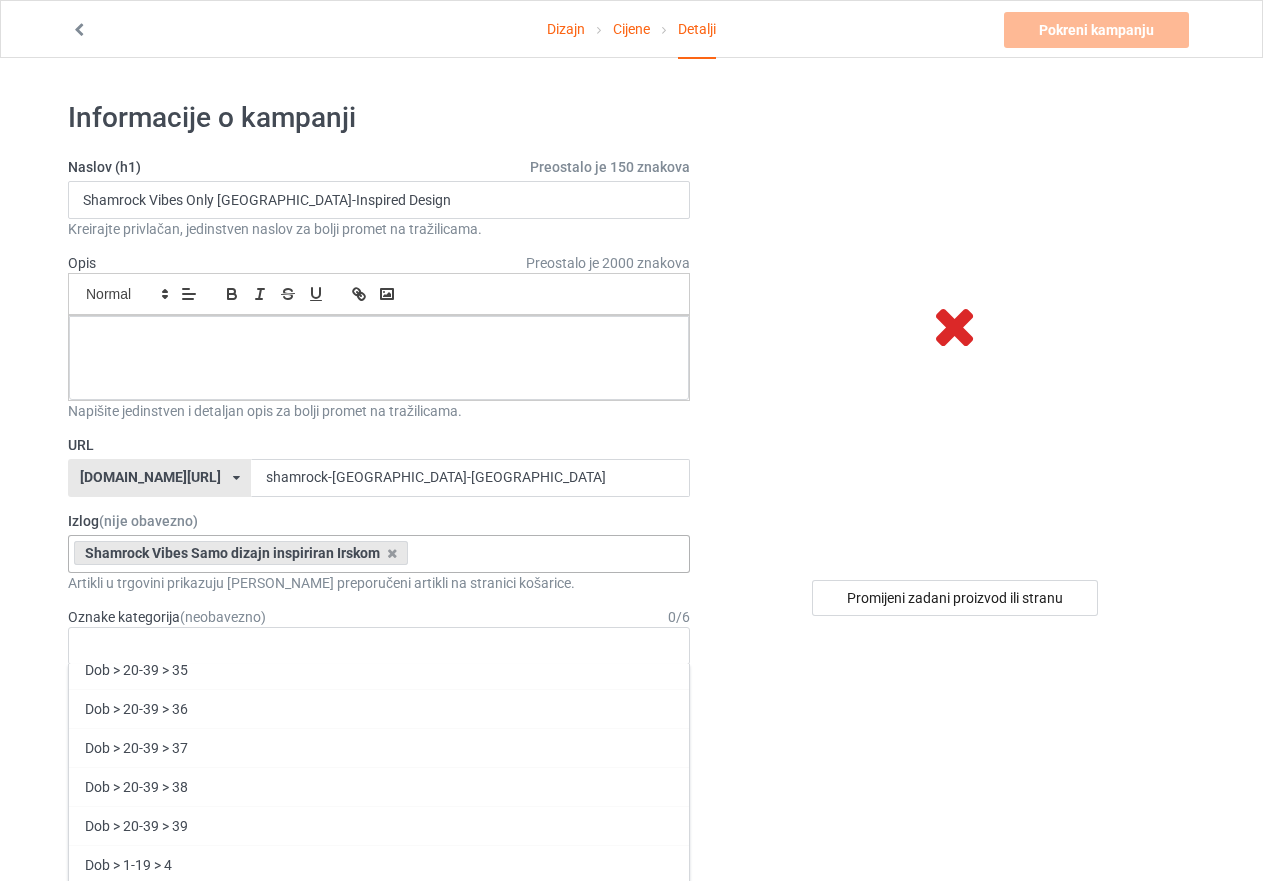 click on "Promijeni zadani proizvod ili stranu" at bounding box center [956, 1155] 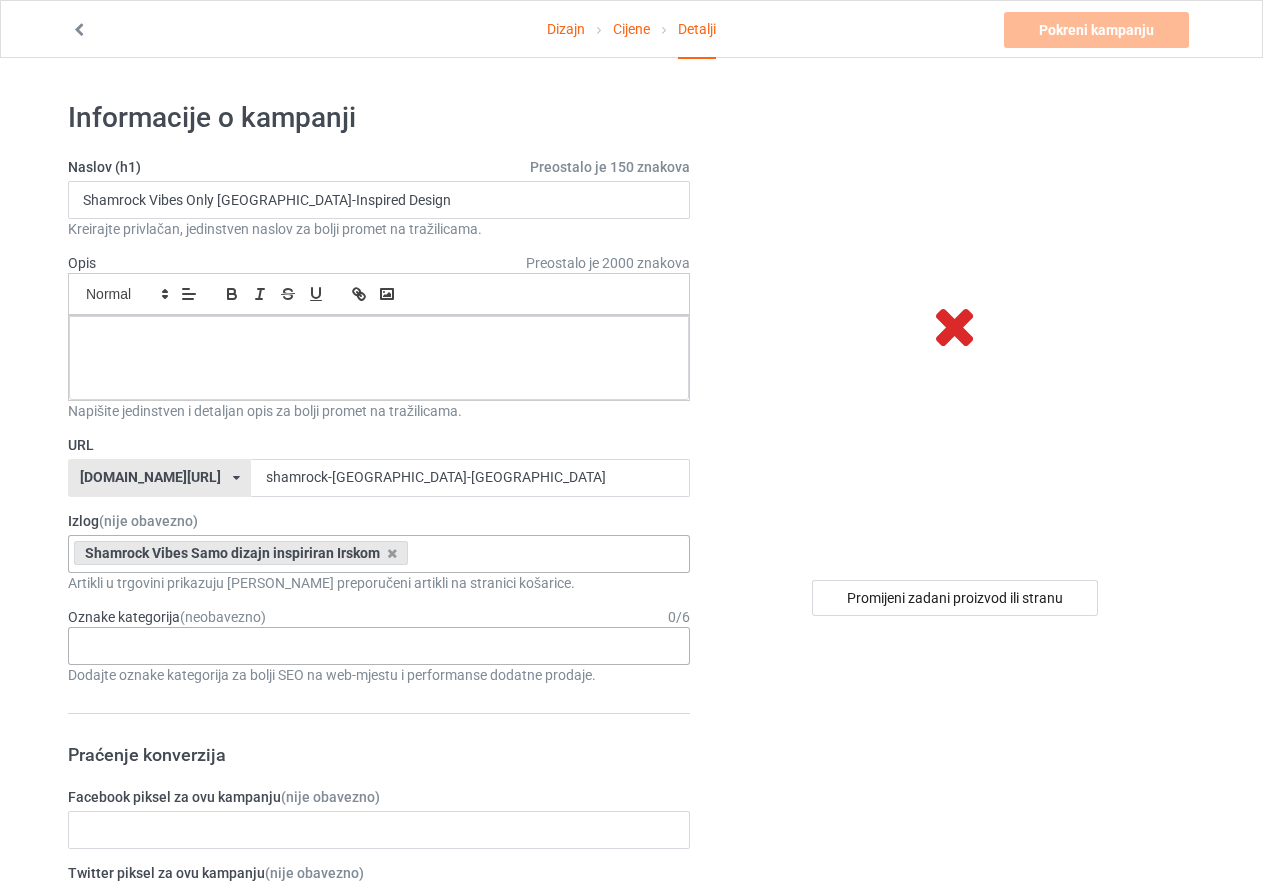 click at bounding box center [98, 645] 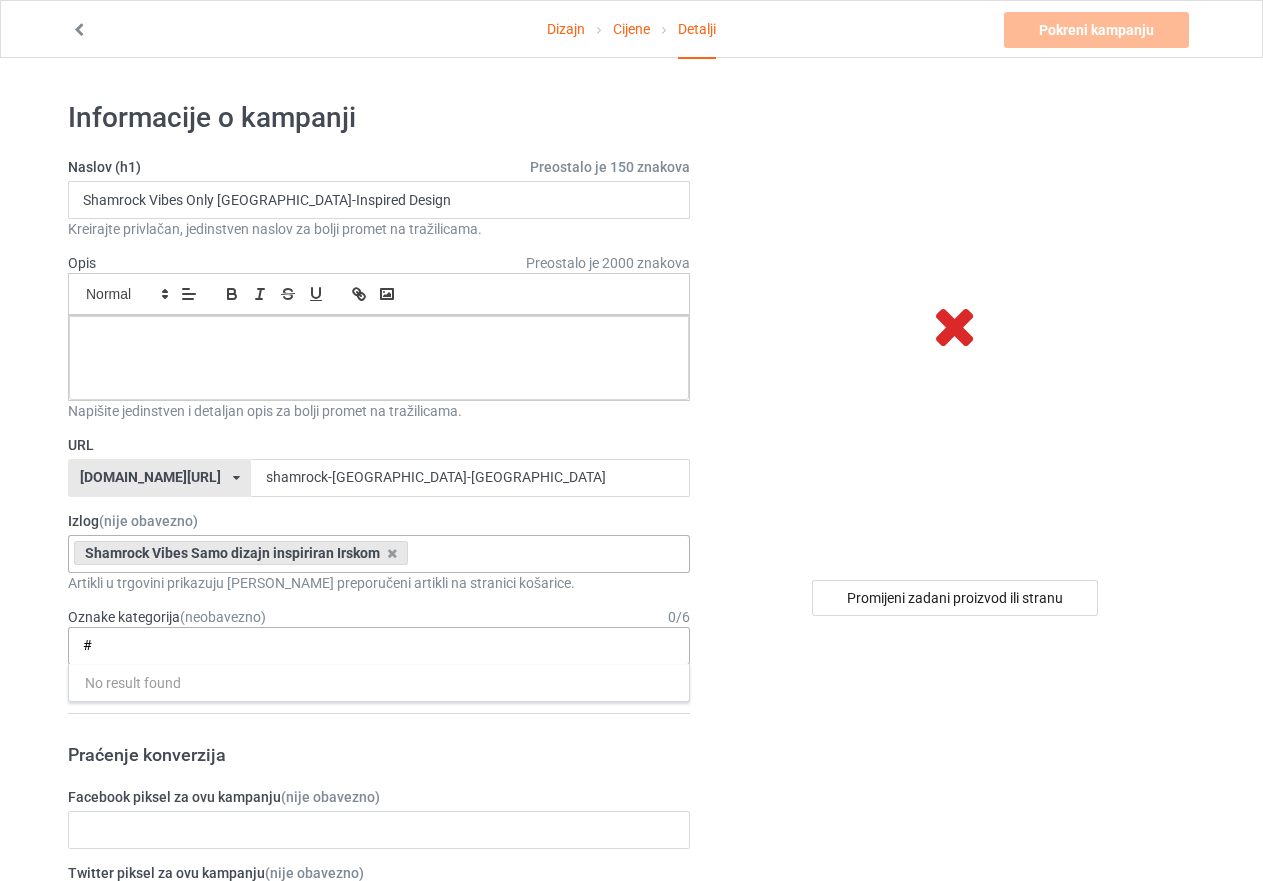 scroll, scrollTop: 0, scrollLeft: 0, axis: both 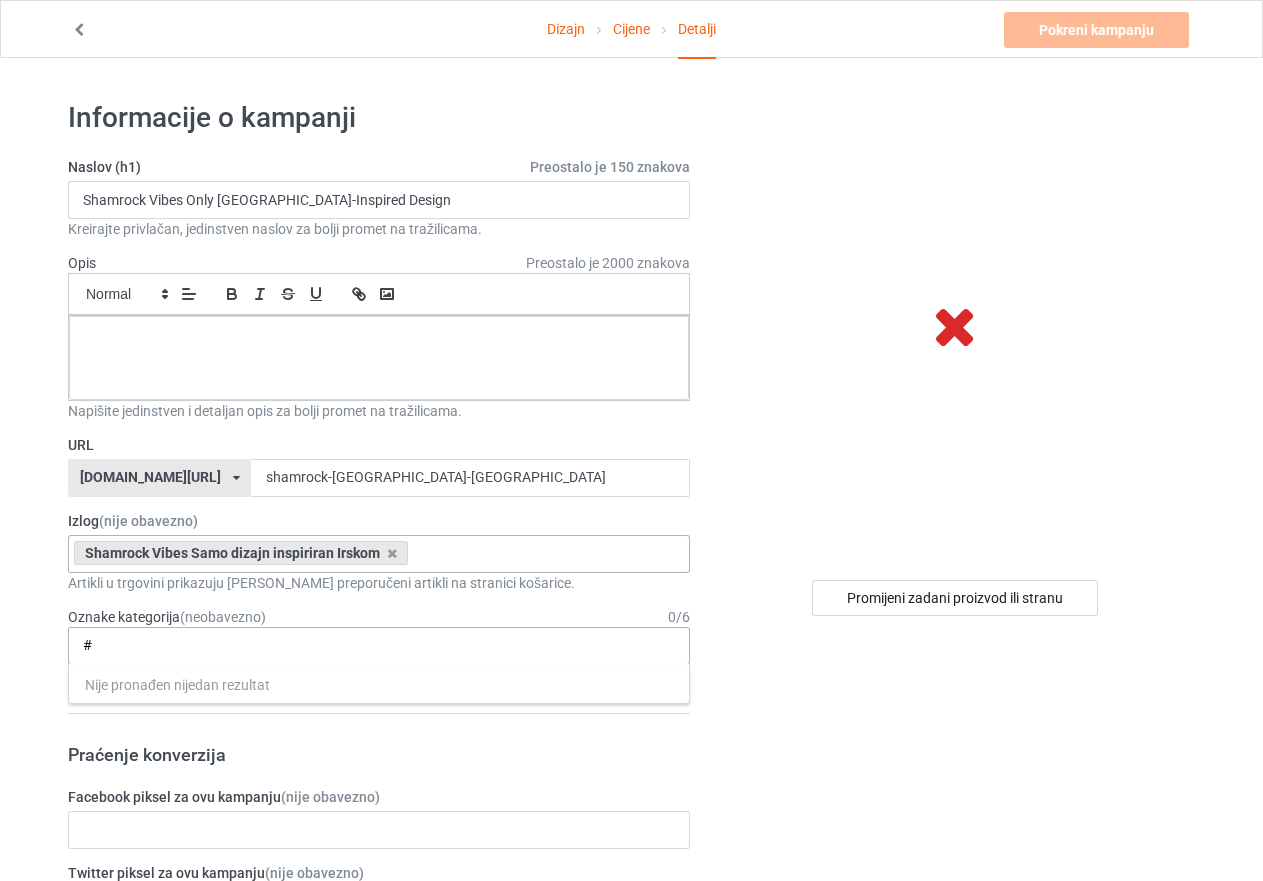 click on "#" at bounding box center [98, 645] 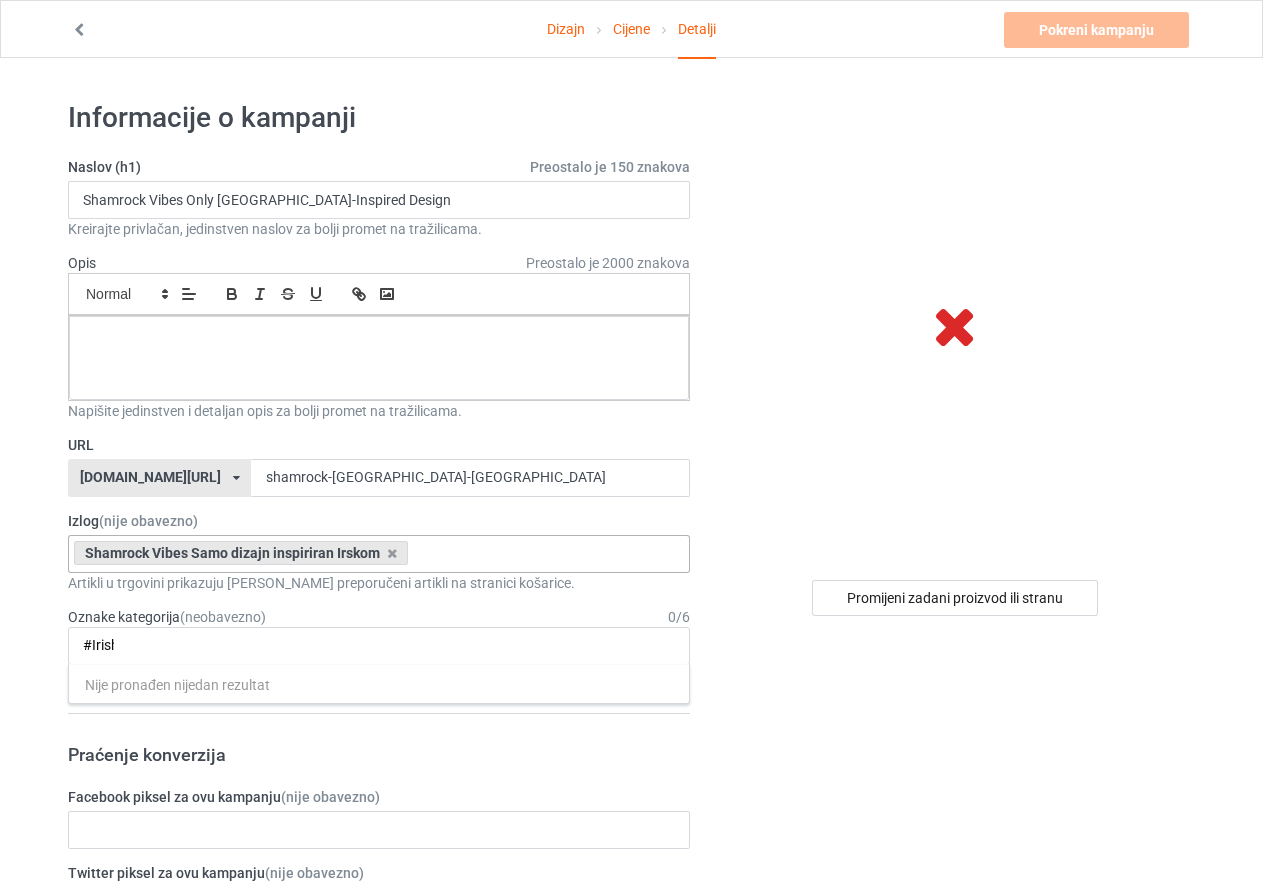 scroll, scrollTop: 0, scrollLeft: 112, axis: horizontal 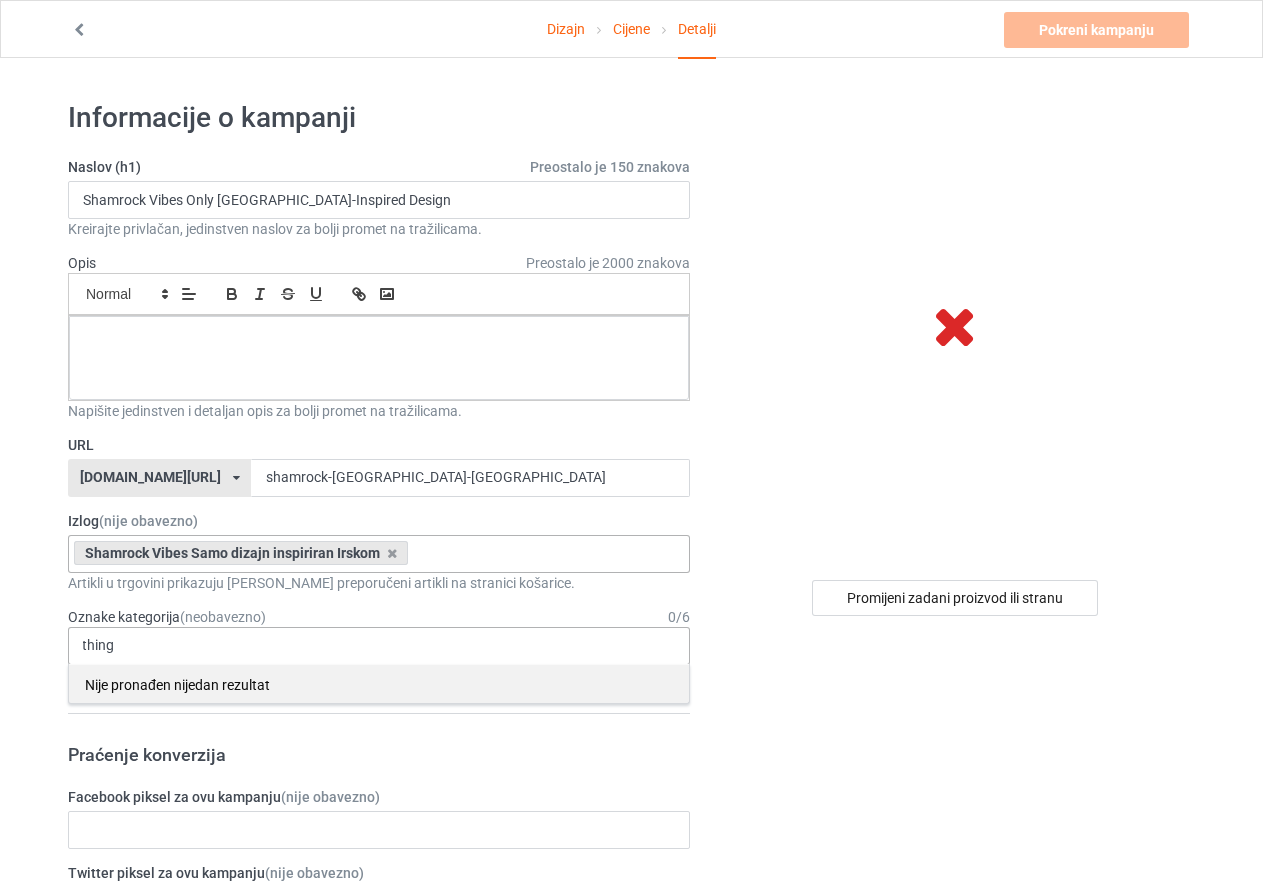 click on "Nije pronađen nijedan rezultat" at bounding box center [177, 685] 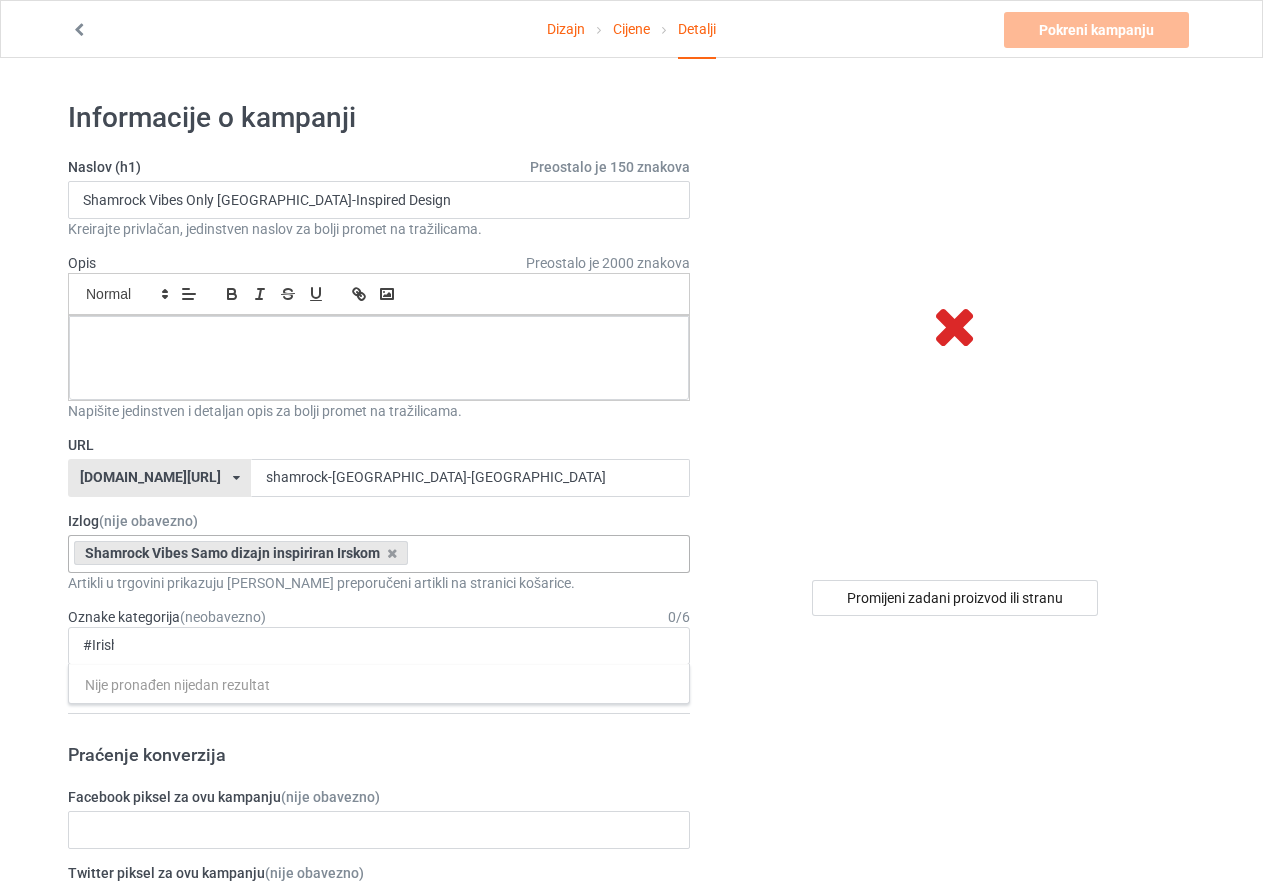 drag, startPoint x: 128, startPoint y: 642, endPoint x: 61, endPoint y: 642, distance: 67 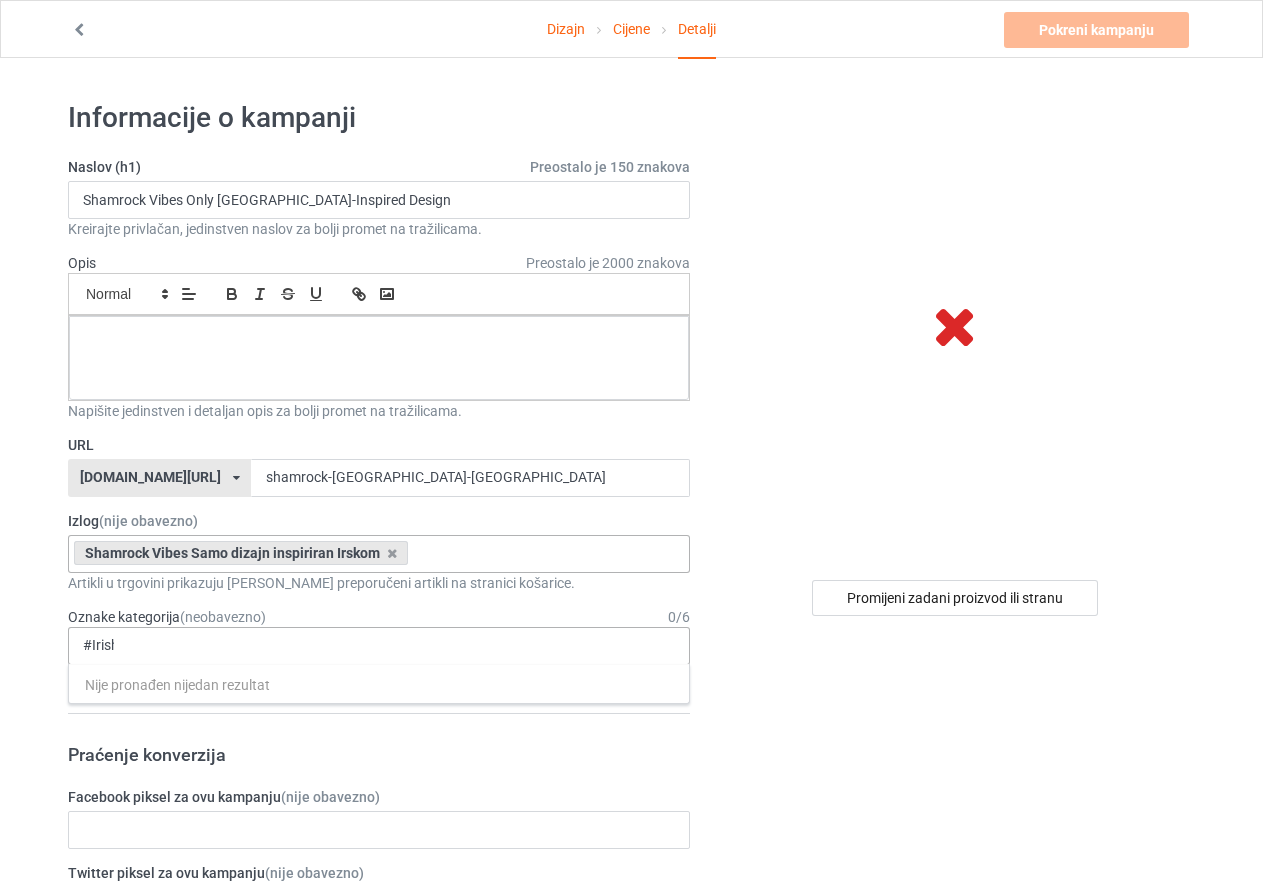 click on "#Irish heritage clothing Nije pronađen nijedan rezultat 1 1 Month 1-12 Months 1-19 10 10 Month 100 10K Run 11 11 Month 12 12 Month 13 14 15 15K Run 16 17 18 19 1920s 1930s 1940s 1950s 1960s 1970s 1980s 1990s 2 2 Month 20 20-39 2000s 2010s 21 22 23 24 25 26 27 28 29 3 3 Month 3-Pointer 30 31 32 33 34 35 36 37 38 39 4 4 Month 40 40-59 41 42 43 44 45 46 47 48 49 5 5 Month 50 51 52 53 54 55 56 57 58 59 5K Run 6 6 Month 60 60-79 61 62 63 64 65 66 67 68 69 7 7 Month 70 71 72 73 74 75 76 77 78 79 8 8 Month 80 80-100 81 82 83 84 85 86 87 88 89 9 9 & 11 9 Month 90 91 92 93 94 95 96 97 98 99 A to Z City ADD [MEDICAL_DATA] AIDS ALS ATV Racing Aardvarks Accordion Accountant Accounting Accounting & Finance Acrobatic Gymnastics Acrobatics Action & Adventure Action Figures Activism Actor Actress Adrenal Adventure Game Advertising Aerobic Gymnastics Aerospace Engineer [GEOGRAPHIC_DATA] [GEOGRAPHIC_DATA] [DEMOGRAPHIC_DATA] Afro Age Age Groups Agricultural Engineer Air Force Air Racing Air Sports Aircraft Airline Airplane [US_STATE] [US_STATE] [GEOGRAPHIC_DATA]" at bounding box center [379, 646] 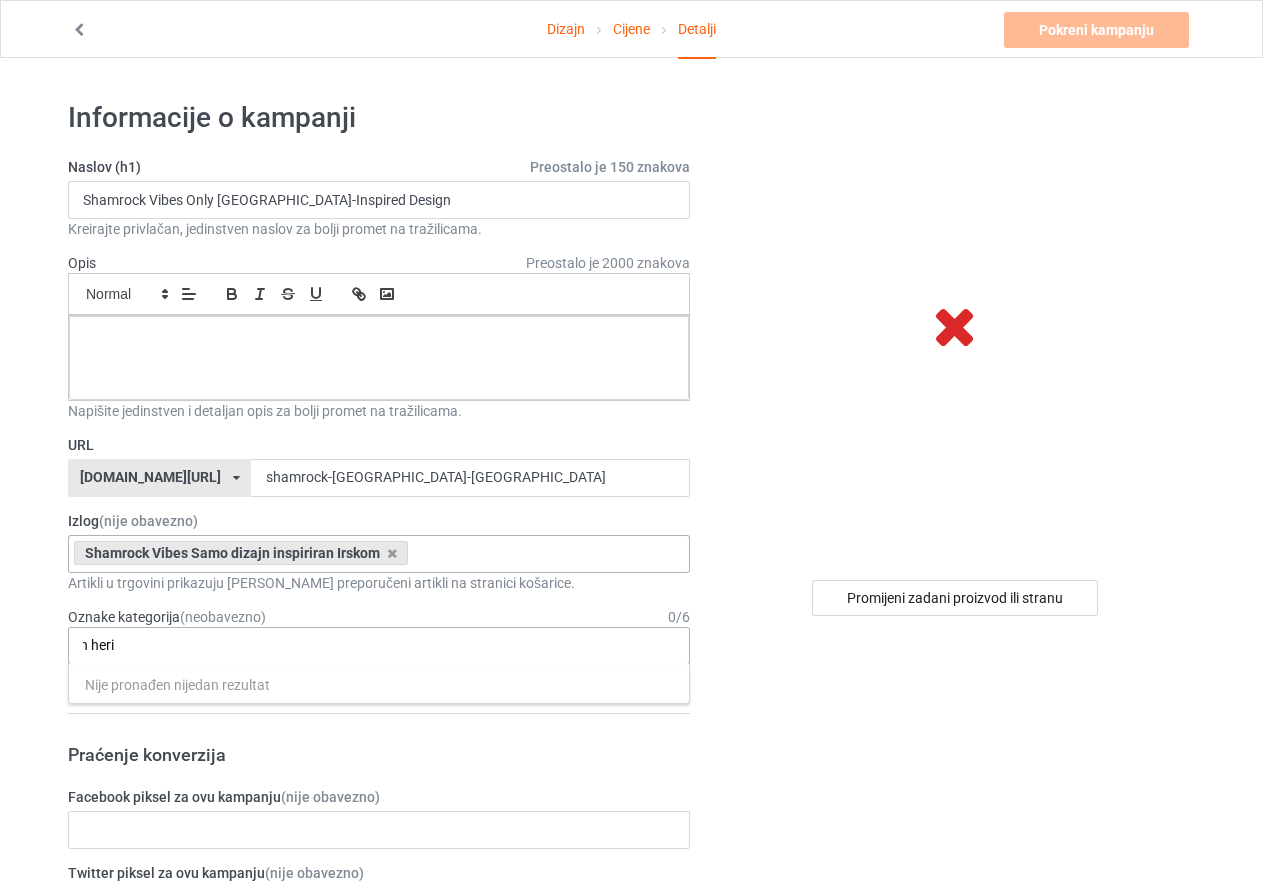 scroll, scrollTop: 0, scrollLeft: 28, axis: horizontal 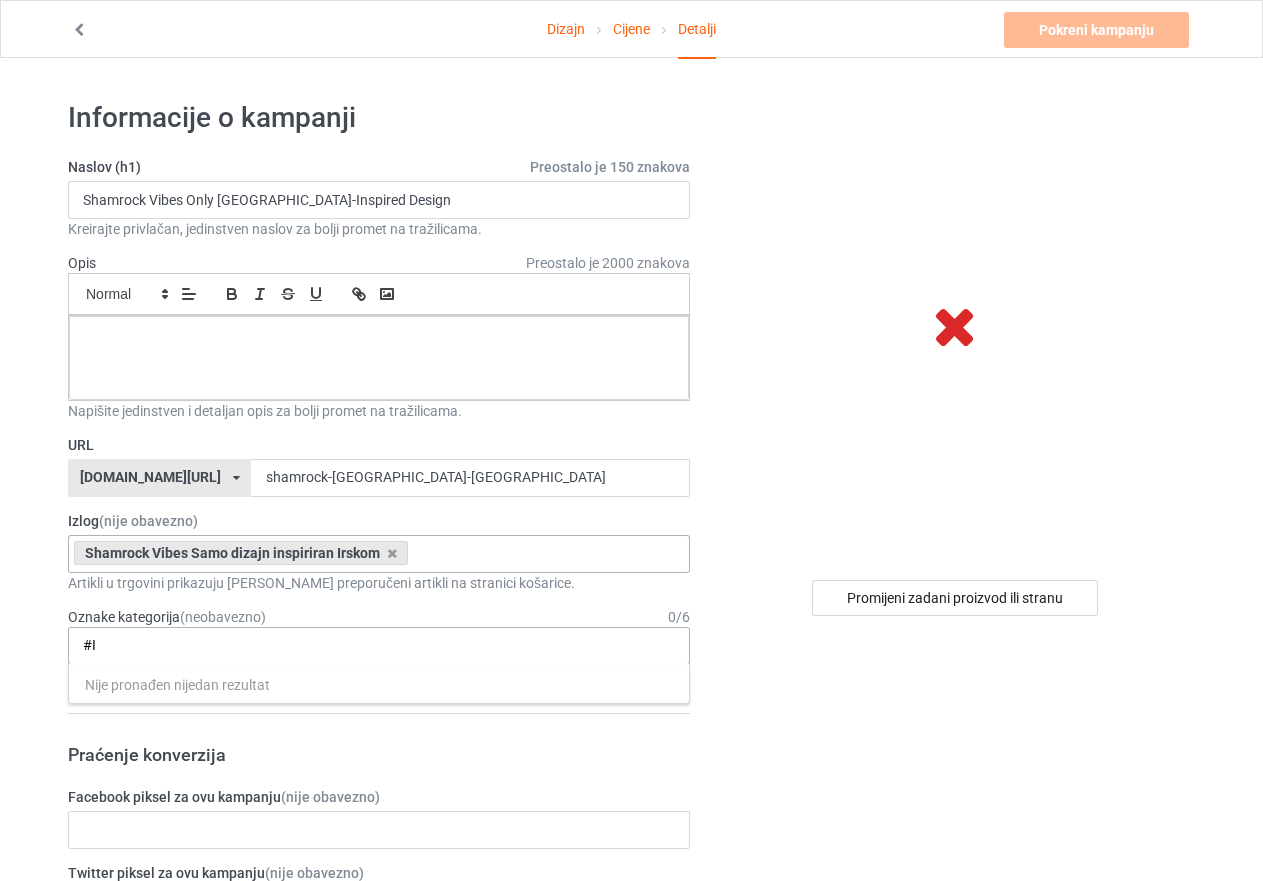 type on "#" 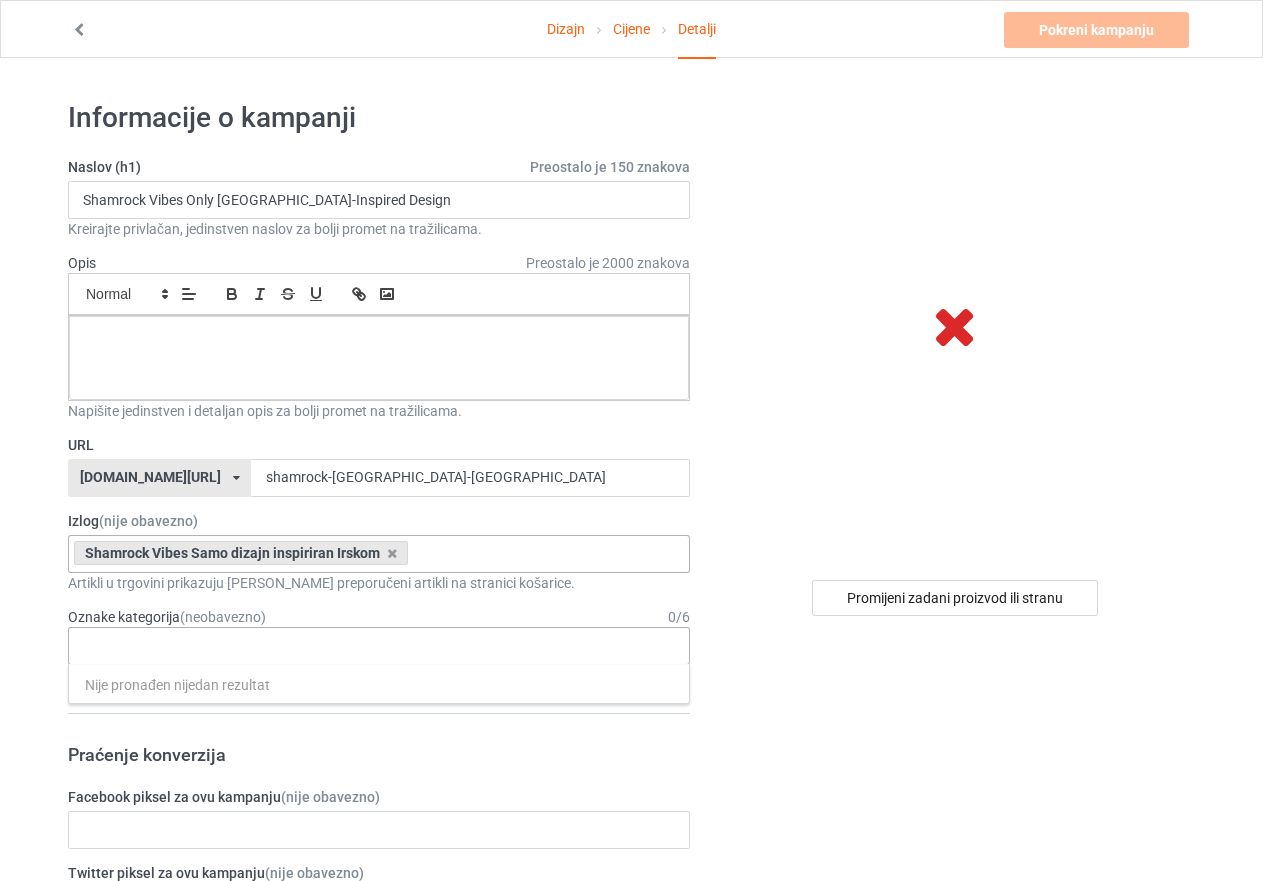 scroll, scrollTop: 0, scrollLeft: 0, axis: both 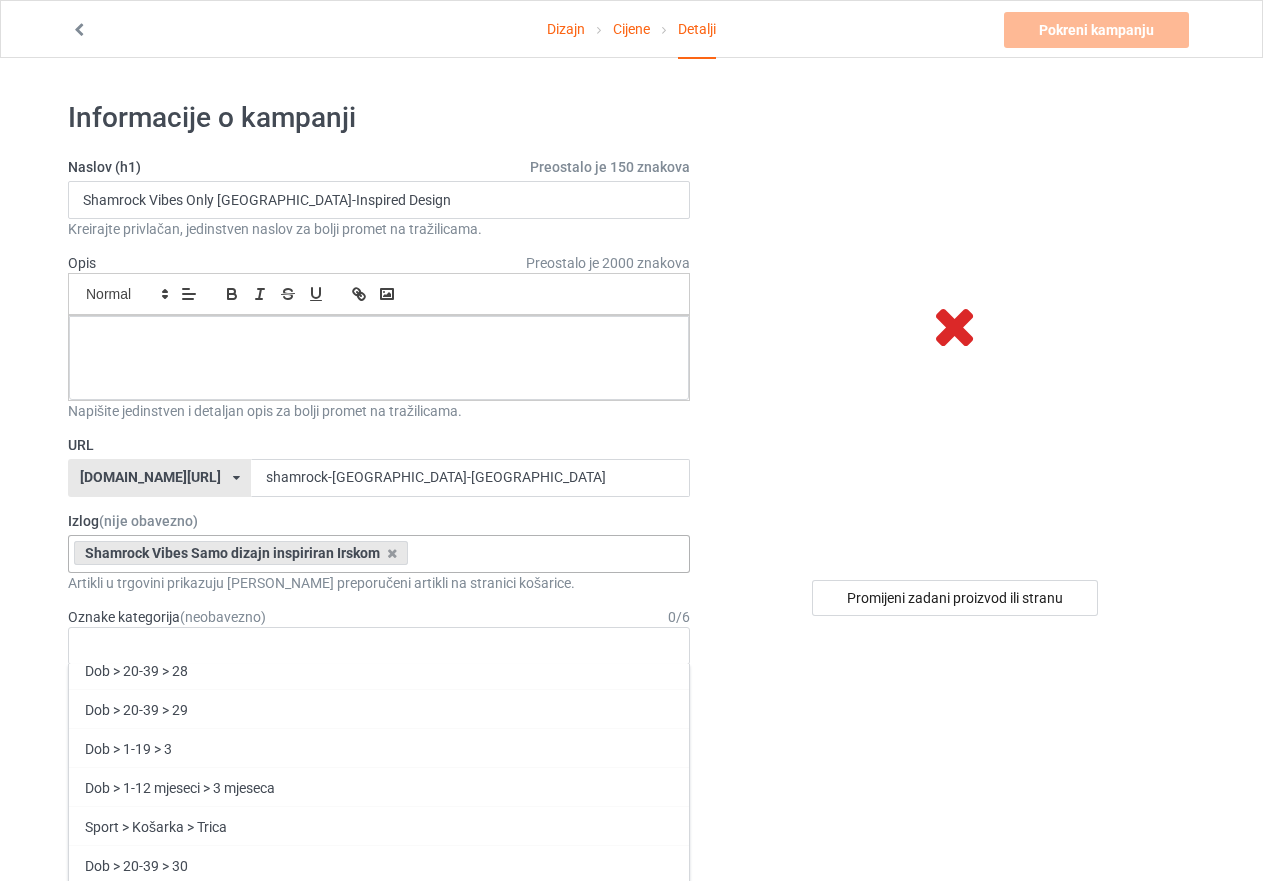 click on "Promijeni zadani proizvod ili stranu" at bounding box center (956, 1155) 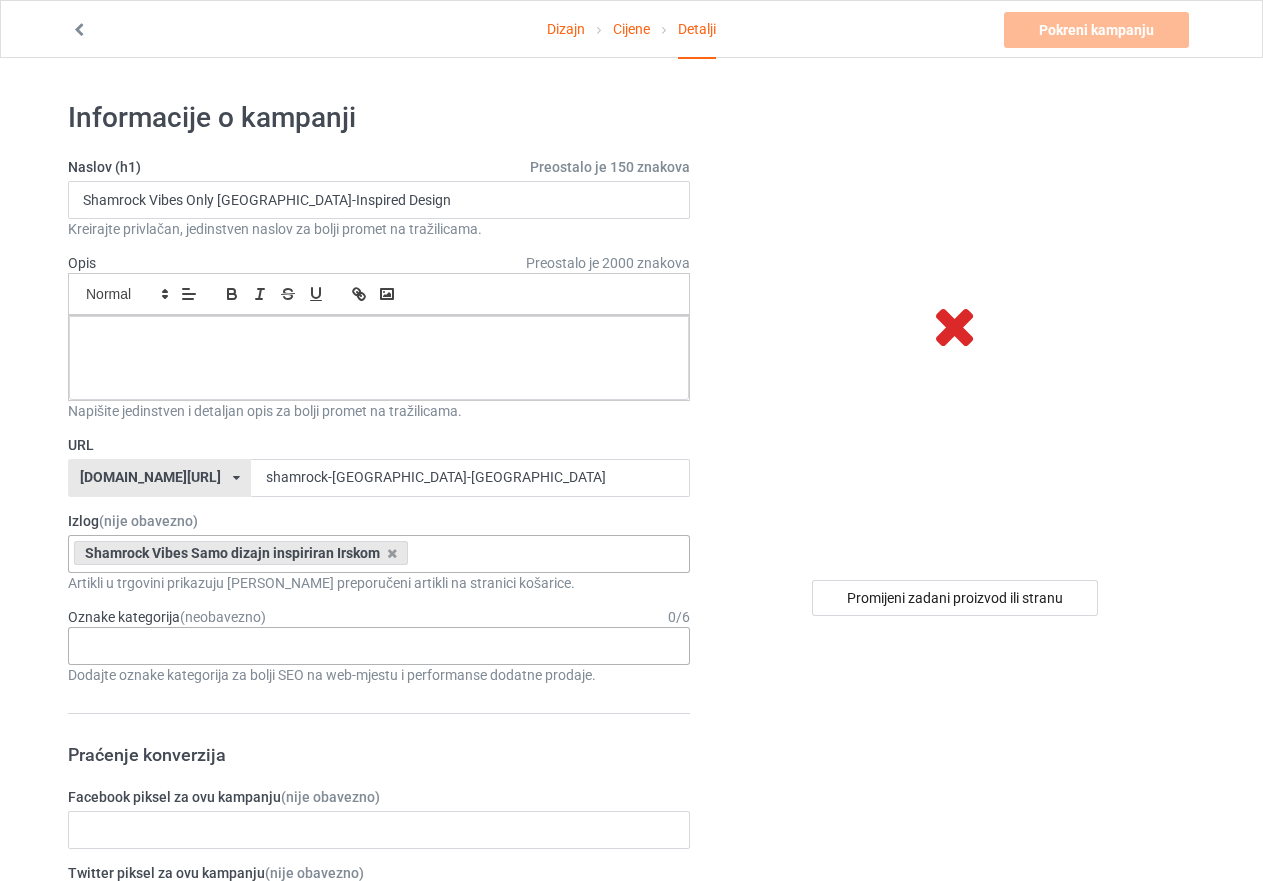 click at bounding box center [95, 637] 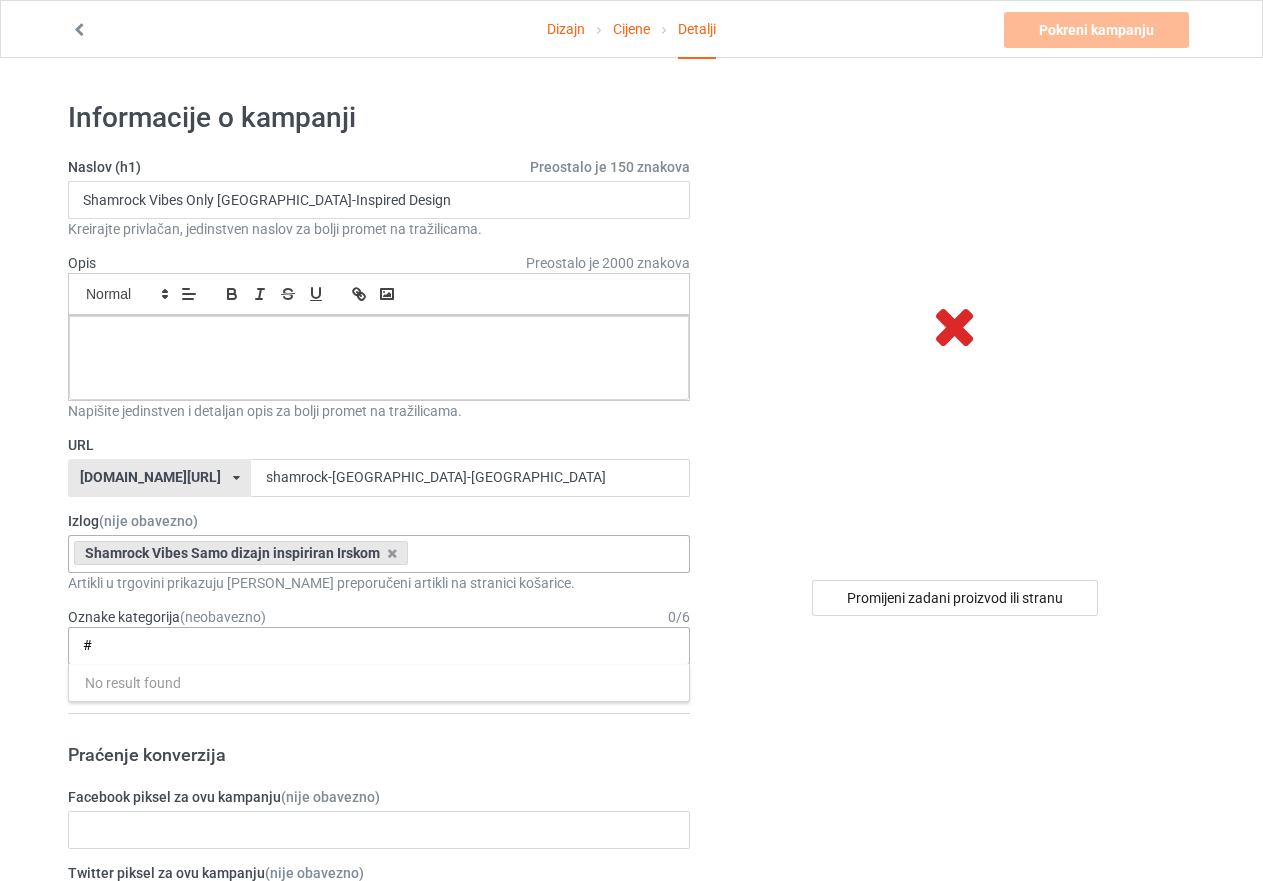scroll, scrollTop: 0, scrollLeft: 0, axis: both 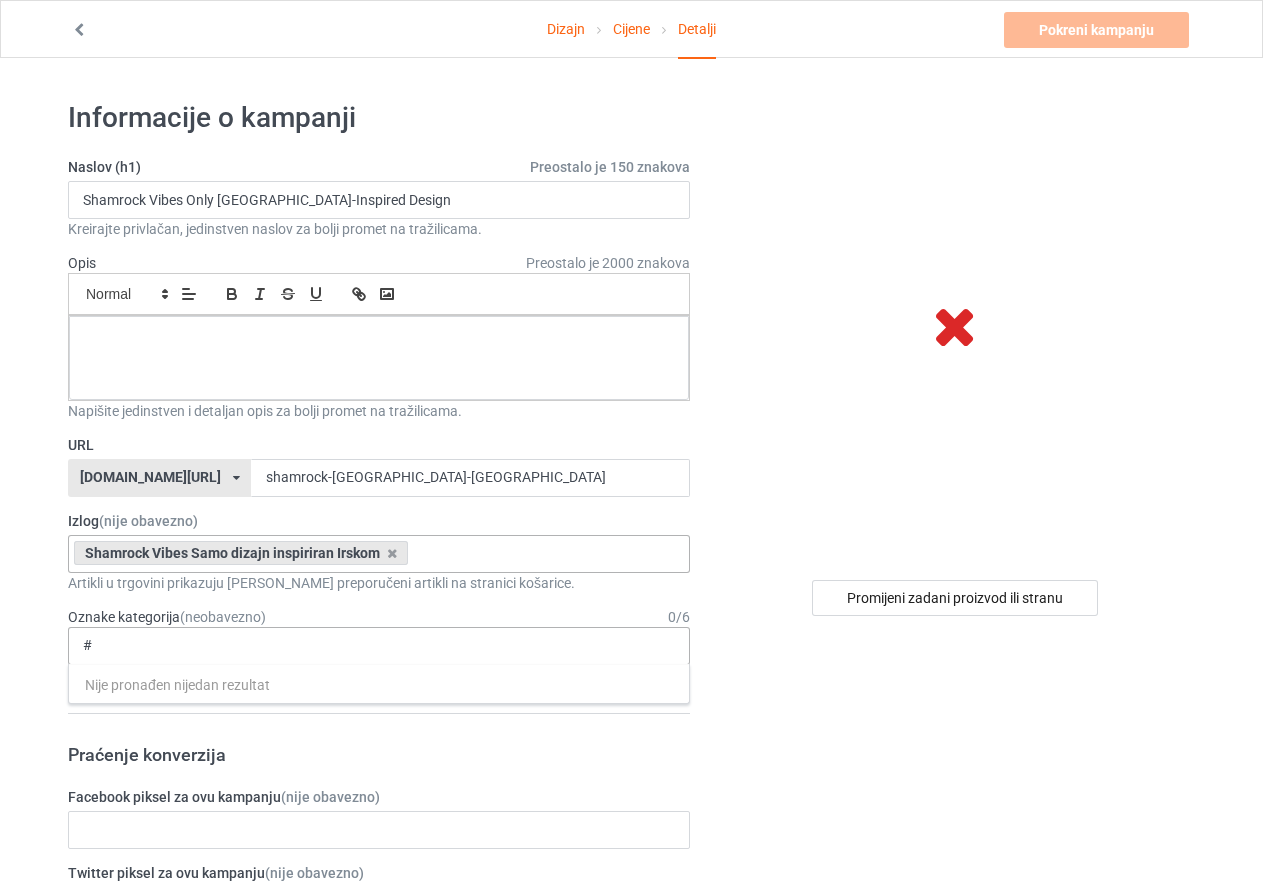 click on "# Nije pronađen nijedan rezultat 1 1 Month 1-12 Months 1-19 10 10 Month 100 10K Run 11 11 Month 12 12 Month 13 14 15 15K Run 16 17 18 19 1920s 1930s 1940s 1950s 1960s 1970s 1980s 1990s 2 2 Month 20 20-39 2000s 2010s 21 22 23 24 25 26 27 28 29 3 3 Month 3-Pointer 30 31 32 33 34 35 36 37 38 39 4 4 Month 40 40-59 41 42 43 44 45 46 47 48 49 5 5 Month 50 51 52 53 54 55 56 57 58 59 5K Run 6 6 Month 60 60-79 61 62 63 64 65 66 67 68 69 7 7 Month 70 71 72 73 74 75 76 77 78 79 8 8 Month 80 80-100 81 82 83 84 85 86 87 88 89 9 9 & 11 9 Month 90 91 92 93 94 95 96 97 98 99 A to Z City ADD [MEDICAL_DATA] AIDS ALS ATV Racing Aardvarks Accordion Accountant Accounting Accounting & Finance Acrobatic Gymnastics Acrobatics Action & Adventure Action Figures Activism Actor Actress Adrenal Adventure Game Advertising Aerobic Gymnastics Aerospace Engineer [GEOGRAPHIC_DATA] Africa [DEMOGRAPHIC_DATA] Afro Age Age Groups Agricultural Engineer Air Force Air Racing Air Sports Aircraft Airline Airplane [US_STATE] [US_STATE] [GEOGRAPHIC_DATA] [GEOGRAPHIC_DATA] Alchemy Ants" at bounding box center (379, 646) 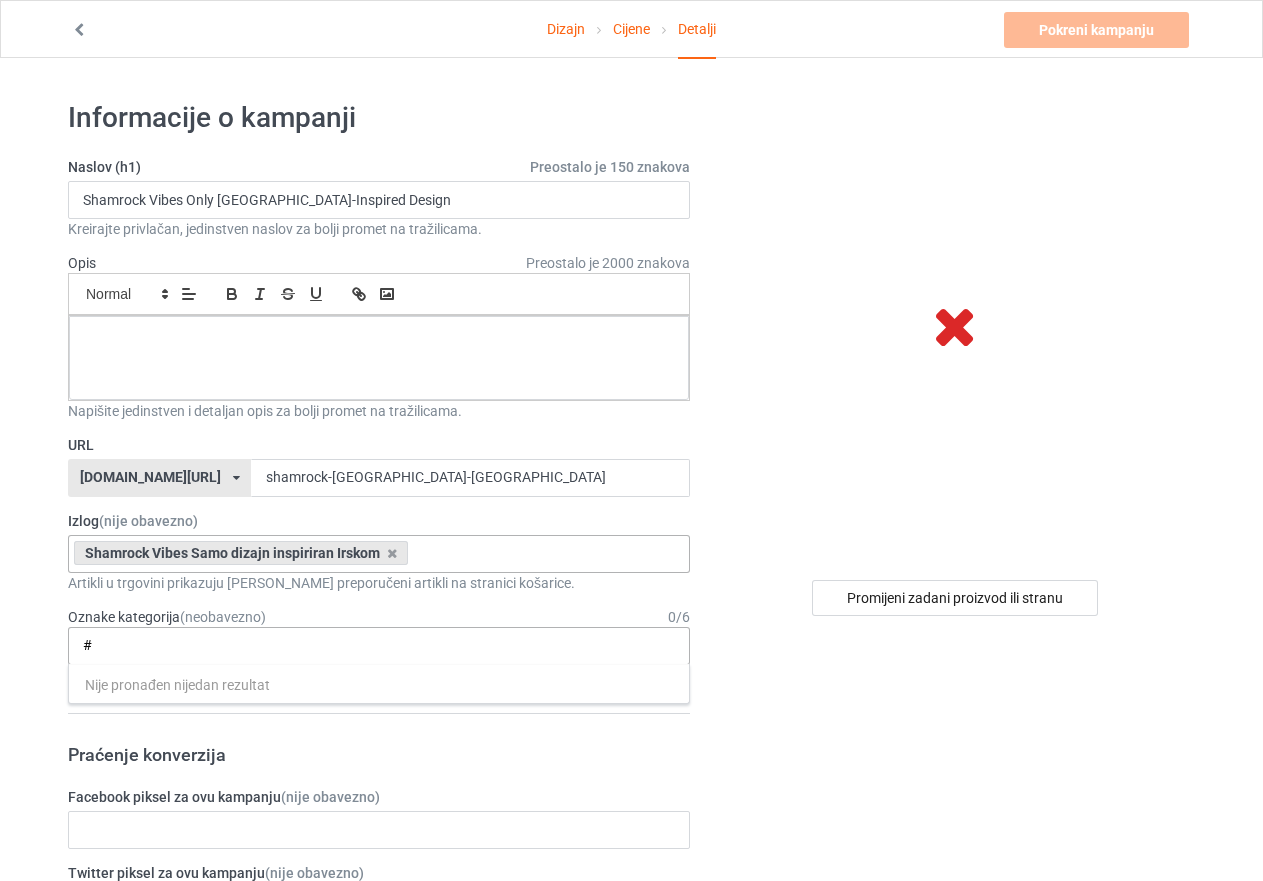drag, startPoint x: 165, startPoint y: 646, endPoint x: 95, endPoint y: 644, distance: 70.028564 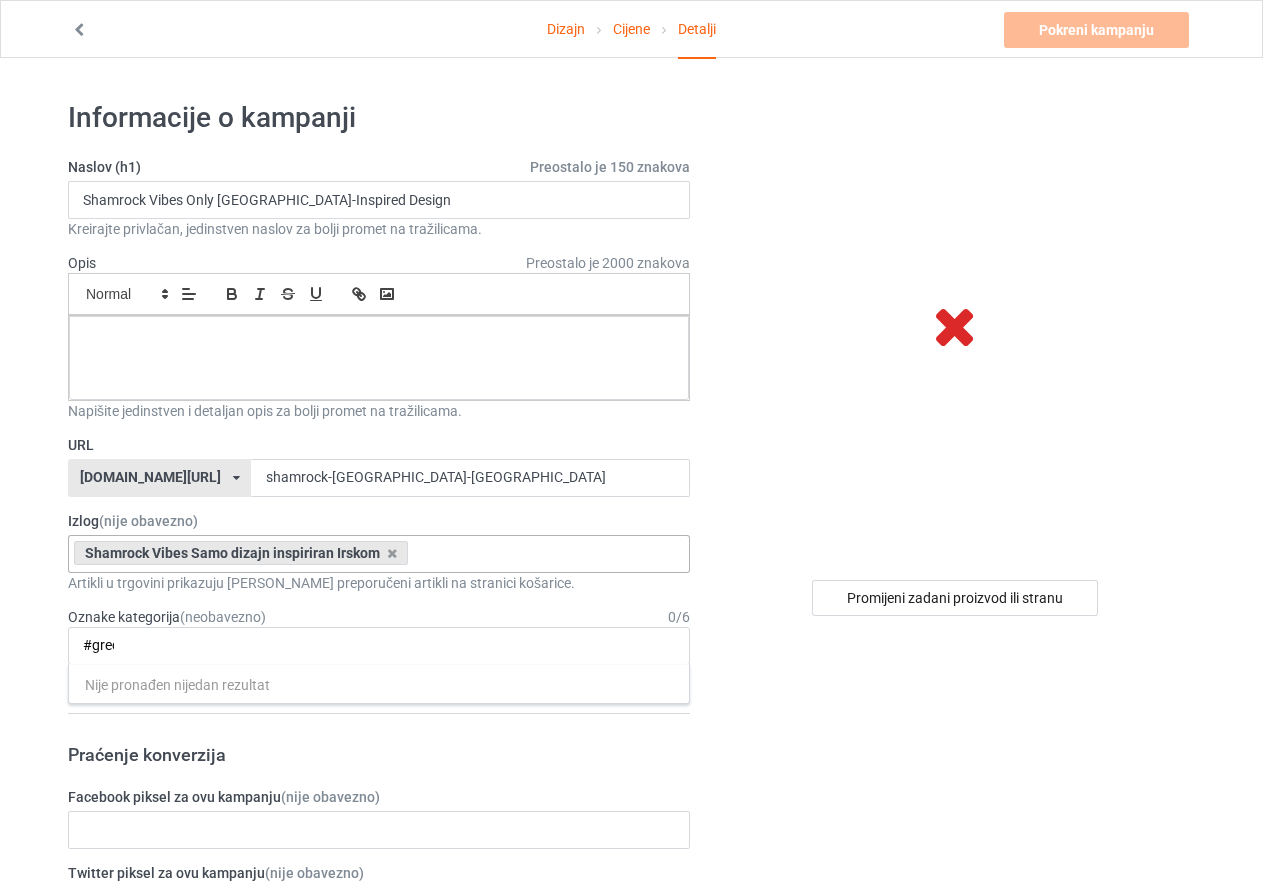 scroll, scrollTop: 0, scrollLeft: 74, axis: horizontal 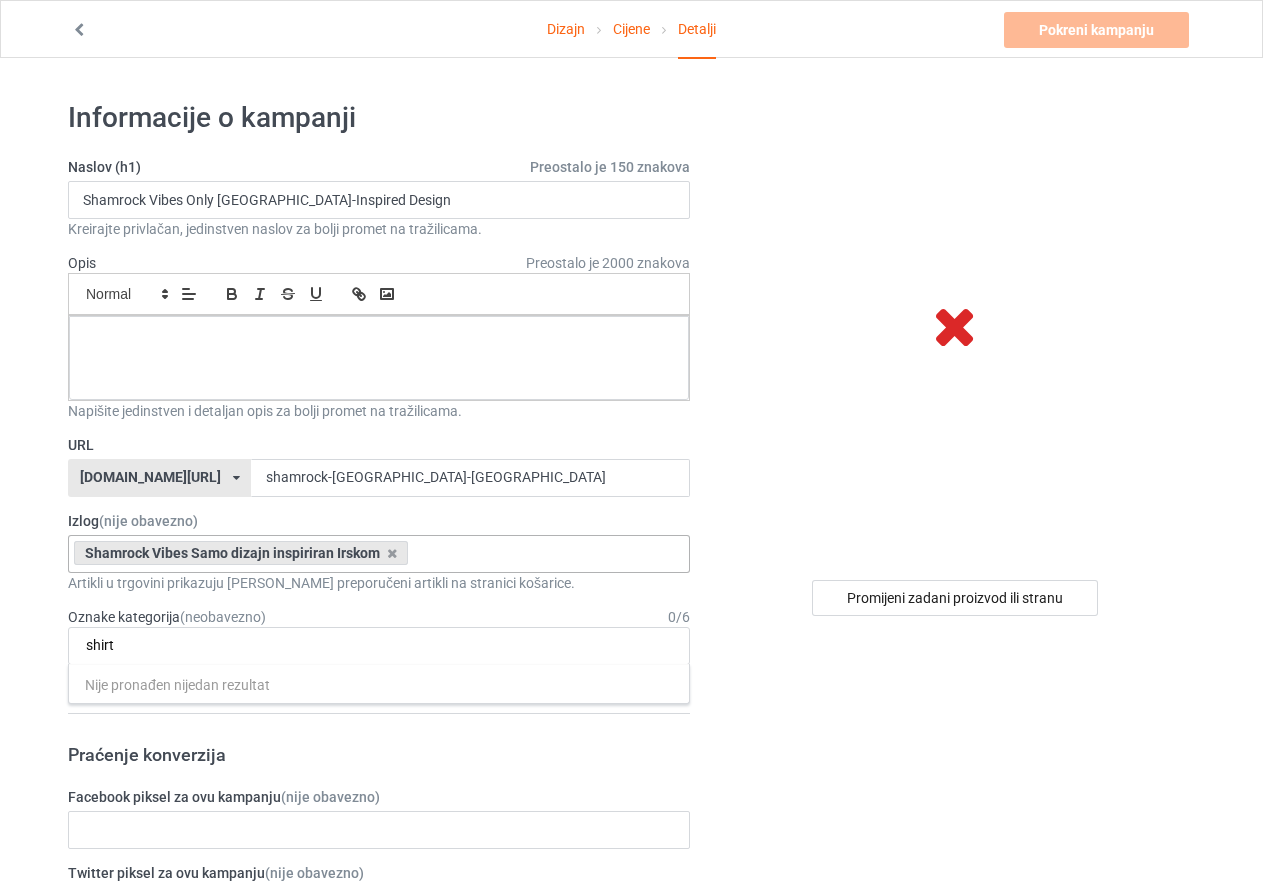 type on "#green Irish shirt" 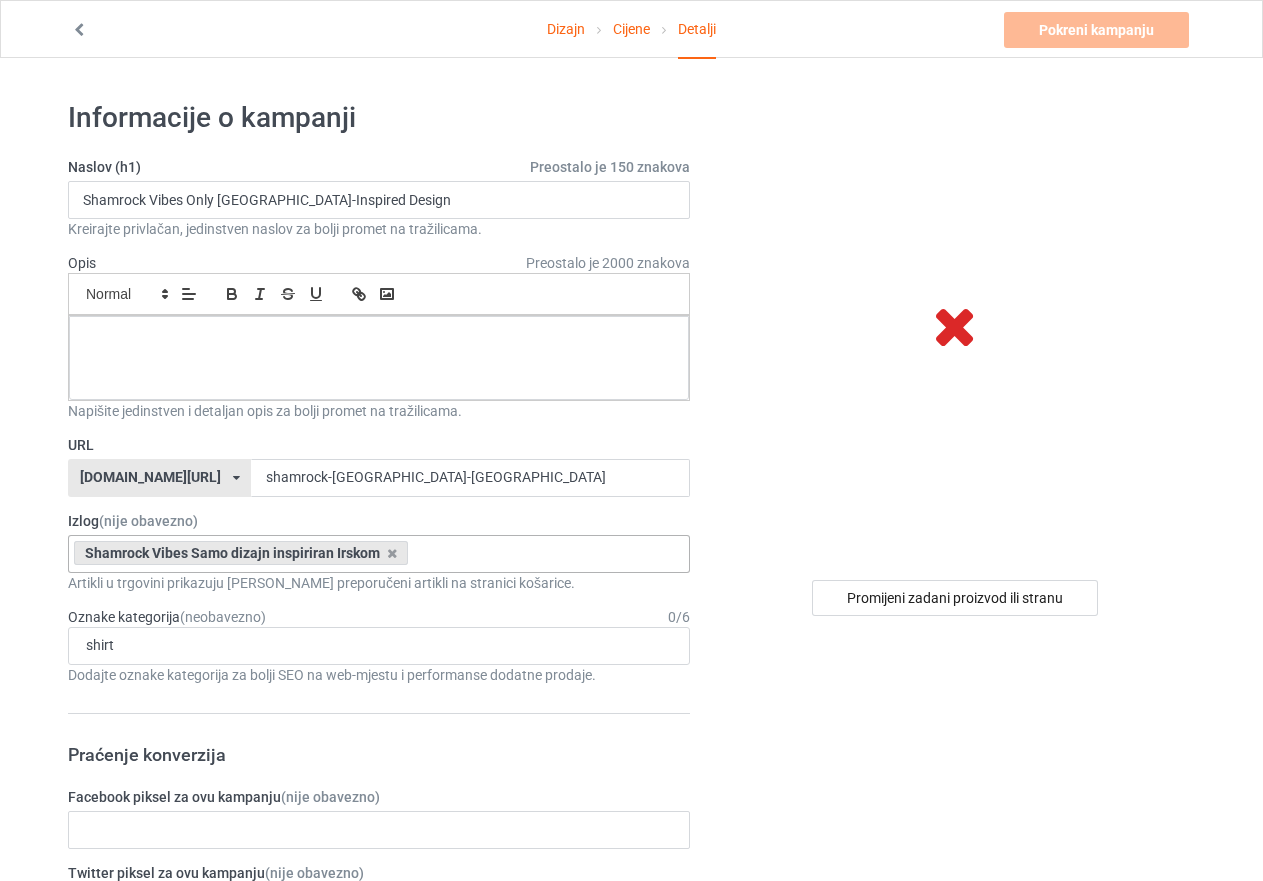 scroll, scrollTop: 0, scrollLeft: 0, axis: both 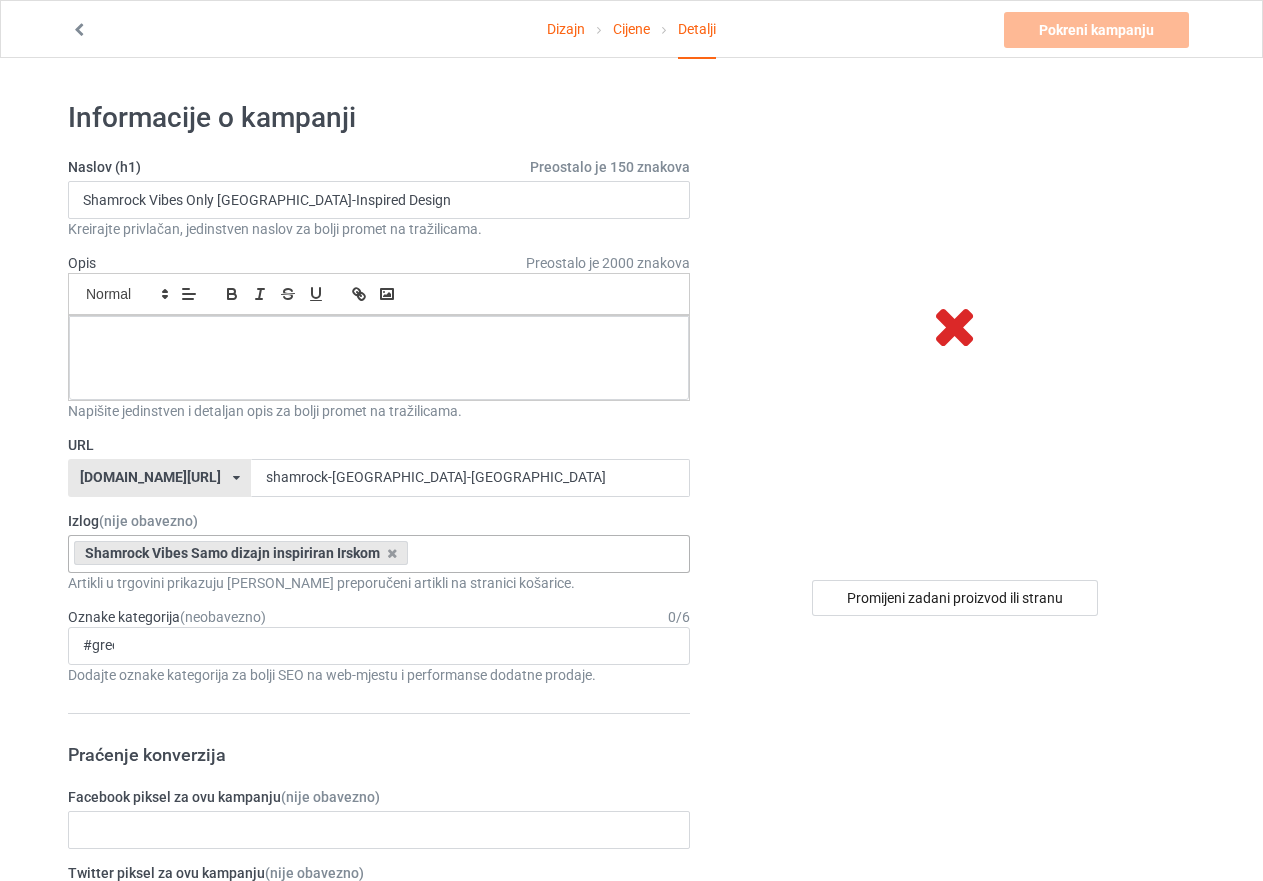 click on "Naslov (h1) Preostalo je 150    znakova Shamrock Vibes Only Ireland-Inspired Design Kreirajte privlačan, jedinstven naslov za bolji promet na tražilicama. Opis Preostalo je 2000    znakova       Mali Normalan Veliko Veliko Ogroman                                                                                     Napišite jedinstven i detaljan opis za bolji promet na tražilicama. URL [DOMAIN_NAME][URL] [DOMAIN_NAME][URL] 587d0d41cee36fd012c64a69 shamrock-vibes-ireland Izlog  (nije obavezno) Shamrock Vibes Samo dizajn inspiriran Irskom Nije pronađen nijedan rezultat 687046f82e0e18002ef80938 Artikli u trgovini prikazuju [PERSON_NAME] preporučeni artikli na stranici košarice. Oznake kategorija  (neobavezno) 0  /  6 #green Irish shirt Nije pronađen nijedan rezultat 1 1 Month 1-12 Months 1-19 10 10 Month 100 10K Run 11 11 Month 12 12 Month 13 14 15 15K Run 16 17 18 19 1920s 1930s 1940s 1950s 1960s 1970s 1980s 1990s 2 2 Month 20 20-39 2000s 2010s 21 22 23 24 25 26 27 28 29 3 3 Month 3-Pointer 30 31 32 33 34 35 36 37 38 39 4 5" at bounding box center [379, 1125] 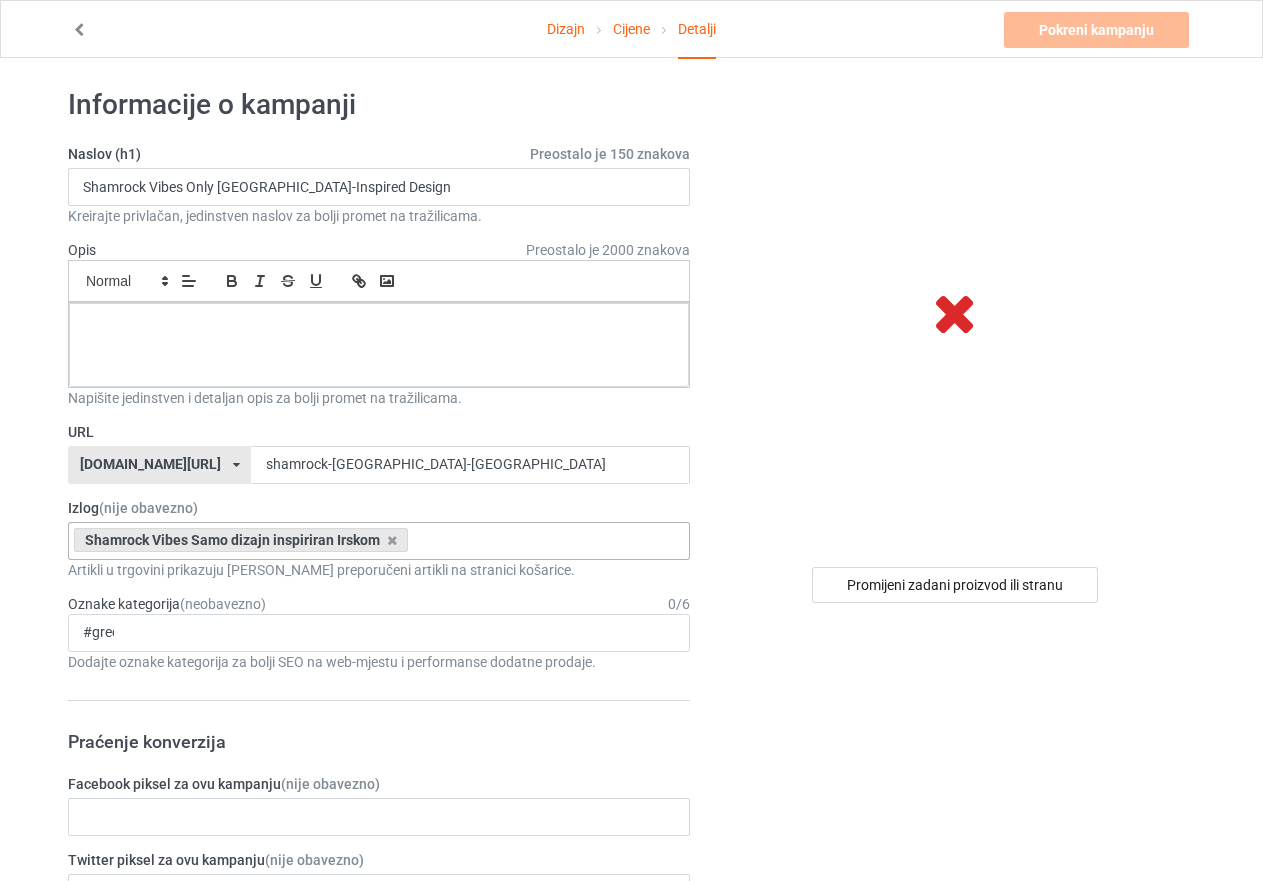 scroll, scrollTop: 0, scrollLeft: 0, axis: both 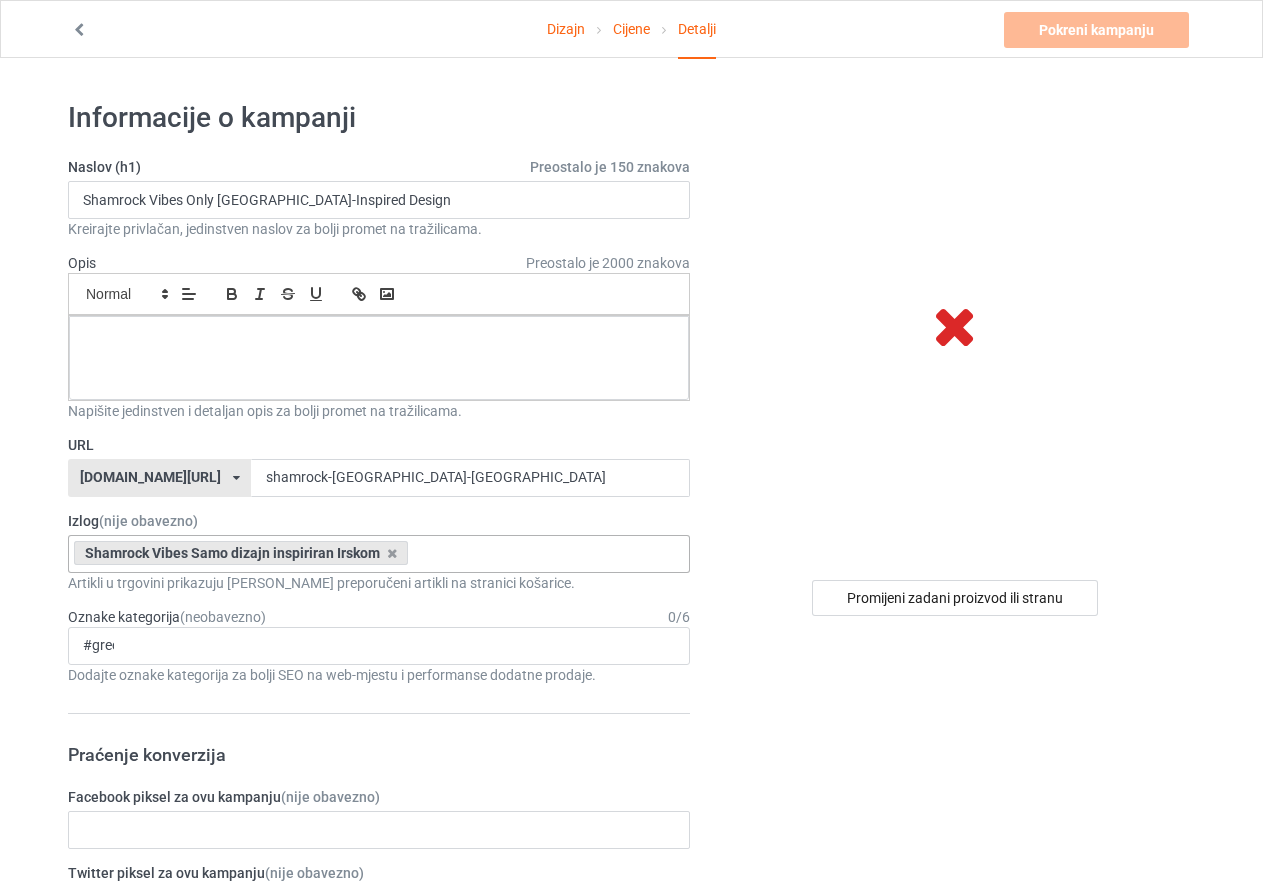 click at bounding box center [955, 325] 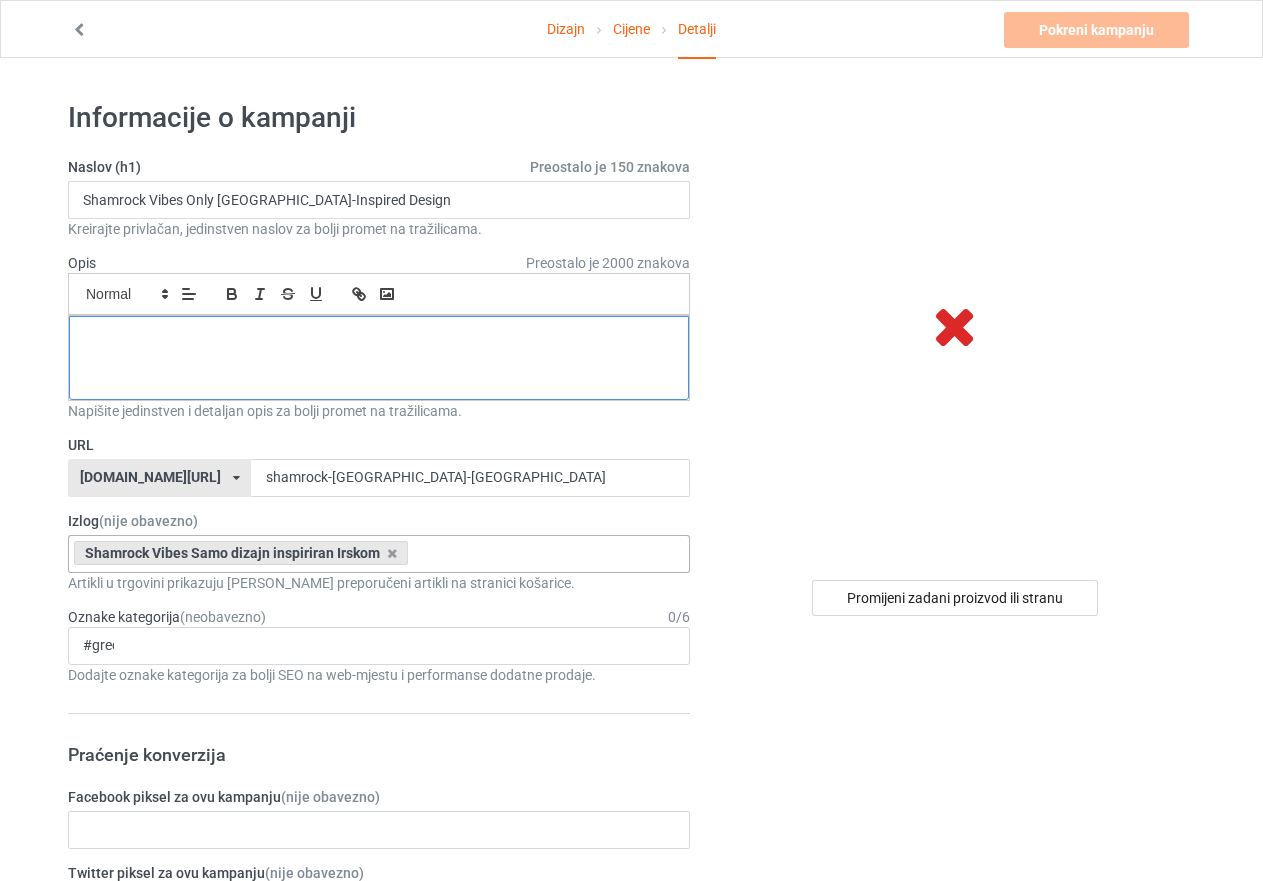 click at bounding box center [379, 338] 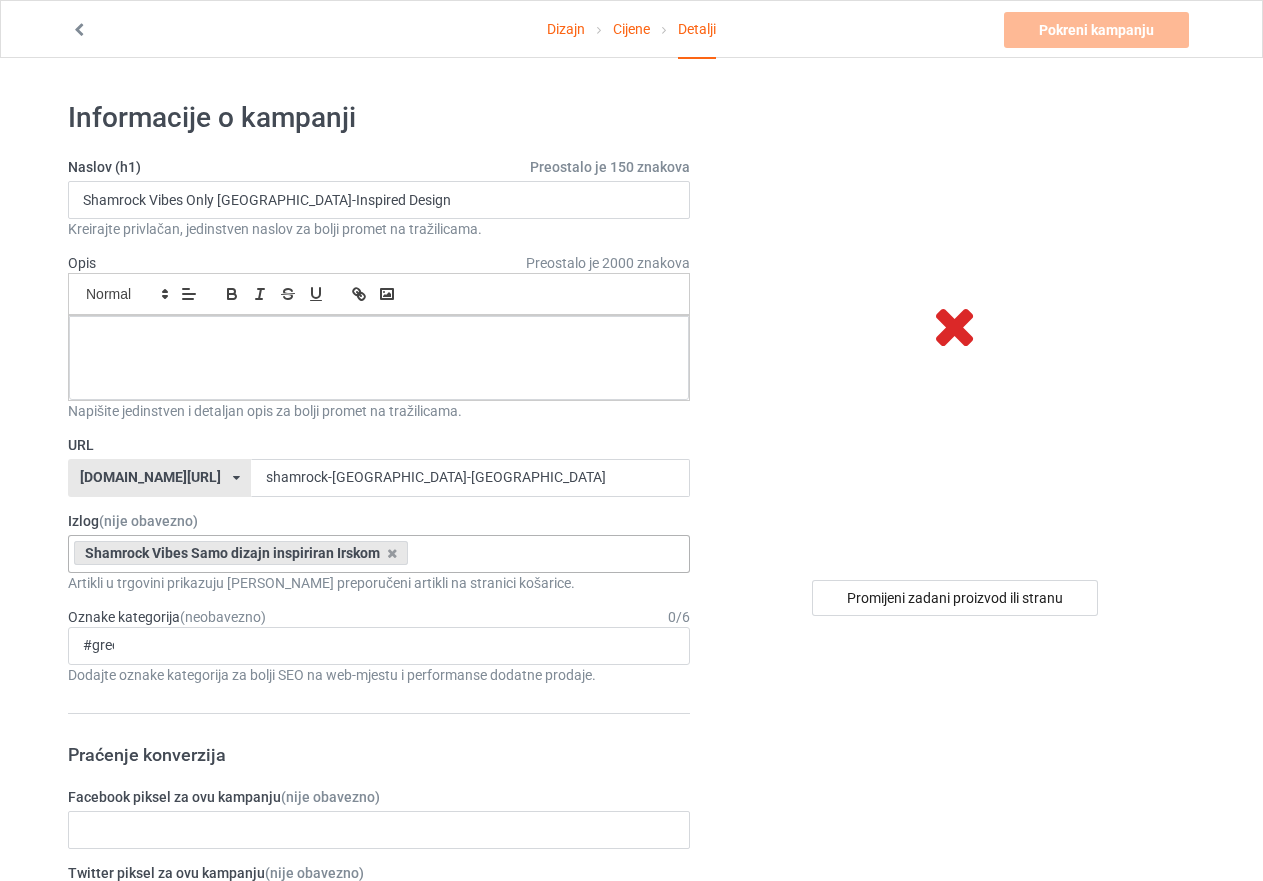 click at bounding box center [955, 325] 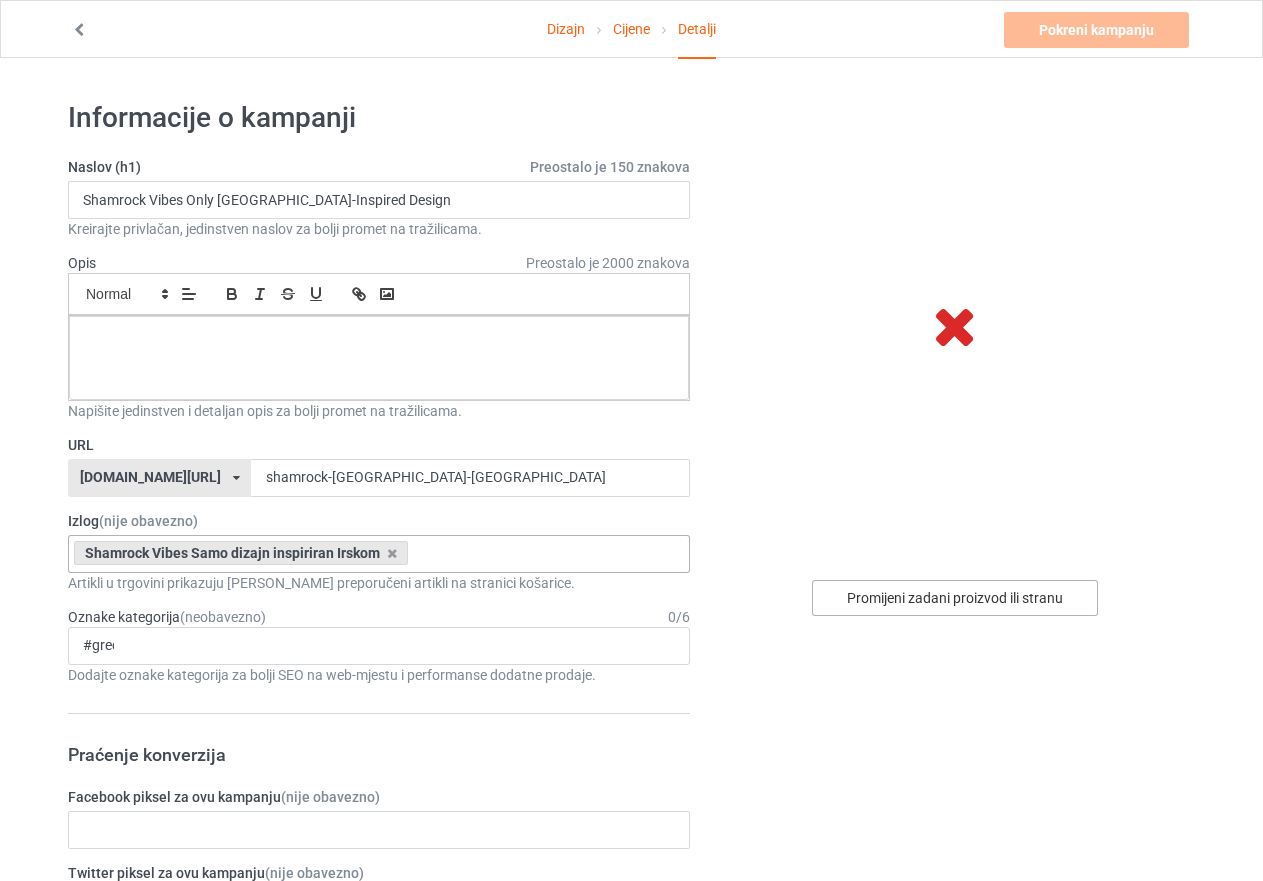 click on "Promijeni zadani proizvod ili stranu" at bounding box center [955, 598] 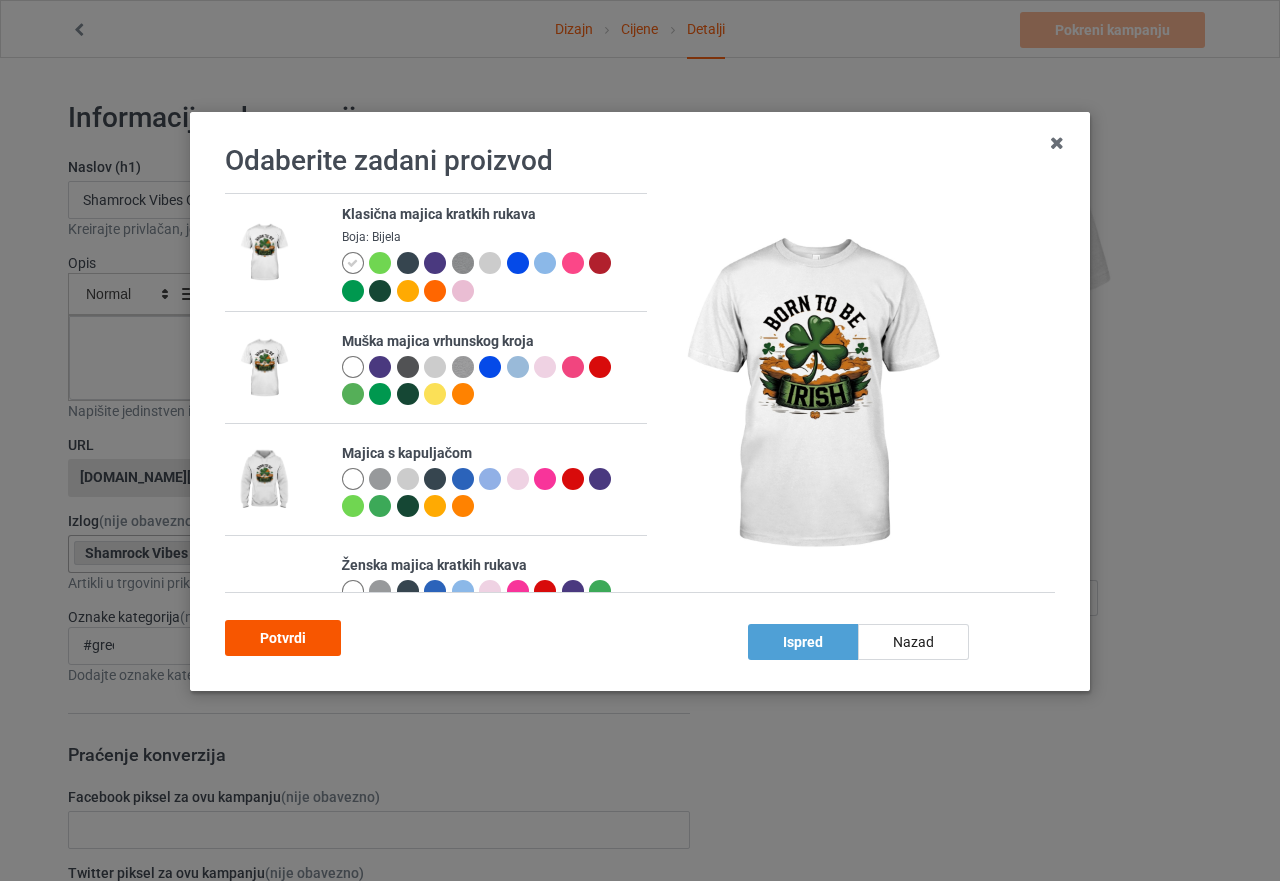 click on "Potvrdi" at bounding box center (283, 638) 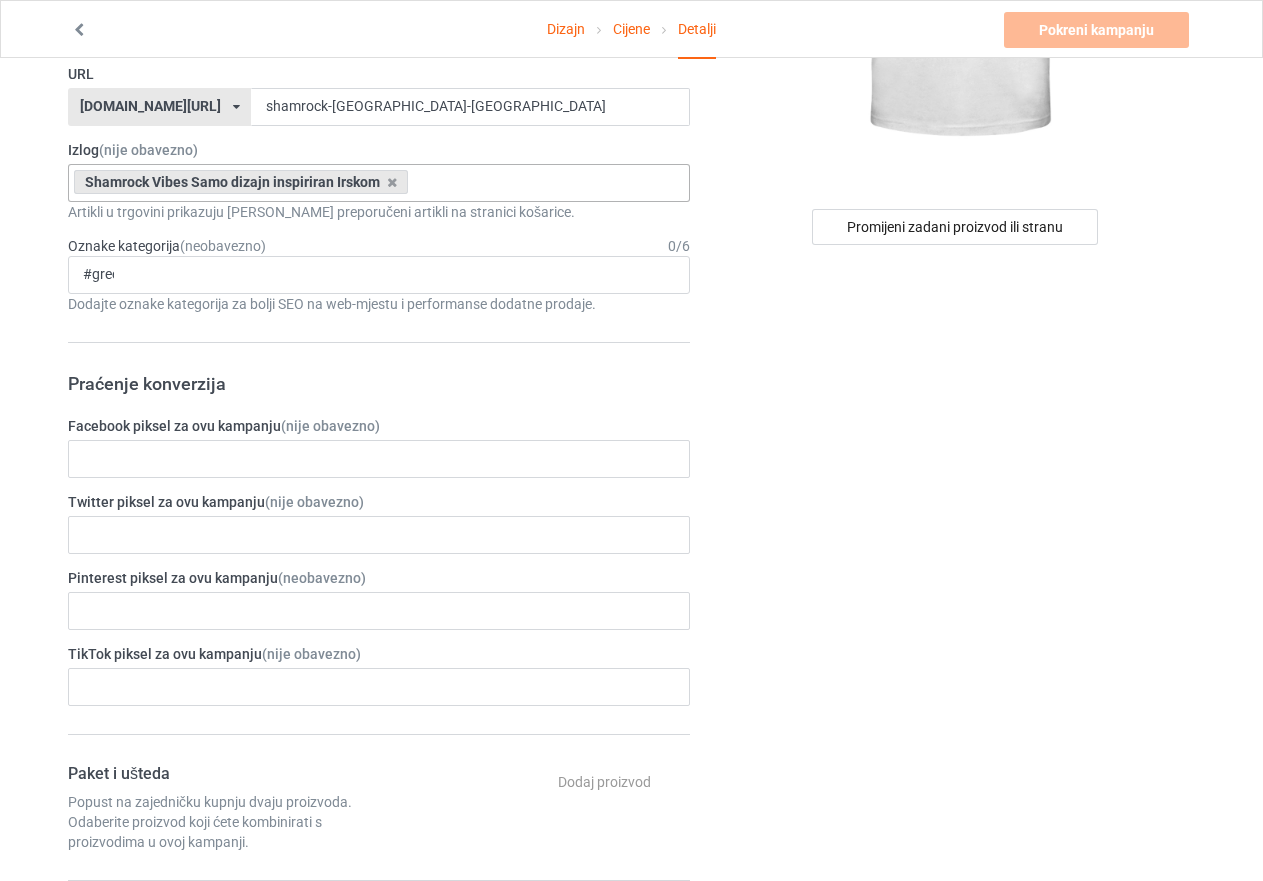 scroll, scrollTop: 0, scrollLeft: 0, axis: both 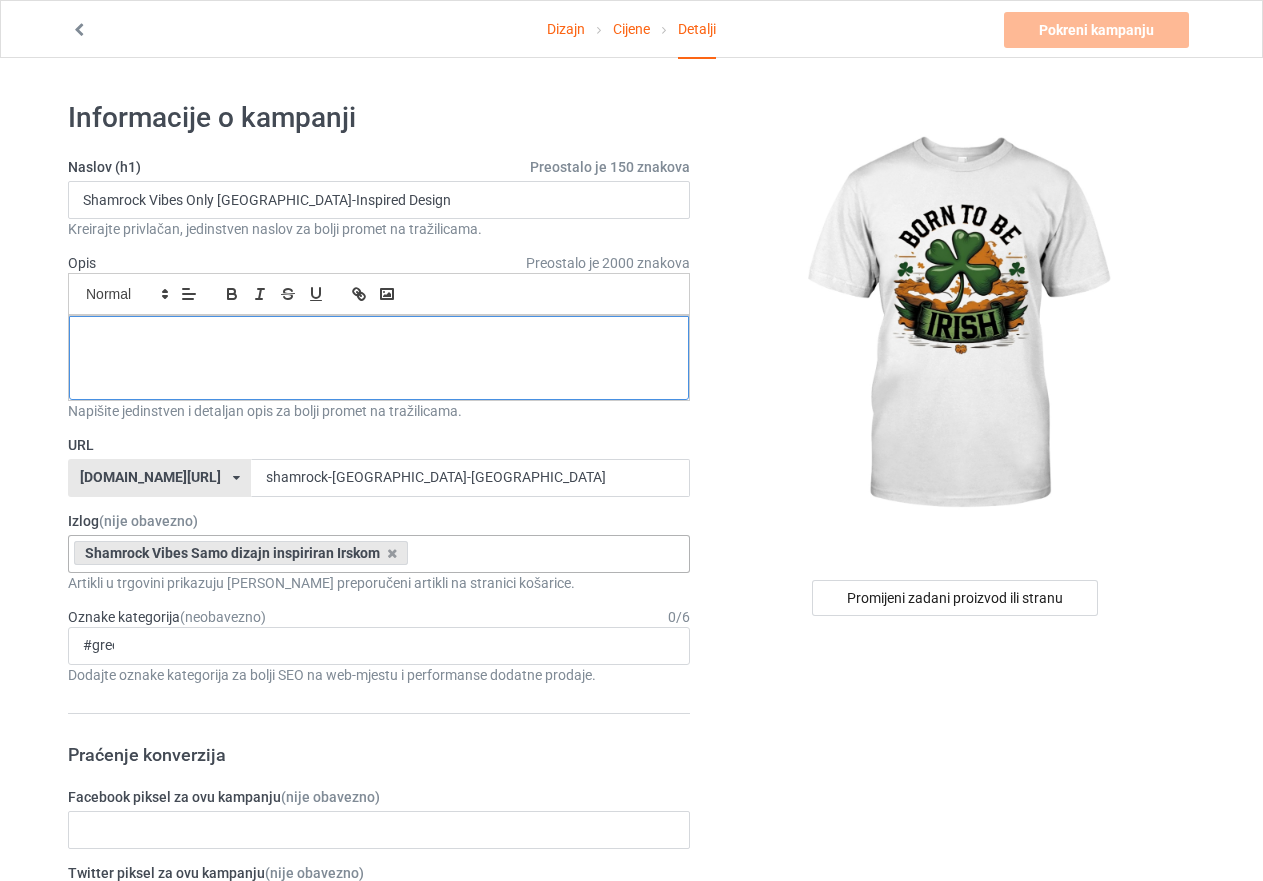 click at bounding box center (379, 338) 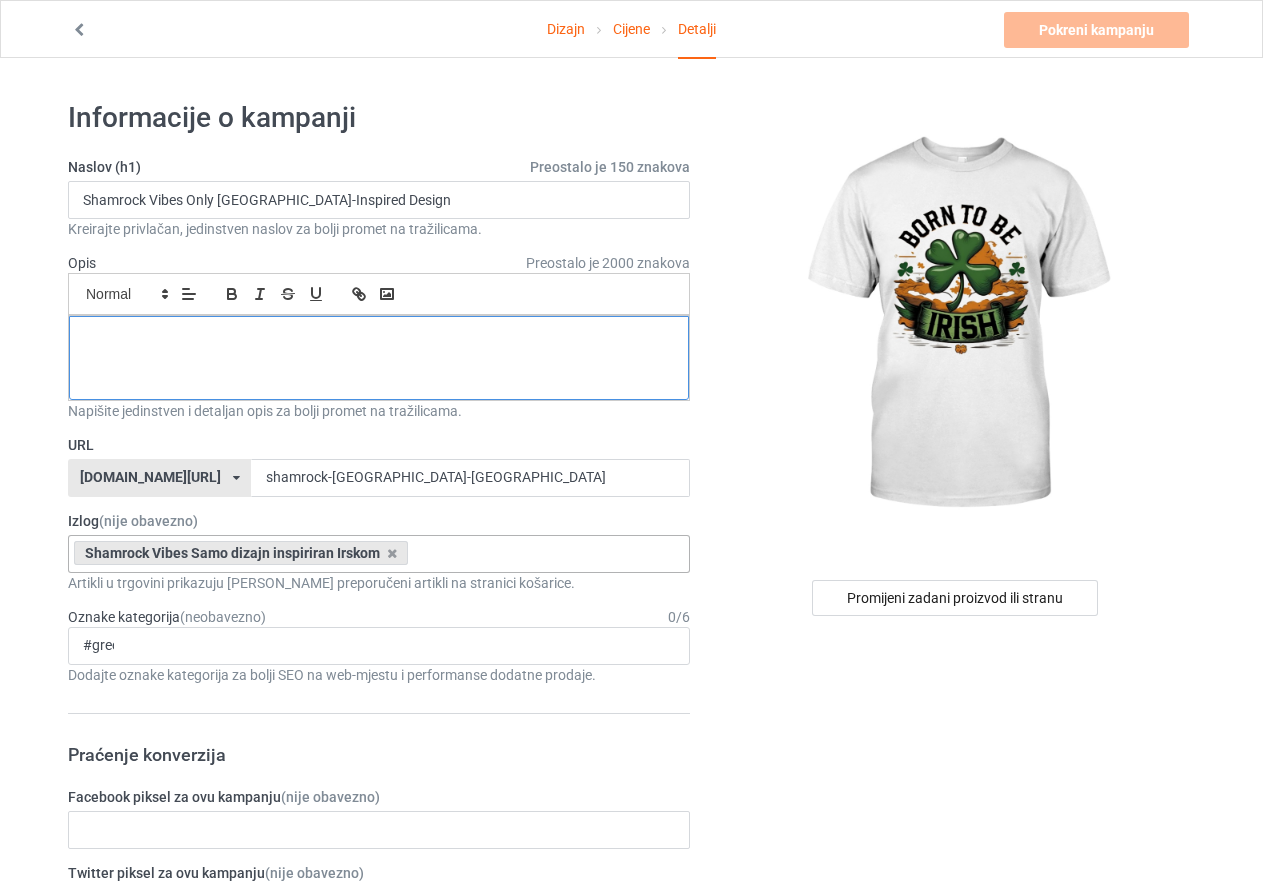 click at bounding box center [379, 338] 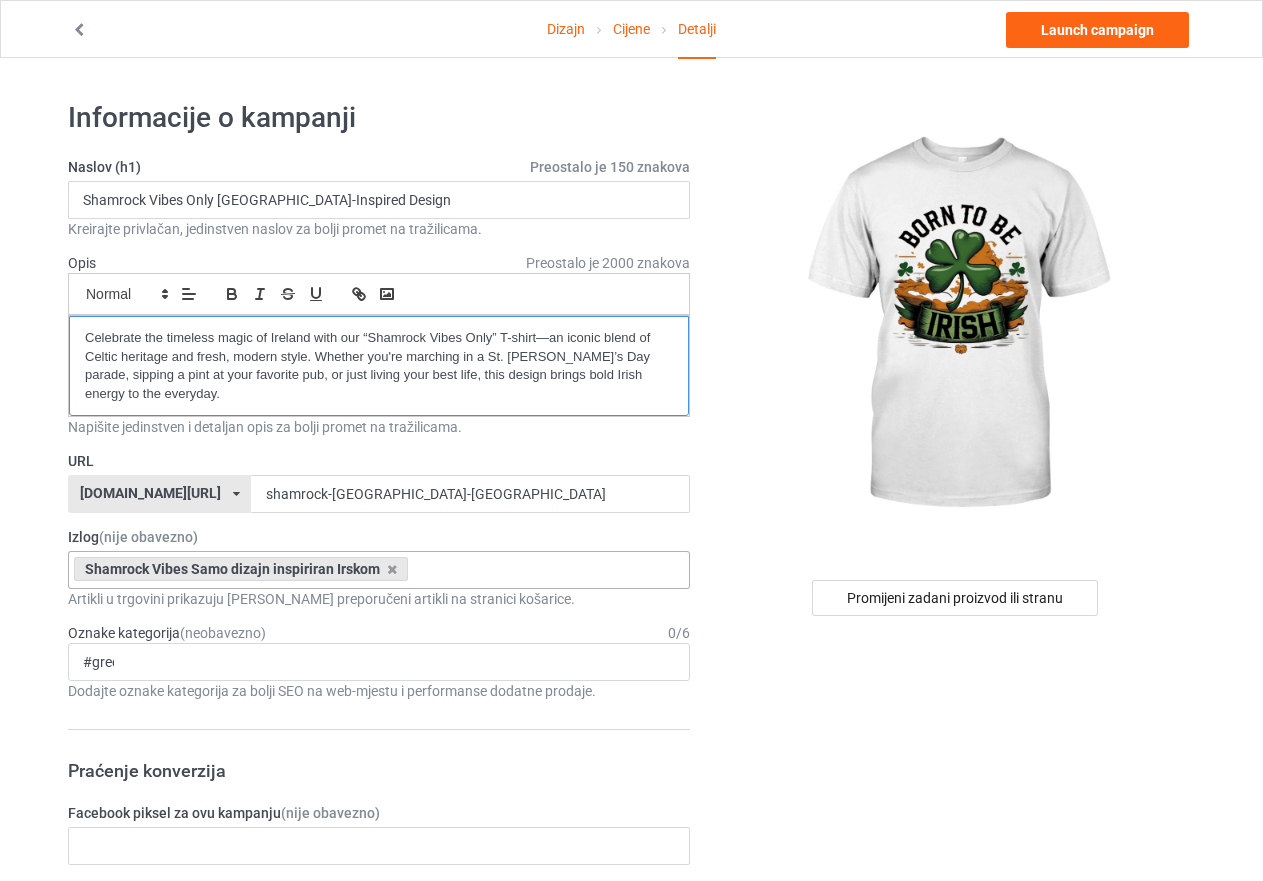 scroll, scrollTop: 0, scrollLeft: 0, axis: both 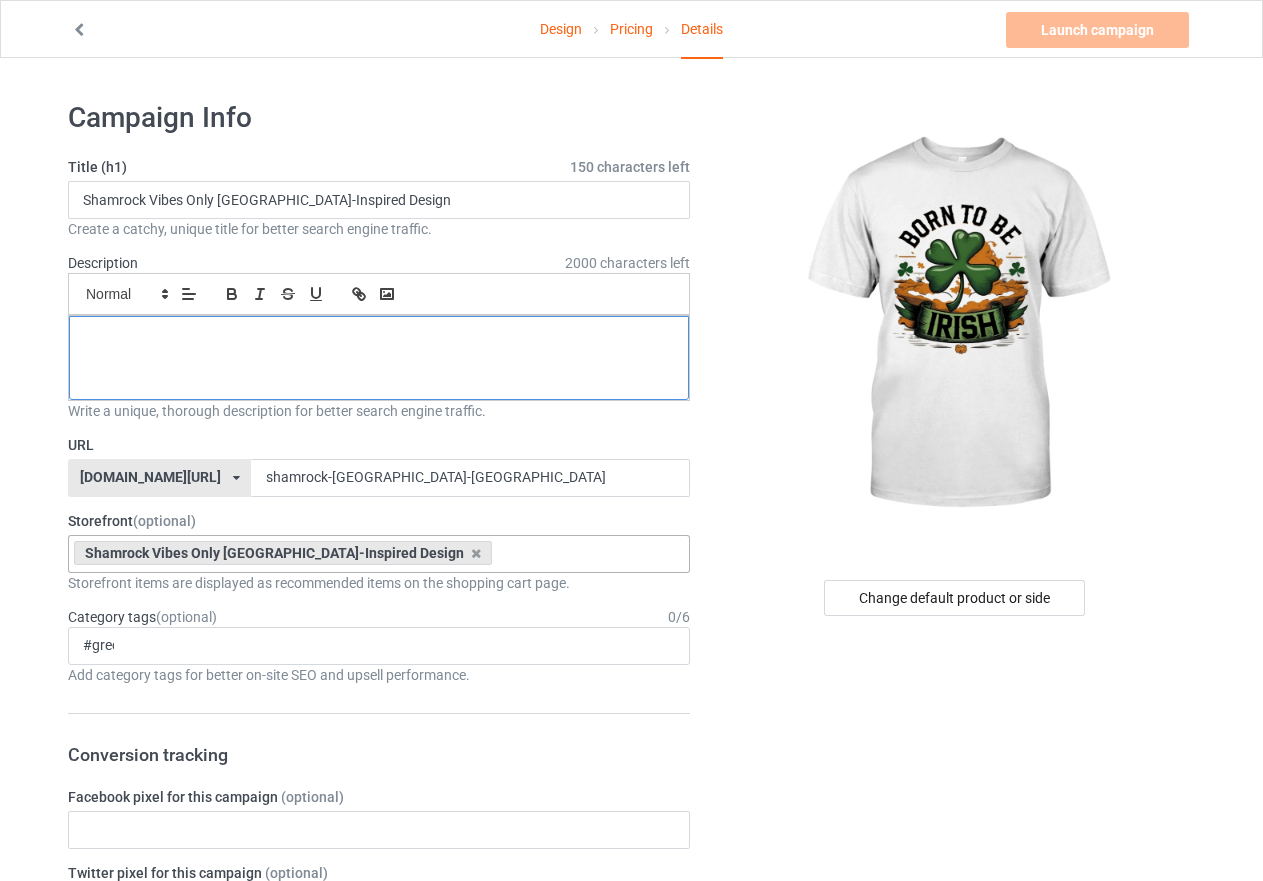 click at bounding box center [379, 338] 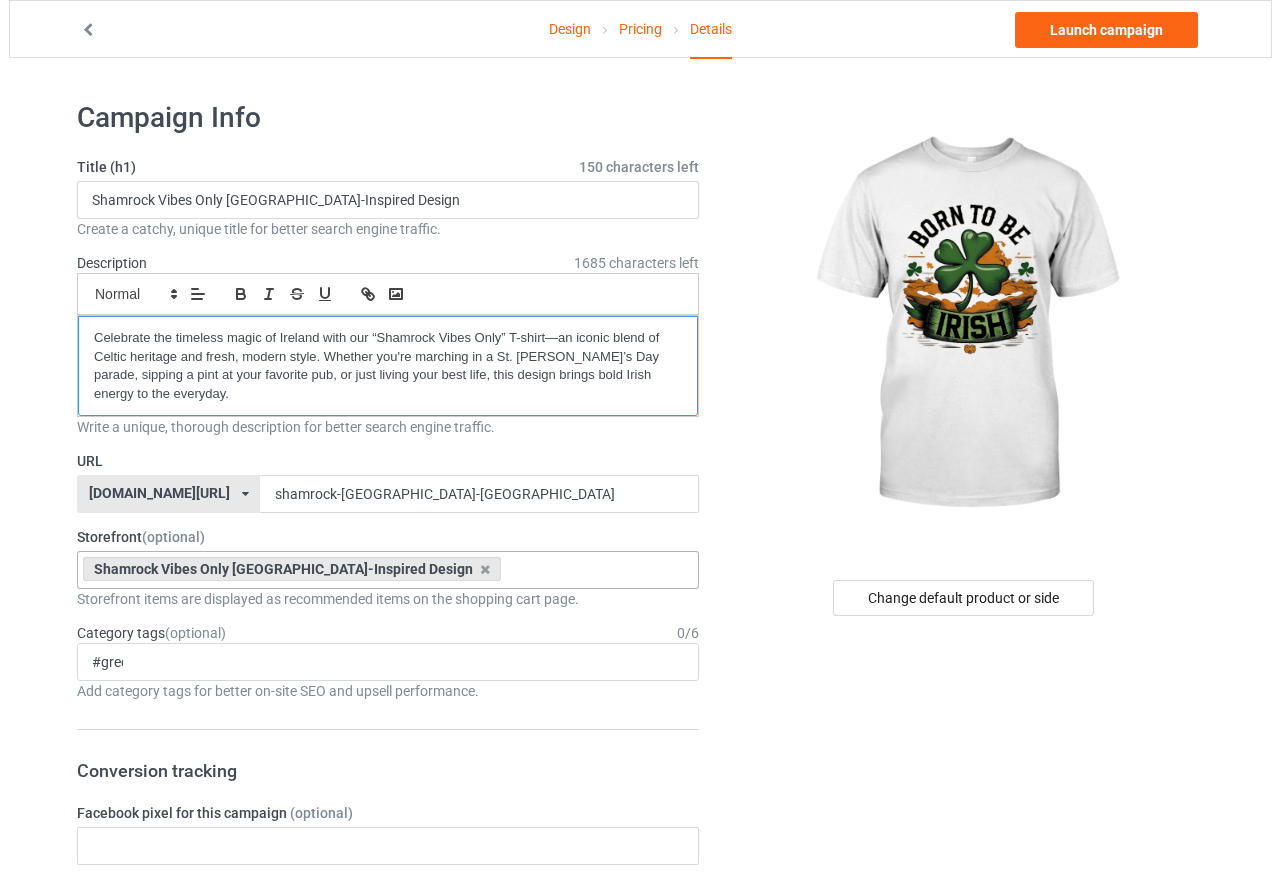 scroll, scrollTop: 0, scrollLeft: 0, axis: both 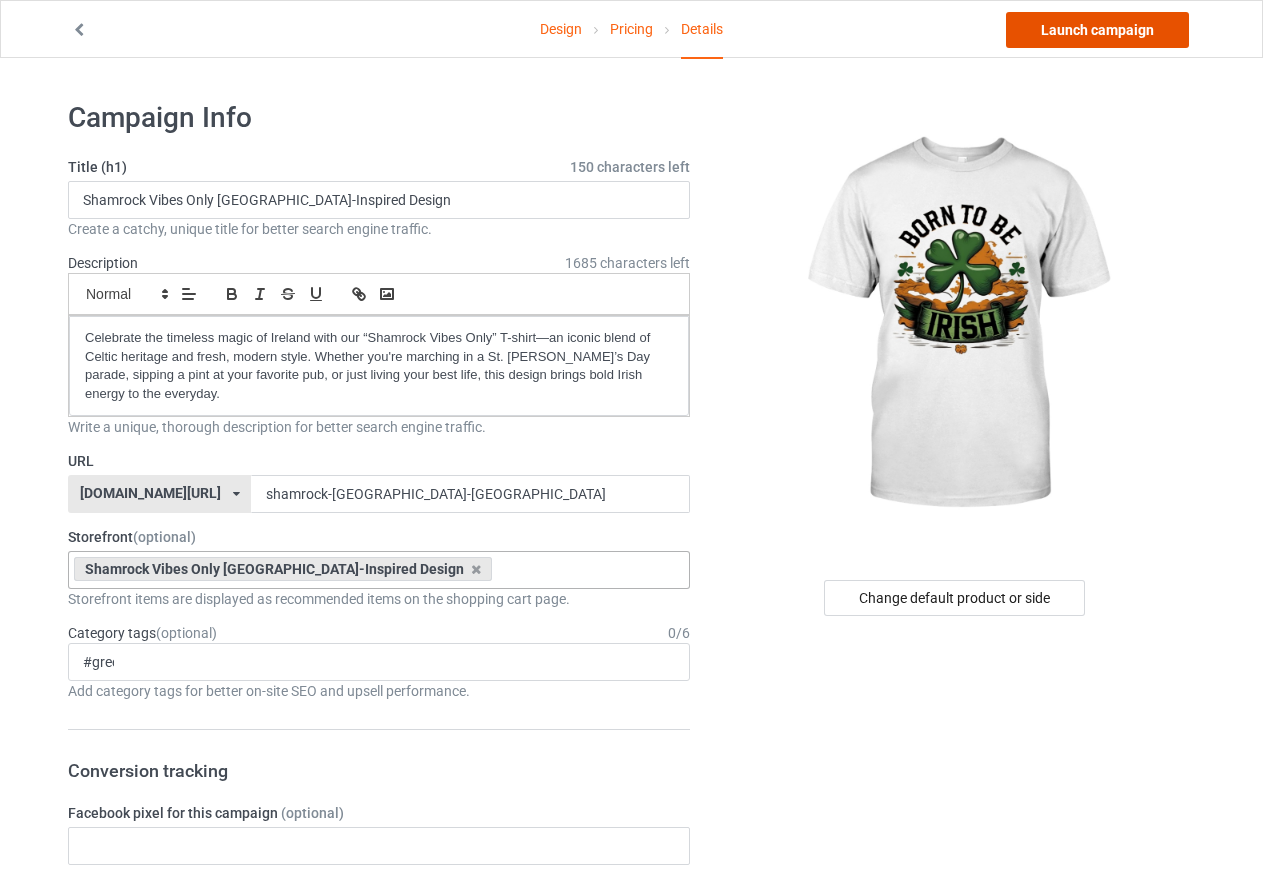 click on "Launch campaign" at bounding box center (1097, 30) 